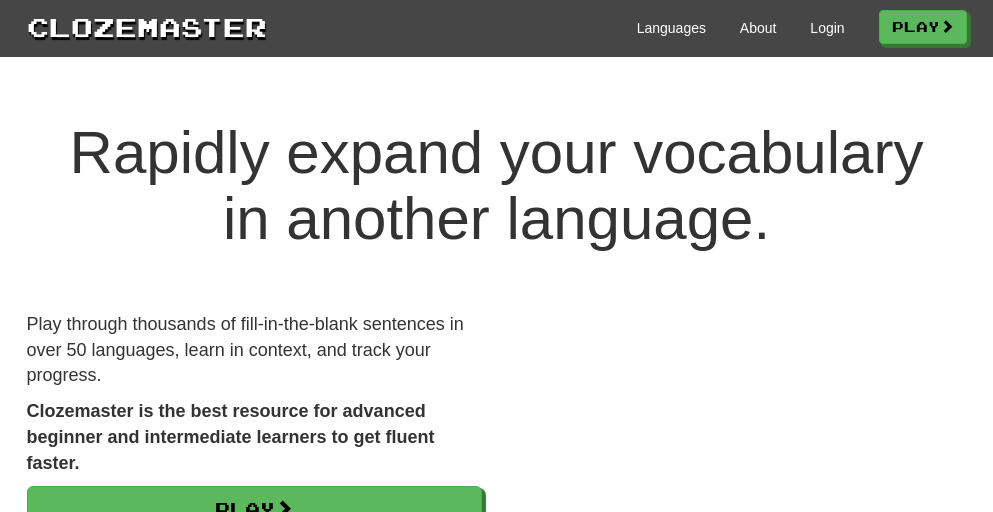 scroll, scrollTop: 0, scrollLeft: 0, axis: both 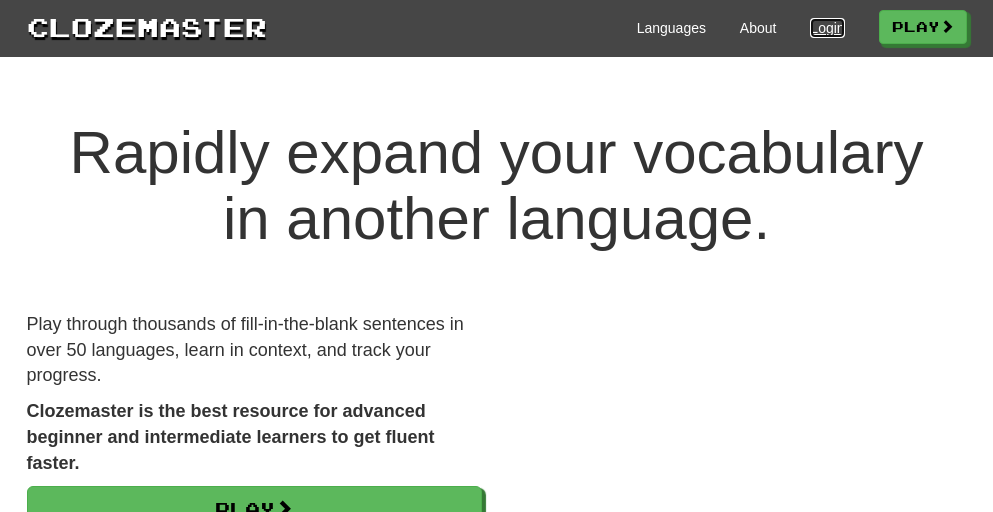 click on "Login" at bounding box center (827, 28) 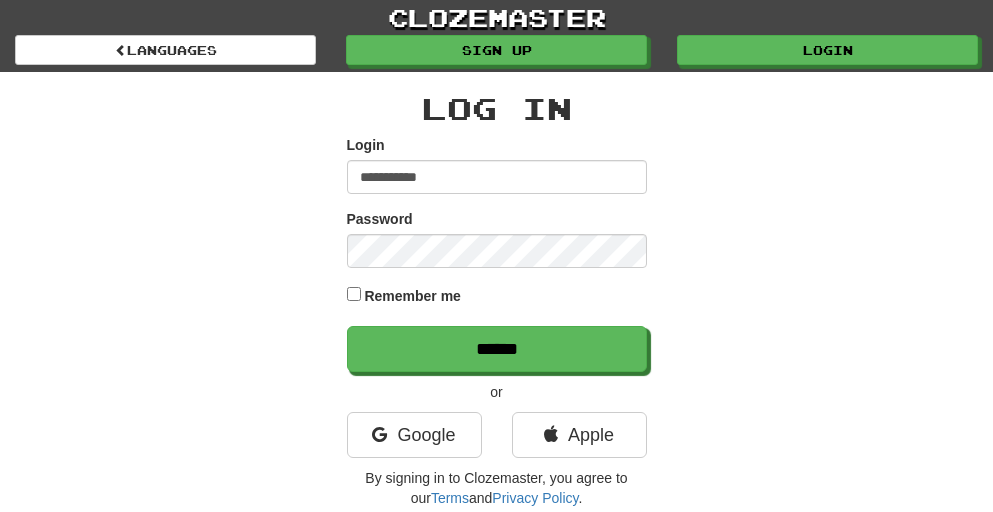 scroll, scrollTop: 0, scrollLeft: 0, axis: both 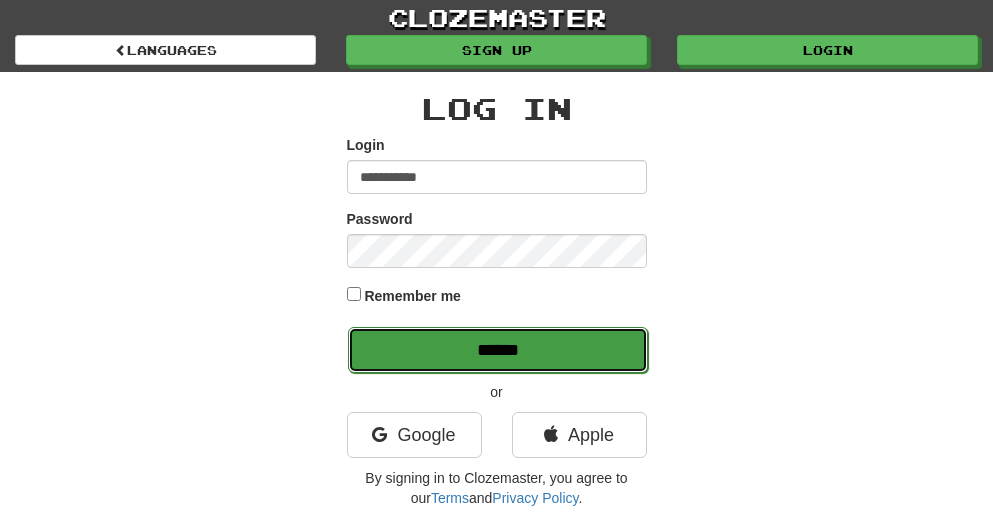 click on "******" at bounding box center (498, 350) 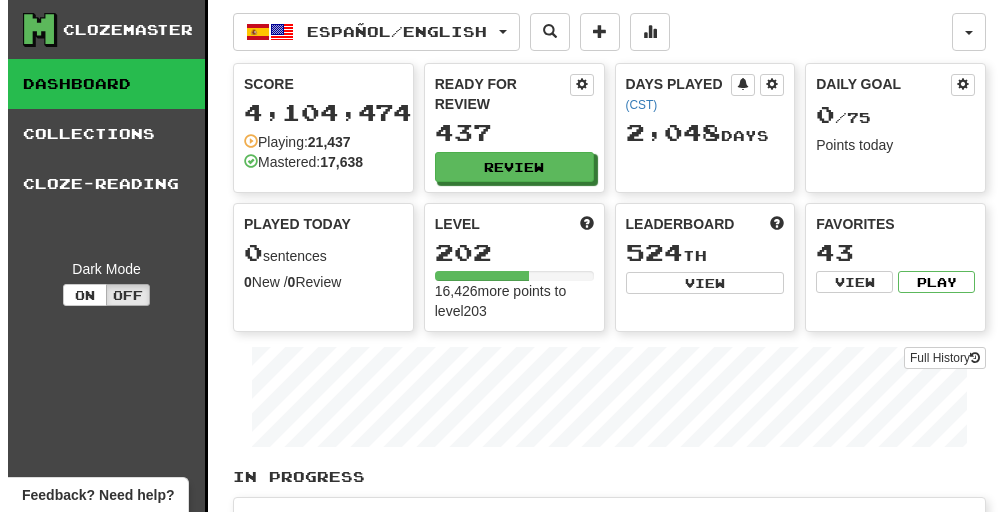 scroll, scrollTop: 0, scrollLeft: 0, axis: both 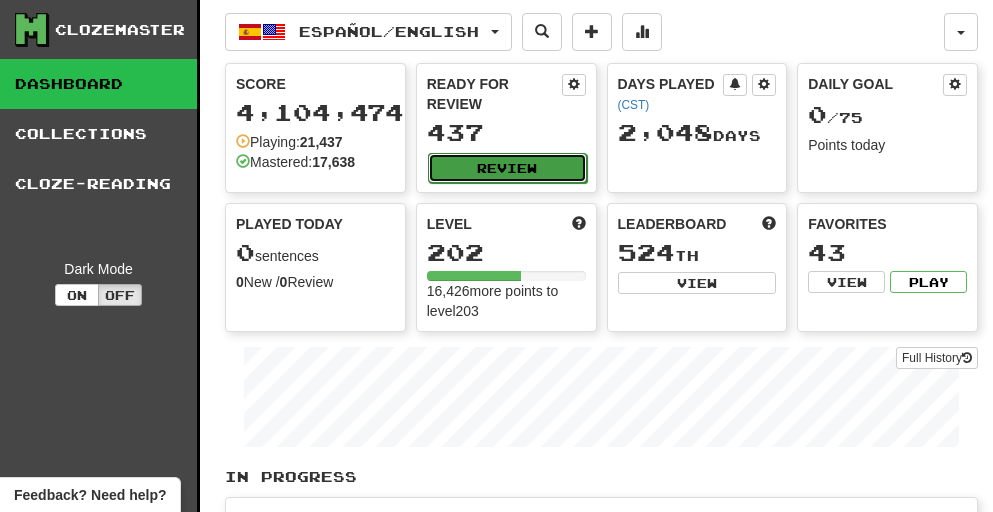 click on "Review" at bounding box center (507, 168) 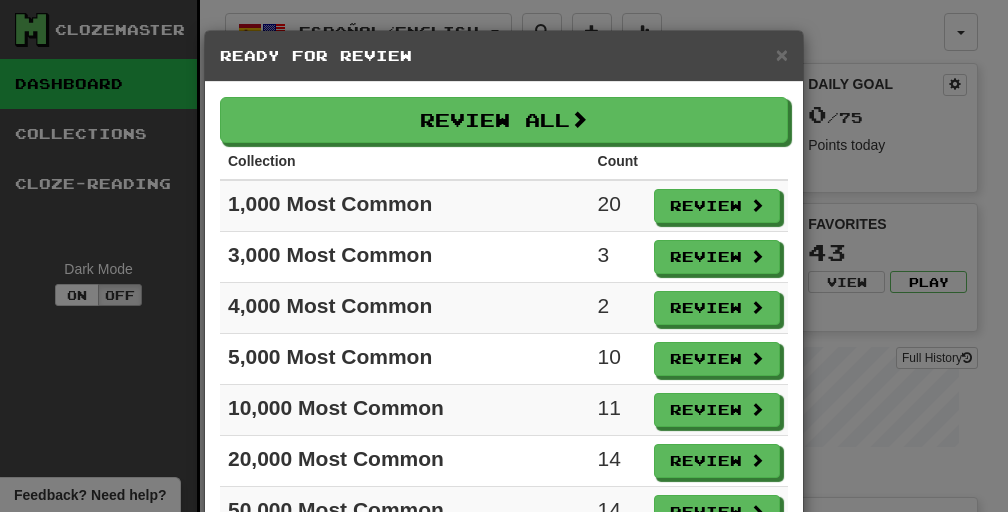 click on "Review" at bounding box center [717, 206] 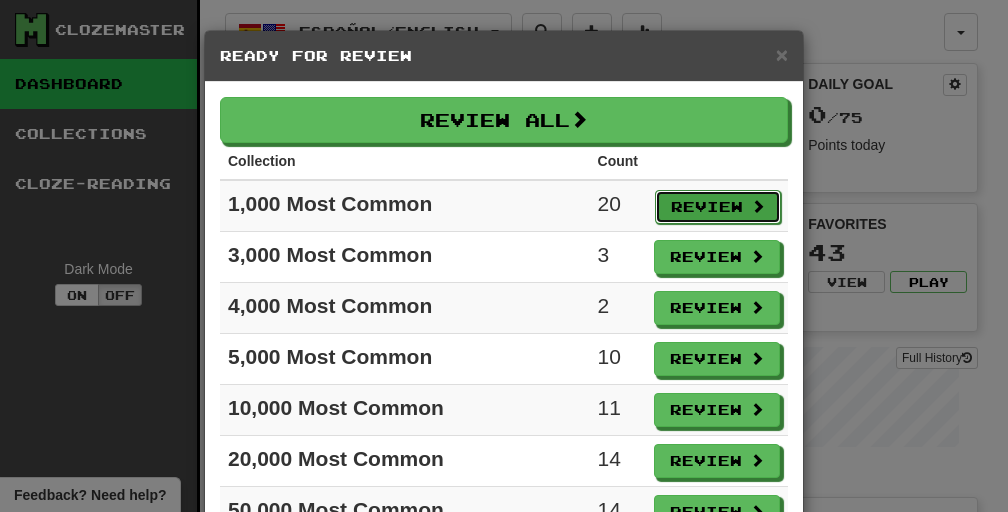 click on "Review" at bounding box center [718, 207] 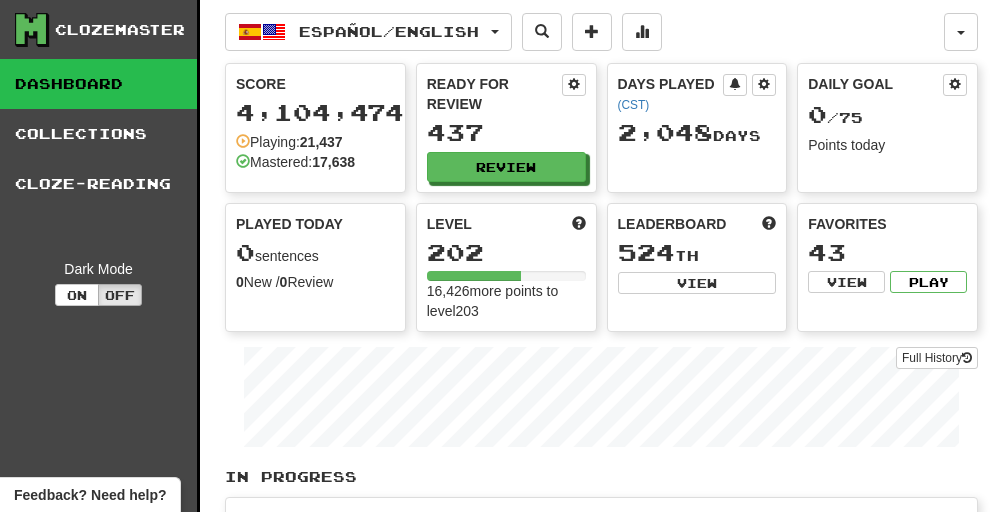 select on "**" 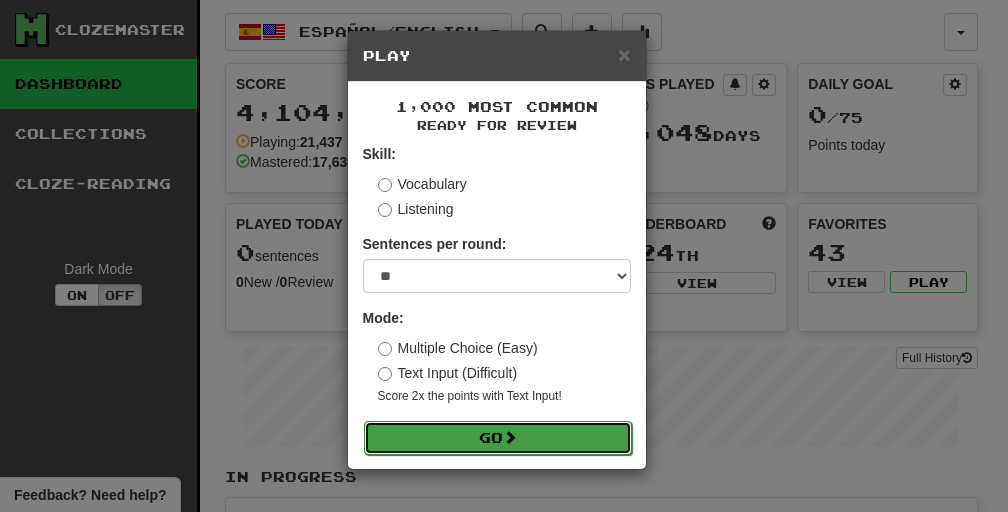 click on "Go" at bounding box center [498, 438] 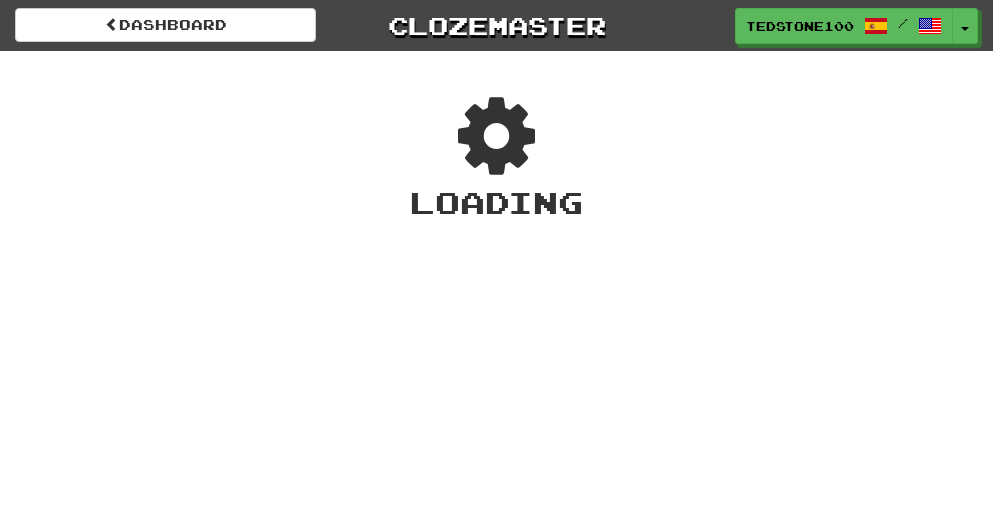 scroll, scrollTop: 0, scrollLeft: 0, axis: both 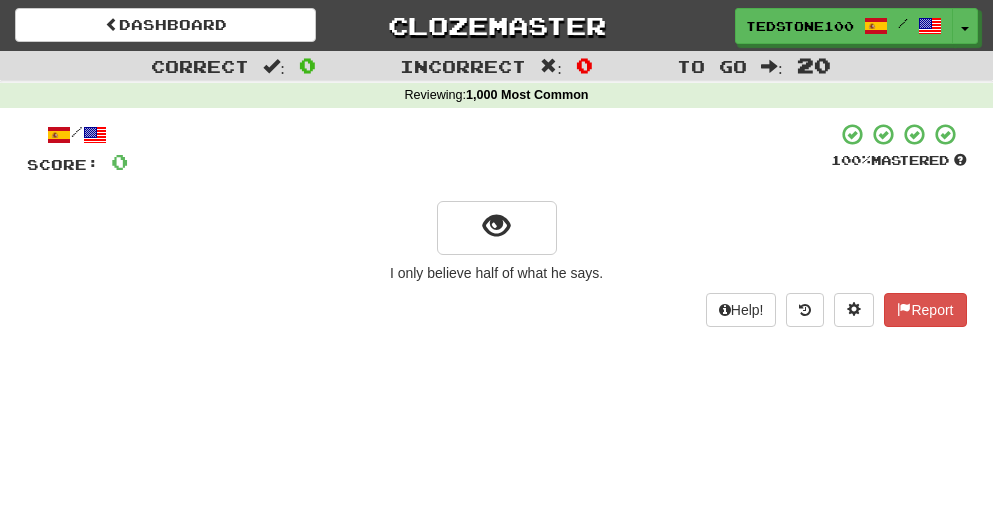 click on "Dashboard
Clozemaster
[USERNAME]
/
Toggle Dropdown
Dashboard
Leaderboard
Activity Feed
Notifications
Profile
Discussions
Dansk
/
Italiano
Streak:
0
Review:
0
Points Today: 0
Español
/
English
Streak:
0
Review:
437
Daily Goal:  0 /75
Français
/
English
Streak:
0
Review:
0
Points Today: 0
Slovenčina
/
English
Streak:
0
Review:
0
Points Today: 0
Languages
Account
Logout
[USERNAME]
/
Toggle Dropdown
Dashboard
Leaderboard
Activity Feed
Notifications
Profile
Discussions
Dansk
/
Italiano
Streak:
0
Review:
0
Points Today: 0" at bounding box center (496, 256) 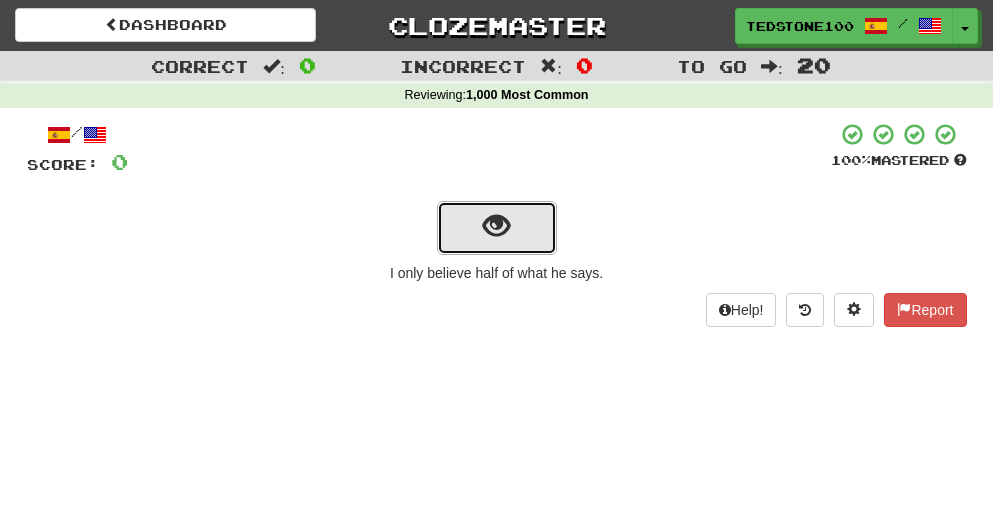 click at bounding box center (496, 226) 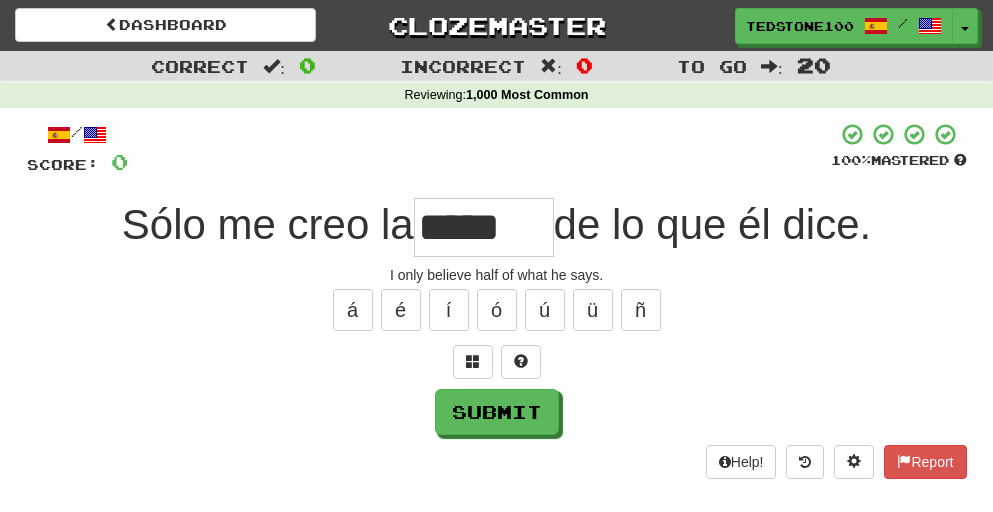 type on "*****" 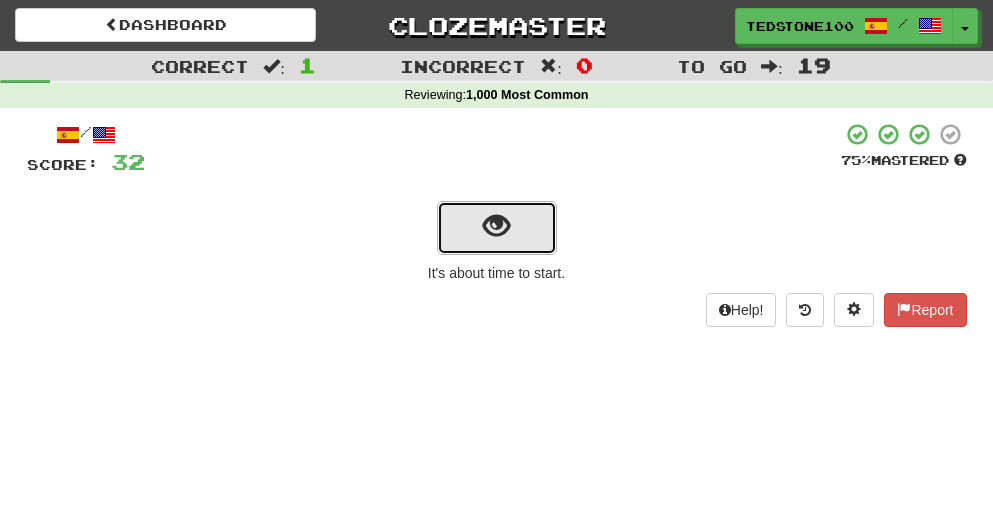 click at bounding box center [496, 226] 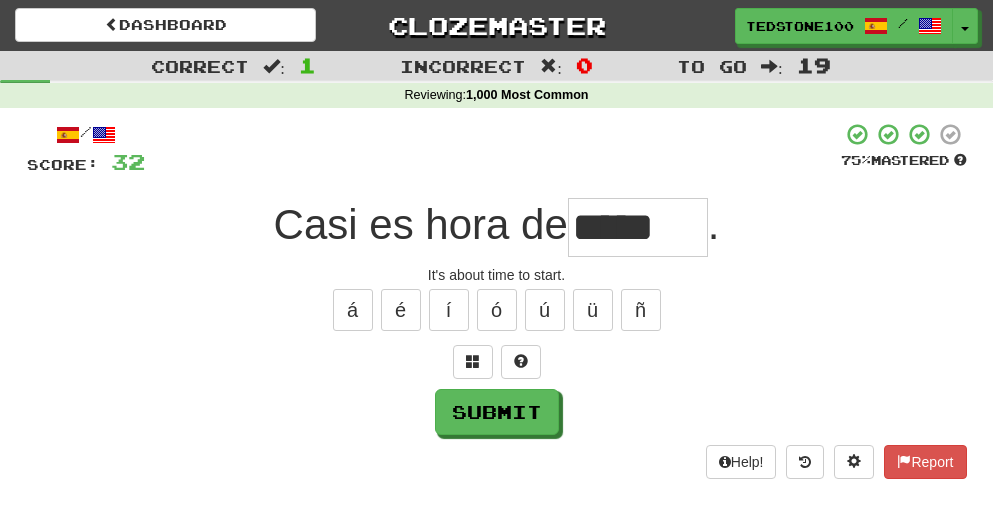 scroll, scrollTop: 0, scrollLeft: 0, axis: both 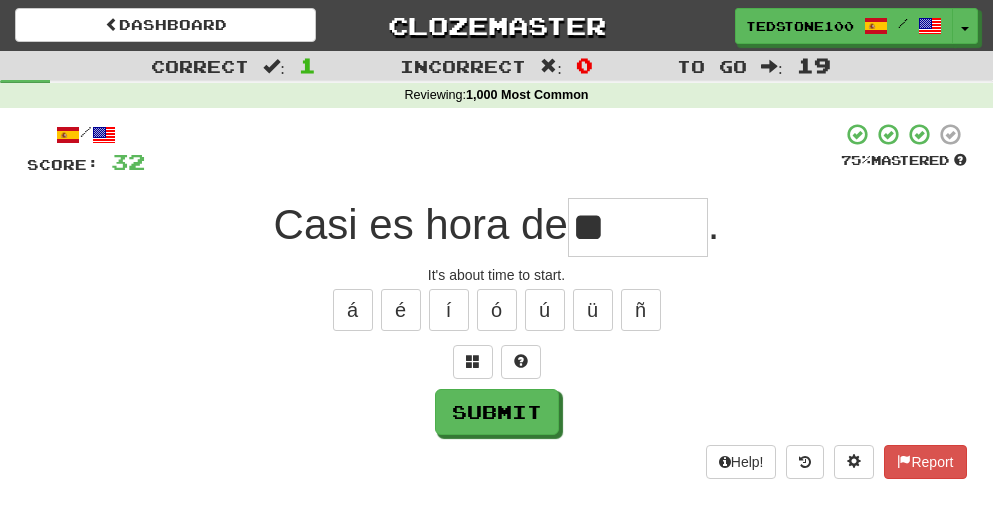 type on "*" 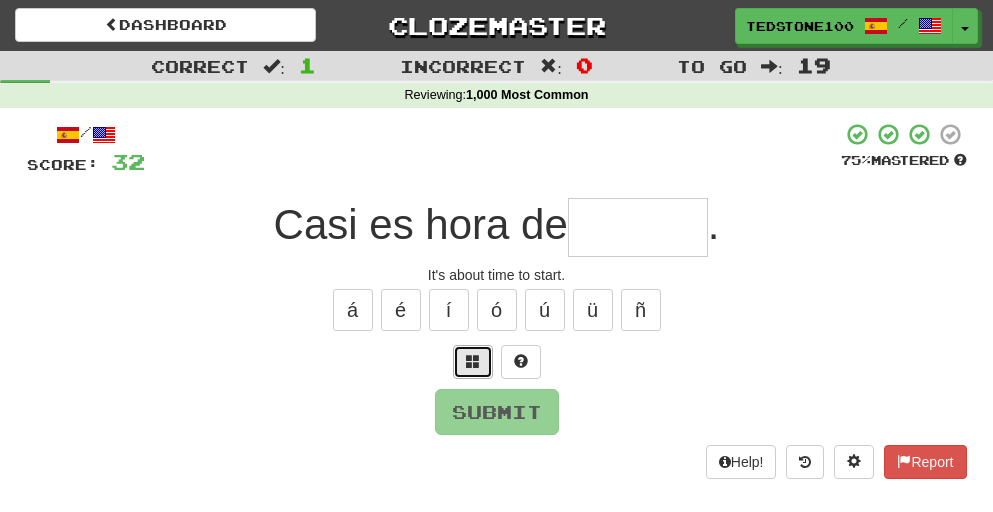 click at bounding box center [473, 361] 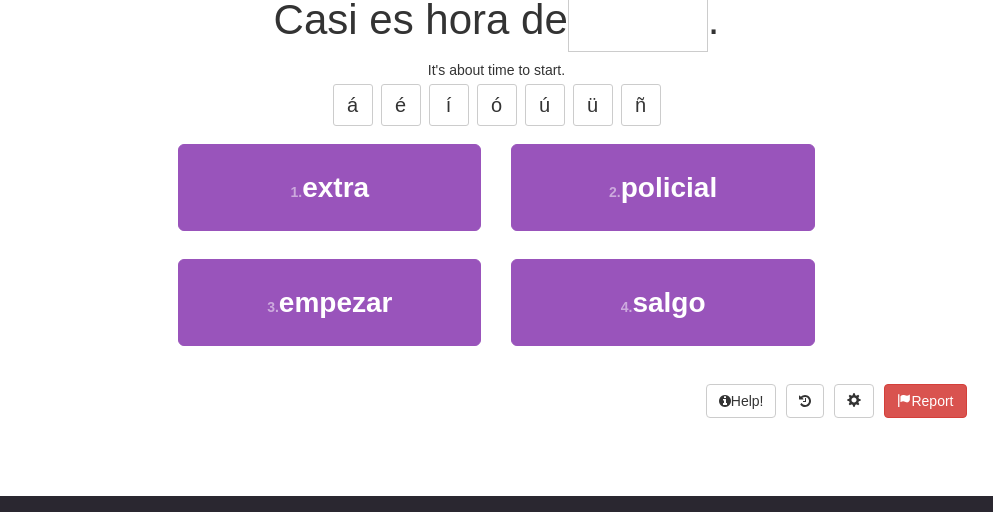 scroll, scrollTop: 204, scrollLeft: 0, axis: vertical 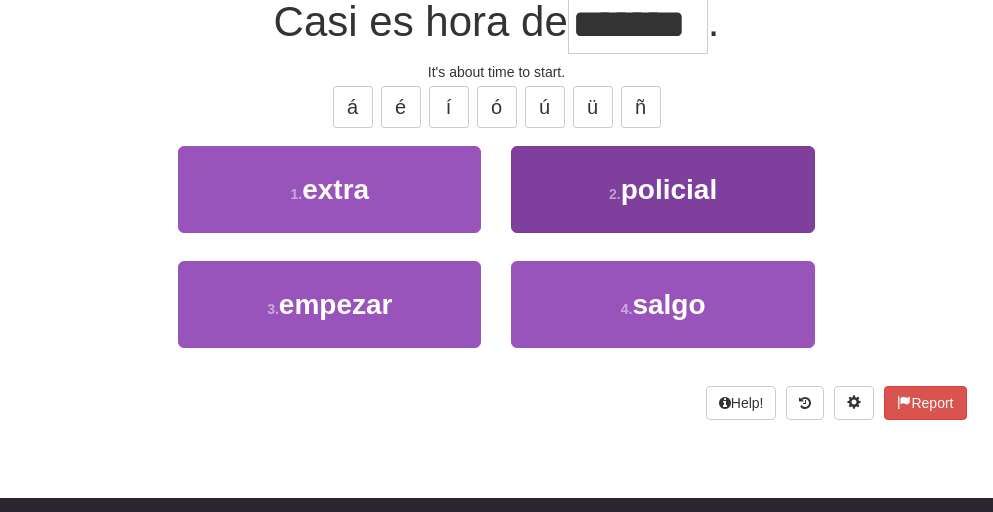 type on "*******" 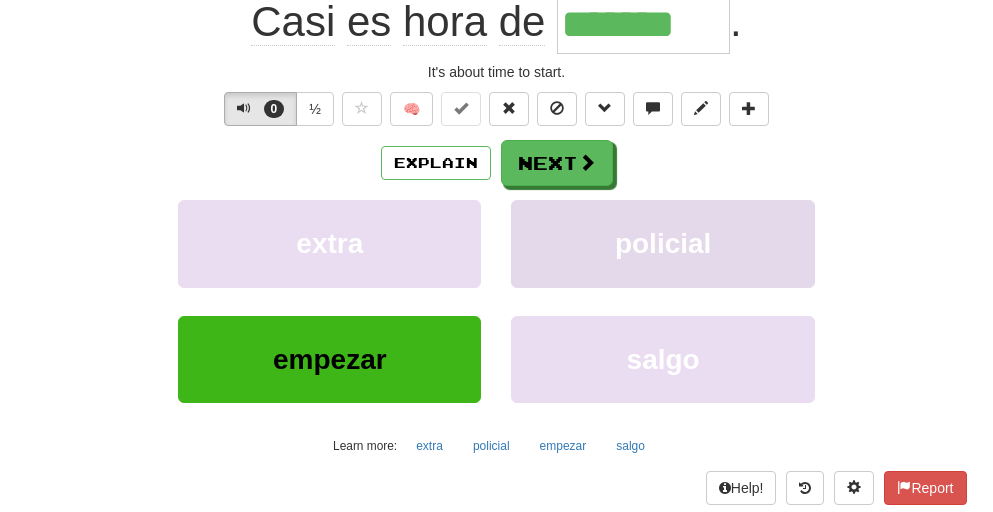 scroll, scrollTop: 203, scrollLeft: 0, axis: vertical 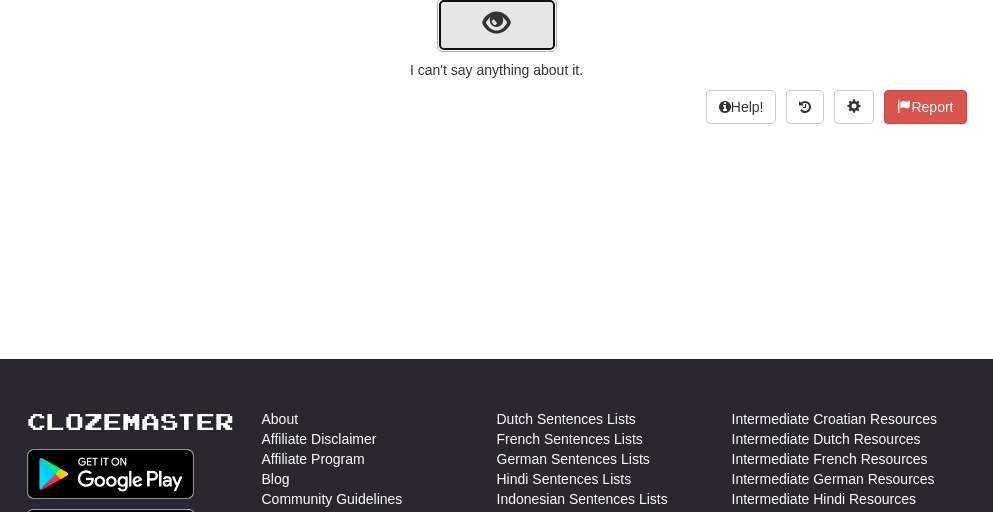 click at bounding box center [497, 25] 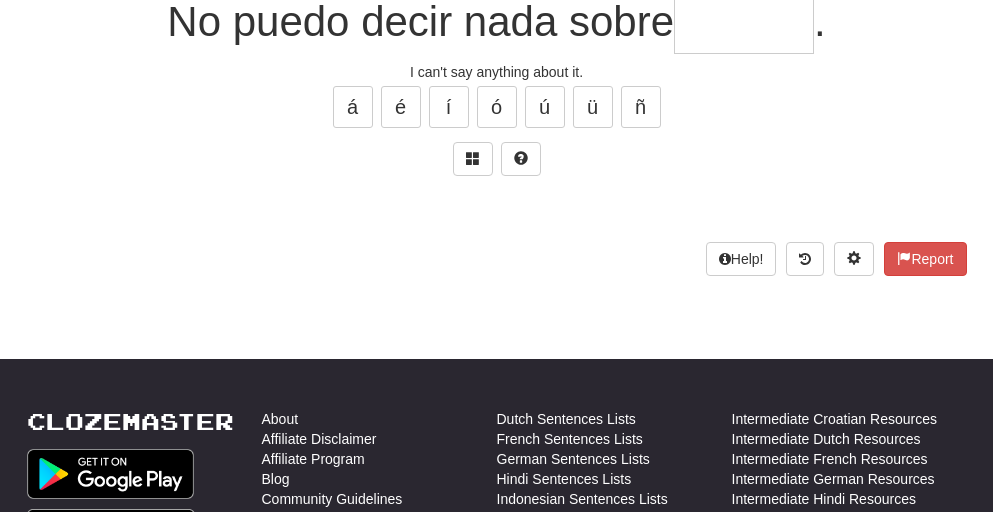 scroll, scrollTop: 200, scrollLeft: 0, axis: vertical 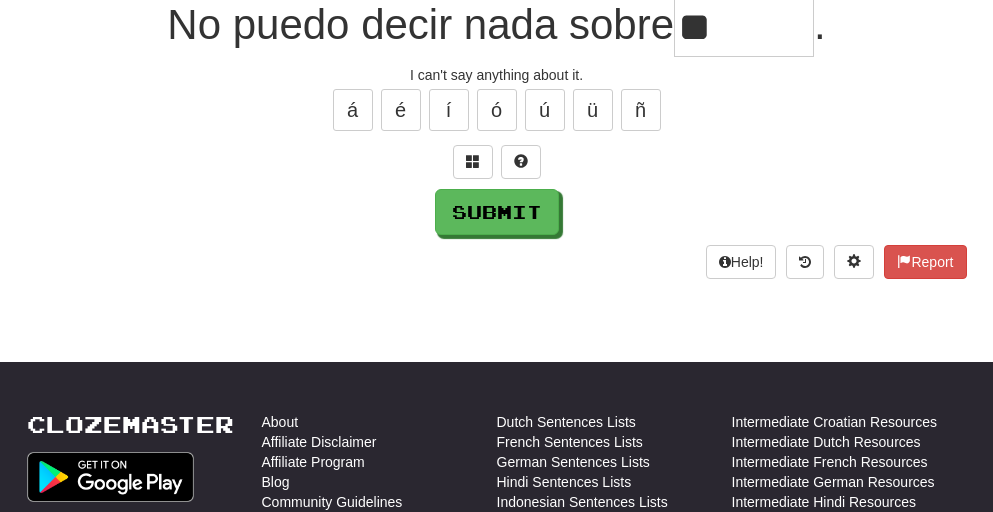 type on "*" 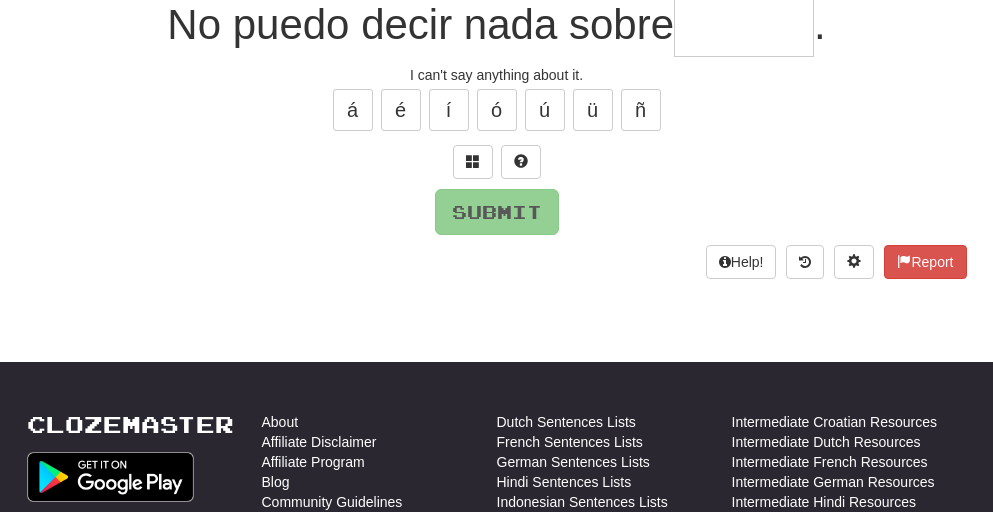type on "*" 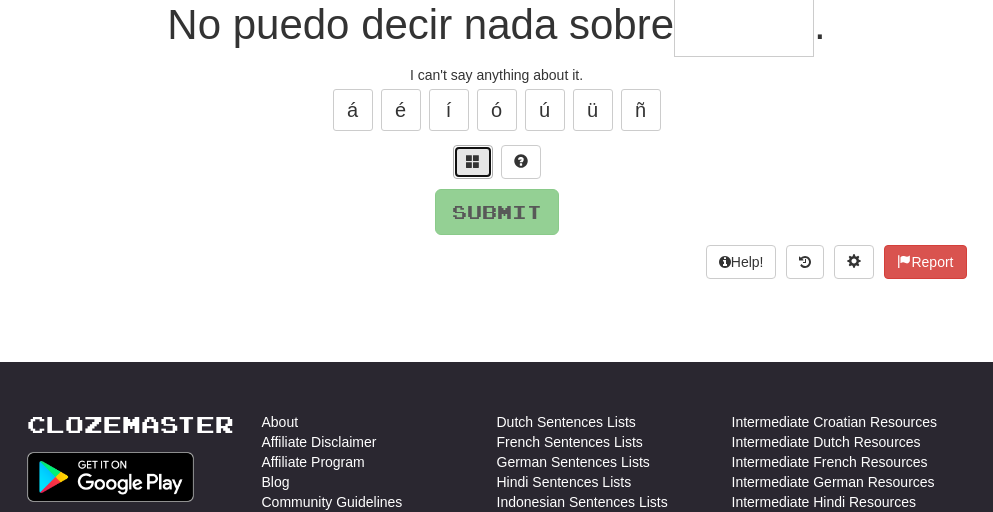 click at bounding box center (473, 161) 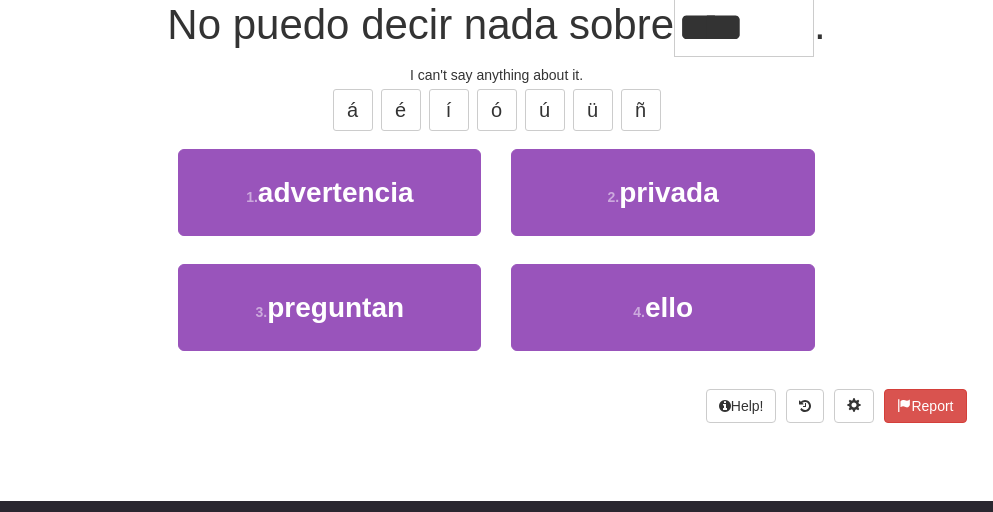 type on "****" 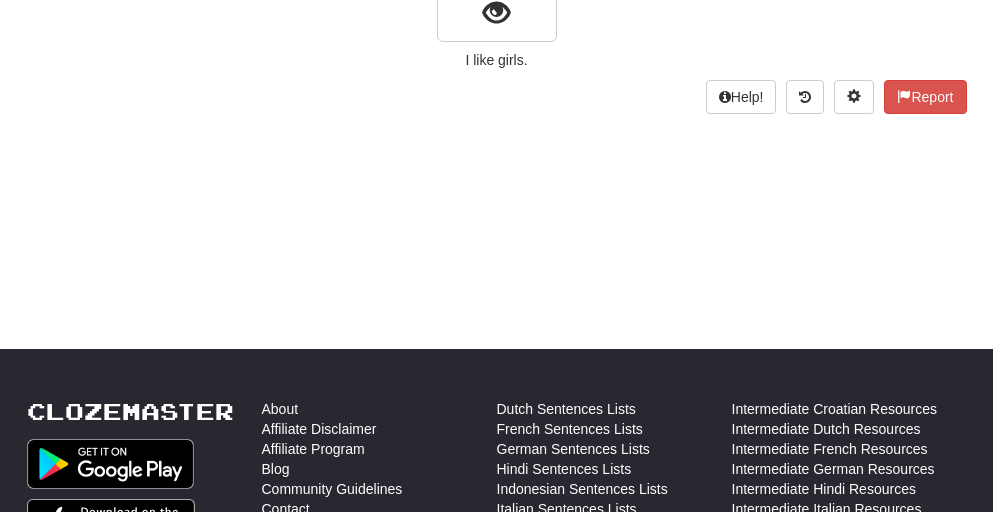 scroll, scrollTop: 200, scrollLeft: 0, axis: vertical 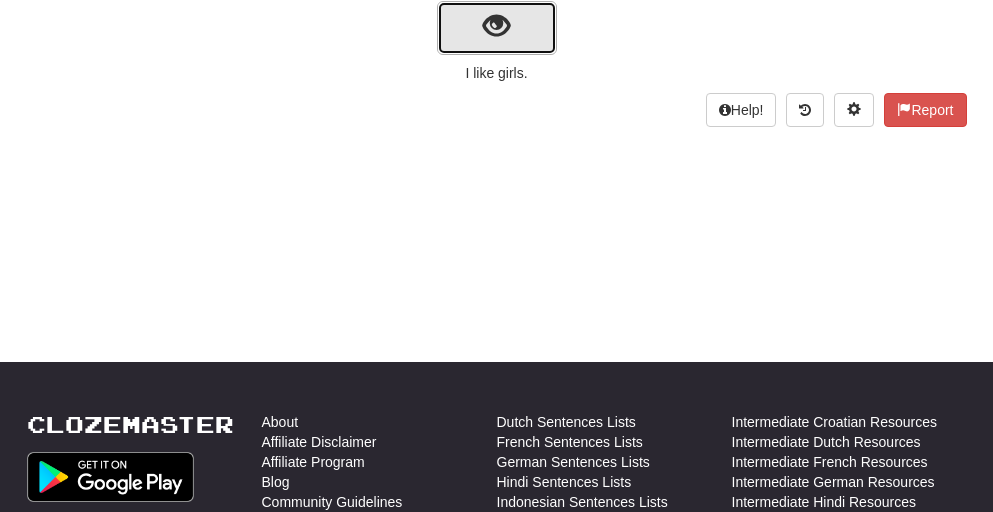 click at bounding box center (496, 26) 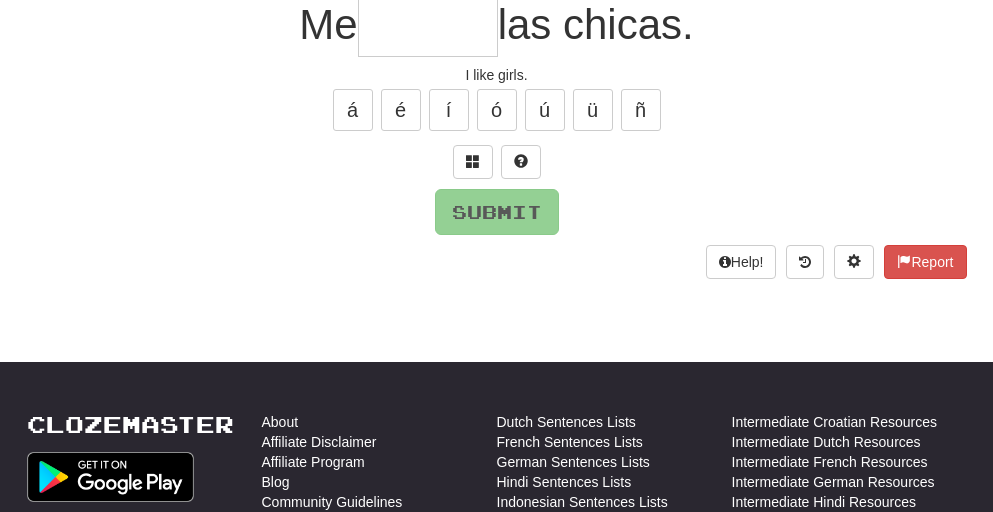 type on "*" 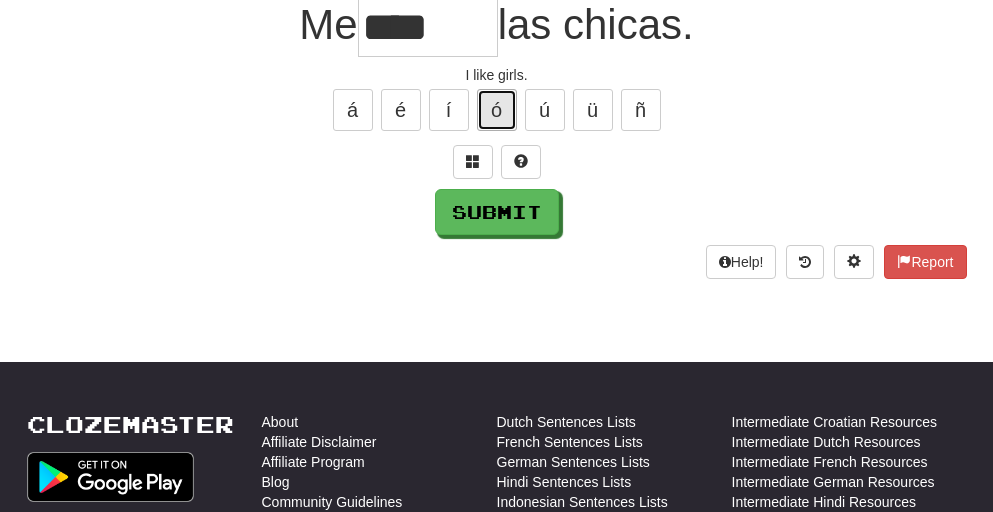 click on "ó" at bounding box center [497, 110] 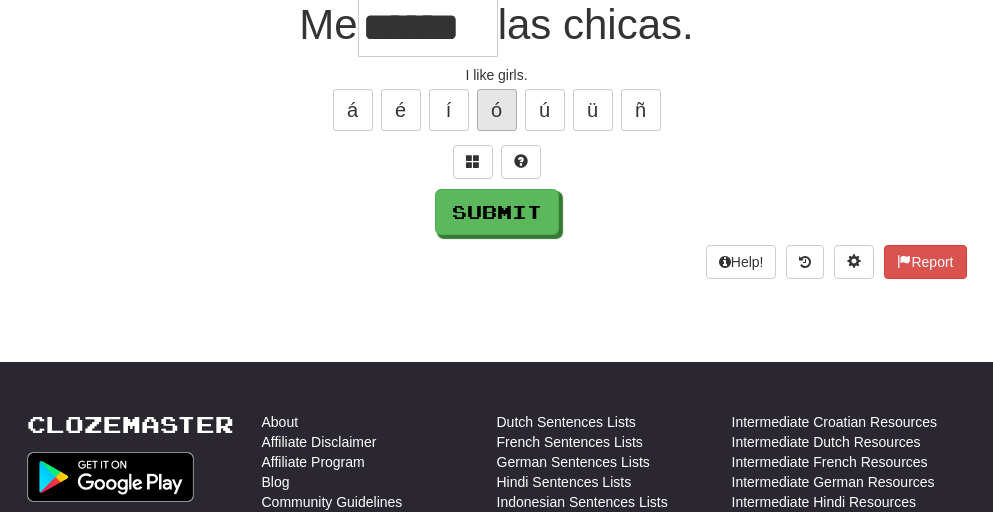 type on "******" 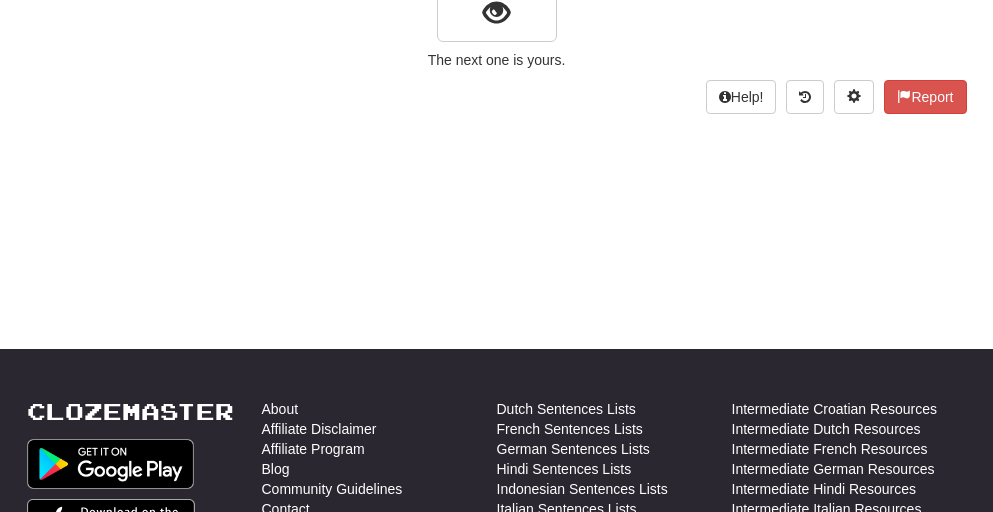 scroll, scrollTop: 200, scrollLeft: 0, axis: vertical 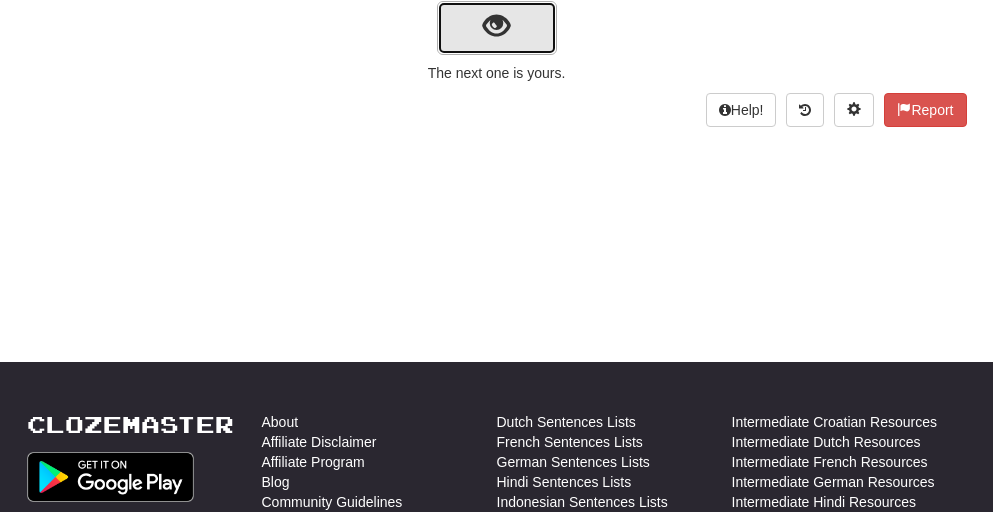 click at bounding box center [496, 26] 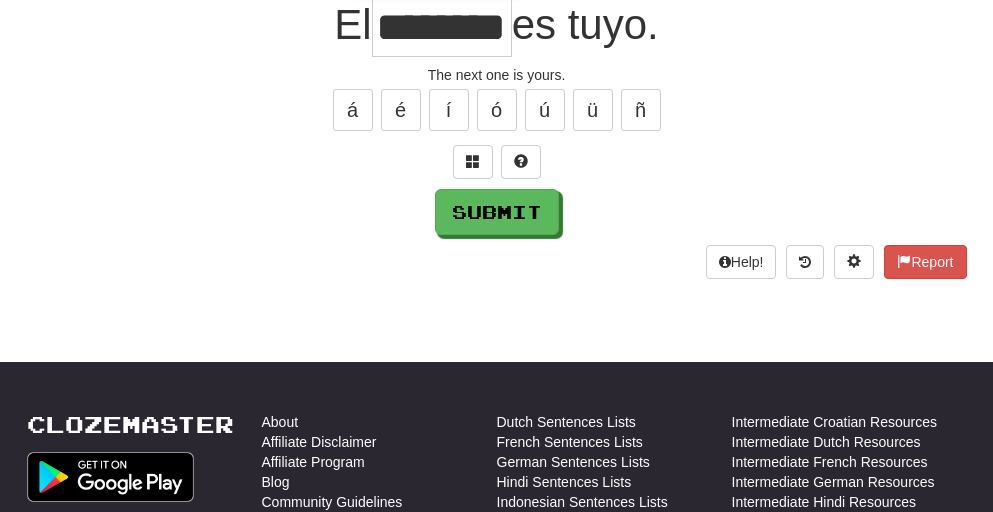 scroll, scrollTop: 0, scrollLeft: 41, axis: horizontal 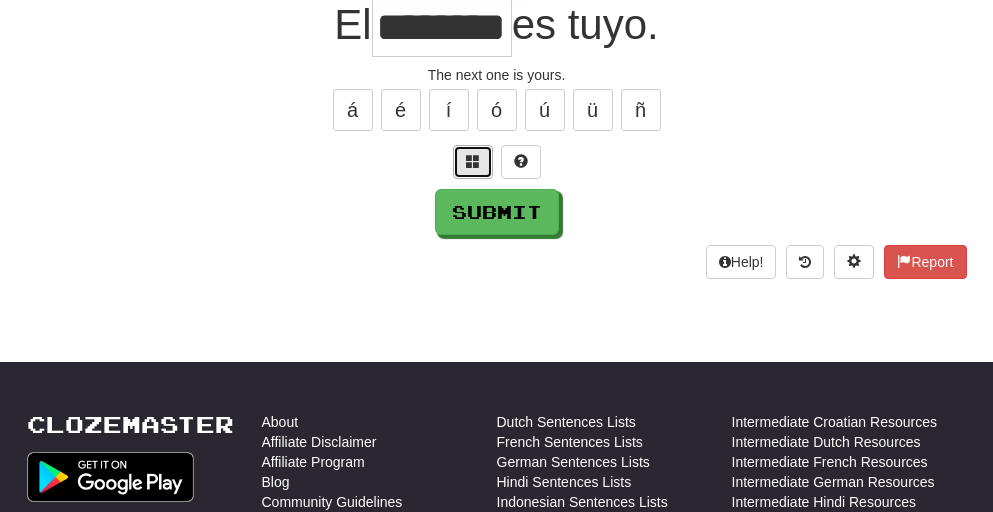 click at bounding box center [473, 161] 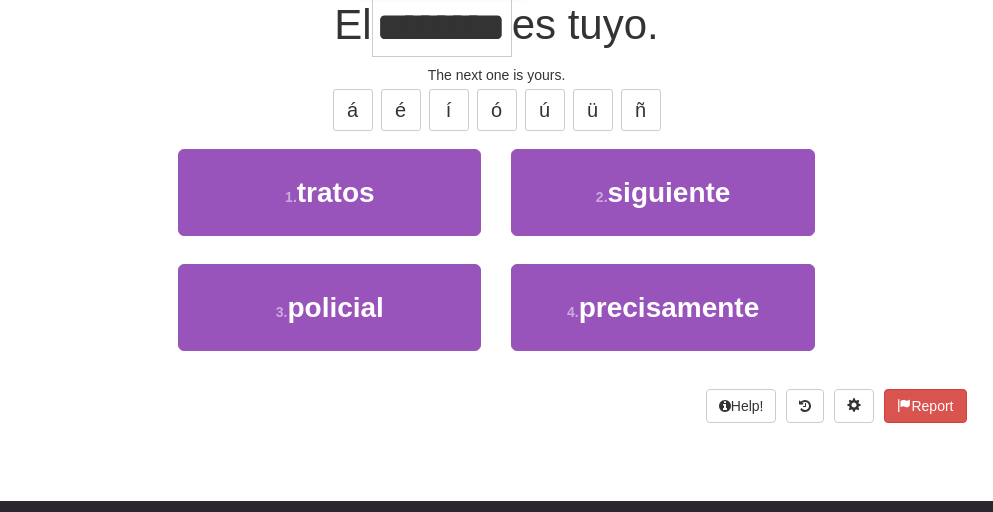 click on "********" at bounding box center (442, 27) 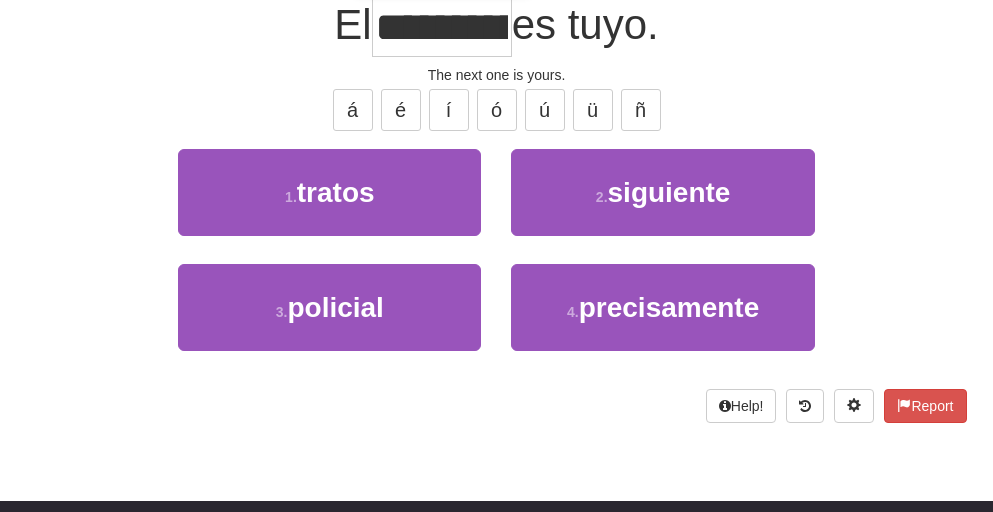 scroll, scrollTop: 0, scrollLeft: 15, axis: horizontal 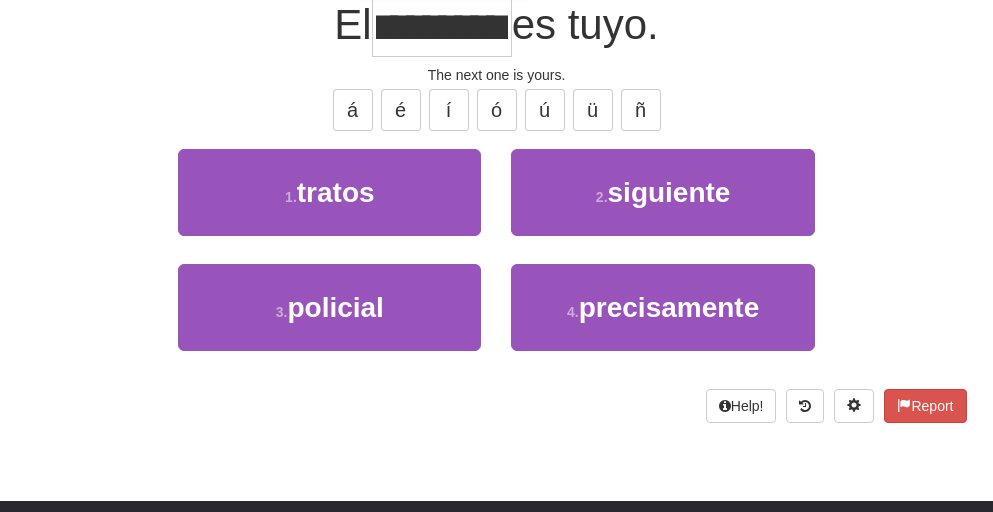 click on "**********" at bounding box center [442, 27] 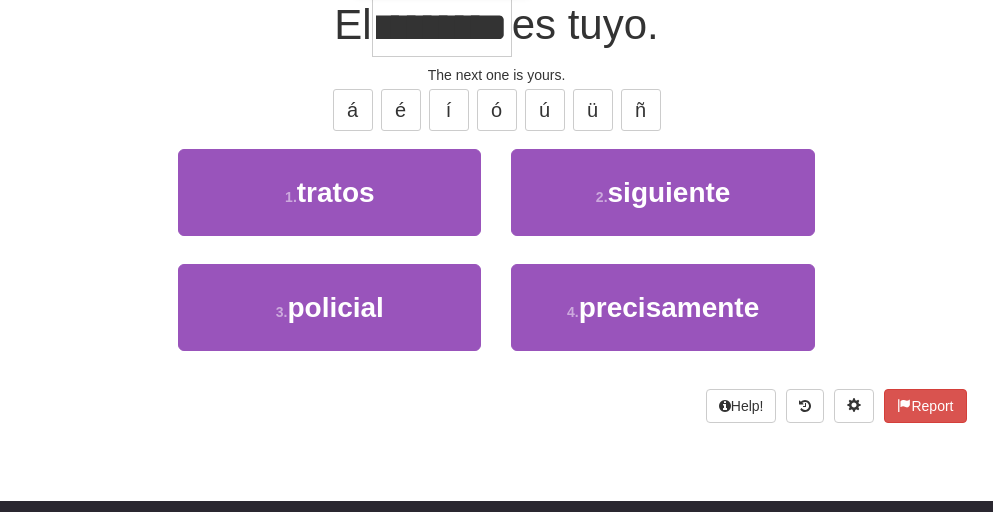 click on "es tuyo." at bounding box center [585, 24] 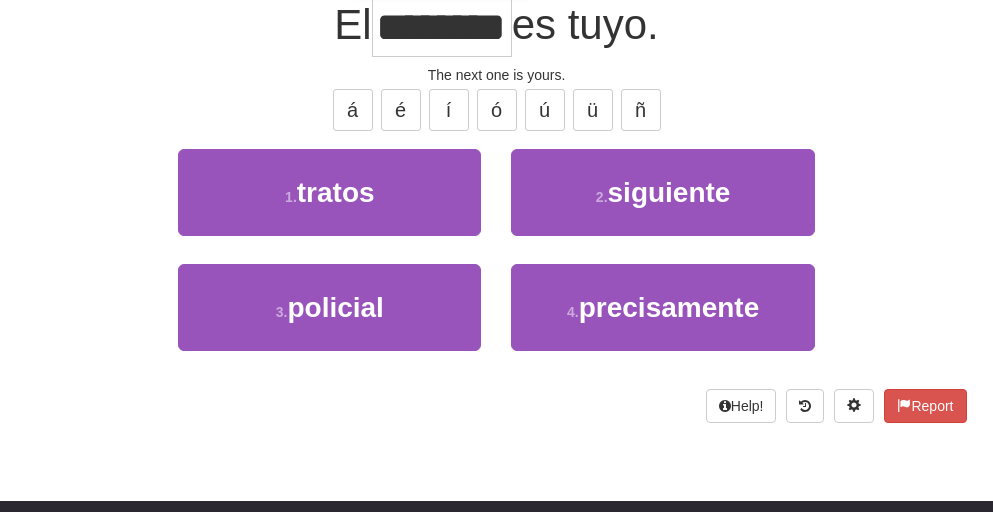 type on "*********" 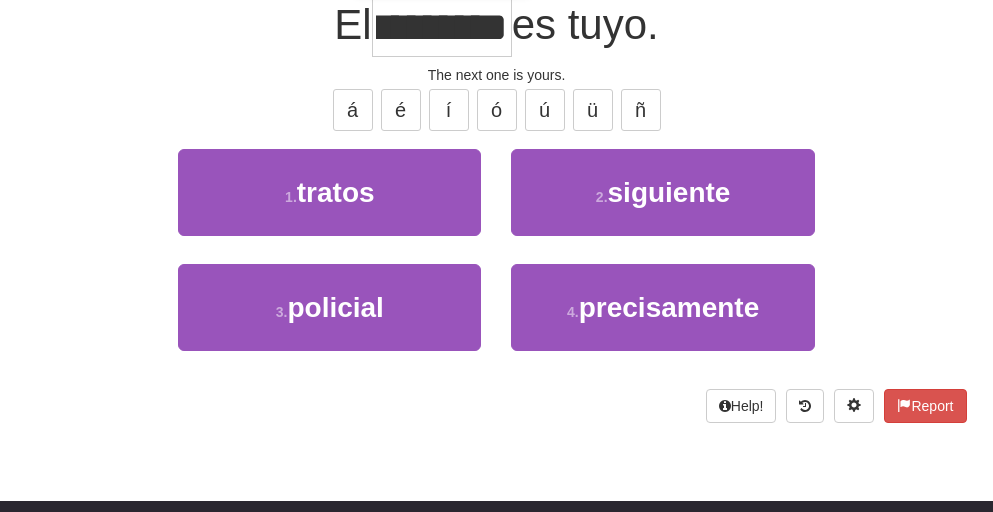 scroll, scrollTop: 213, scrollLeft: 0, axis: vertical 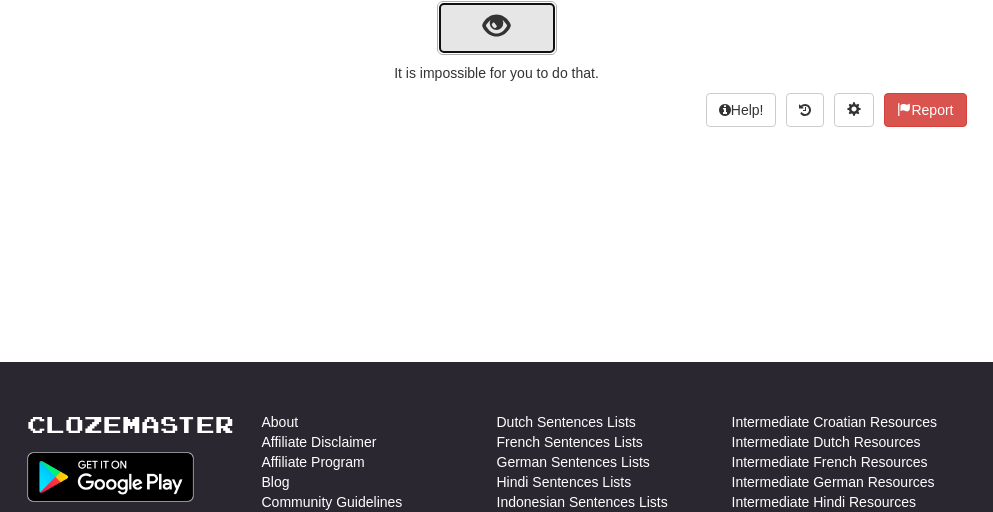 type 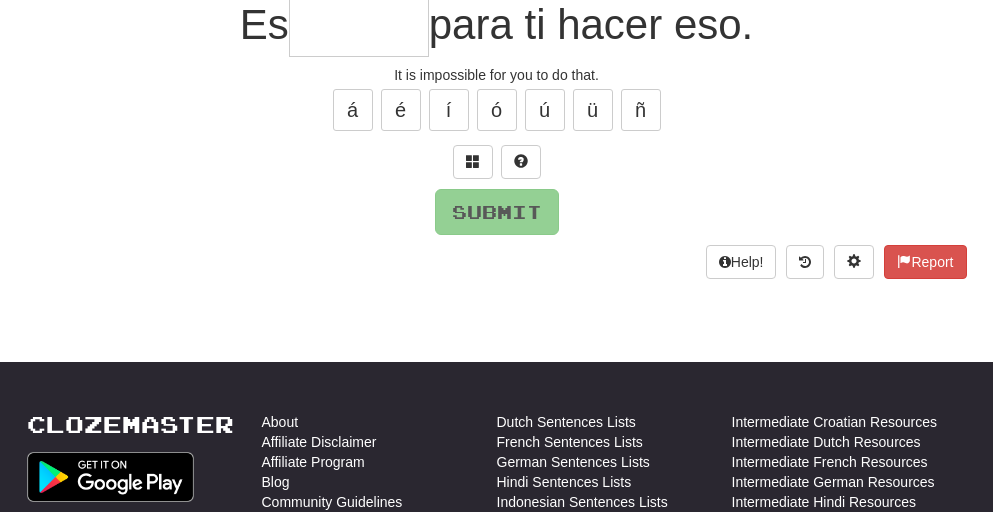 click at bounding box center (359, 27) 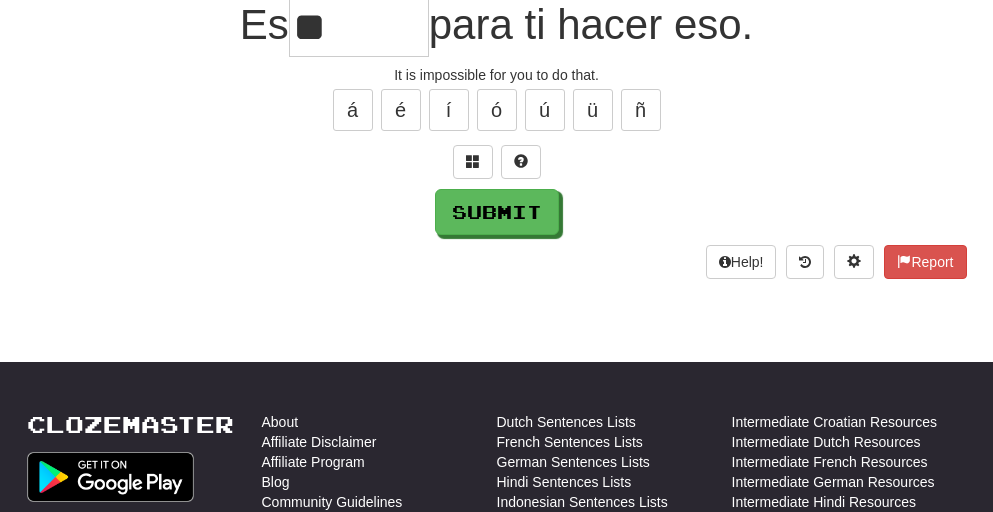 type on "*" 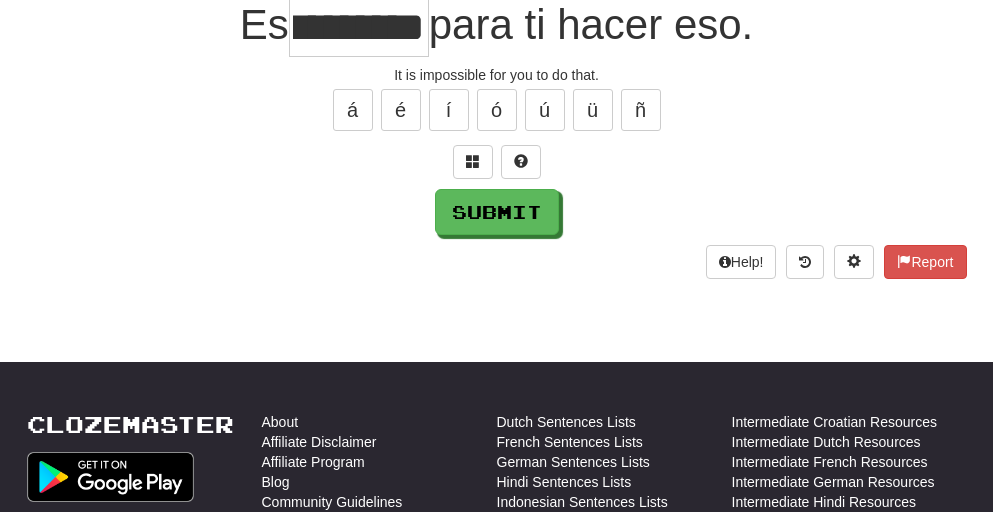 scroll, scrollTop: 0, scrollLeft: 49, axis: horizontal 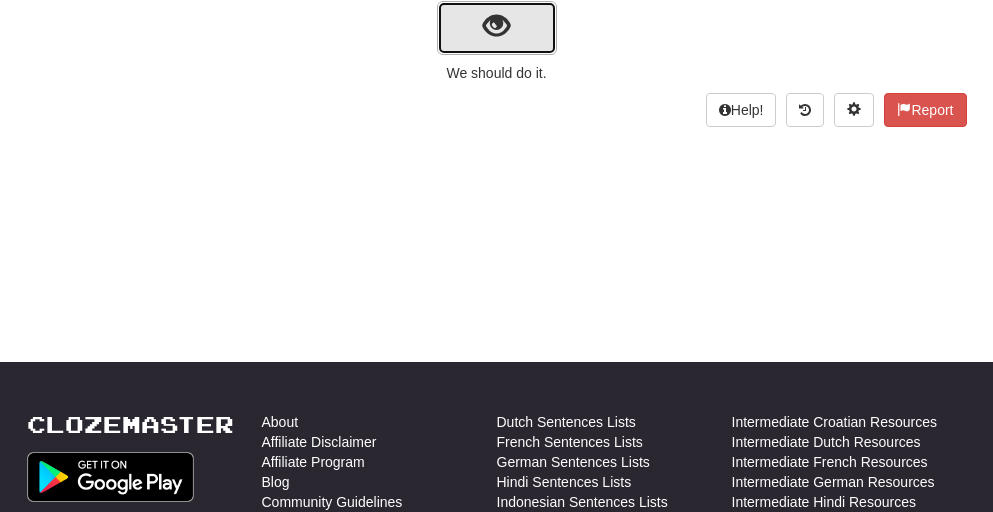 click at bounding box center (496, 26) 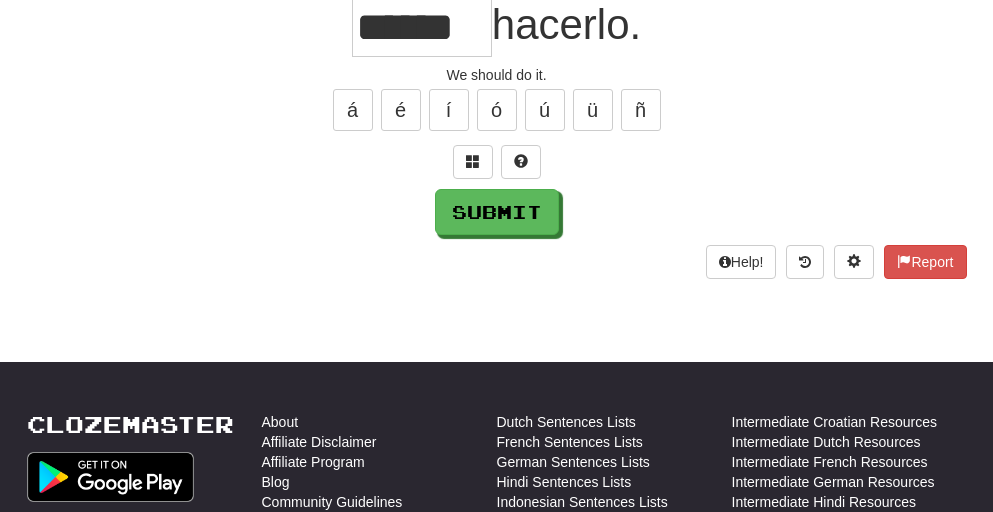 scroll, scrollTop: 0, scrollLeft: 0, axis: both 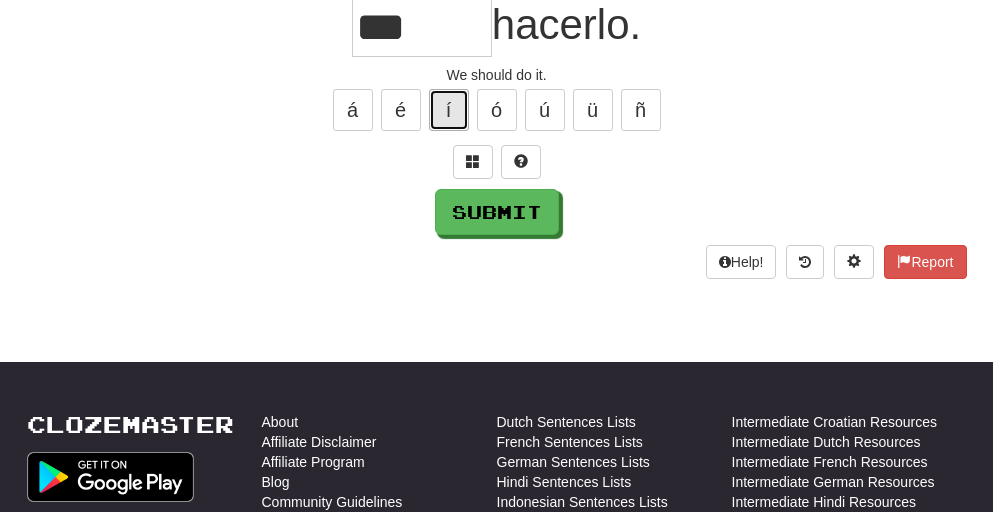 click on "í" at bounding box center [449, 110] 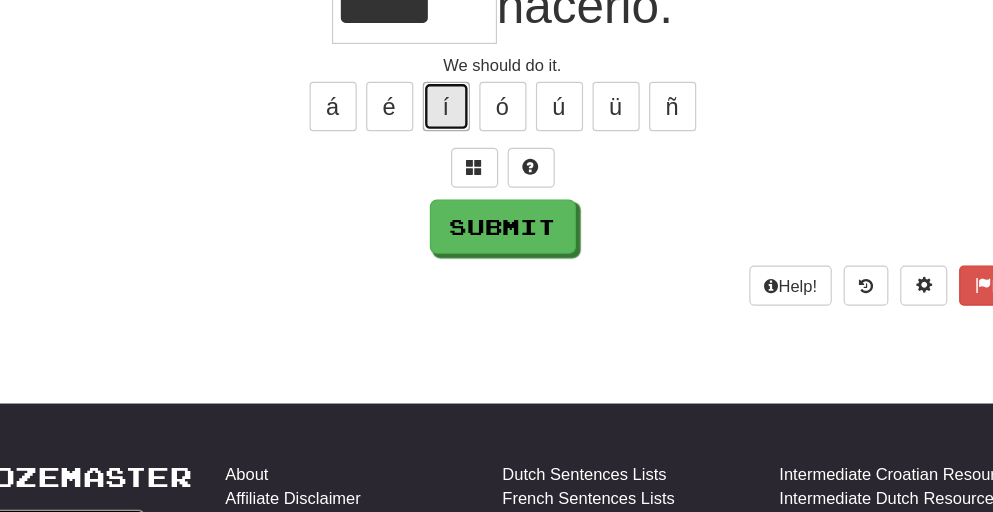 click on "í" at bounding box center (449, 110) 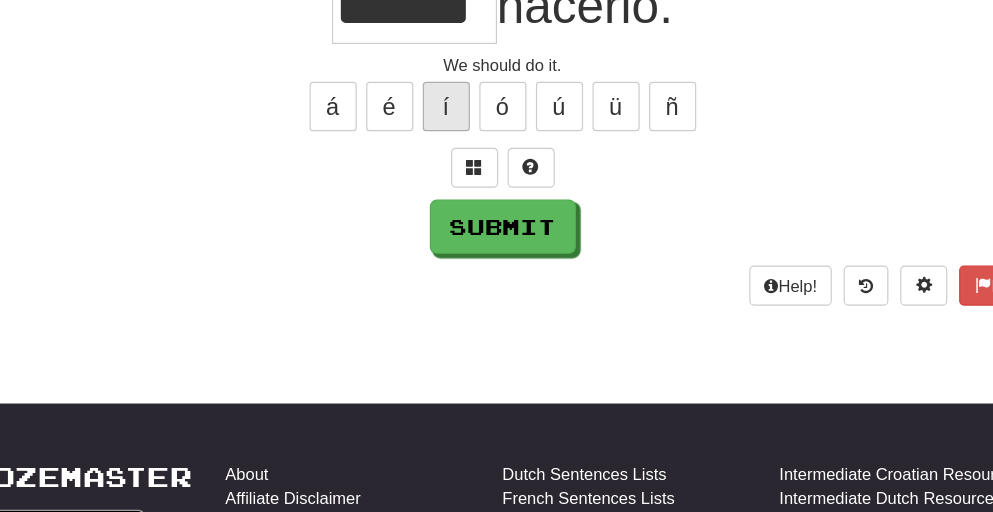 scroll, scrollTop: 203, scrollLeft: 0, axis: vertical 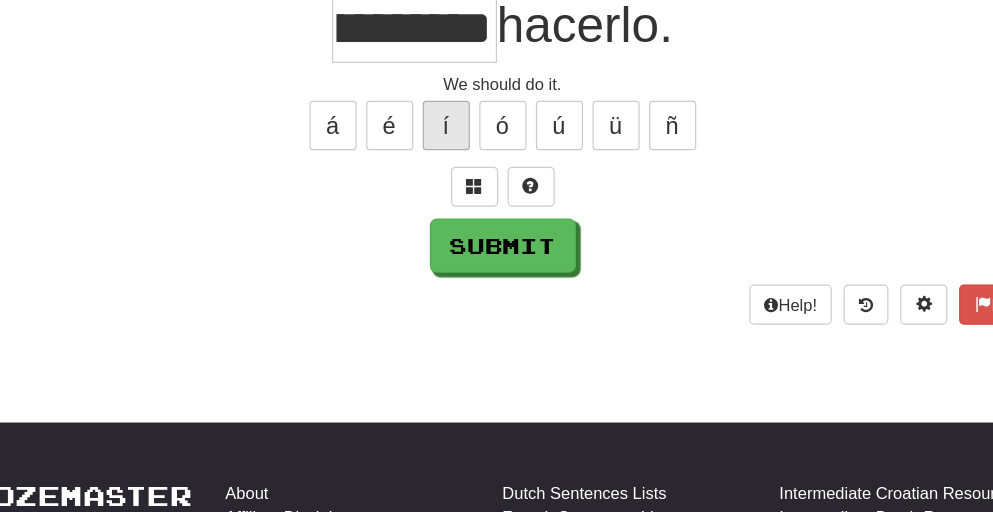 type on "**********" 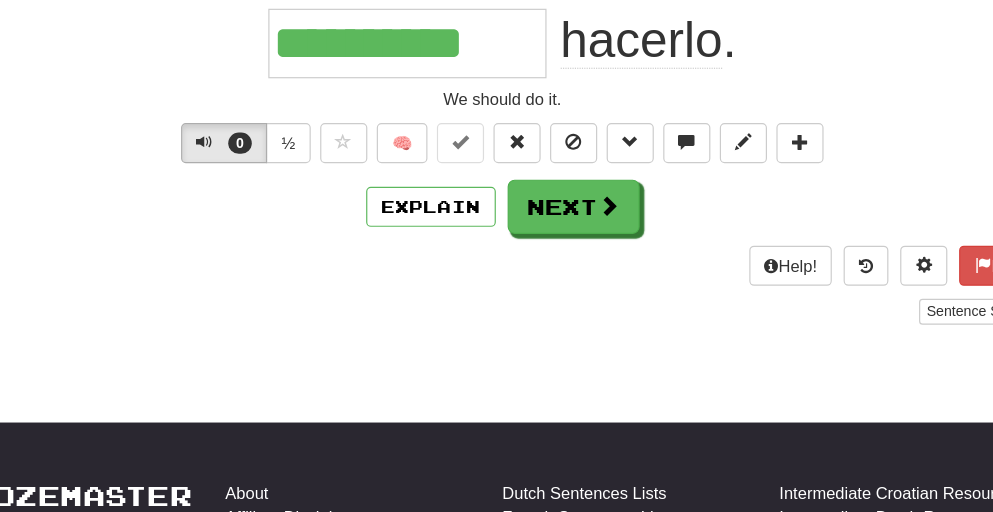scroll, scrollTop: 203, scrollLeft: 0, axis: vertical 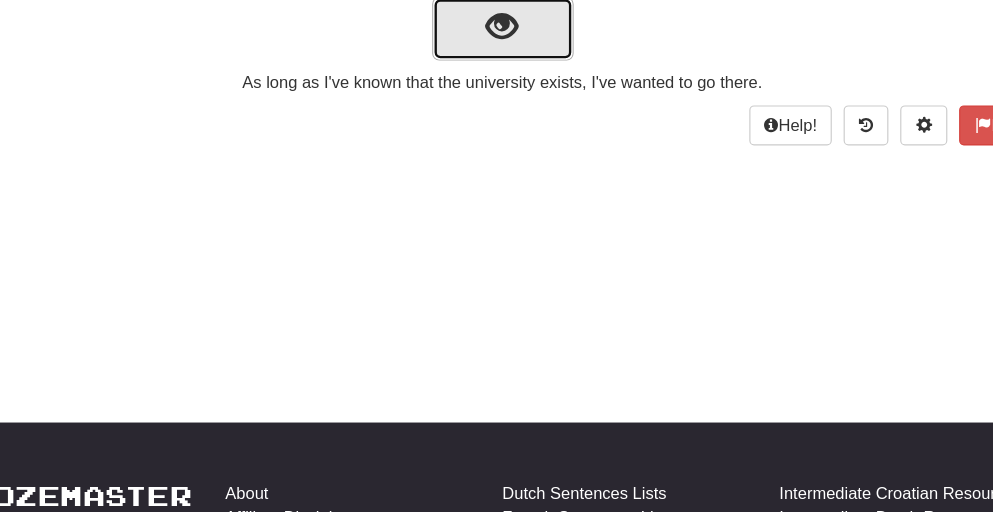click at bounding box center [496, 23] 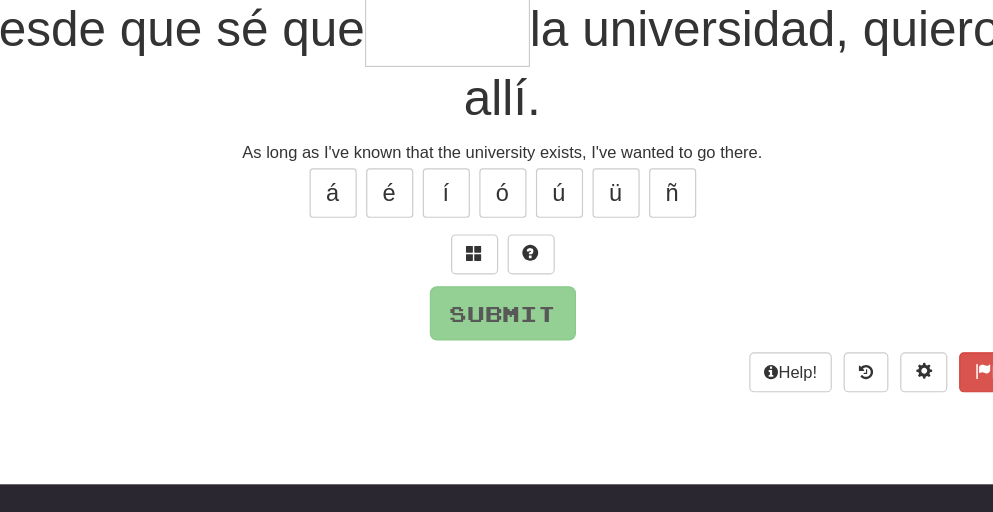 click at bounding box center [450, 27] 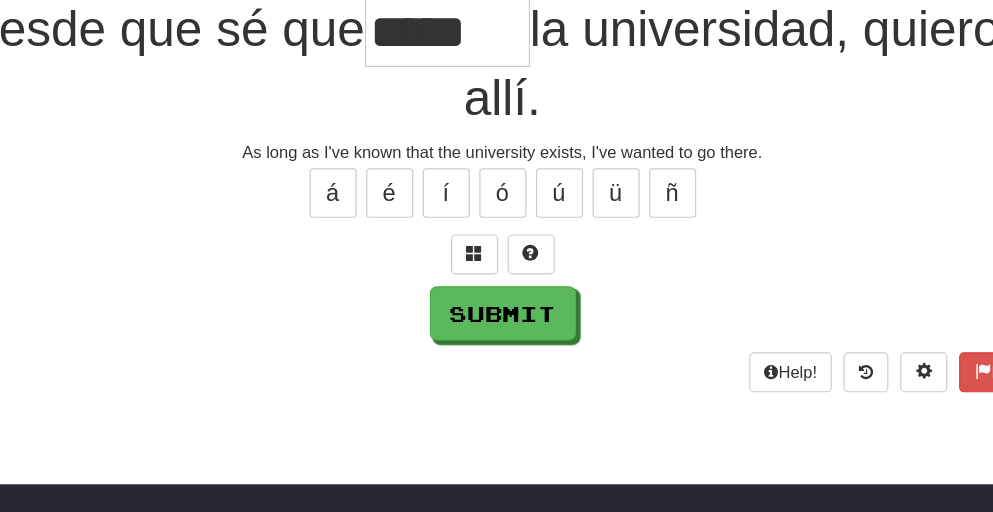 click on "Desde que sé que" at bounding box center (209, 24) 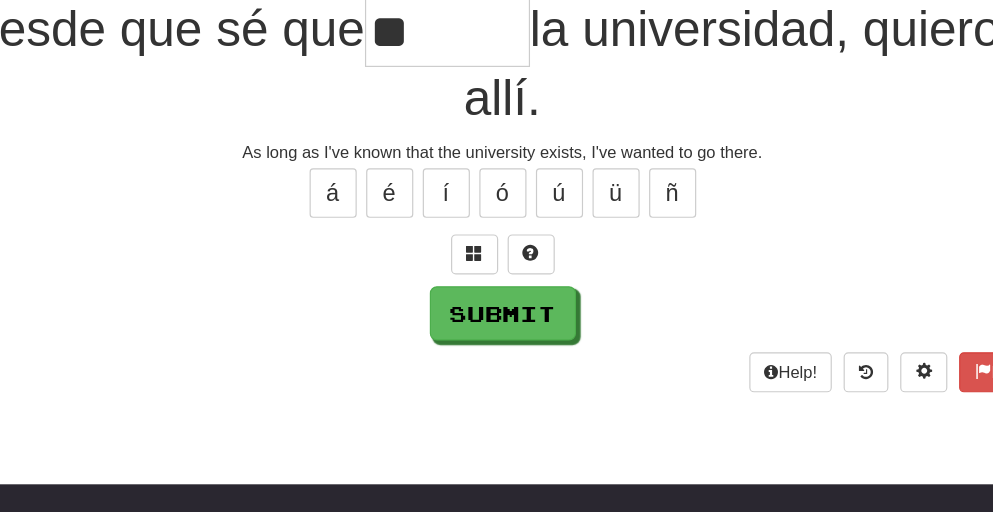 type on "*" 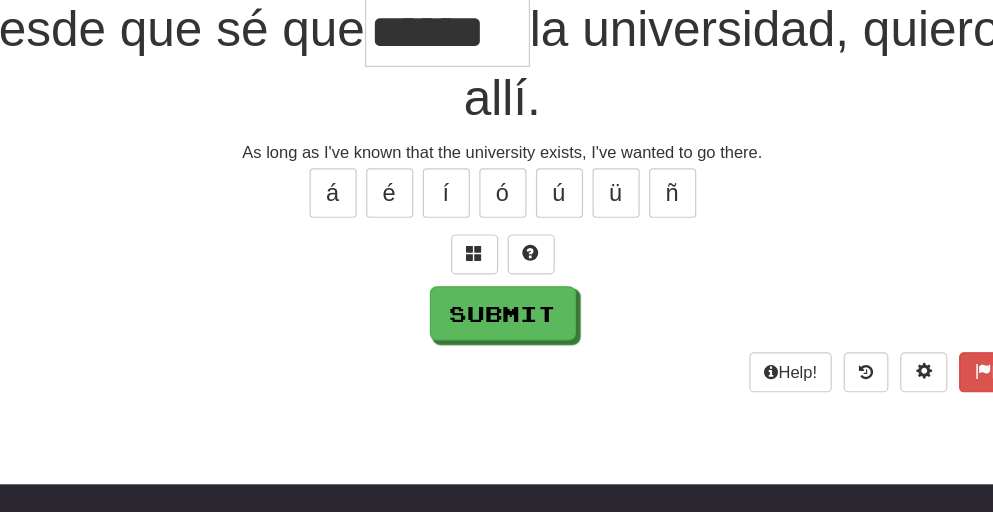 type on "******" 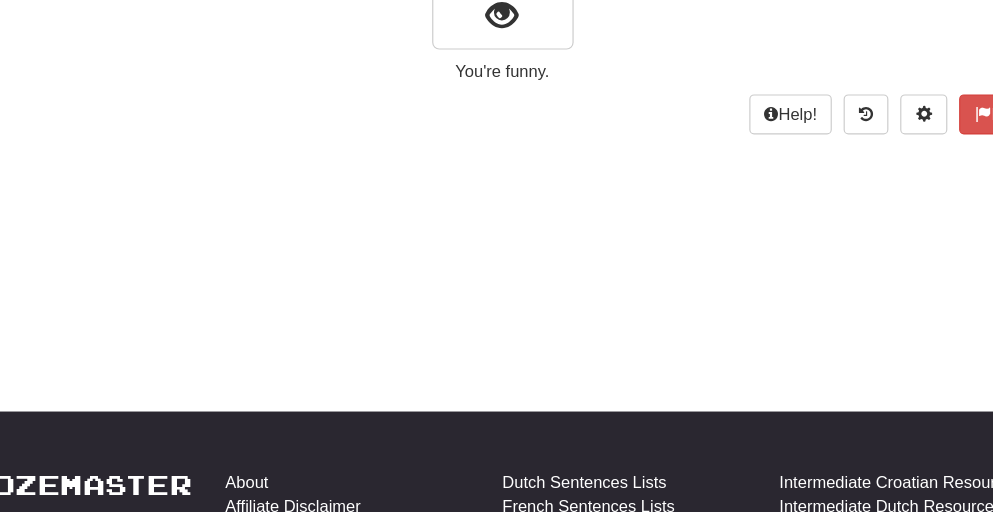 scroll, scrollTop: 200, scrollLeft: 0, axis: vertical 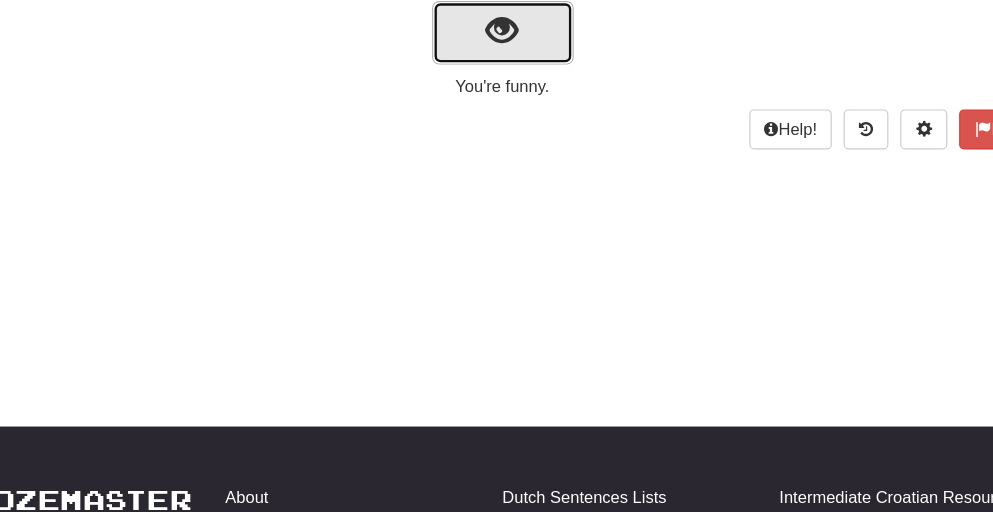 click at bounding box center [496, 26] 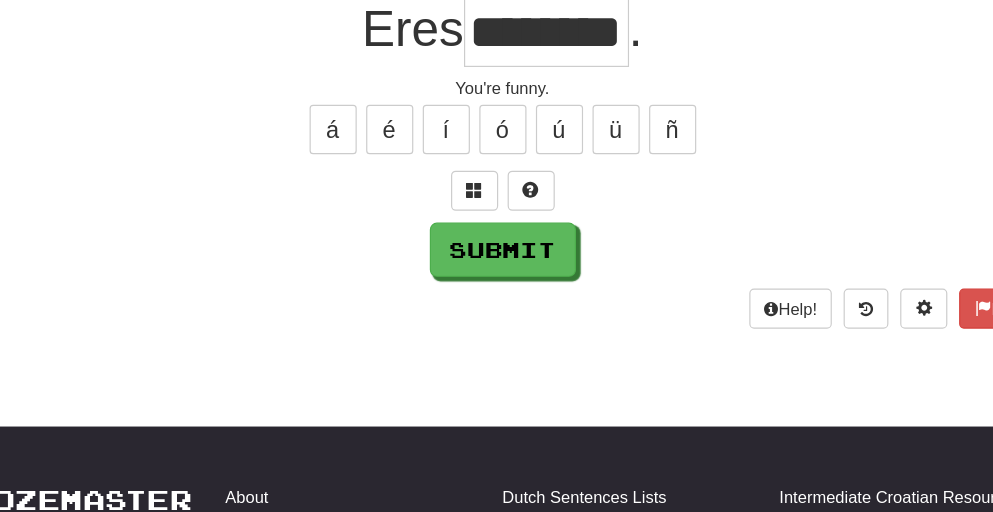 scroll, scrollTop: 0, scrollLeft: 28, axis: horizontal 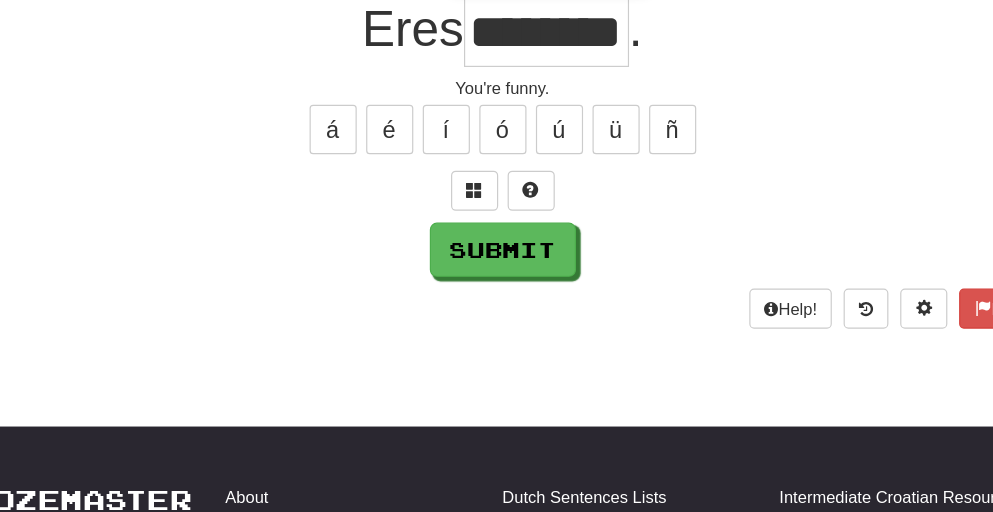 click on "********" at bounding box center (534, 27) 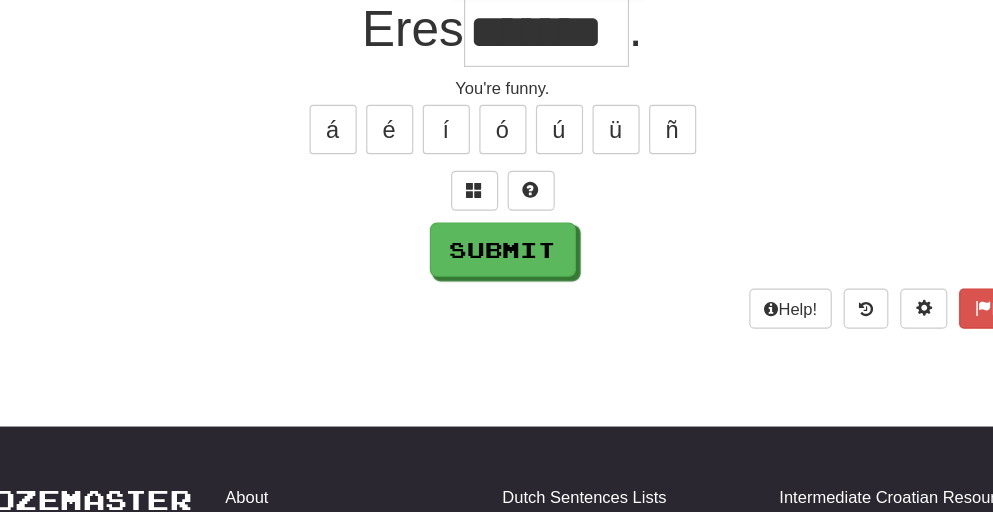 scroll, scrollTop: 0, scrollLeft: 0, axis: both 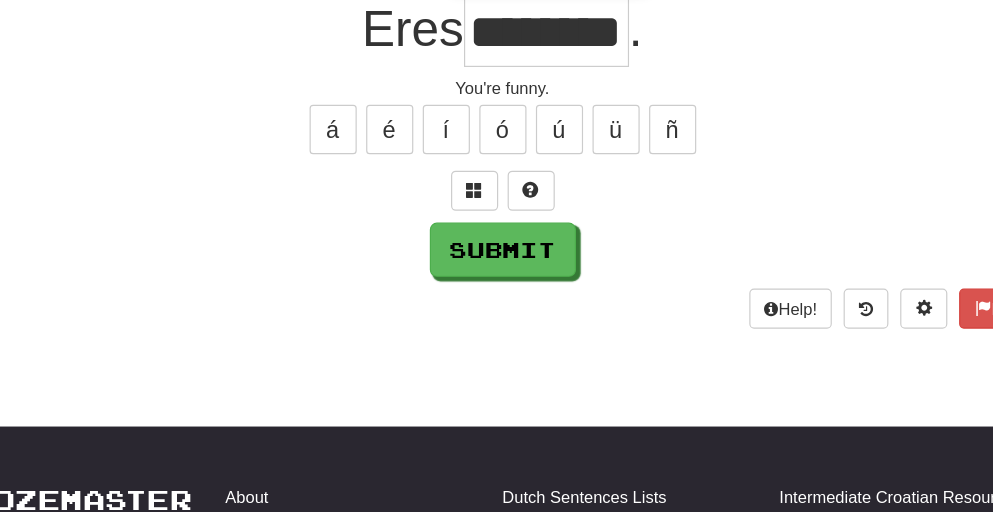 drag, startPoint x: 546, startPoint y: 33, endPoint x: 534, endPoint y: 32, distance: 12.0415945 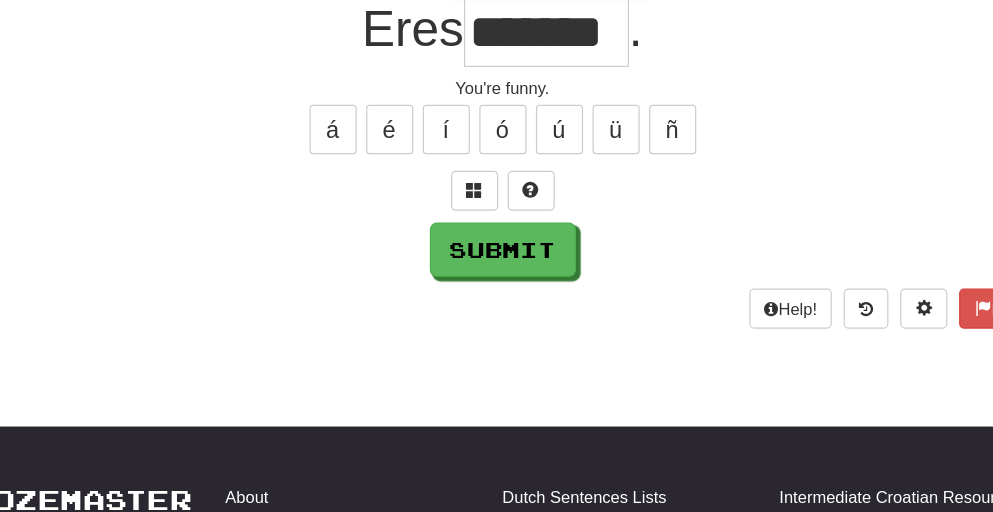 click on "*******" at bounding box center [534, 27] 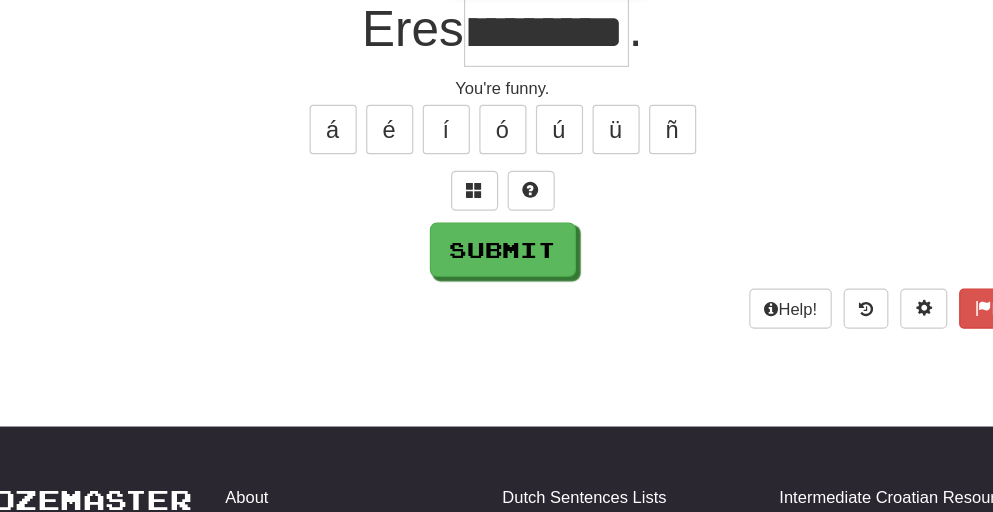 scroll, scrollTop: 0, scrollLeft: 76, axis: horizontal 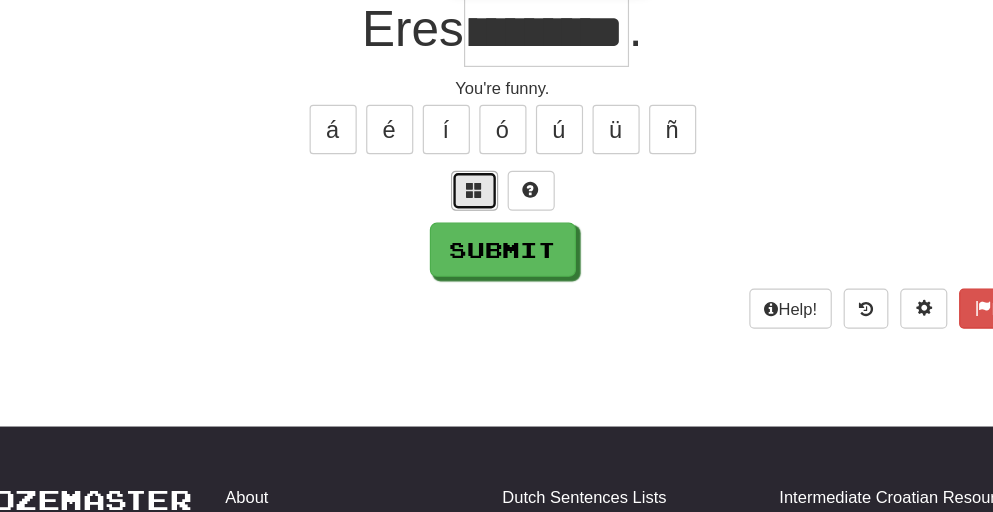 click at bounding box center [473, 161] 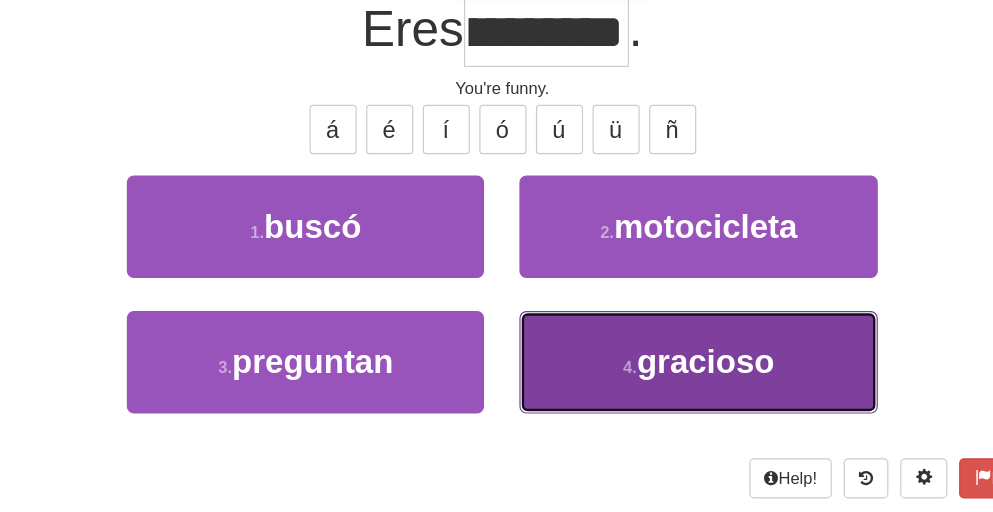click on "gracioso" at bounding box center (669, 307) 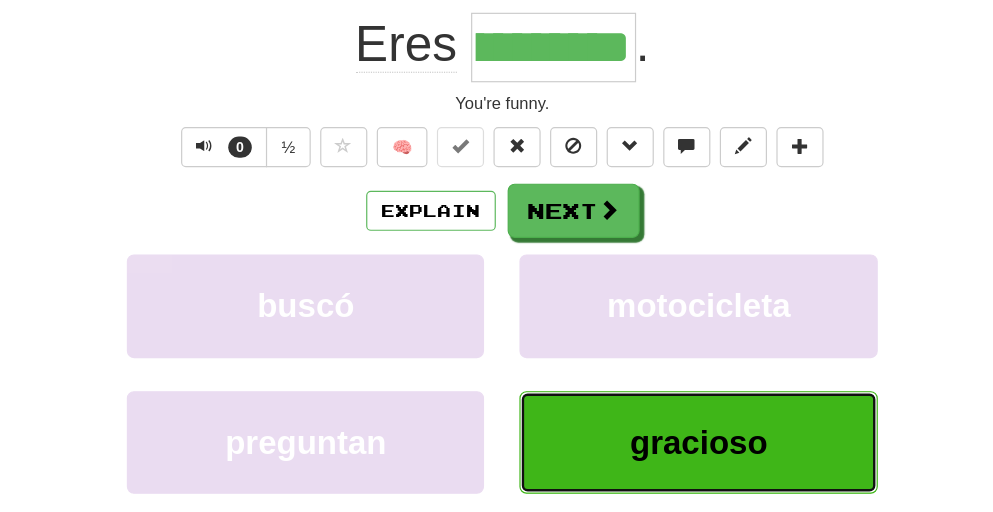 type on "********" 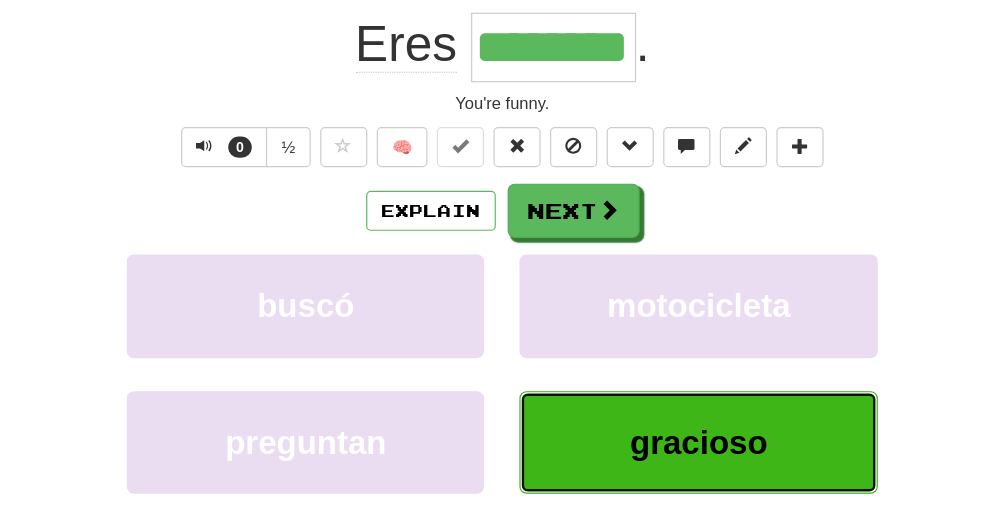 scroll, scrollTop: 0, scrollLeft: 0, axis: both 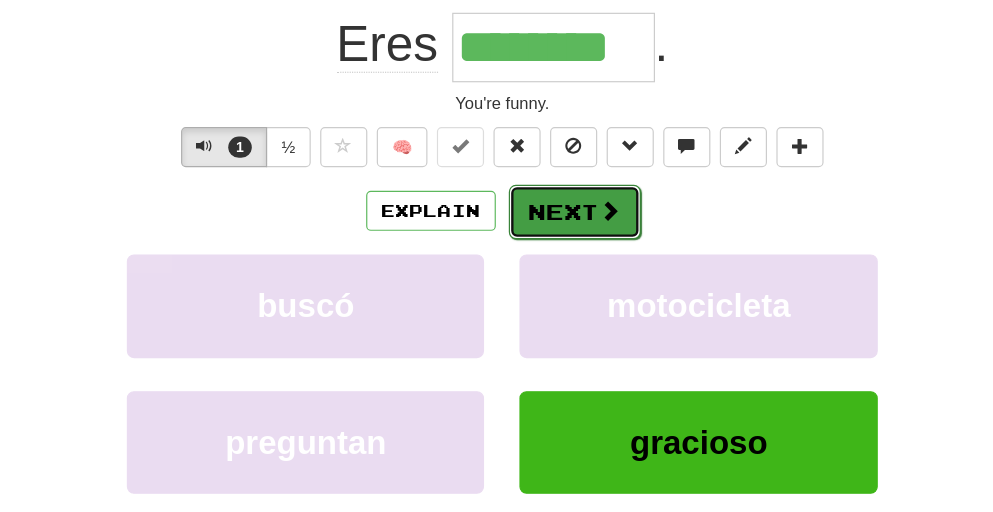 click on "Next" at bounding box center (558, 180) 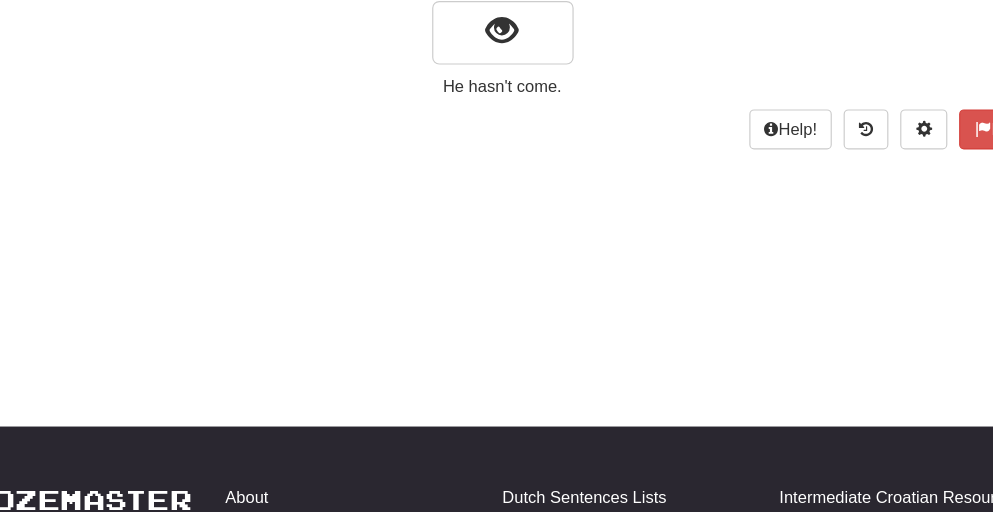 scroll, scrollTop: 187, scrollLeft: 0, axis: vertical 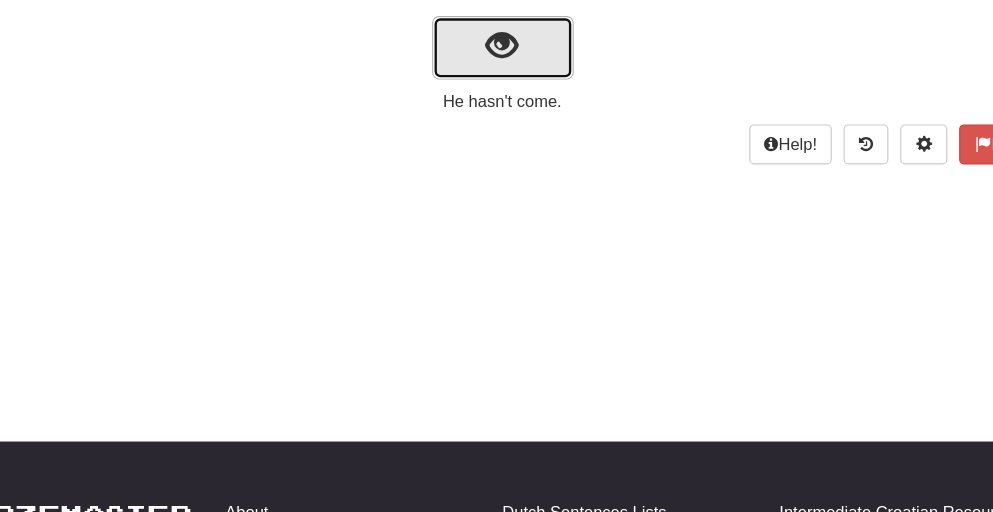 click at bounding box center (496, 39) 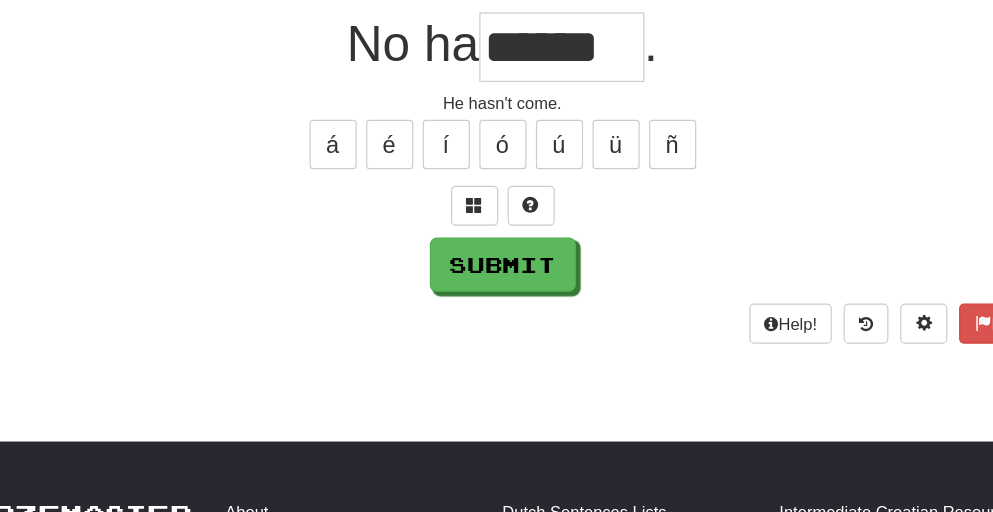 type on "******" 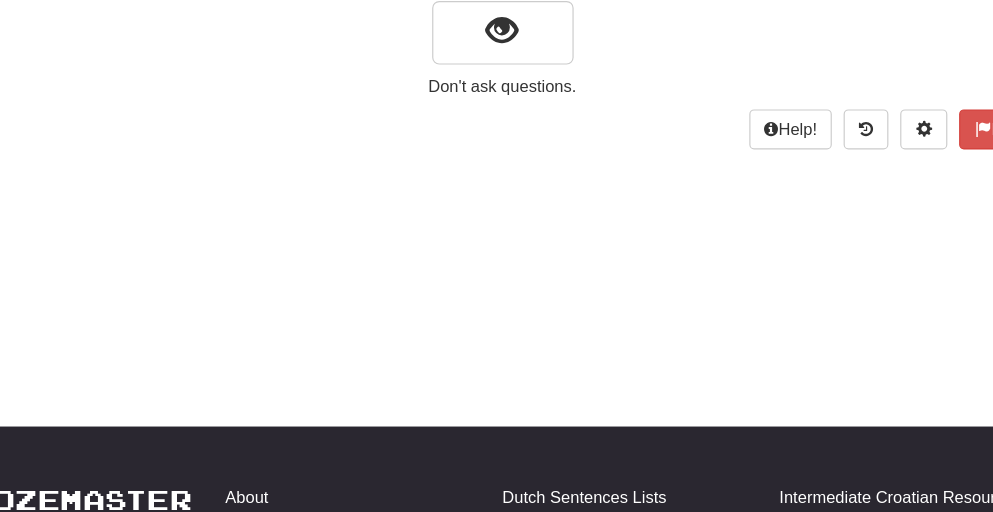 scroll, scrollTop: 187, scrollLeft: 0, axis: vertical 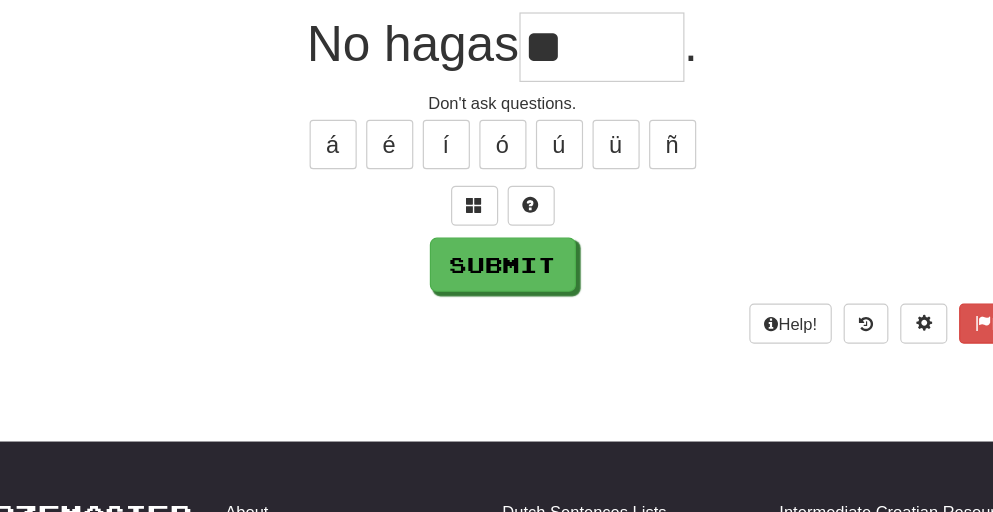 type on "*" 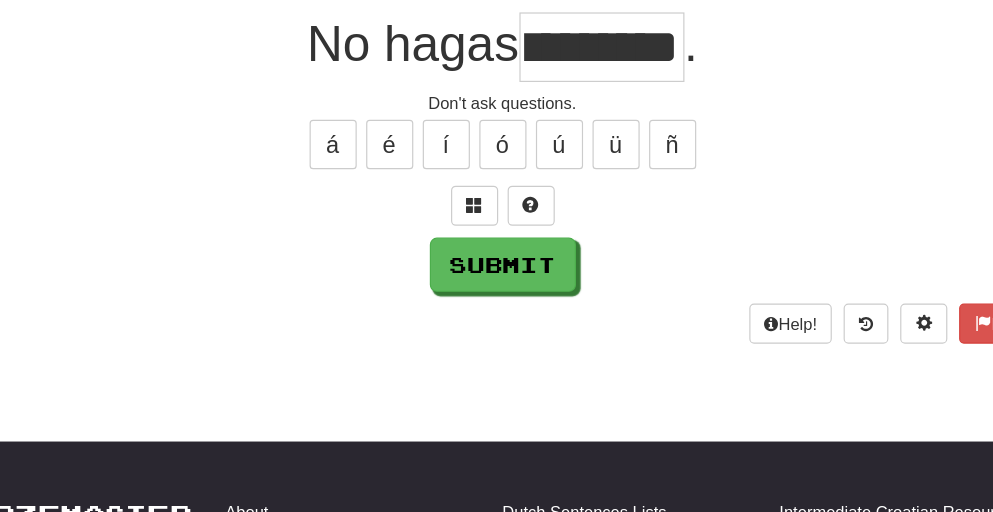 scroll, scrollTop: 0, scrollLeft: 56, axis: horizontal 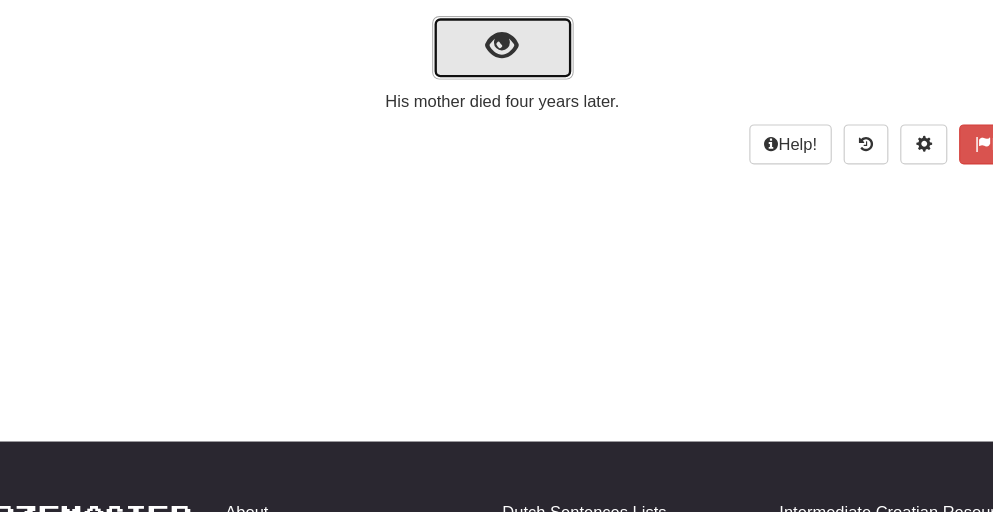 click at bounding box center (496, 39) 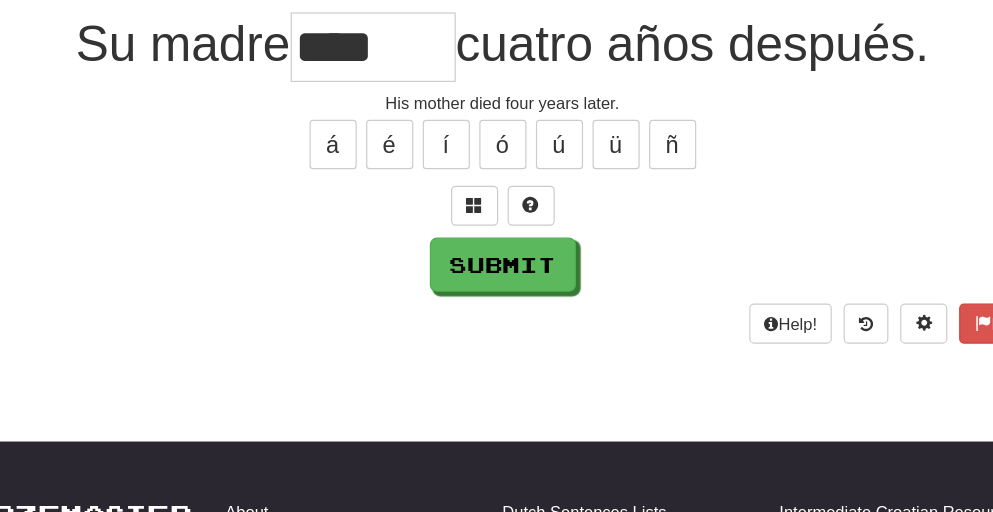 click on "cuatro años después." at bounding box center (658, 37) 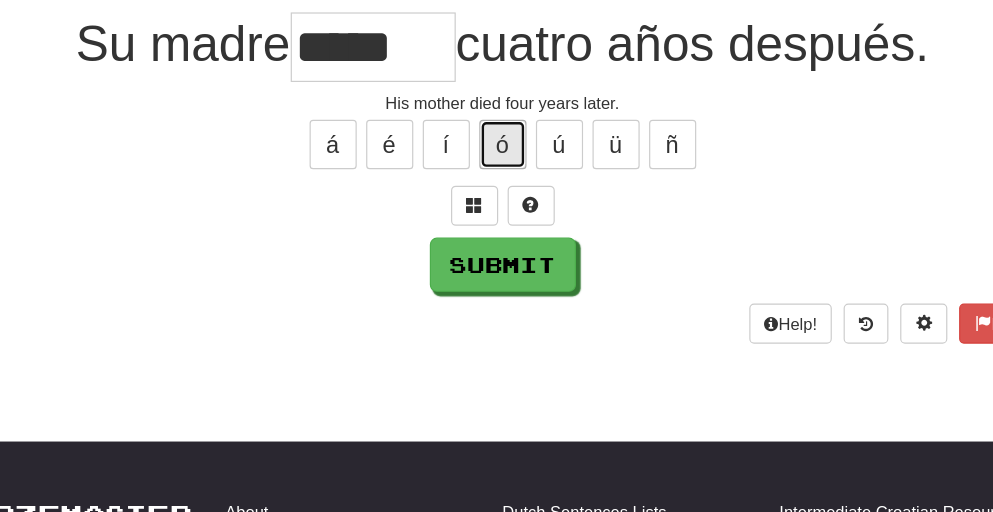 click on "ó" at bounding box center [497, 123] 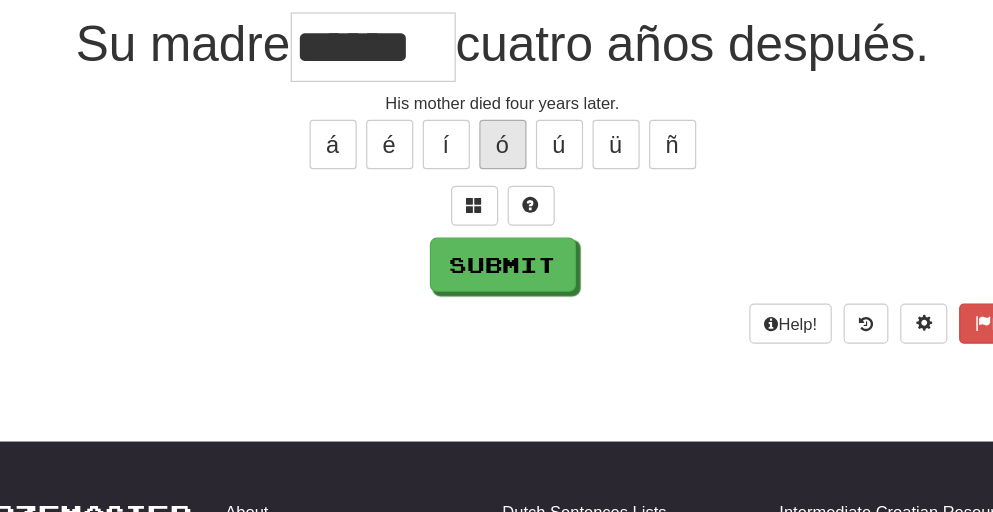 scroll, scrollTop: 0, scrollLeft: 1, axis: horizontal 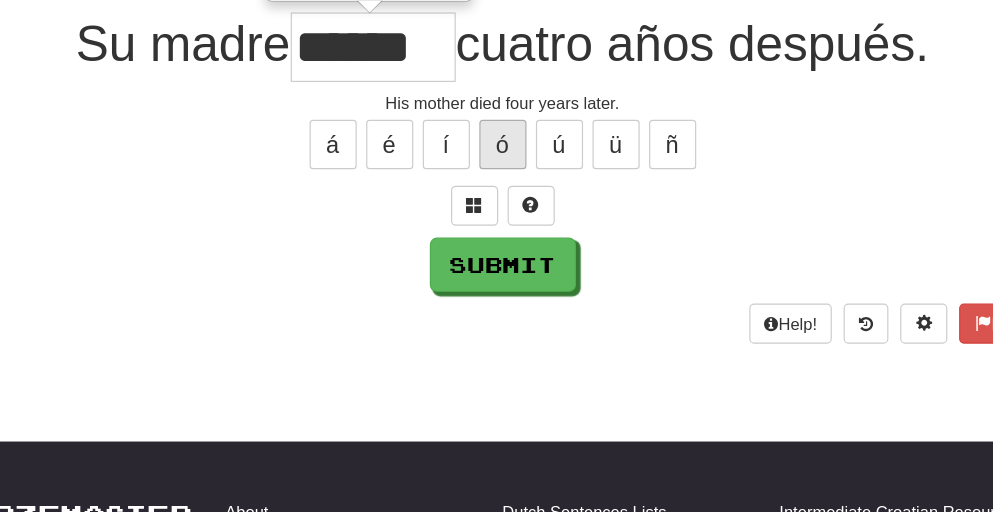 type on "*****" 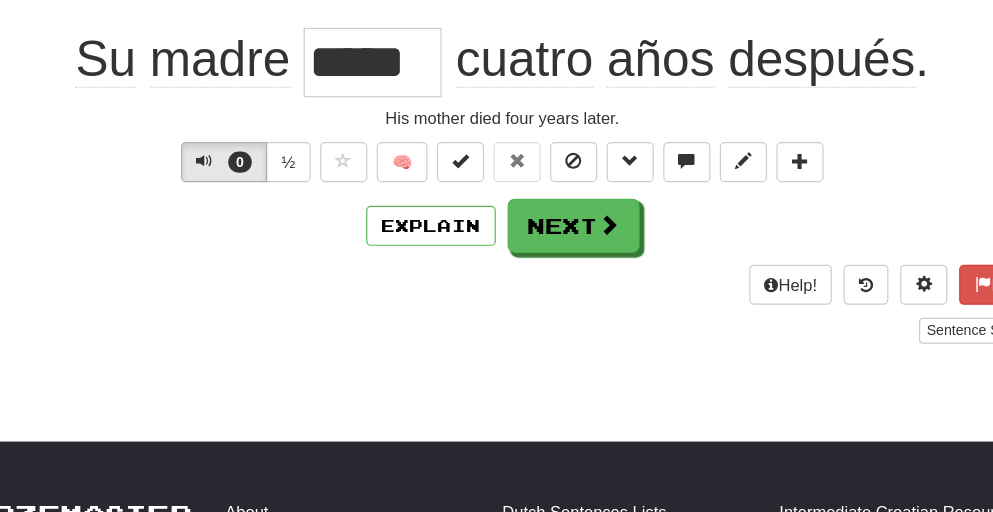 scroll, scrollTop: 0, scrollLeft: 0, axis: both 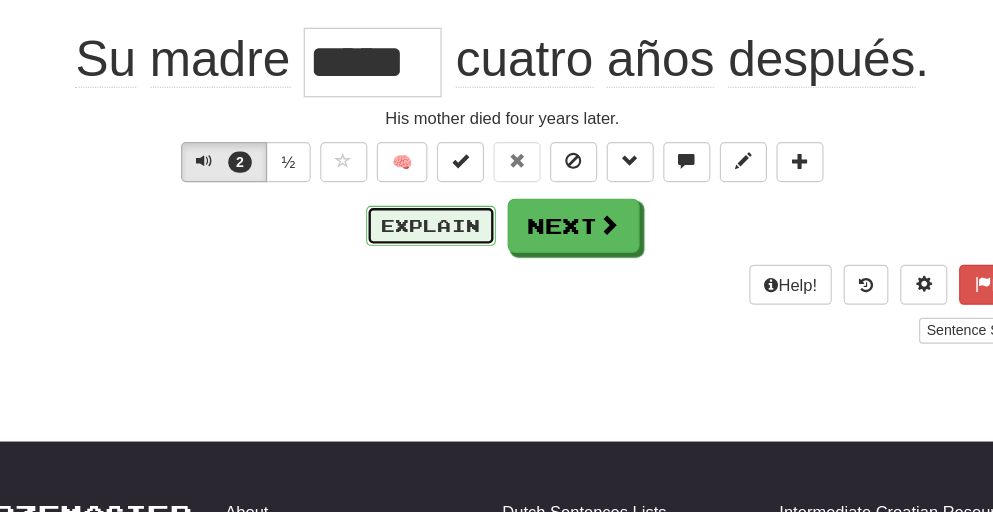 click on "Explain" at bounding box center [436, 192] 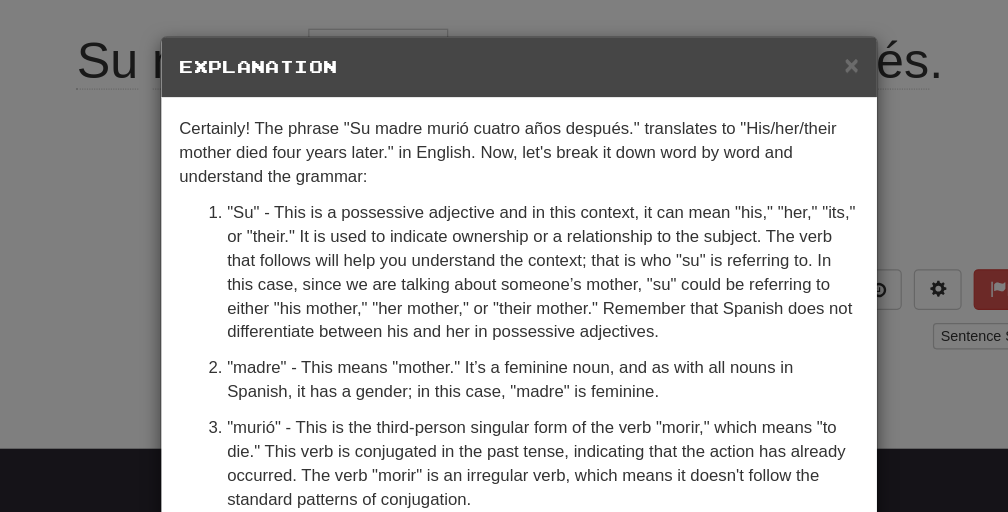click on "× Explanation Certainly! The phrase "Su madre murió cuatro años después." translates to "His/her/their mother died four years later." in English. Now, let's break it down word by word and understand the grammar:
"Su" - This is a possessive adjective and in this context, it can mean "his," "her," "its," or "their." It is used to indicate ownership or a relationship to the subject. The verb that follows will help you understand the context; that is who "su" is referring to. In this case, since we are talking about someone’s mother, "su" could be referring to either "his mother," "her mother," or "their mother." Remember that Spanish does not differentiate between his and her in possessive adjectives.
"madre" - This means "mother." It’s a feminine noun, and as with all nouns in Spanish, it has a gender; in this case, "madre" is feminine.
"cuatro" - This is the number "four." In Spanish, numbers do not change form based on gender or number (singular/plural)." at bounding box center (504, 256) 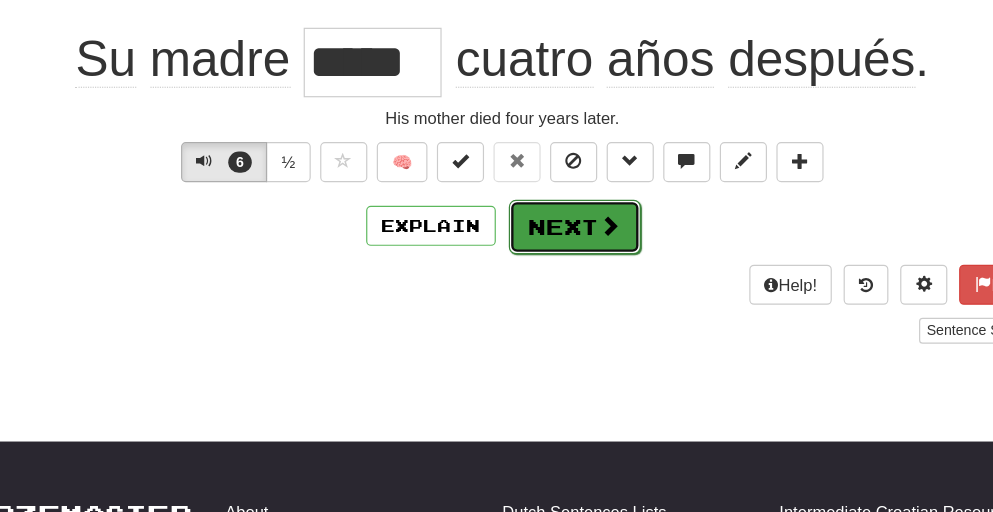 click on "Next" at bounding box center (558, 193) 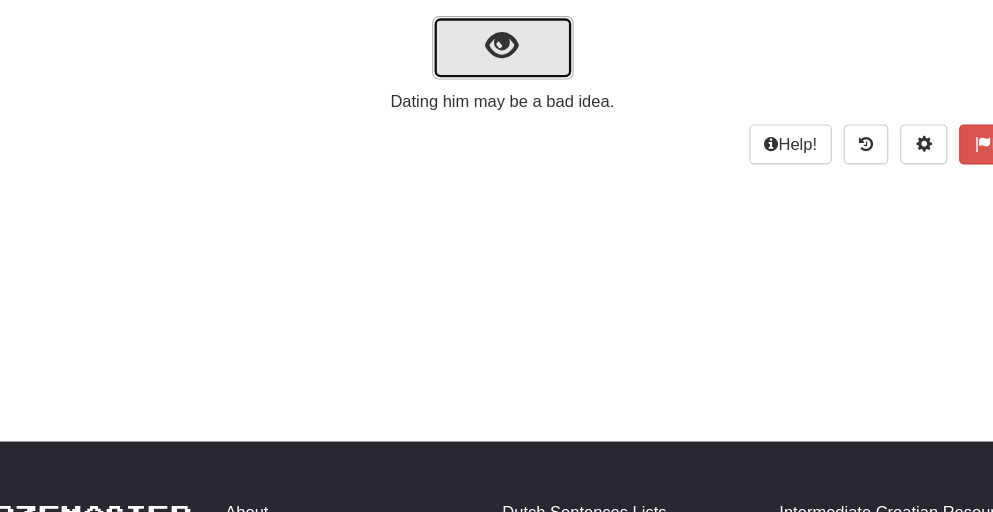 click at bounding box center (496, 39) 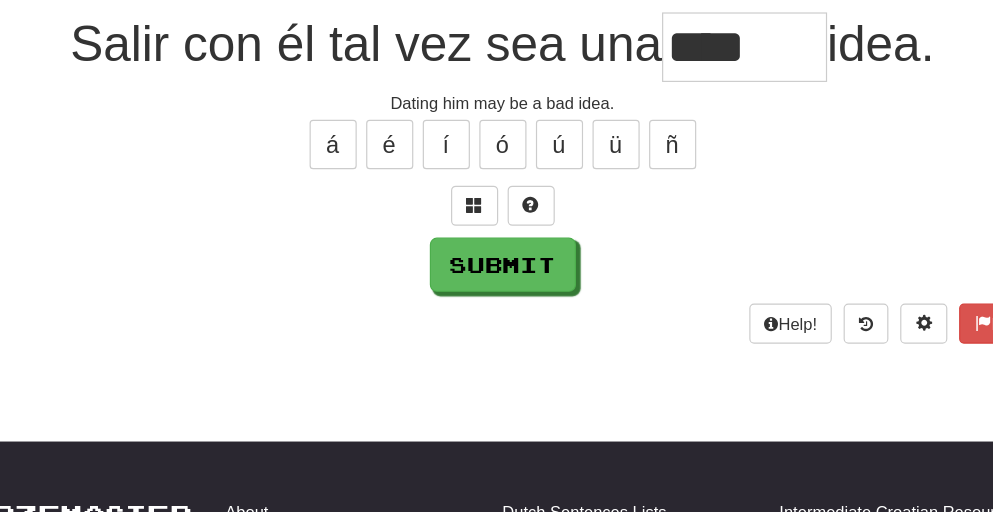 type on "****" 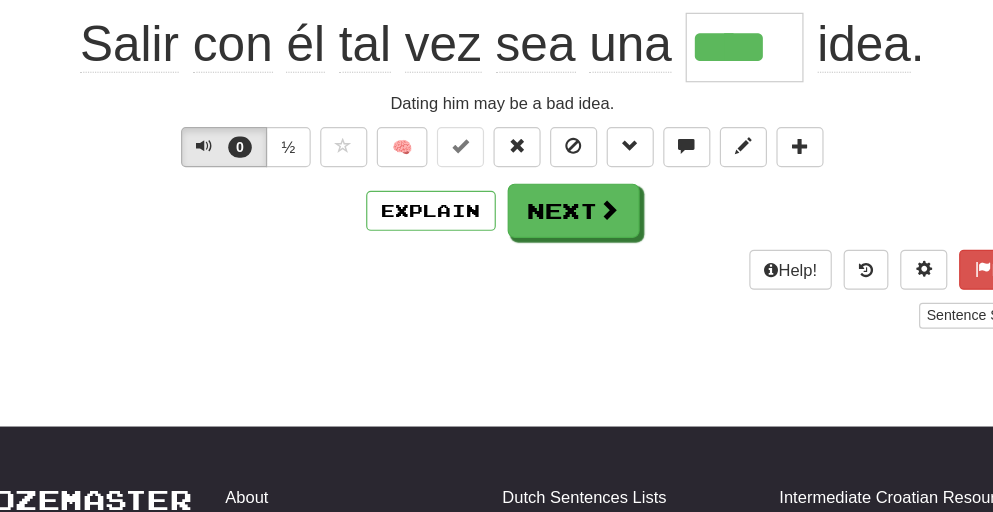 scroll, scrollTop: 187, scrollLeft: 0, axis: vertical 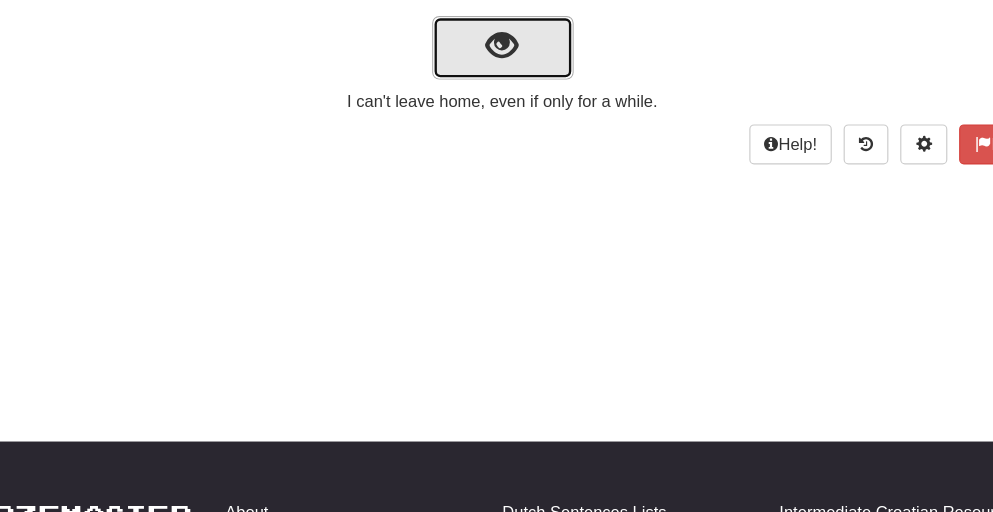 click at bounding box center [496, 39] 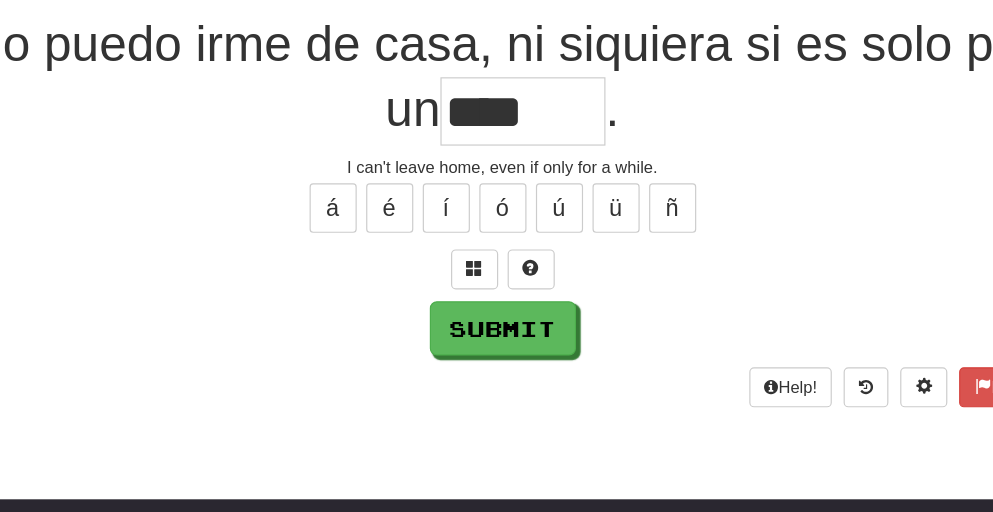 type on "****" 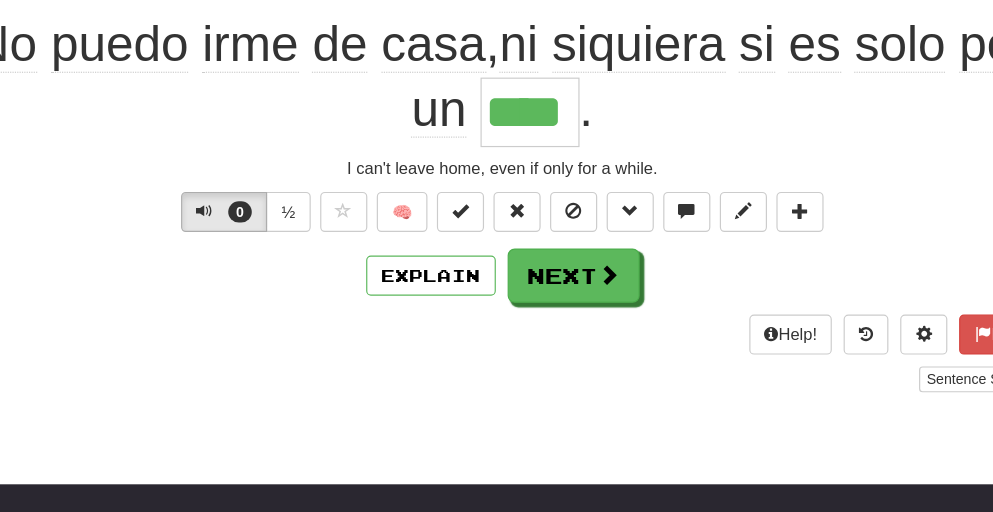 scroll, scrollTop: 187, scrollLeft: 0, axis: vertical 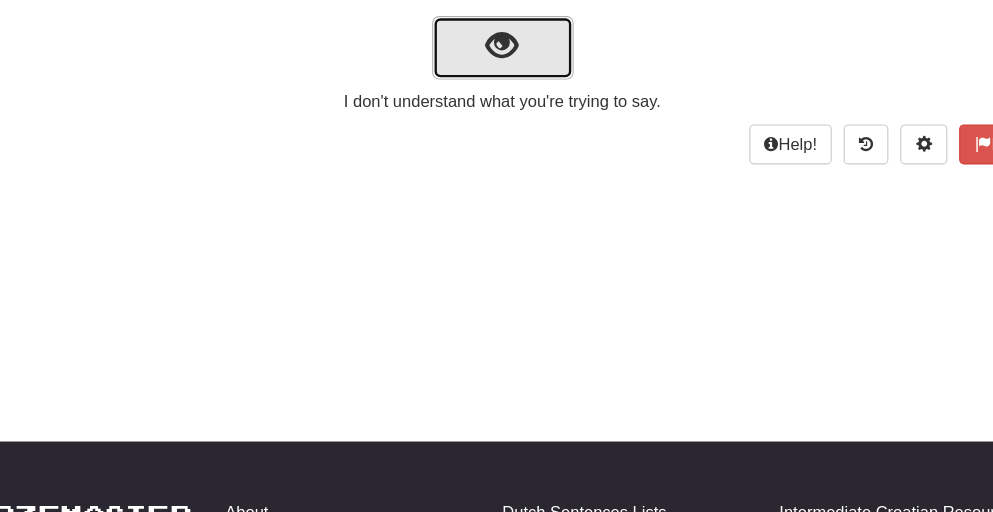 click at bounding box center (496, 39) 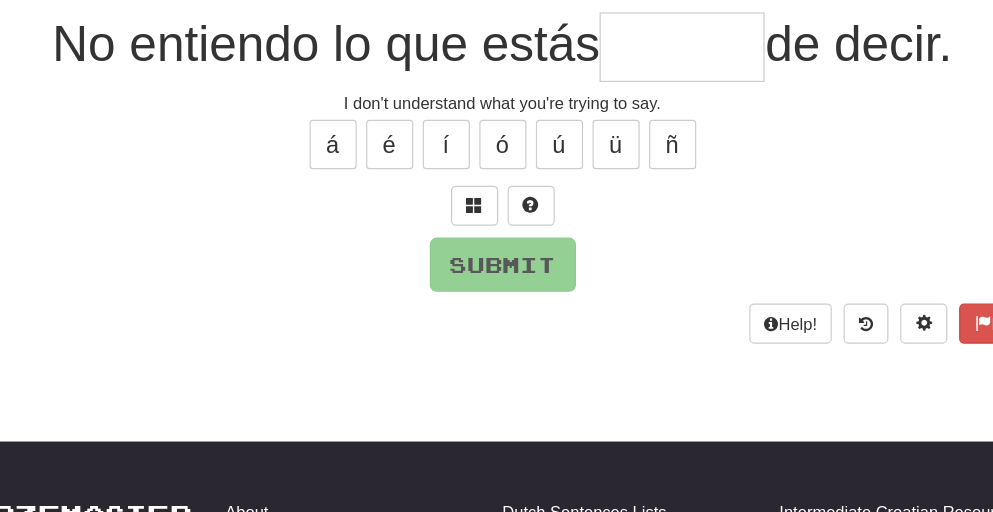click at bounding box center [649, 40] 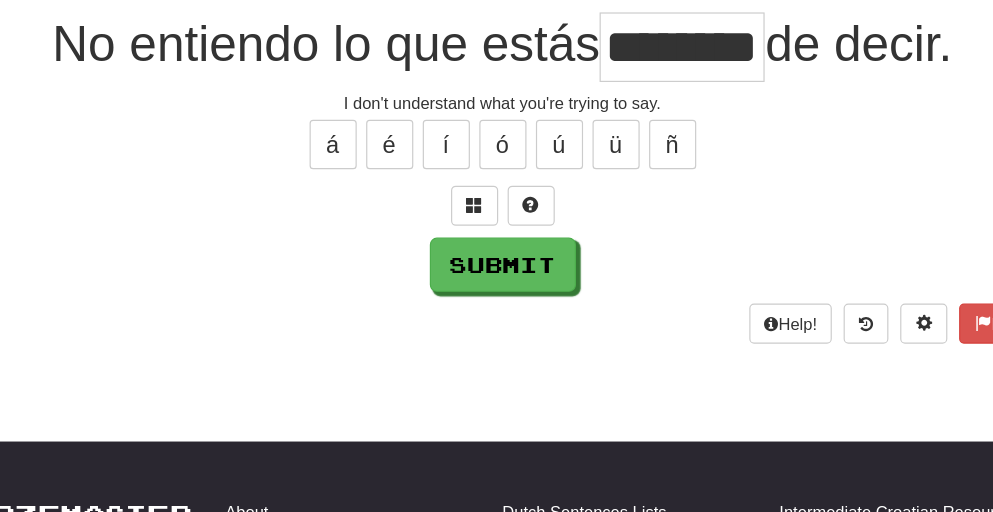 scroll, scrollTop: 0, scrollLeft: 26, axis: horizontal 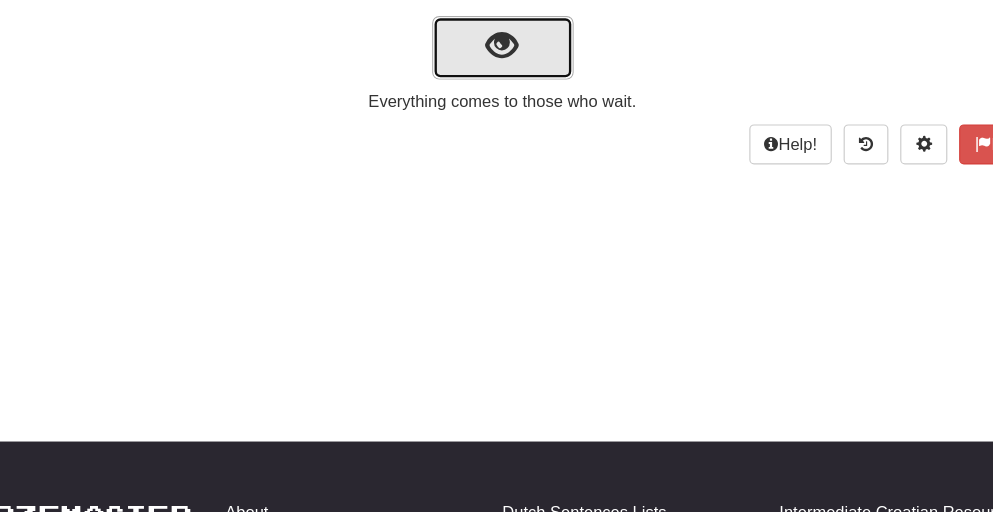 click at bounding box center (496, 39) 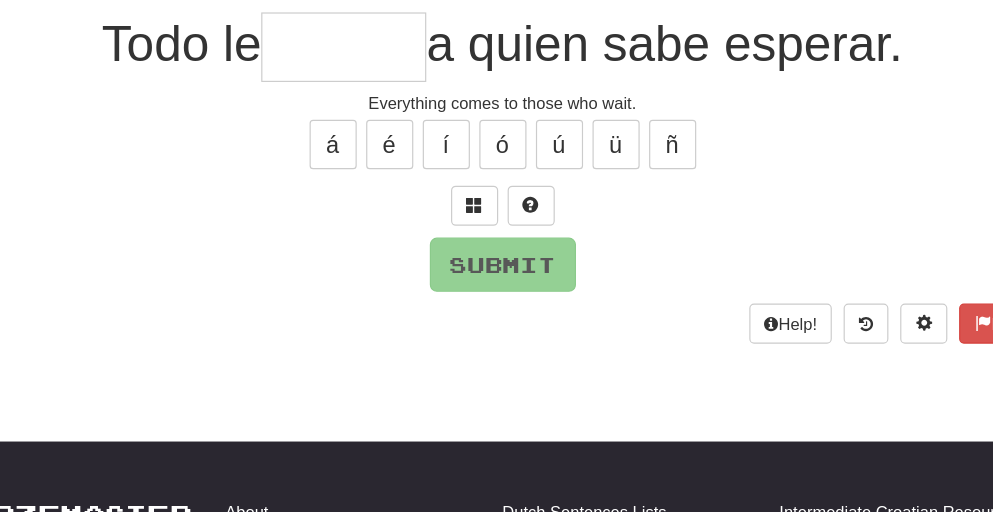 click on "a quien sabe esperar." at bounding box center [634, 37] 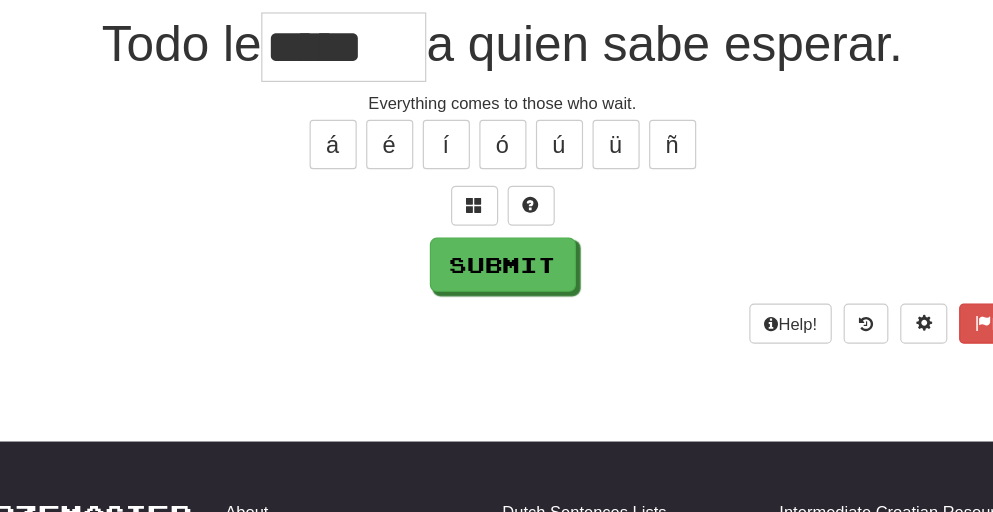 type on "*****" 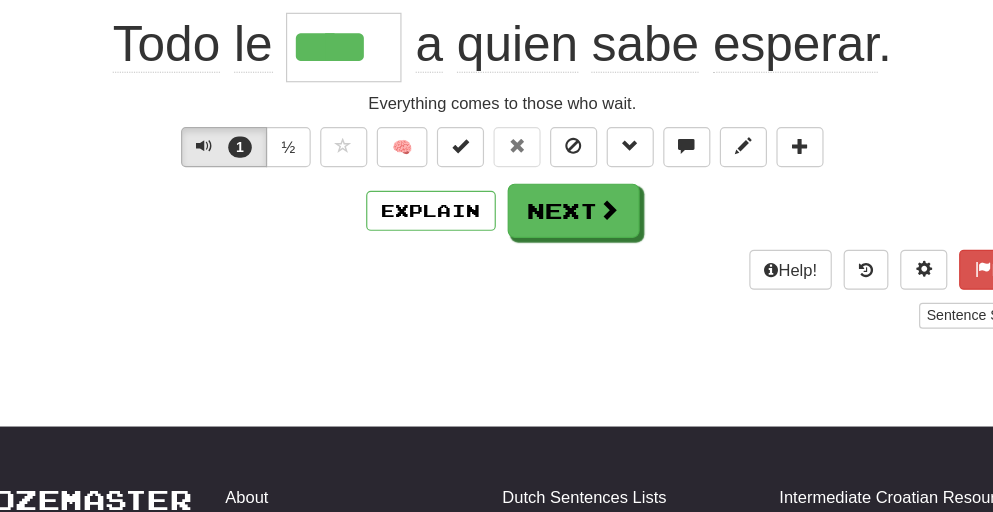 type on "*****" 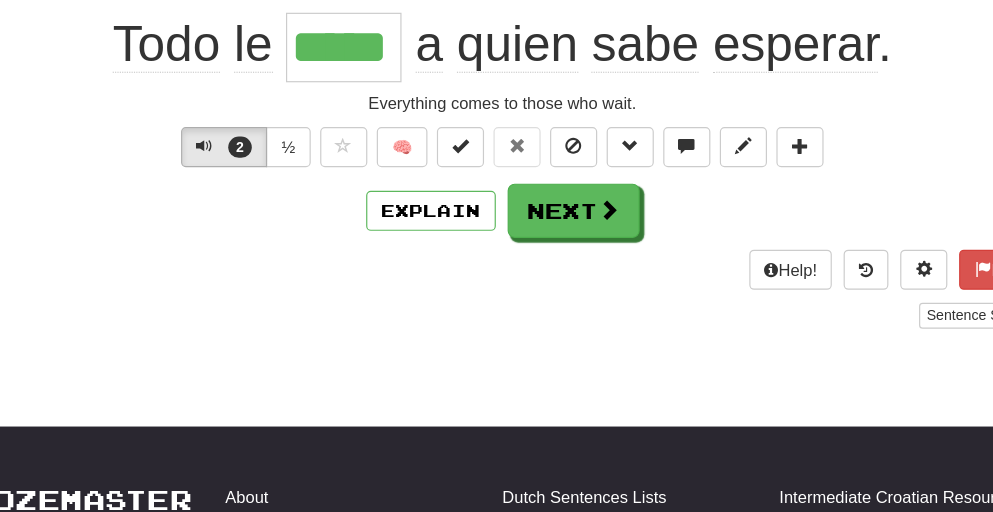 click on "*****" at bounding box center [362, 53] 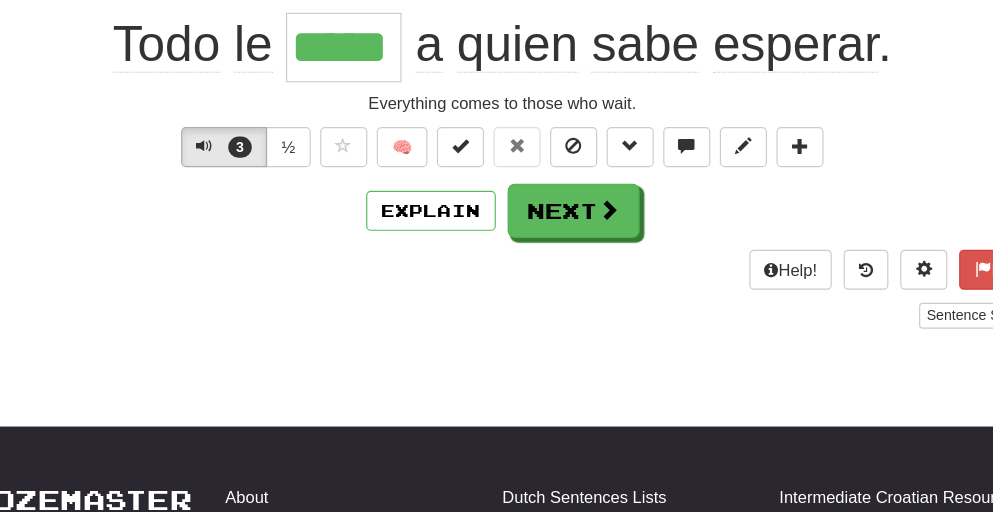 scroll, scrollTop: 187, scrollLeft: 0, axis: vertical 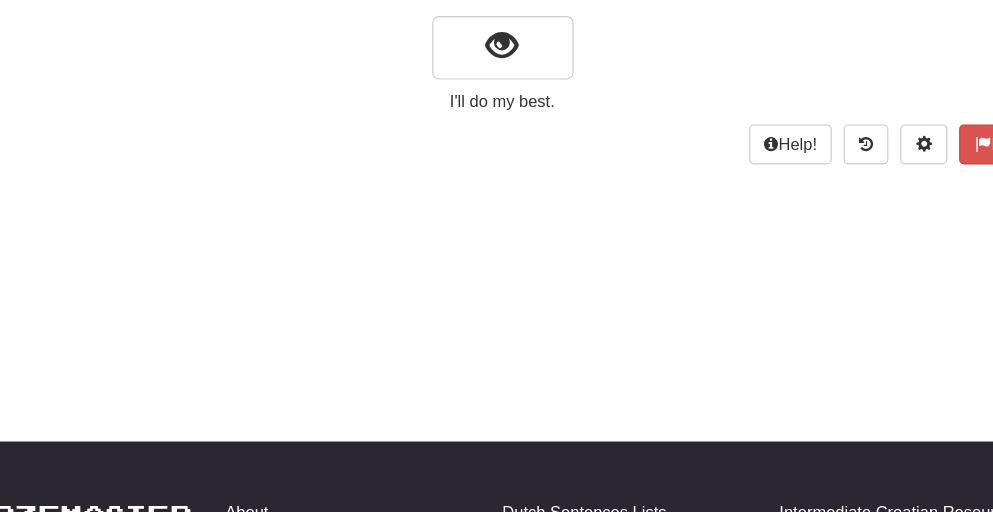 click at bounding box center [497, 39] 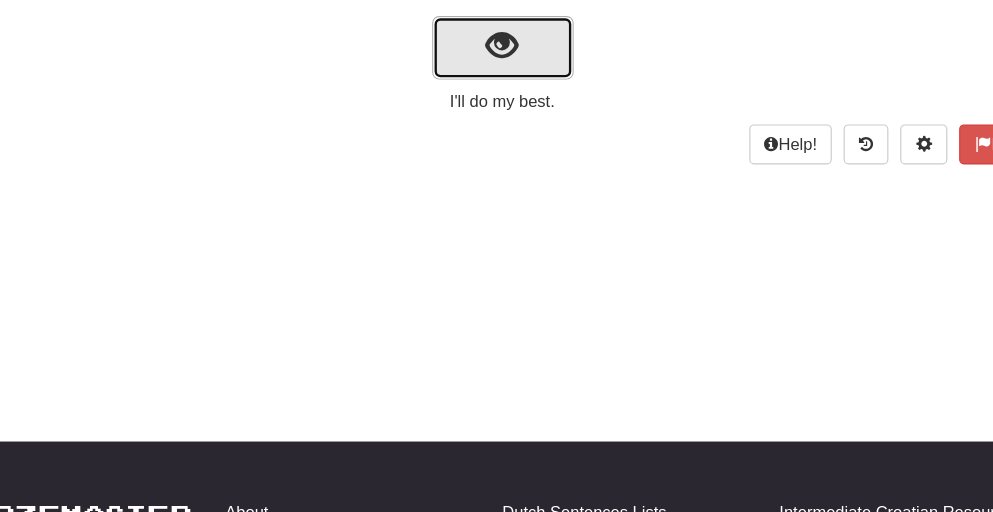 click at bounding box center (496, 39) 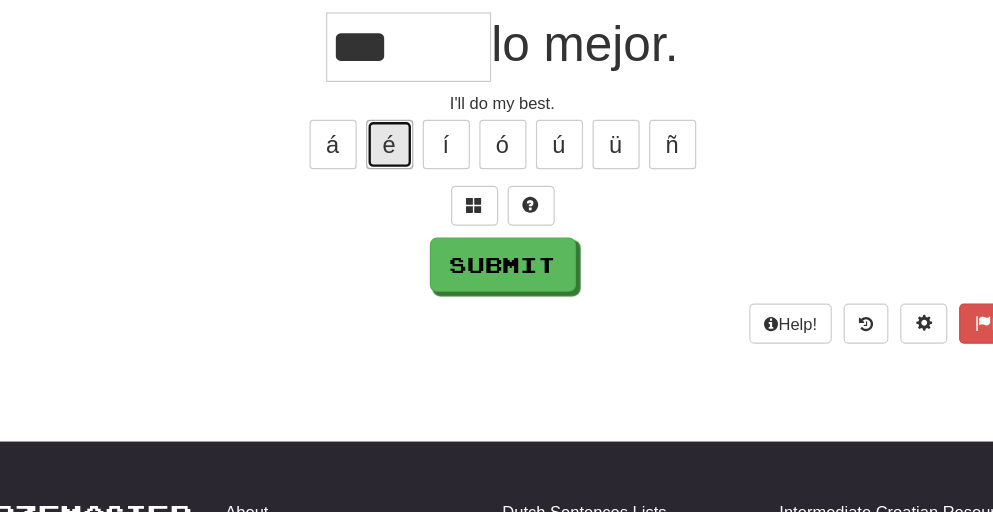 click on "é" at bounding box center [401, 123] 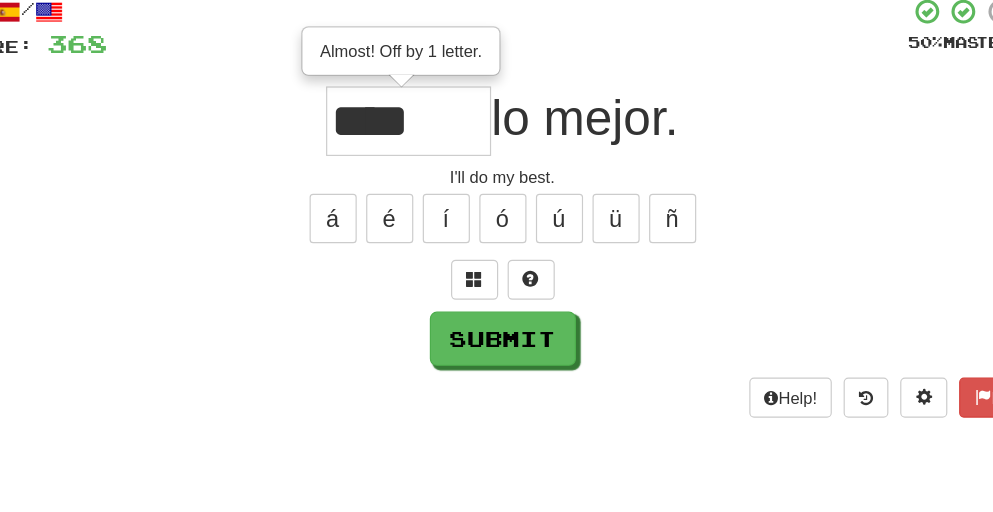scroll, scrollTop: 124, scrollLeft: 0, axis: vertical 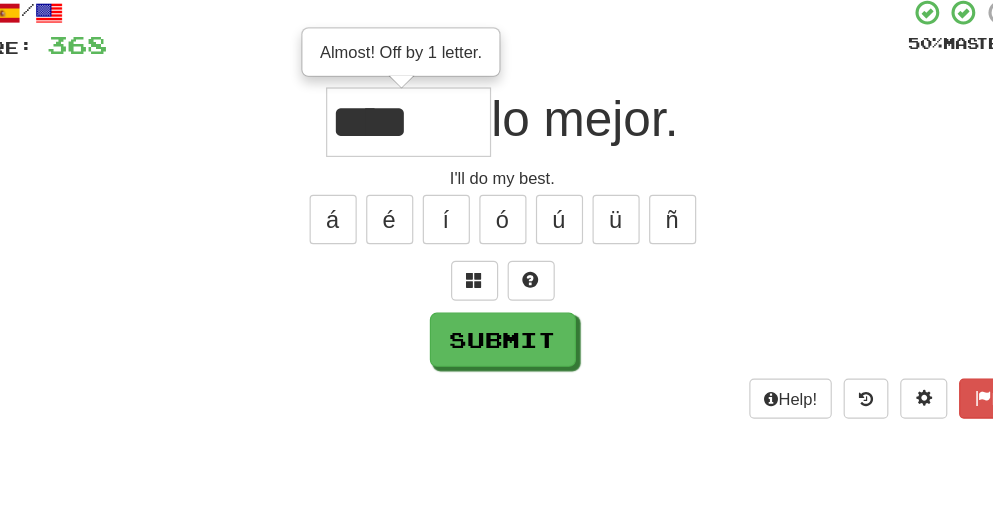 click on "/  Score:   368 50 %  Mastered **** Almost! Off by 1 letter.  lo mejor. I'll do my best. á é í ó ú ü ñ Submit  Help!  Report" at bounding box center [497, 176] 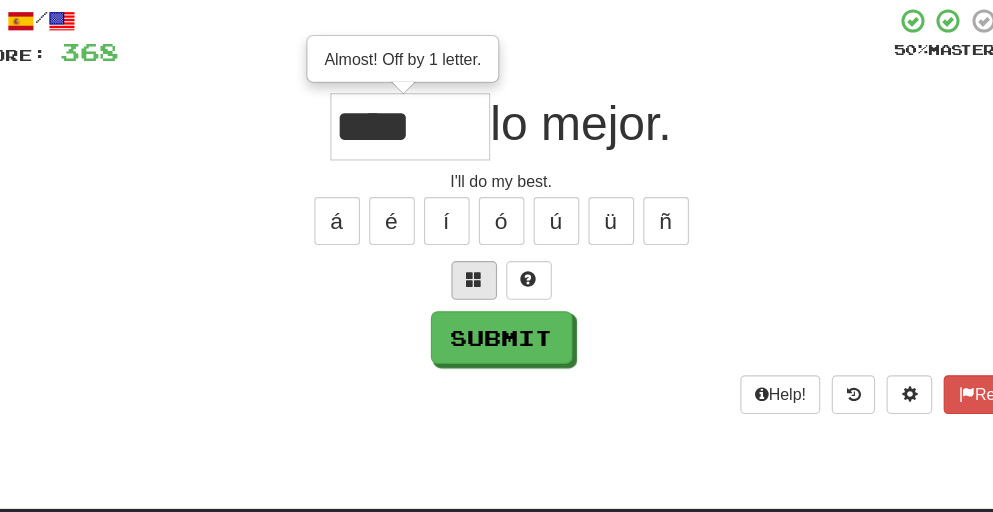 click on "/  Score:   368 50 %  Mastered **** Almost! Off by 1 letter.  lo mejor. I'll do my best. á é í ó ú ü ñ Submit  Help!  Report" at bounding box center (497, 183) 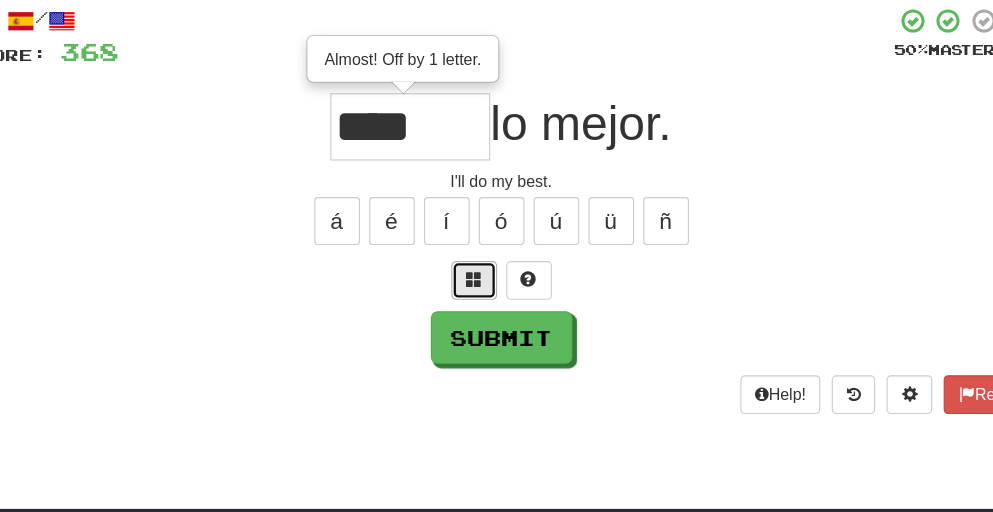 click at bounding box center (473, 244) 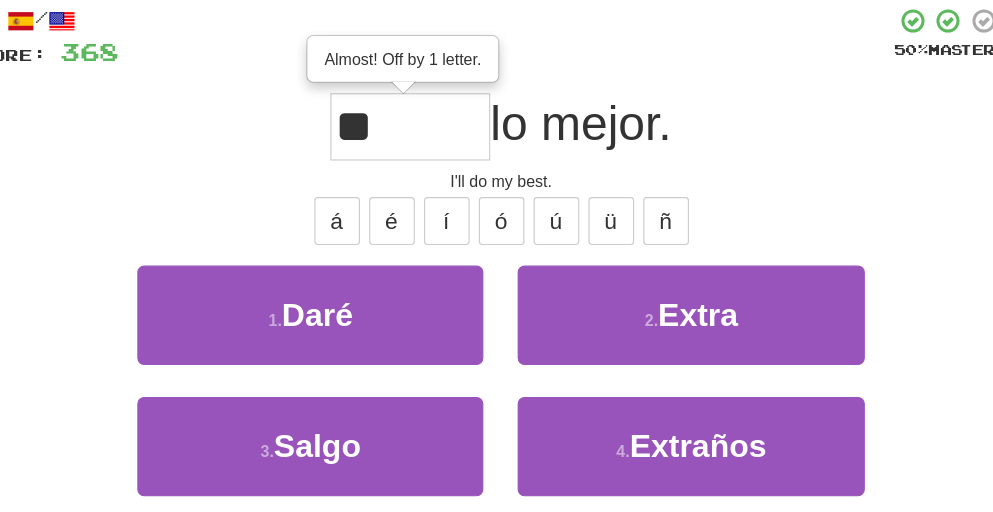 type on "*" 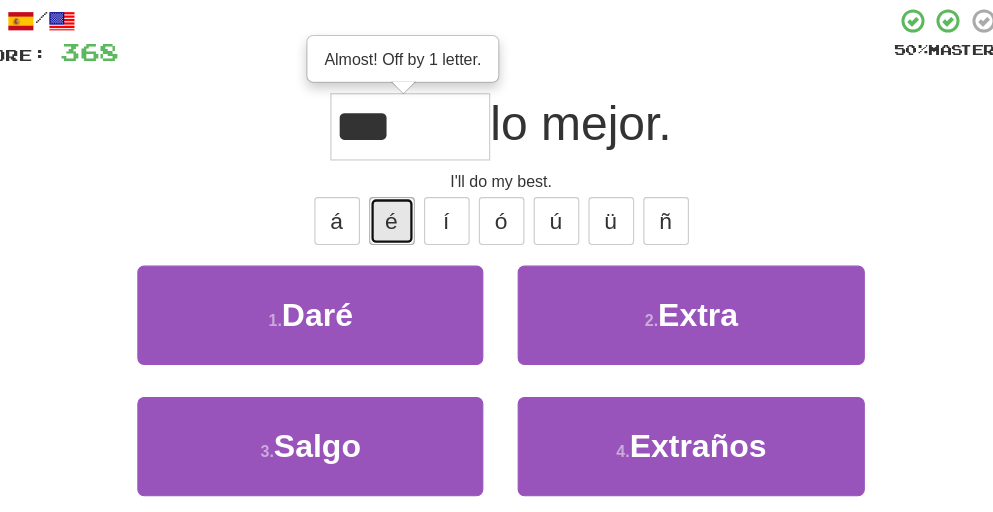 click on "é" at bounding box center (401, 193) 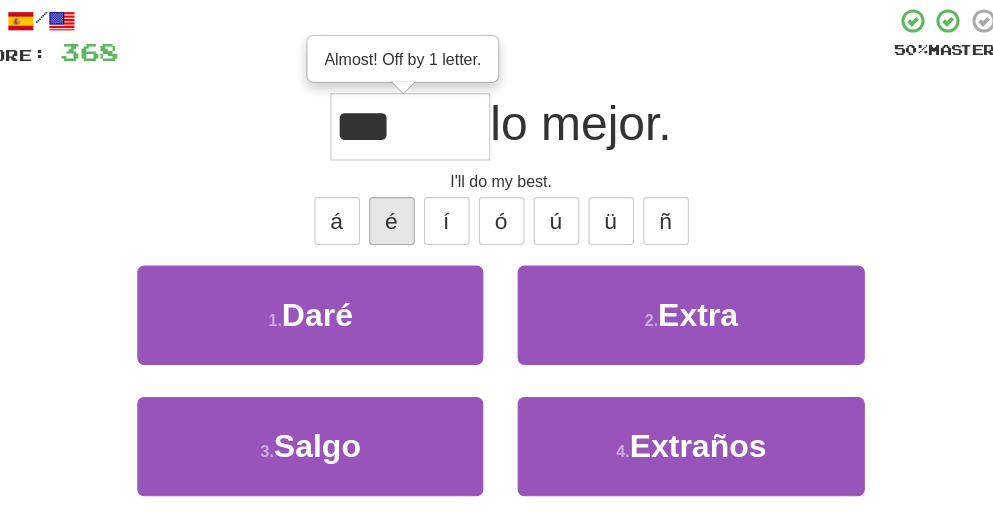 type on "****" 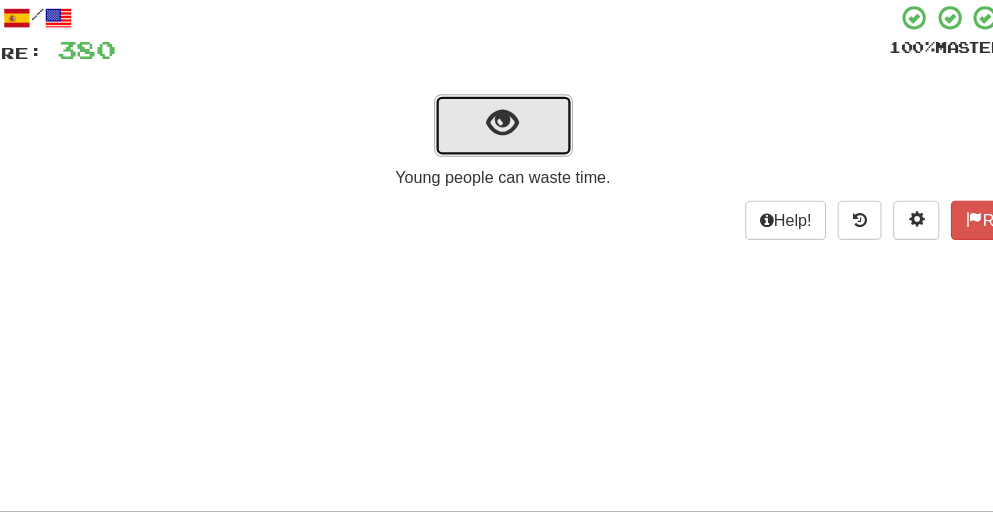click at bounding box center [496, 109] 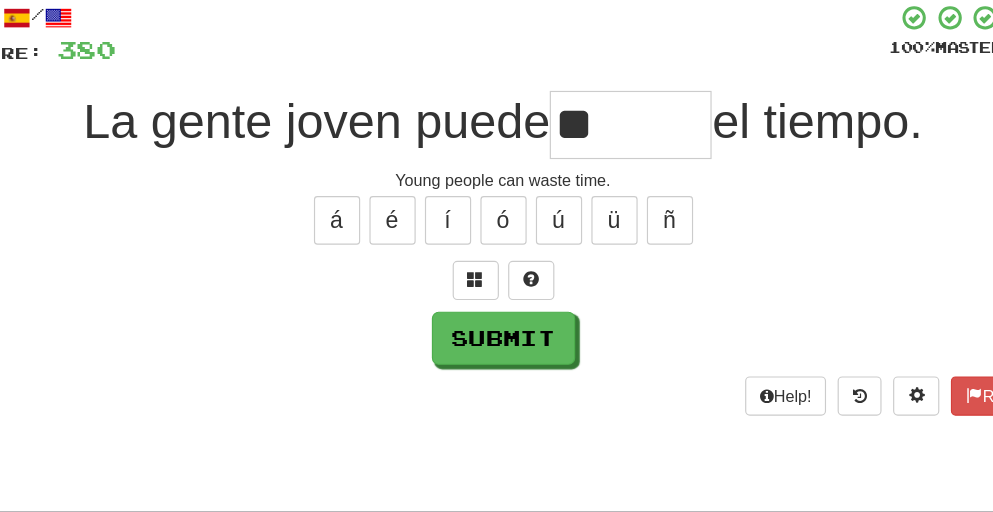 type on "*" 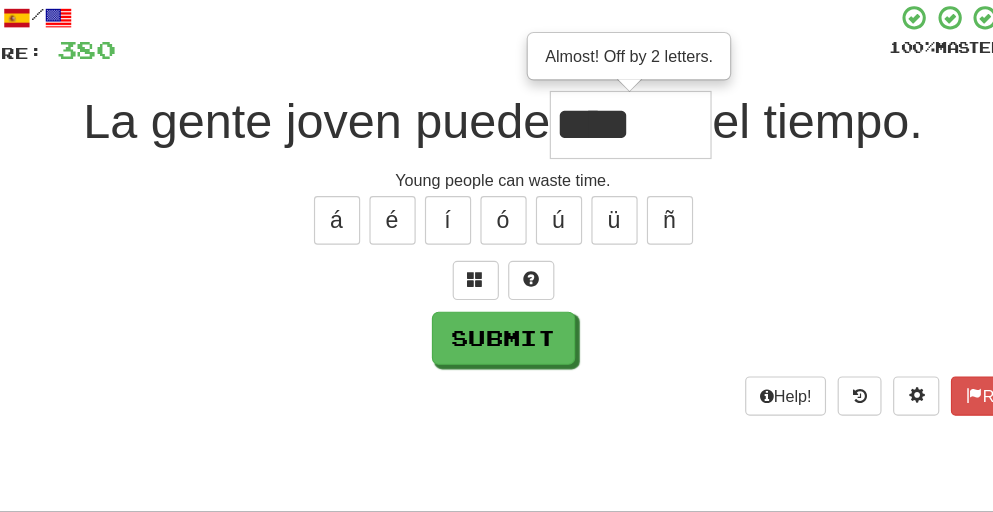 scroll, scrollTop: 106, scrollLeft: 0, axis: vertical 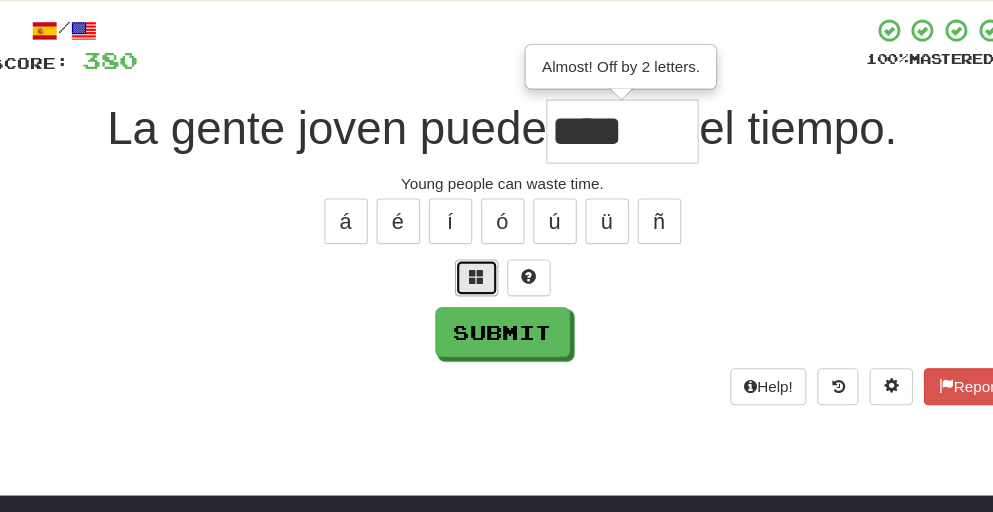 click at bounding box center (473, 256) 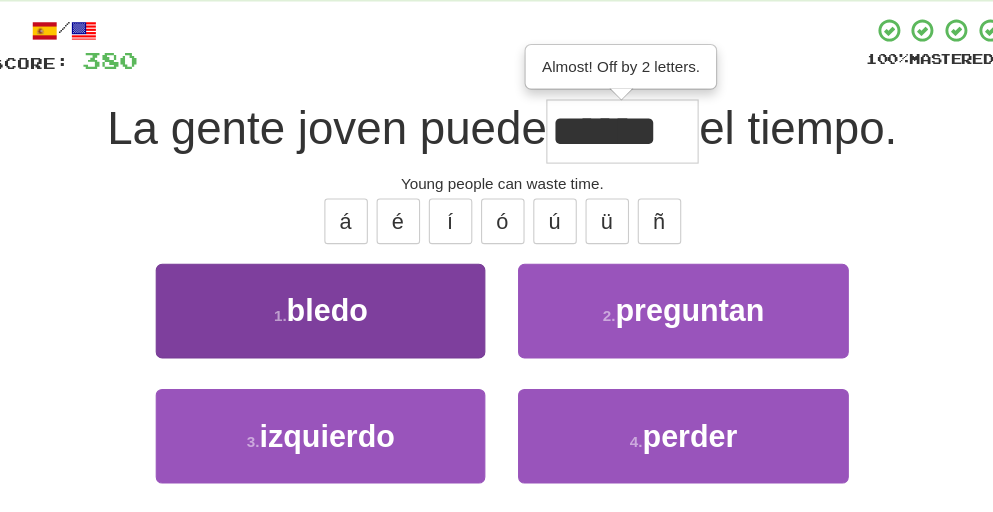 type on "******" 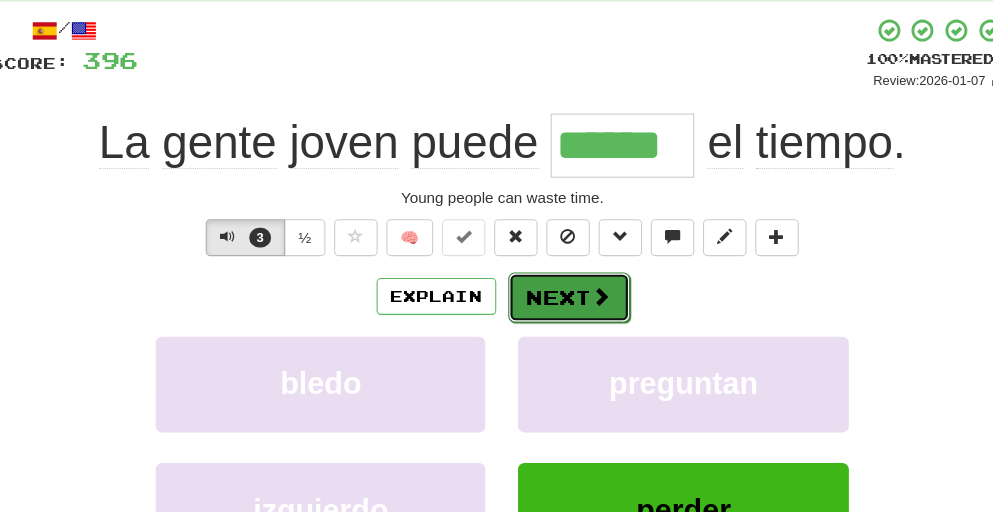 click at bounding box center [588, 273] 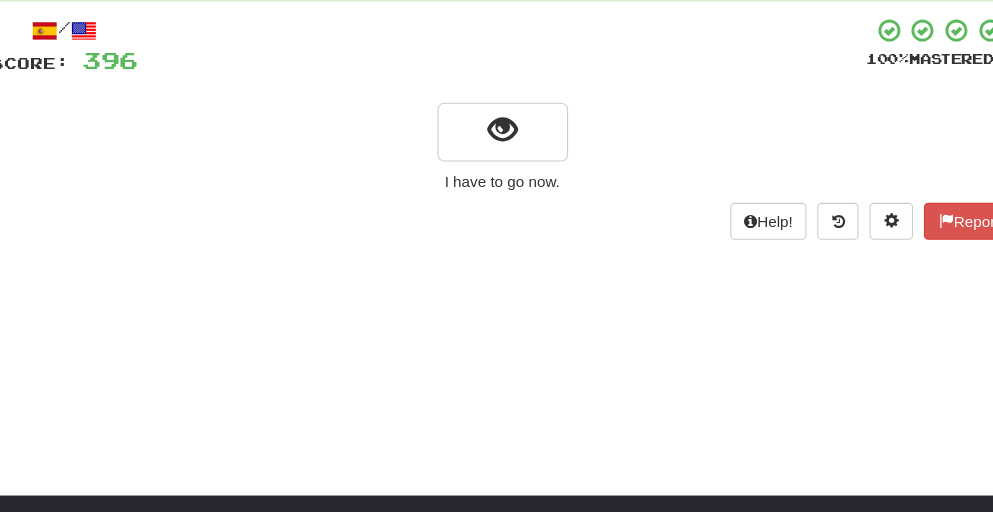 click on "Dashboard
Clozemaster
tedstone100
/
Toggle Dropdown
Dashboard
Leaderboard
Activity Feed
Notifications
Profile
Discussions
Dansk
/
Italiano
Streak:
0
Review:
0
Points Today: 0
Español
/
English
Streak:
0
Review:
437
Daily Goal:  0 /75
Français
/
English
Streak:
0
Review:
0
Points Today: 0
Slovenčina
/
English
Streak:
0
Review:
0
Points Today: 0
Languages
Account
Logout
tedstone100
/
Toggle Dropdown
Dashboard
Leaderboard
Activity Feed
Notifications
Profile
Discussions
Dansk
/
Italiano
Streak:
0
Review:
0
Points Today: 0" at bounding box center [496, 150] 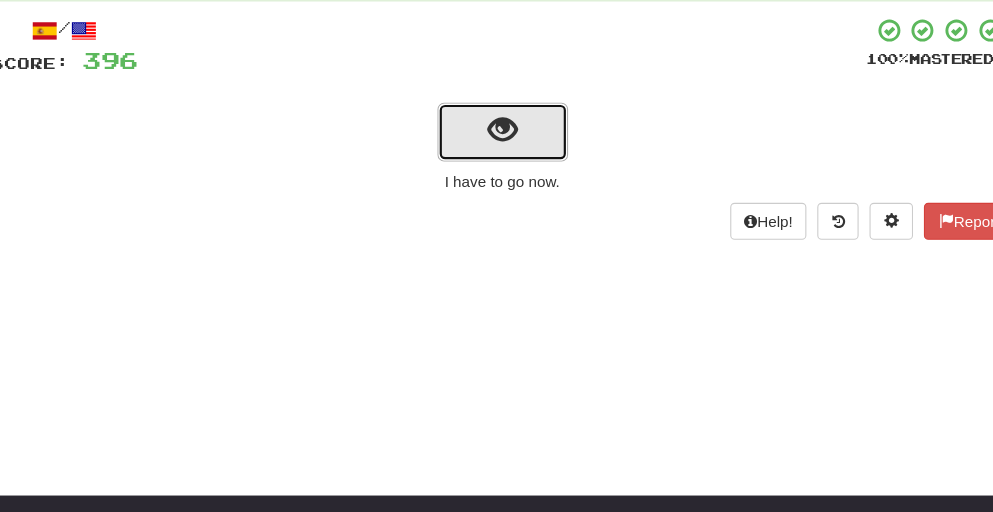 click at bounding box center [496, 120] 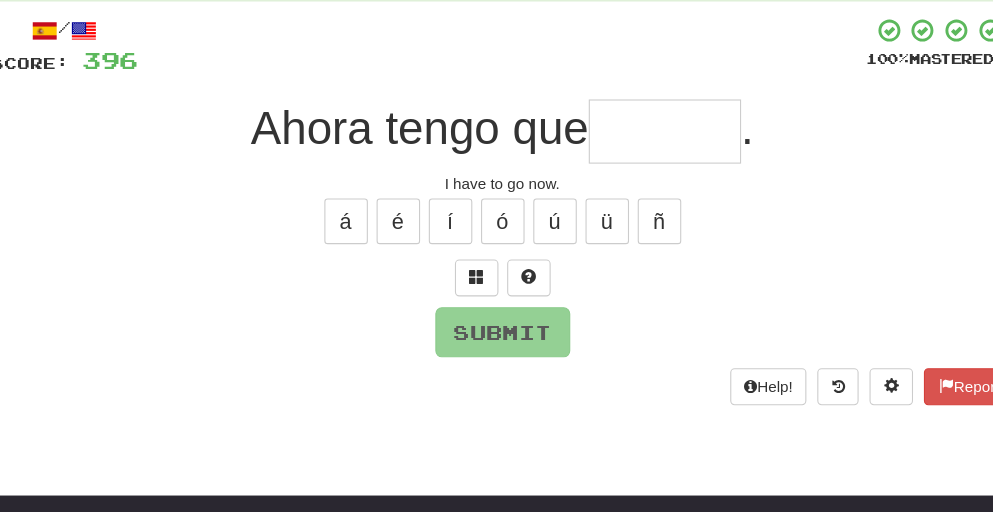 click at bounding box center [646, 121] 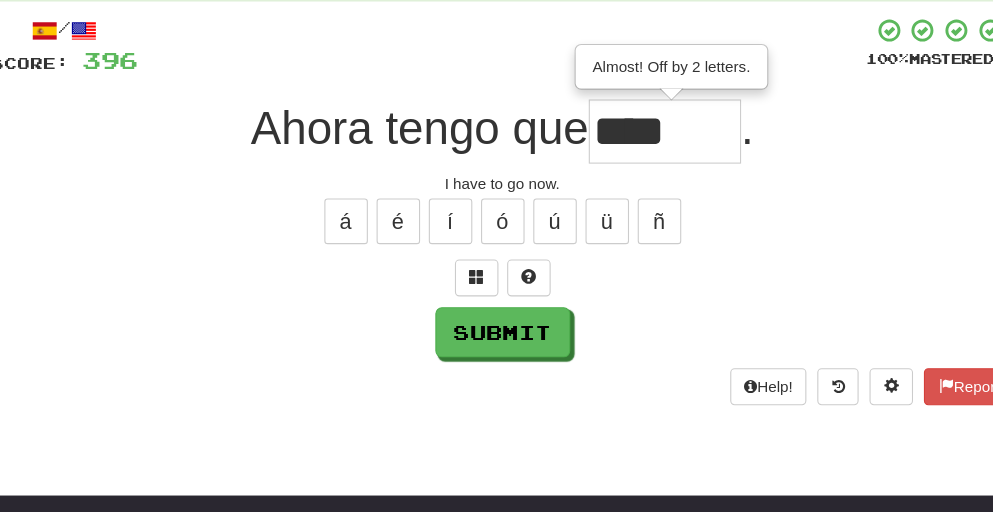 type on "****" 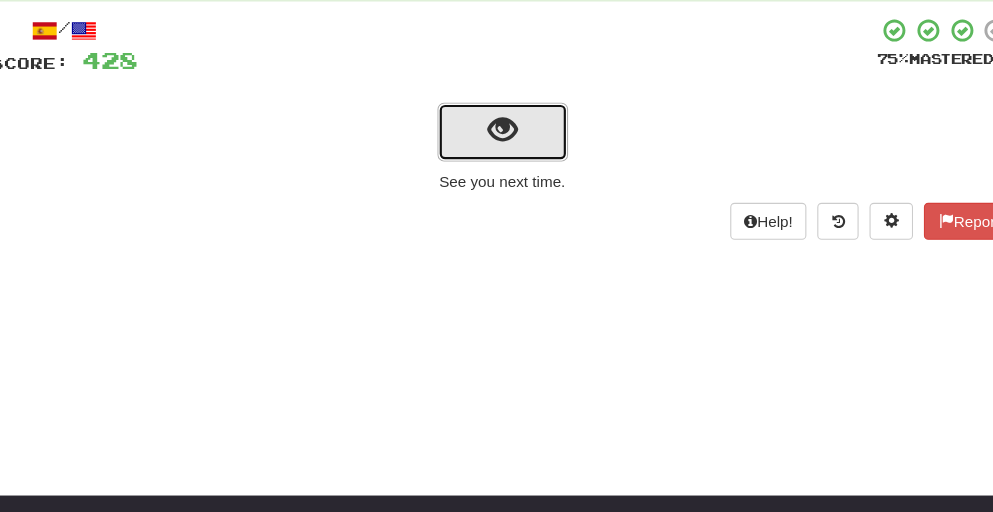 click at bounding box center [496, 120] 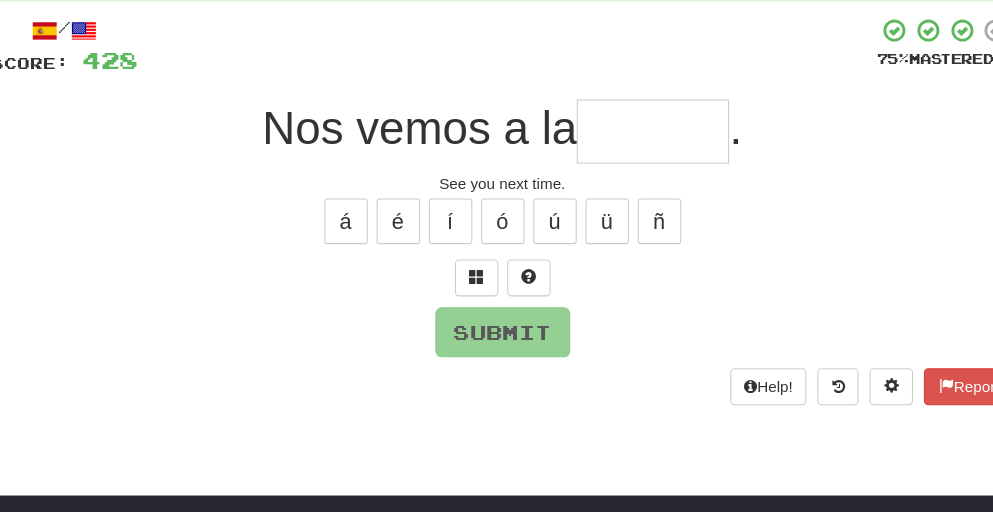 click at bounding box center (635, 121) 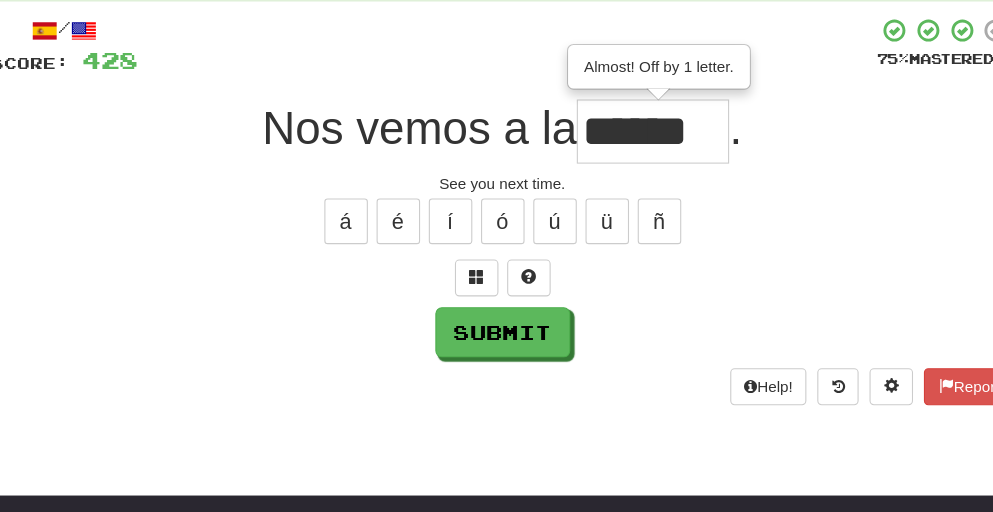 scroll, scrollTop: 0, scrollLeft: 0, axis: both 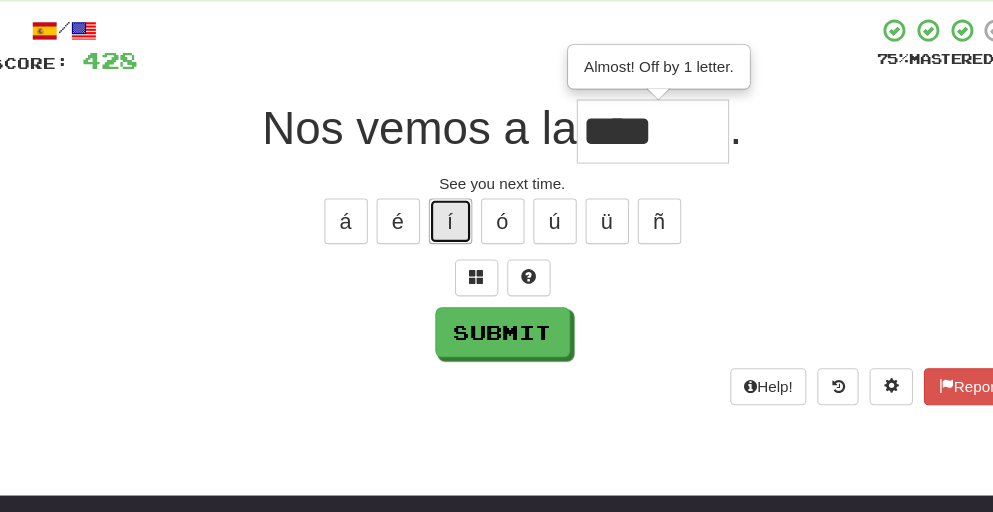 click on "í" at bounding box center (449, 204) 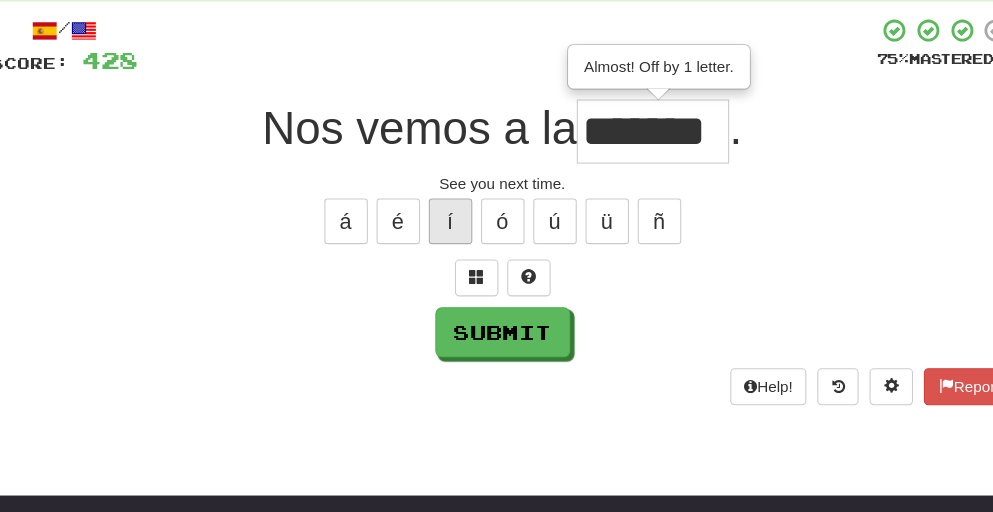 scroll, scrollTop: 0, scrollLeft: 19, axis: horizontal 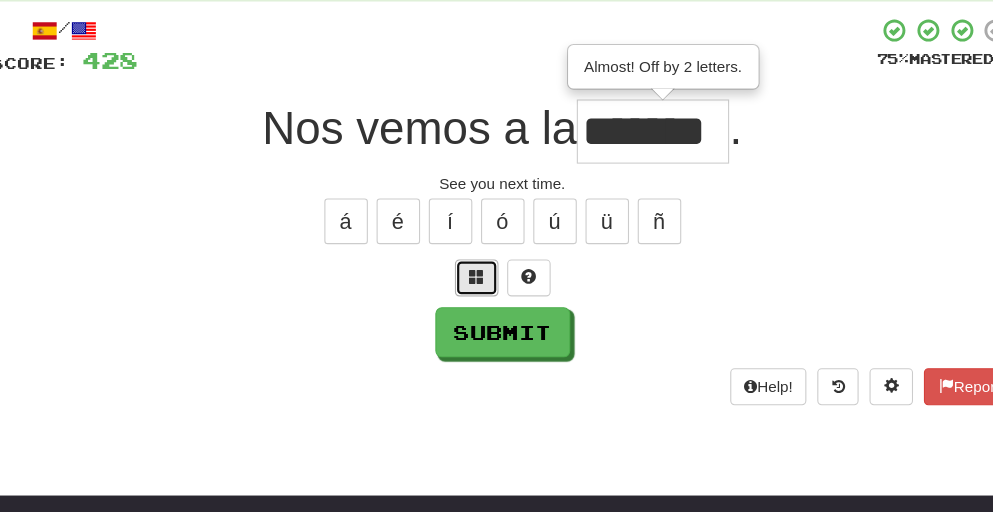 click at bounding box center (473, 255) 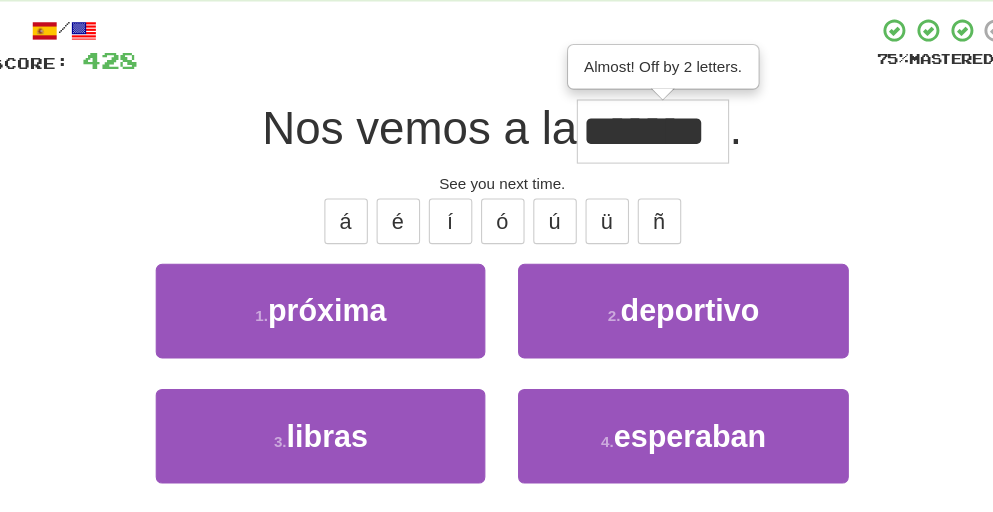 drag, startPoint x: 615, startPoint y: 129, endPoint x: 589, endPoint y: 129, distance: 26 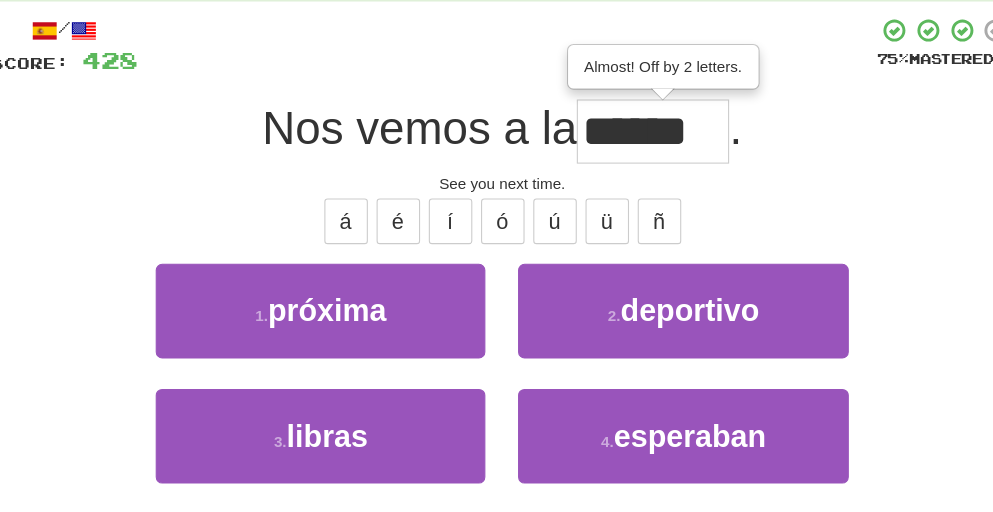 scroll, scrollTop: 0, scrollLeft: 11, axis: horizontal 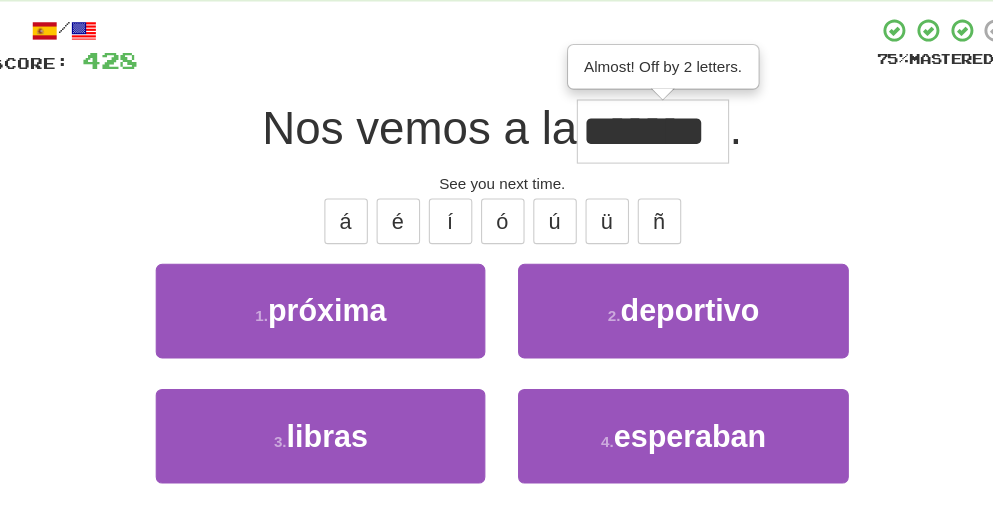 type on "*******" 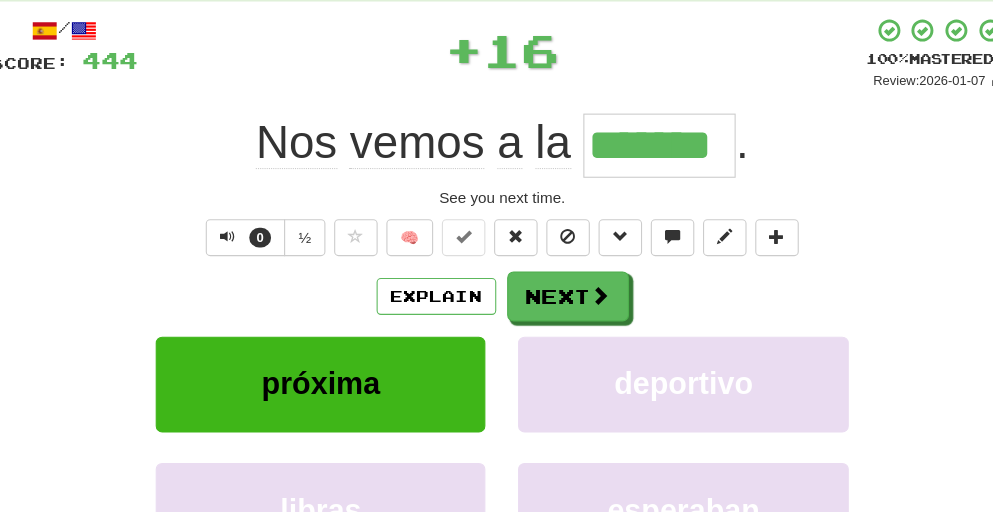 scroll, scrollTop: 0, scrollLeft: 0, axis: both 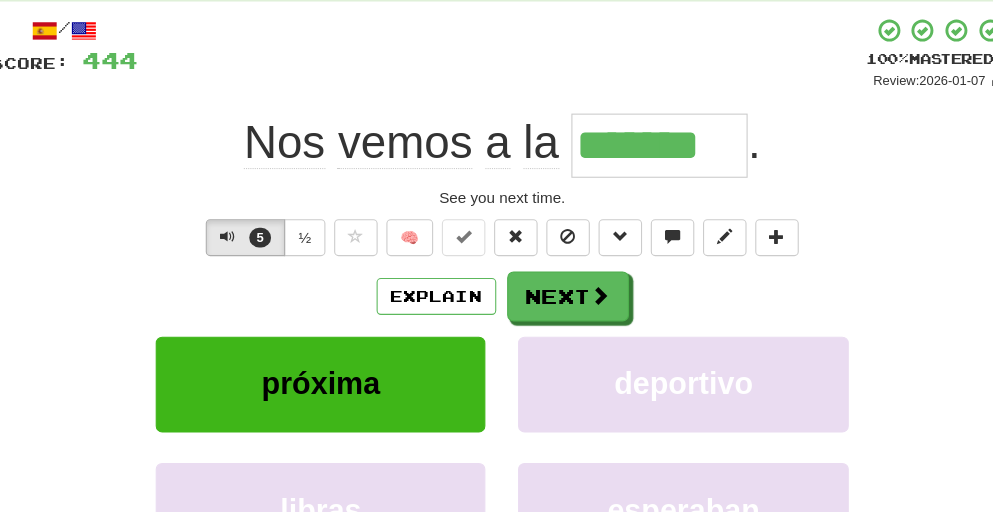 click on "Nos   vemos   a   la   ******* ." at bounding box center (497, 134) 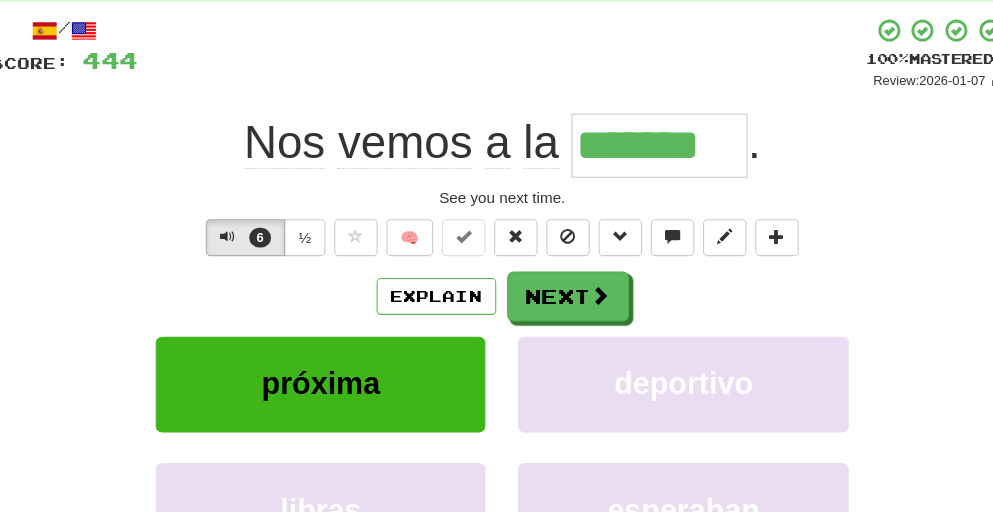 click on "Nos   vemos   a   la   ******* ." at bounding box center [497, 134] 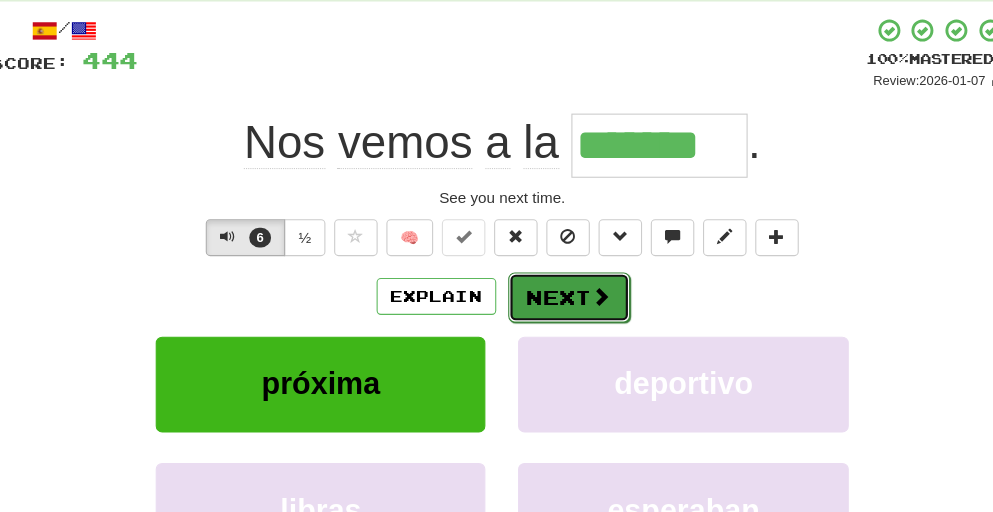 click at bounding box center (588, 273) 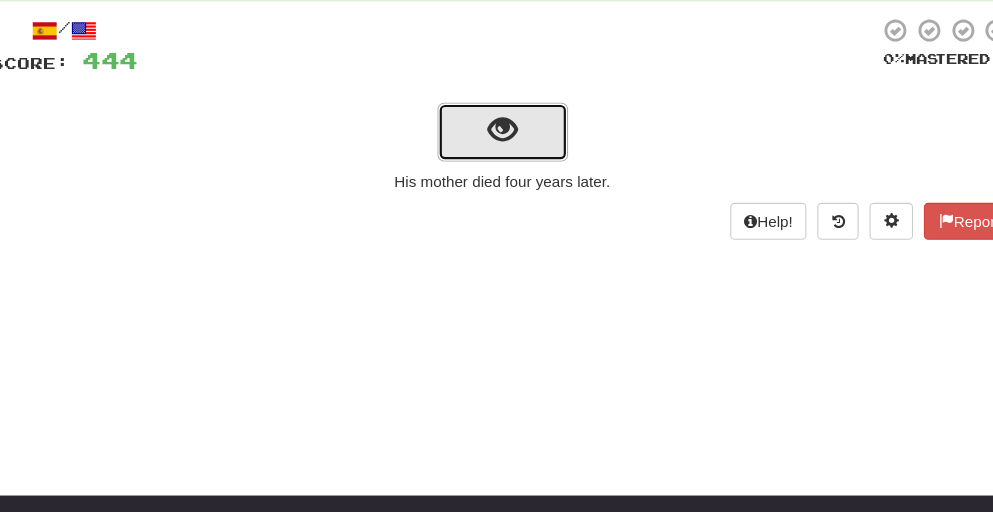 click at bounding box center [496, 120] 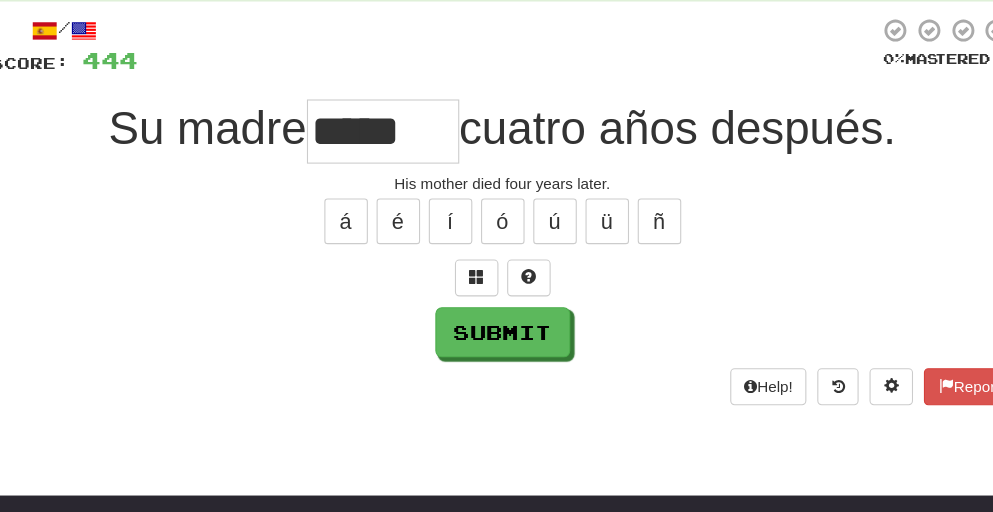 scroll, scrollTop: 0, scrollLeft: 0, axis: both 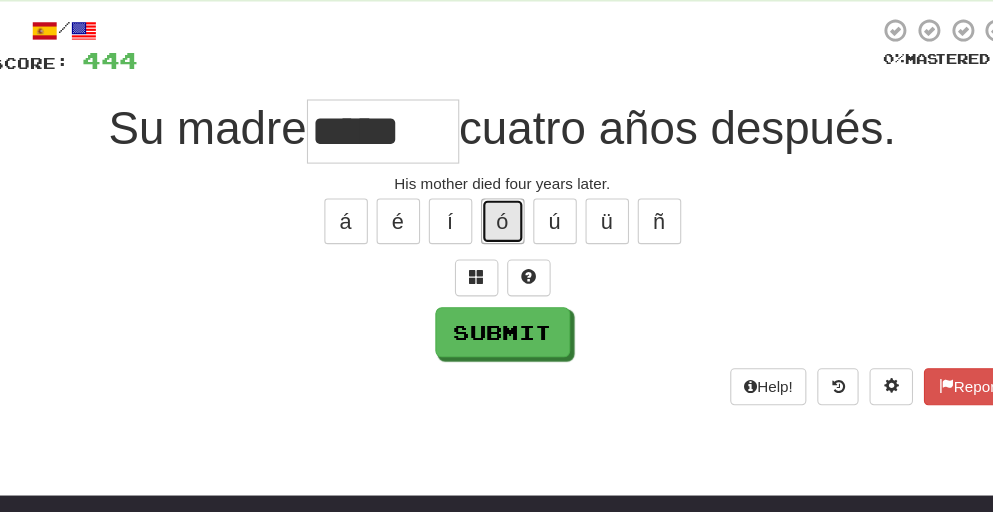 click on "ó" at bounding box center (497, 204) 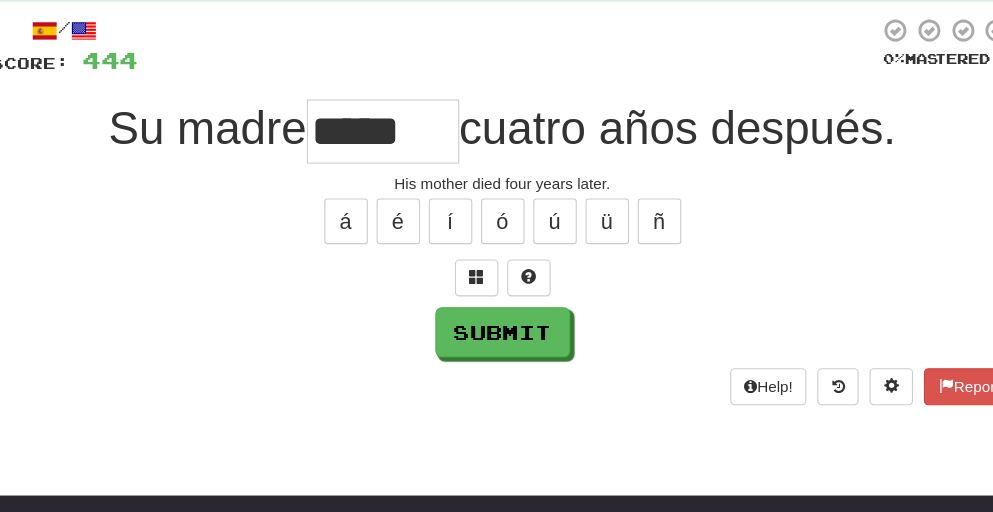 scroll, scrollTop: 0, scrollLeft: 0, axis: both 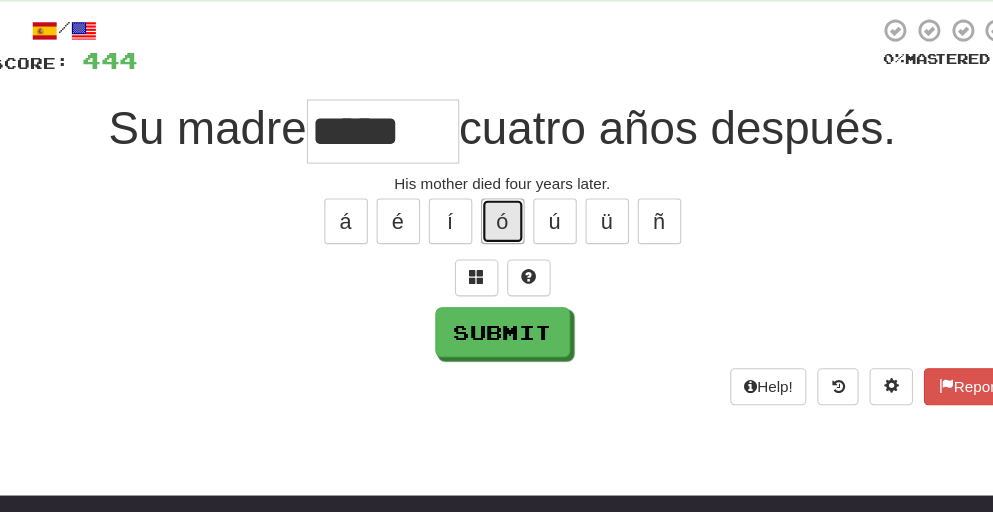 click on "ó" at bounding box center [497, 204] 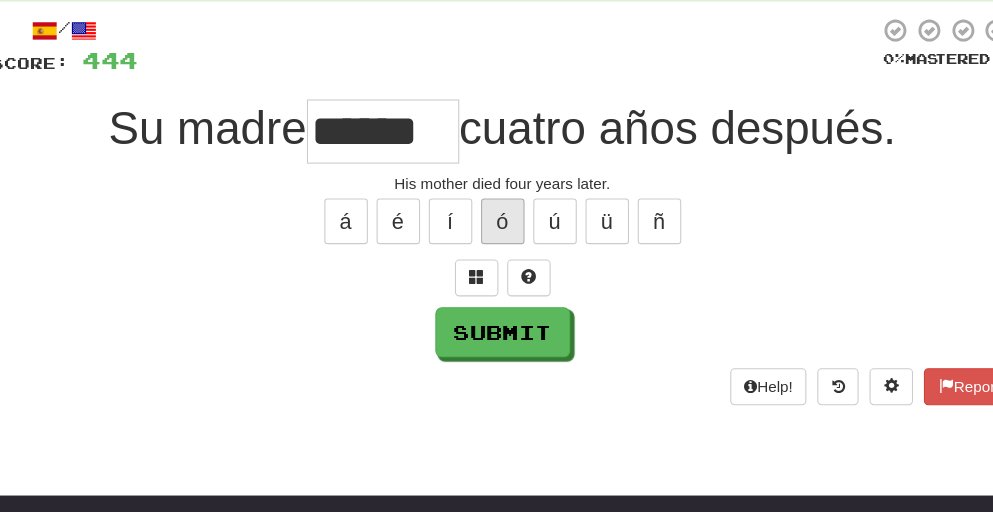 scroll, scrollTop: 0, scrollLeft: 1, axis: horizontal 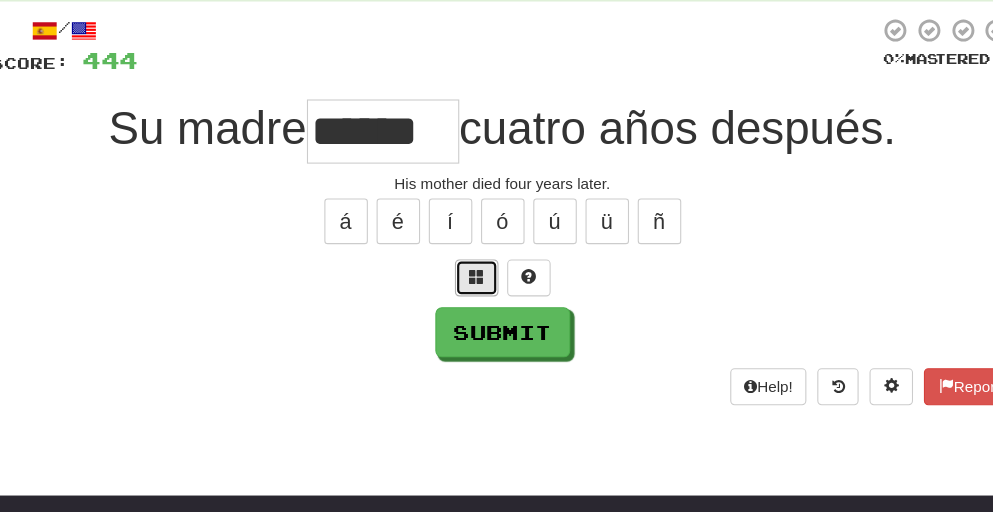 drag, startPoint x: 475, startPoint y: 256, endPoint x: 460, endPoint y: 255, distance: 15.033297 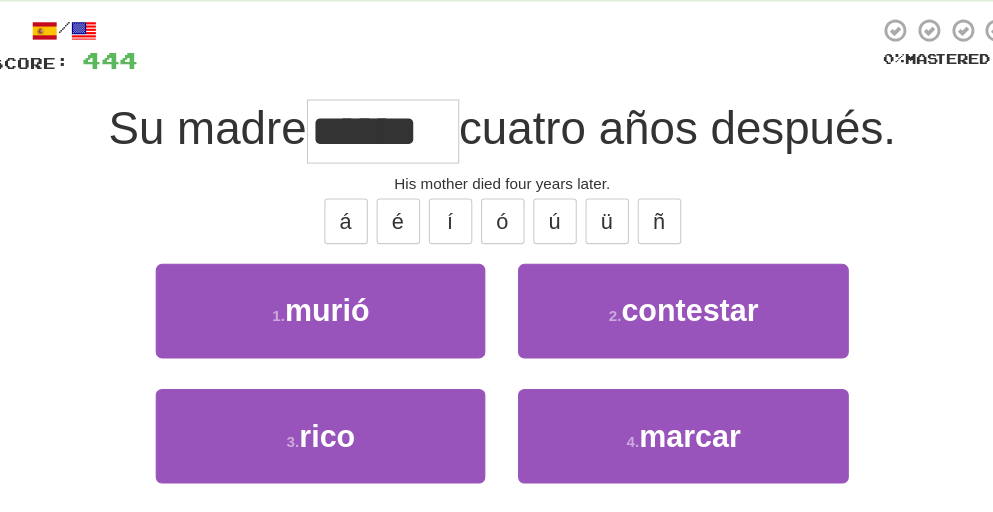 click on "******" at bounding box center (387, 121) 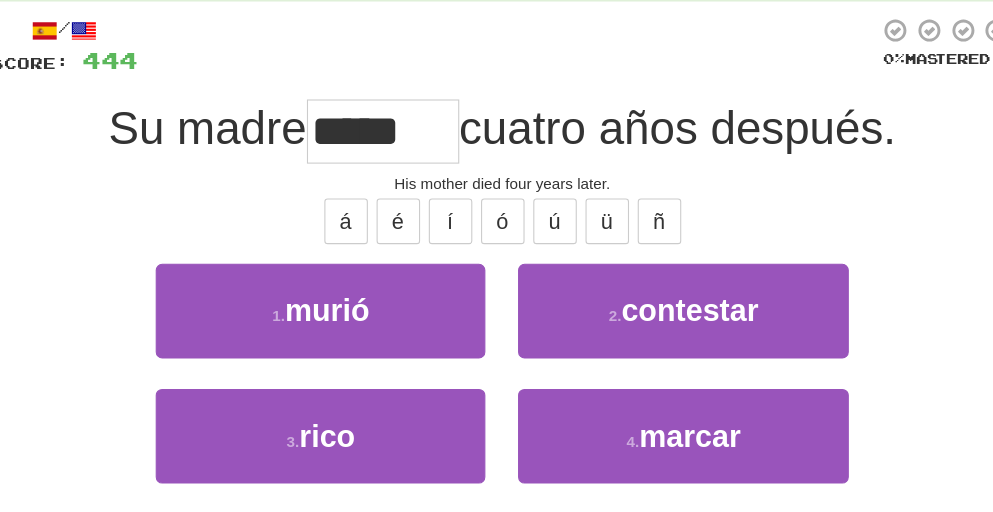 scroll, scrollTop: 0, scrollLeft: 0, axis: both 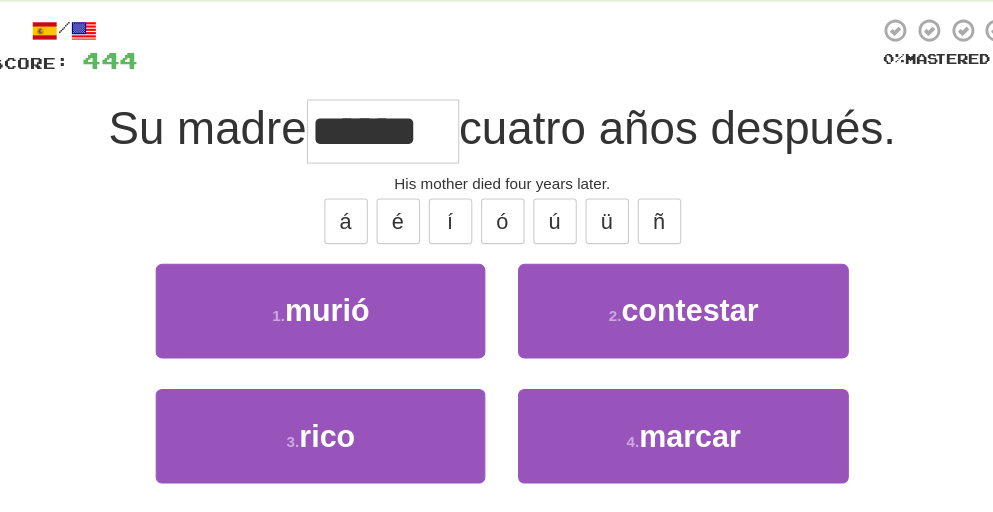 type on "*****" 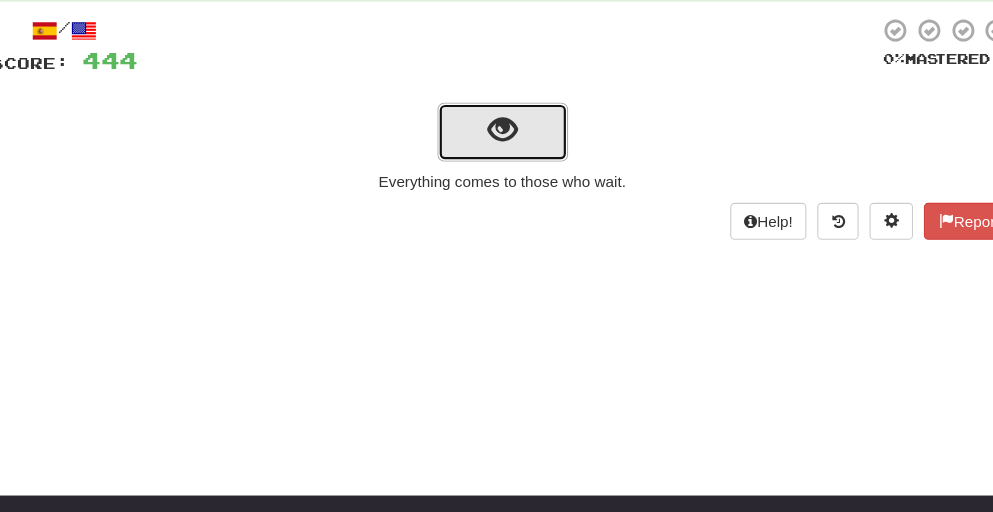 click at bounding box center (496, 120) 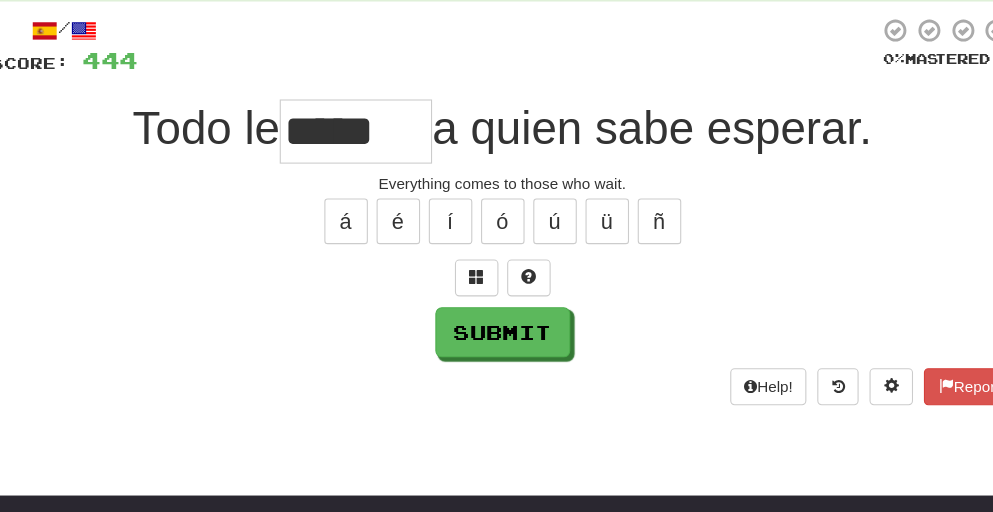 type on "*****" 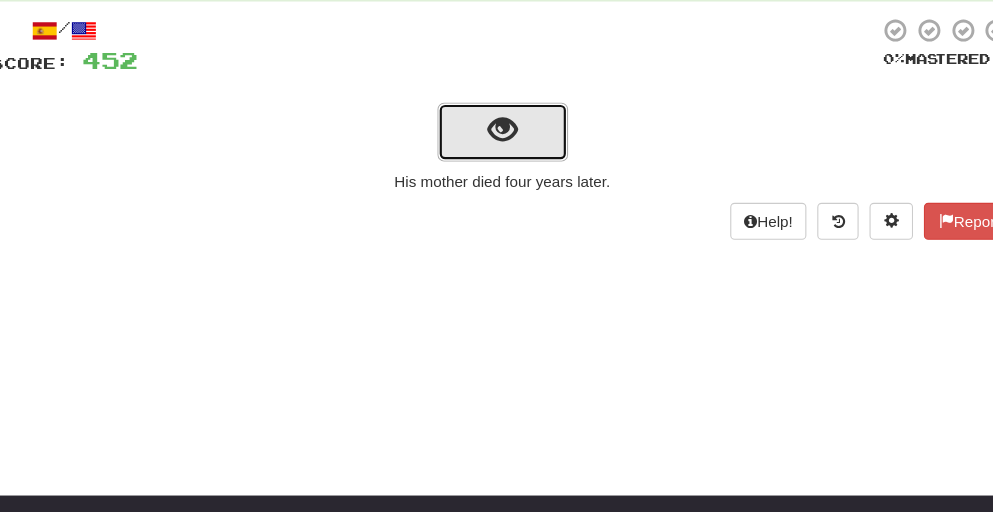 drag, startPoint x: 471, startPoint y: 125, endPoint x: 460, endPoint y: 136, distance: 15.556349 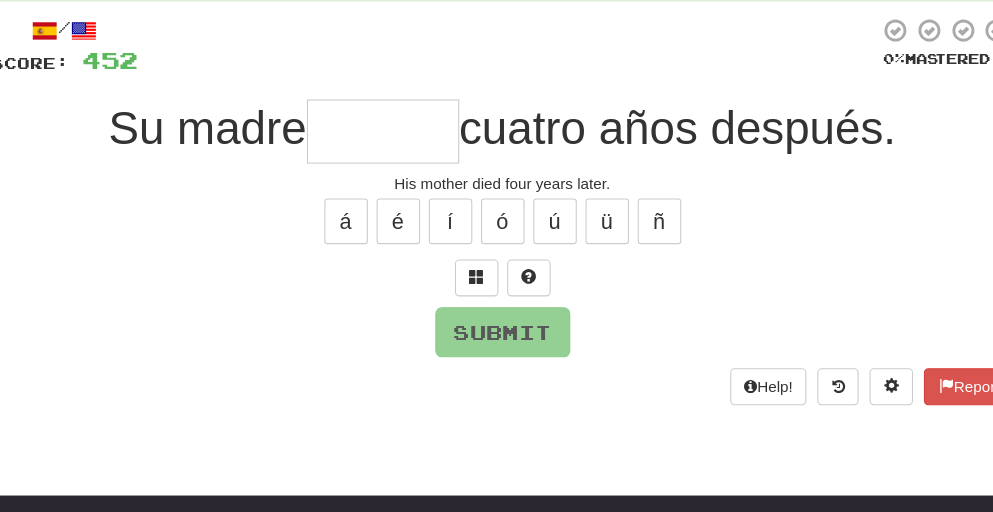 click at bounding box center [387, 121] 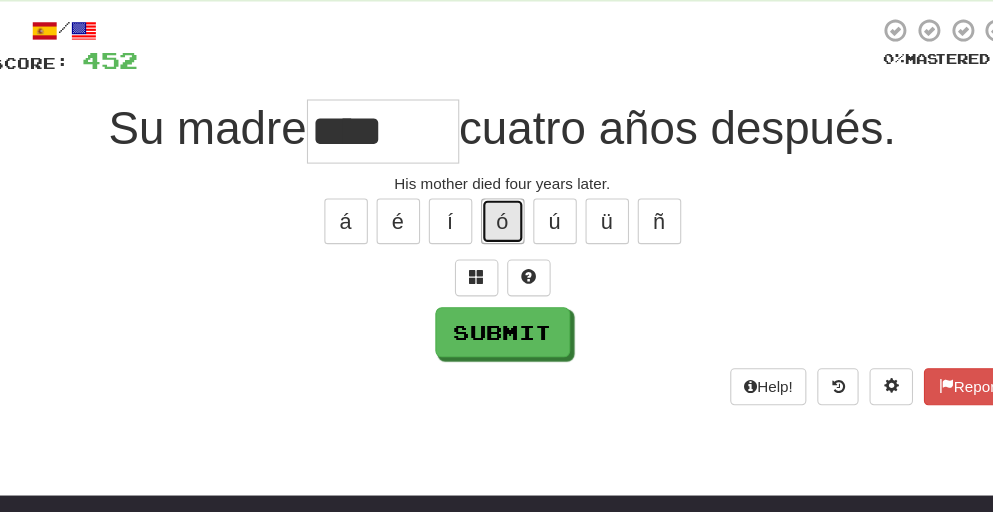 click on "ó" at bounding box center (497, 204) 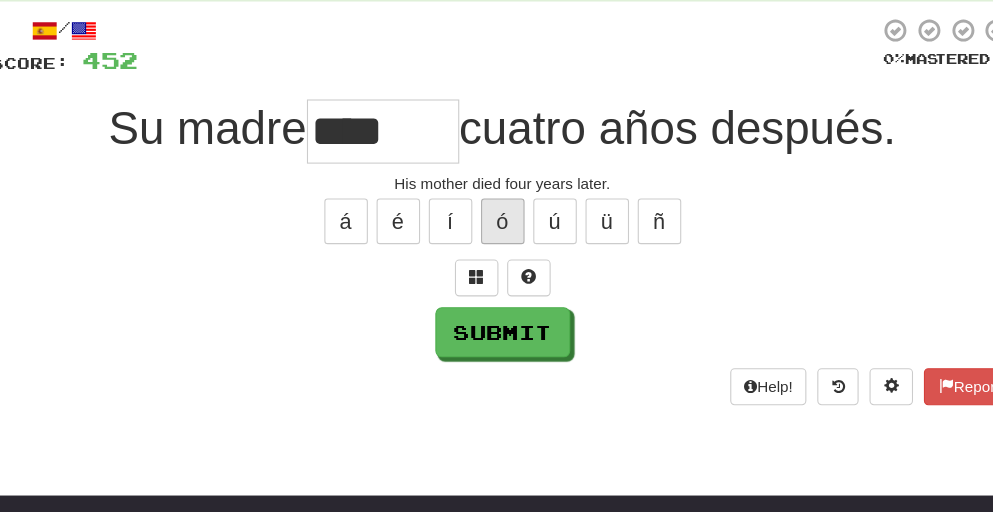 type on "*****" 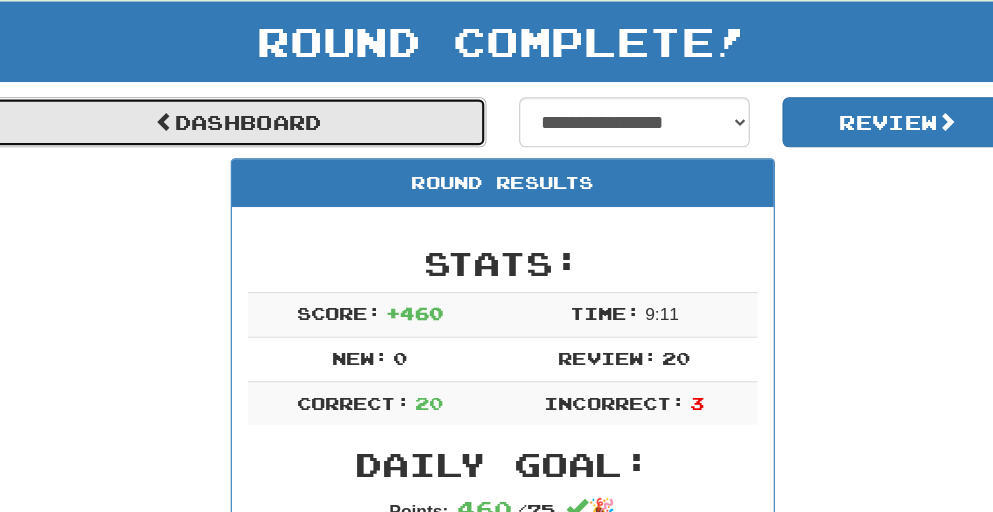 click on "Dashboard" at bounding box center (254, 113) 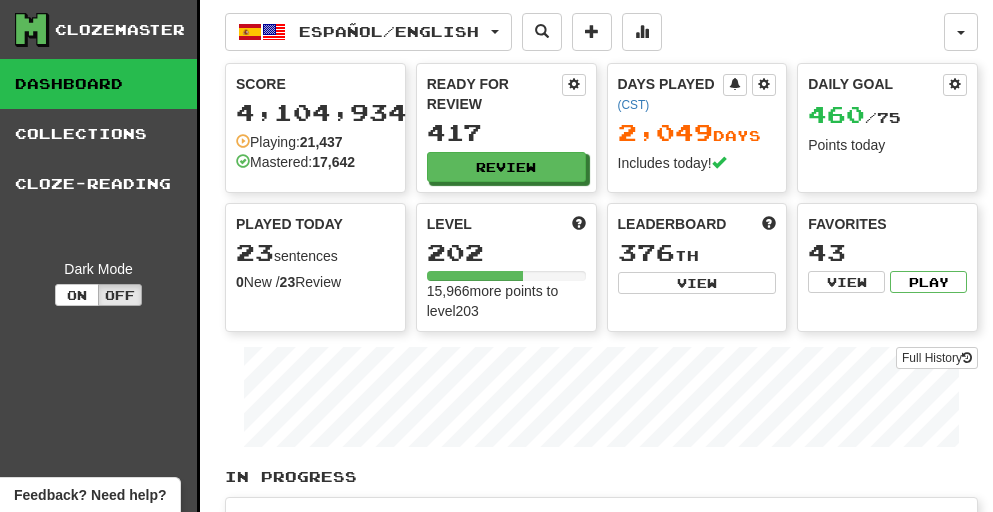 scroll, scrollTop: 0, scrollLeft: 0, axis: both 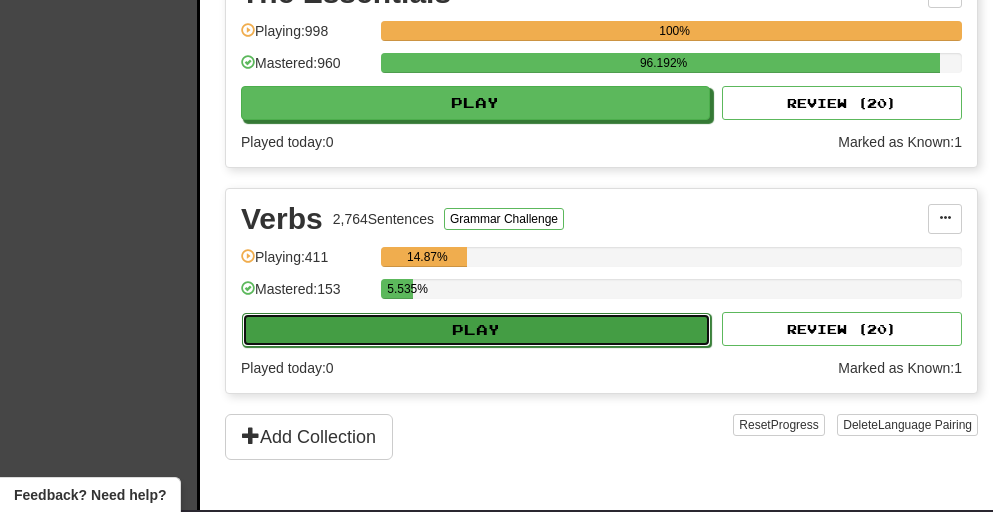 click on "Play" at bounding box center (476, 330) 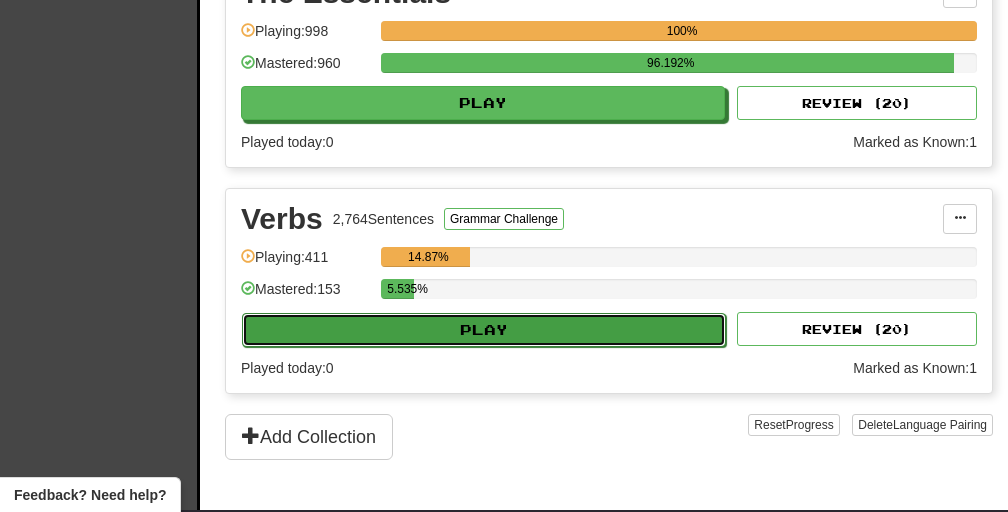 select on "**" 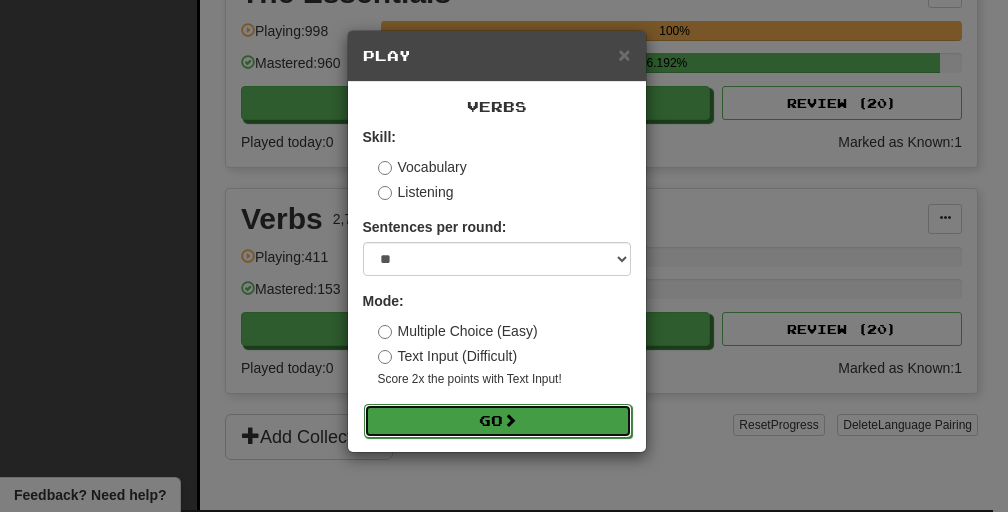 click on "Go" at bounding box center (498, 421) 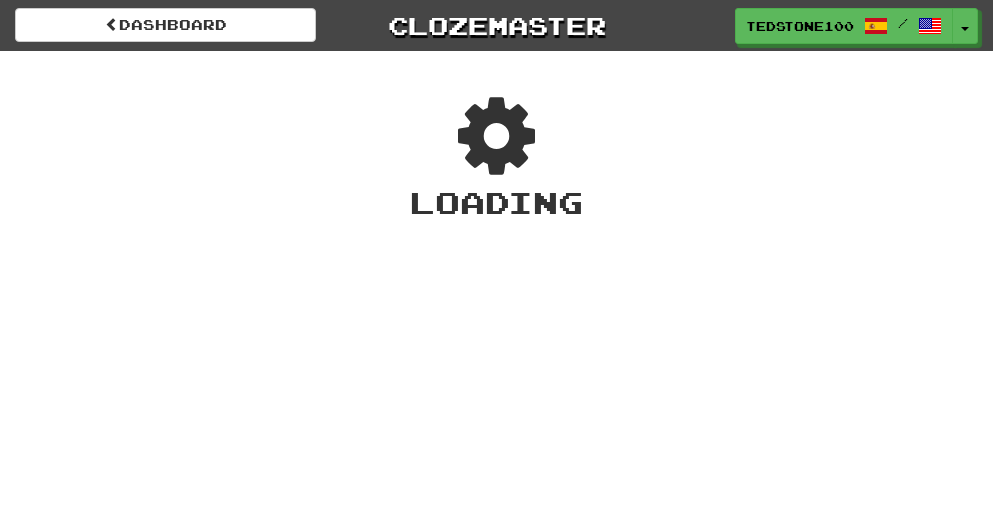 scroll, scrollTop: 0, scrollLeft: 0, axis: both 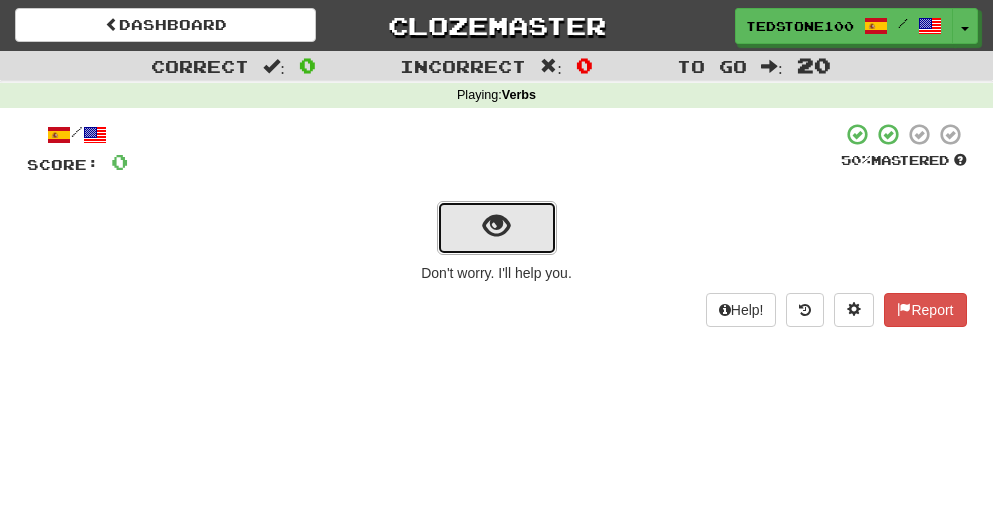 click at bounding box center (496, 226) 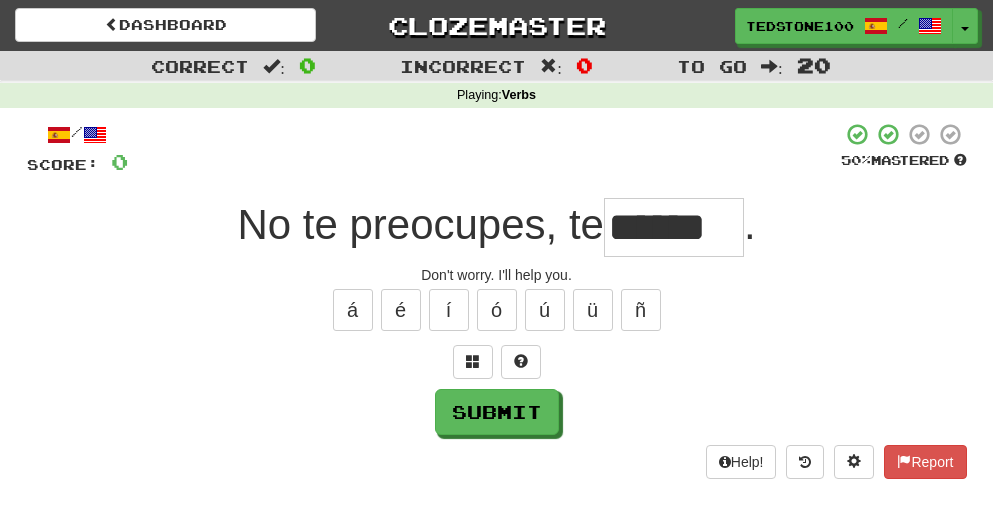 scroll, scrollTop: 0, scrollLeft: 0, axis: both 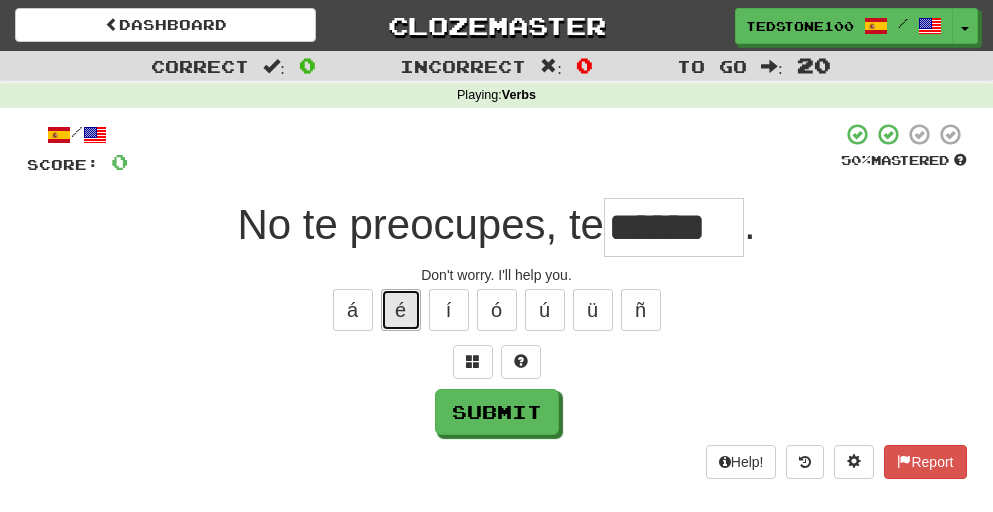 click on "é" at bounding box center [401, 310] 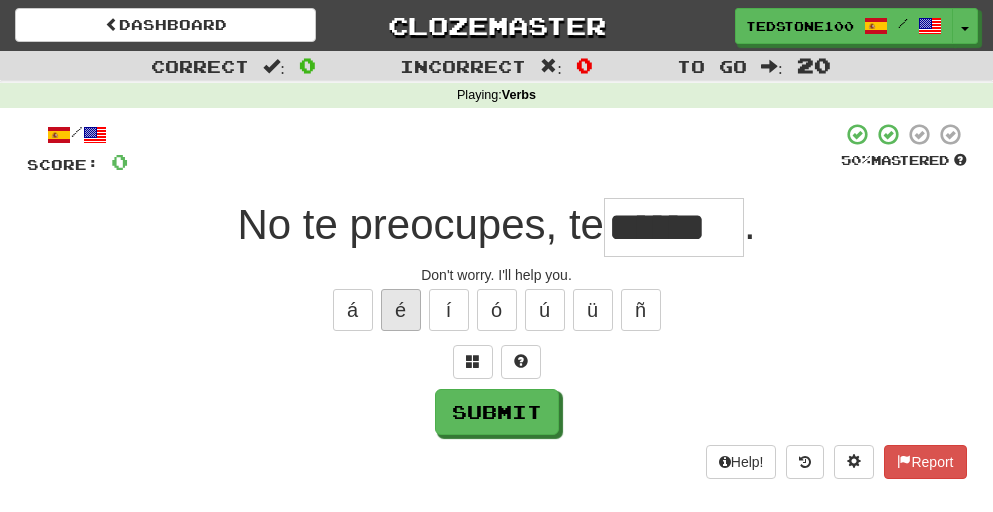 type on "*******" 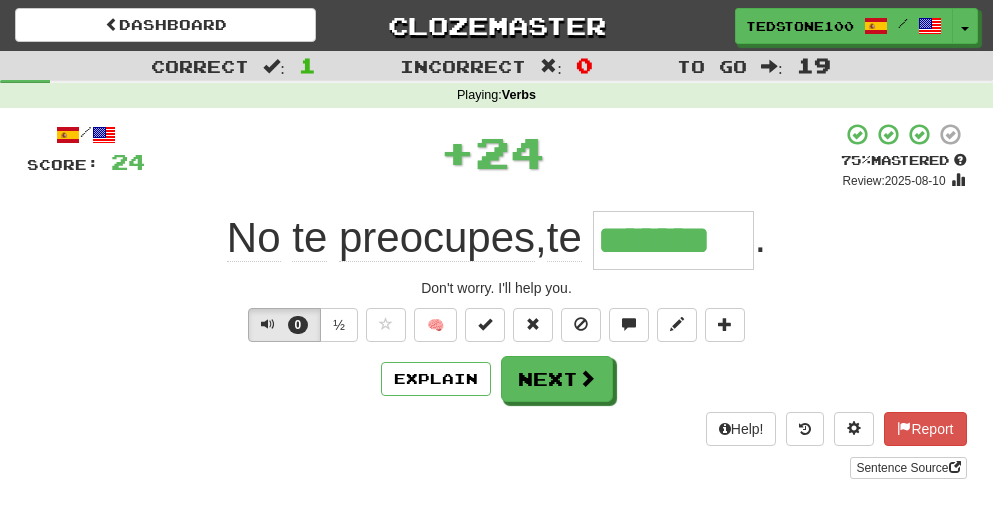 scroll, scrollTop: 0, scrollLeft: 0, axis: both 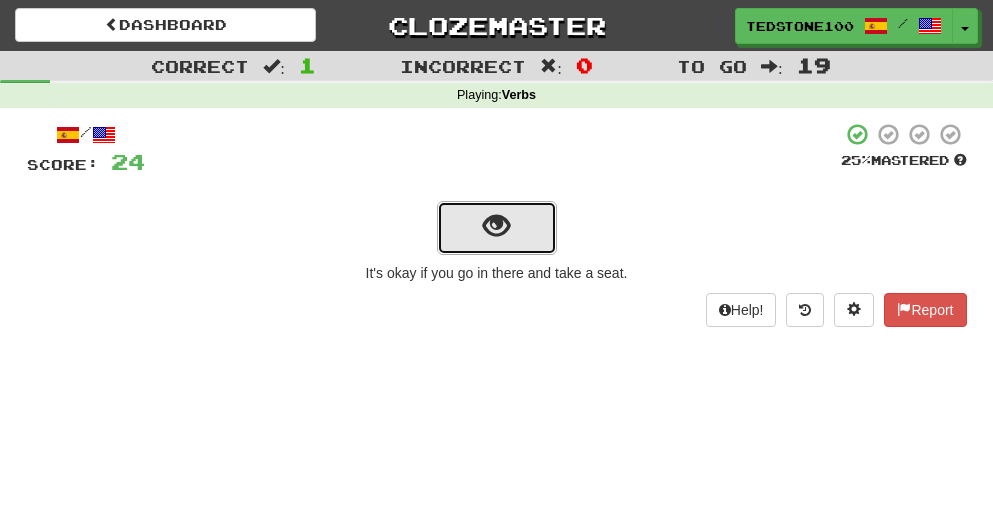 click at bounding box center [496, 226] 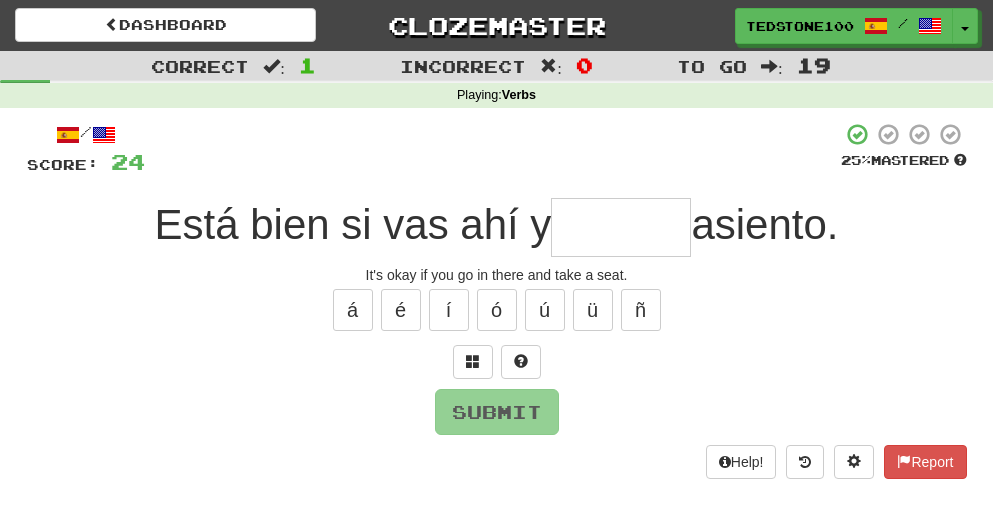 click at bounding box center (621, 227) 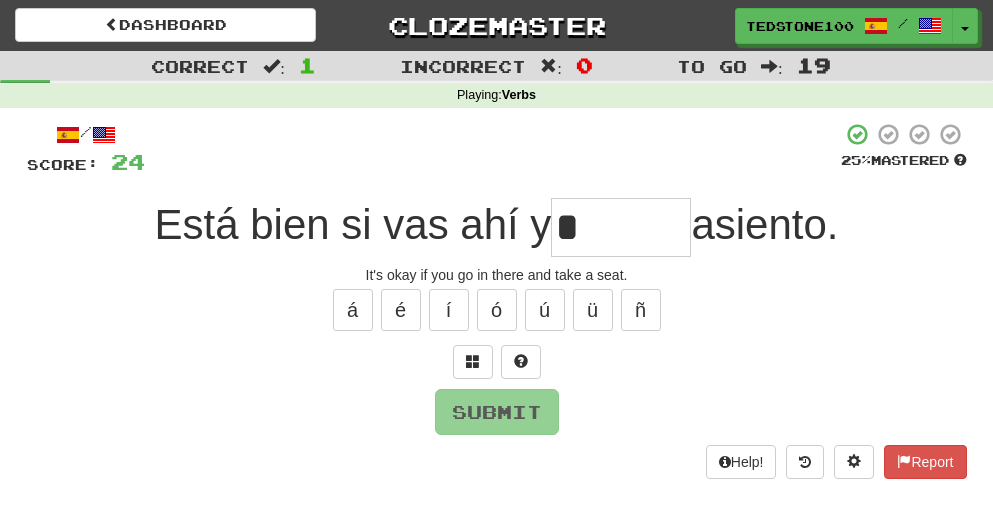 click on "*" at bounding box center (621, 227) 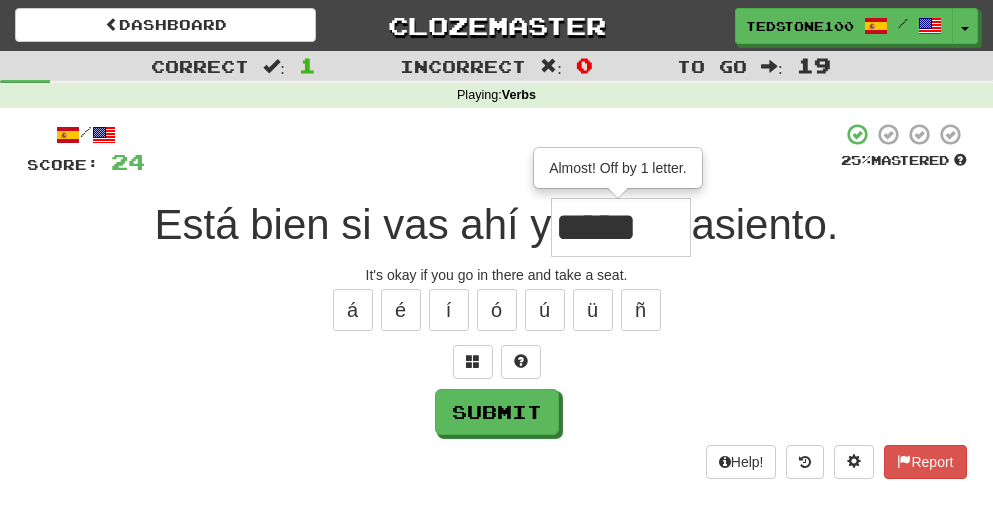 type on "*****" 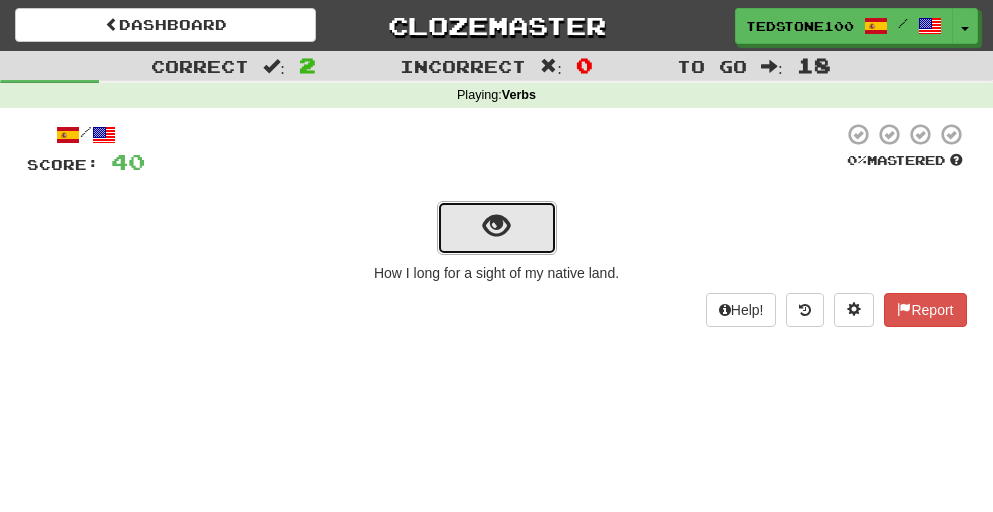 click at bounding box center [496, 226] 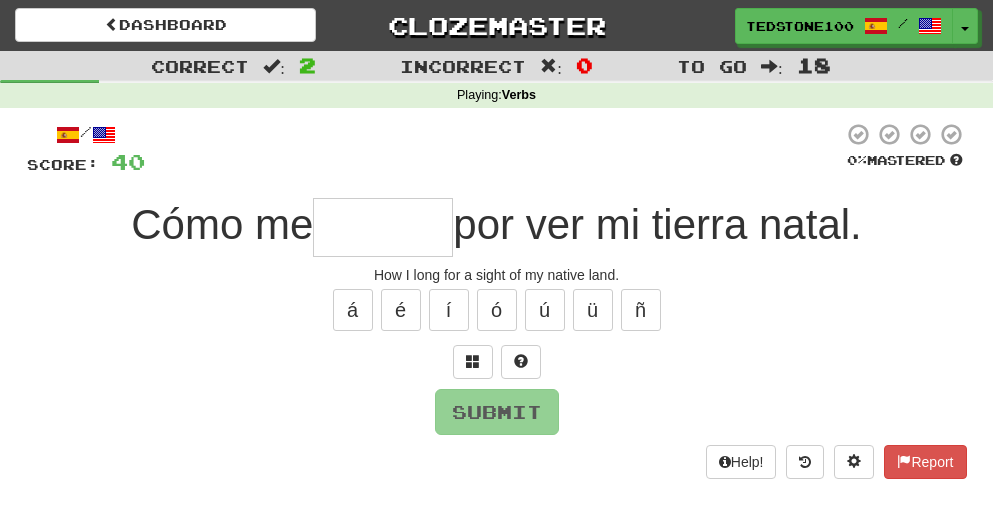 click at bounding box center [383, 227] 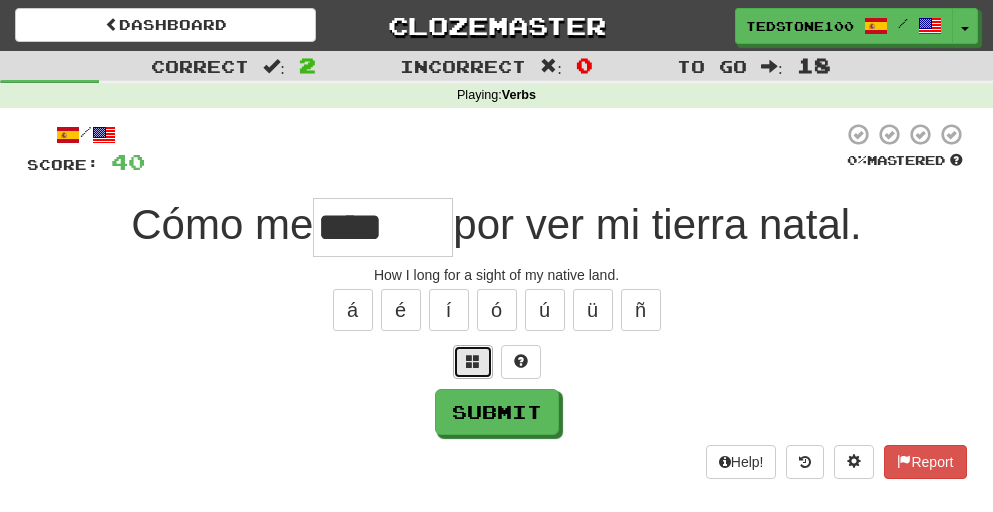 click at bounding box center [473, 362] 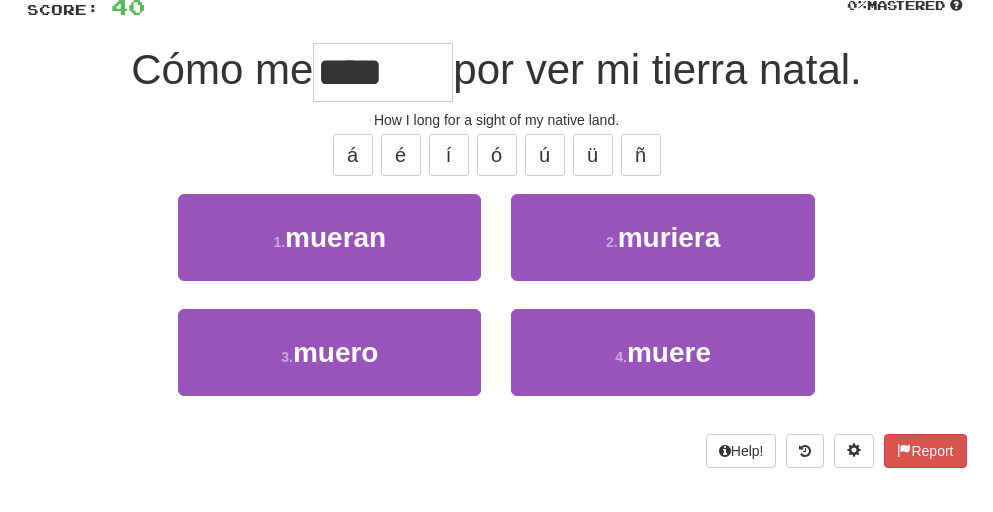 scroll, scrollTop: 156, scrollLeft: 0, axis: vertical 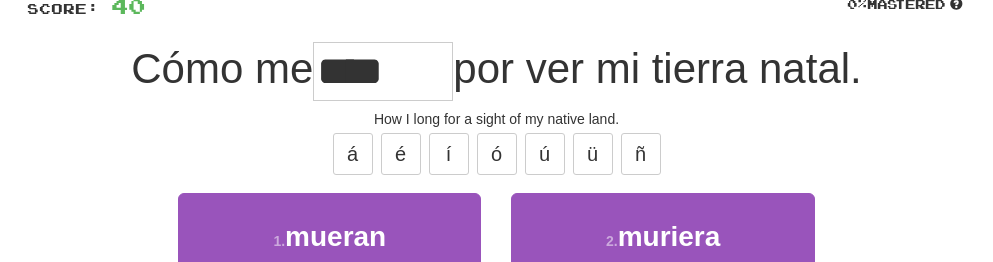 click on "****" at bounding box center [383, 71] 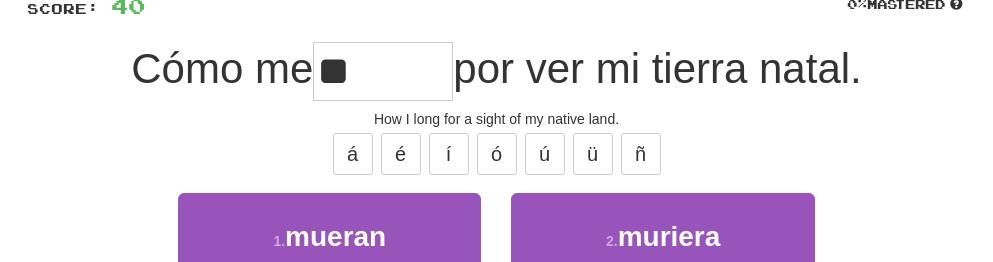 type on "*" 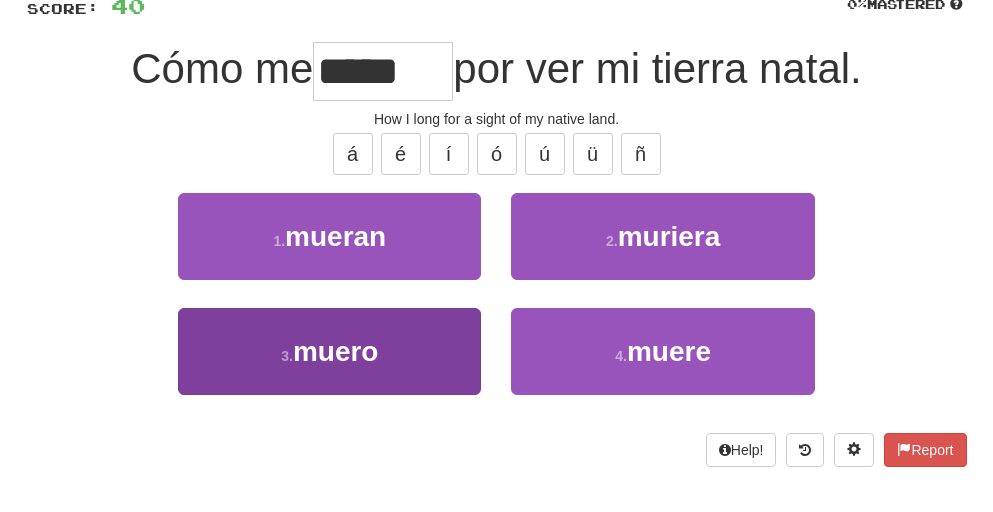 type on "*****" 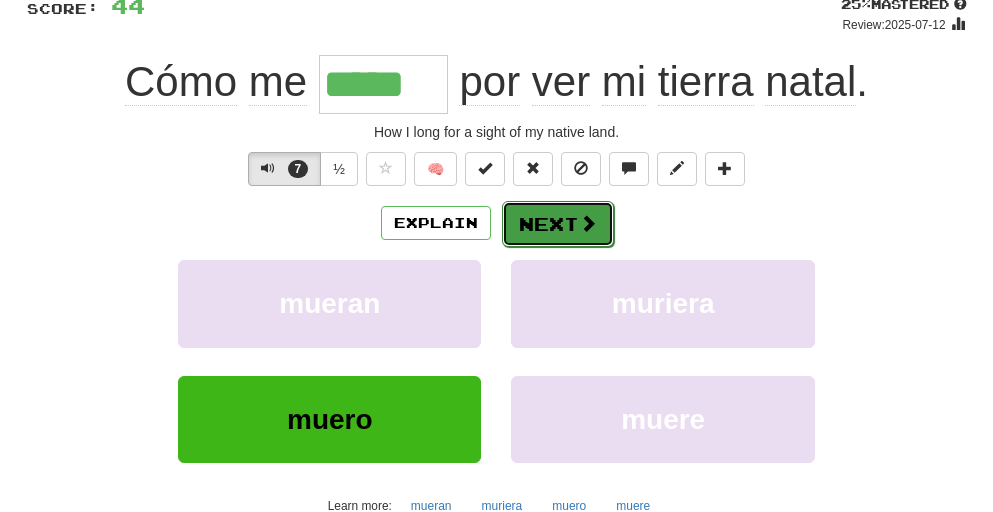 click on "Next" at bounding box center [558, 224] 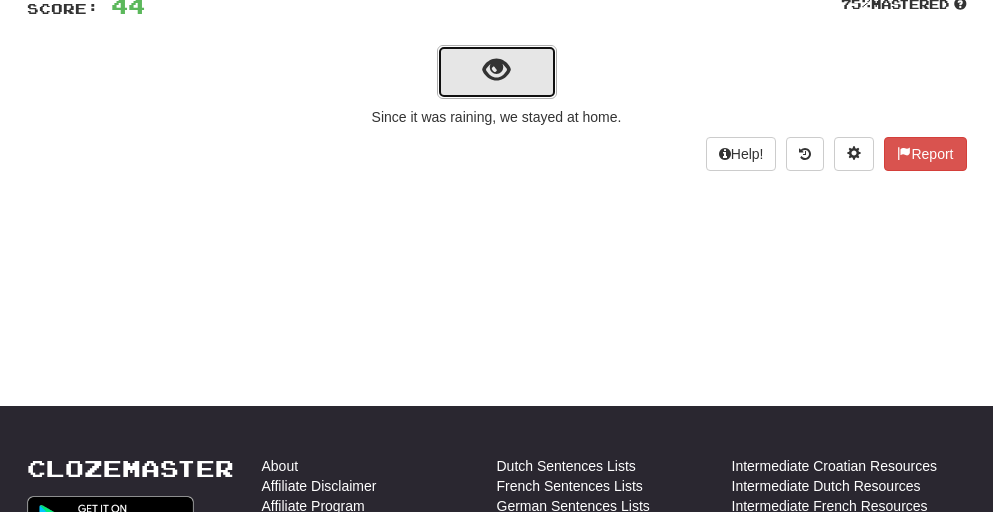 click at bounding box center (496, 70) 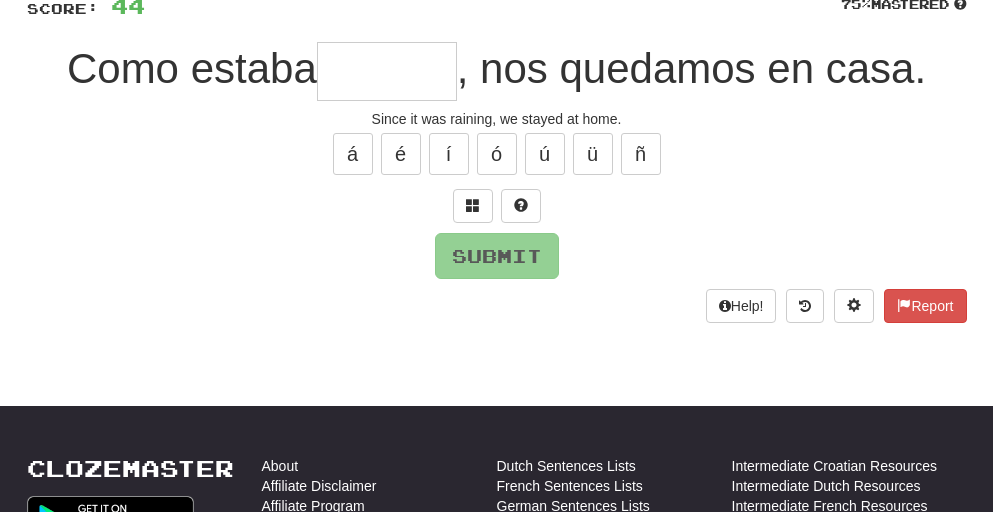 click at bounding box center (387, 71) 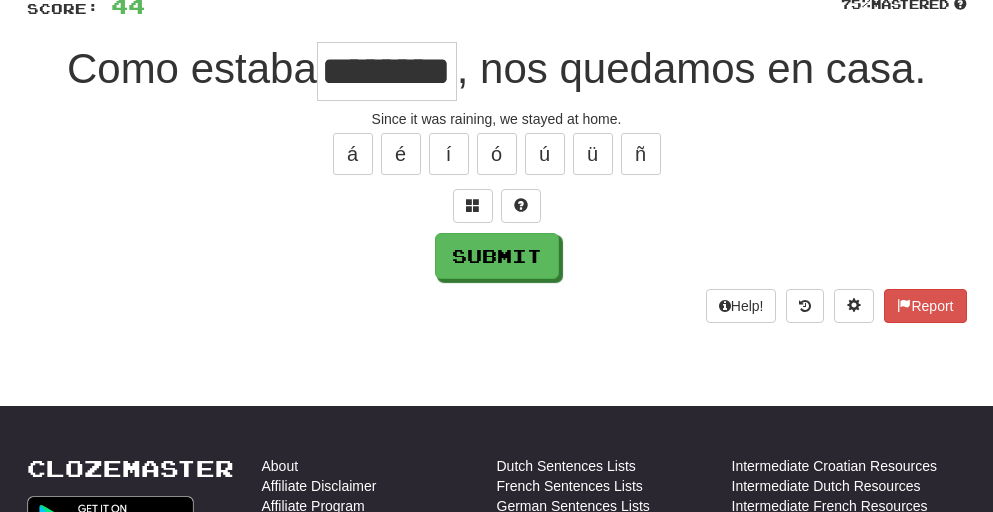 scroll, scrollTop: 0, scrollLeft: 20, axis: horizontal 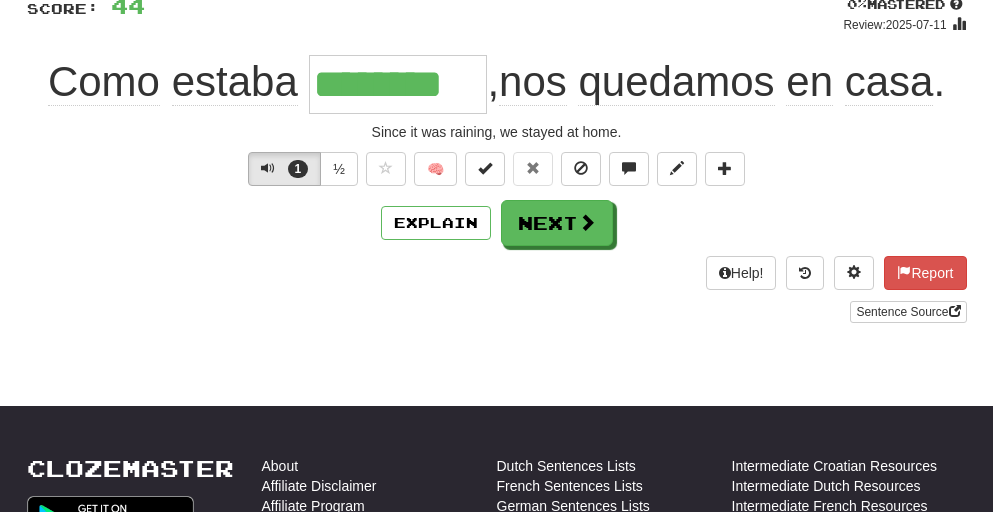 type on "*********" 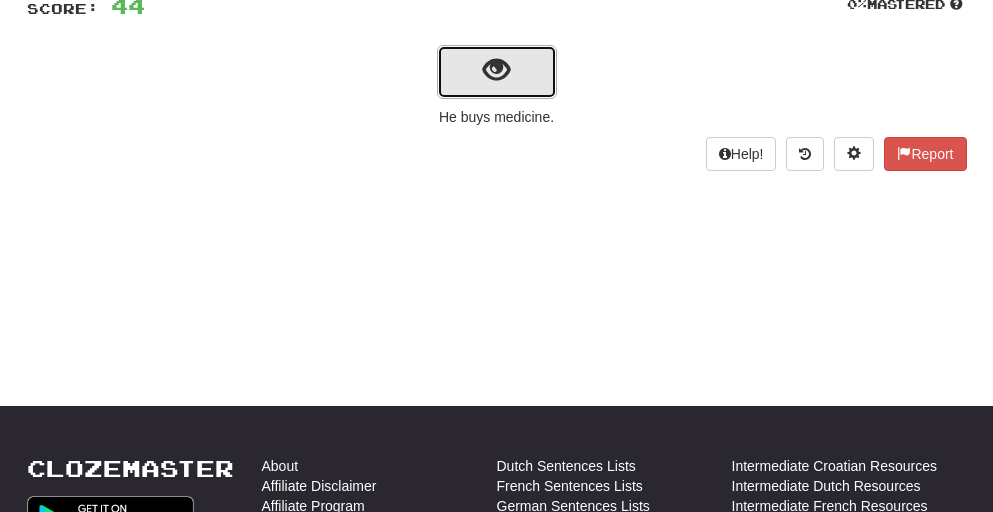 click at bounding box center [496, 70] 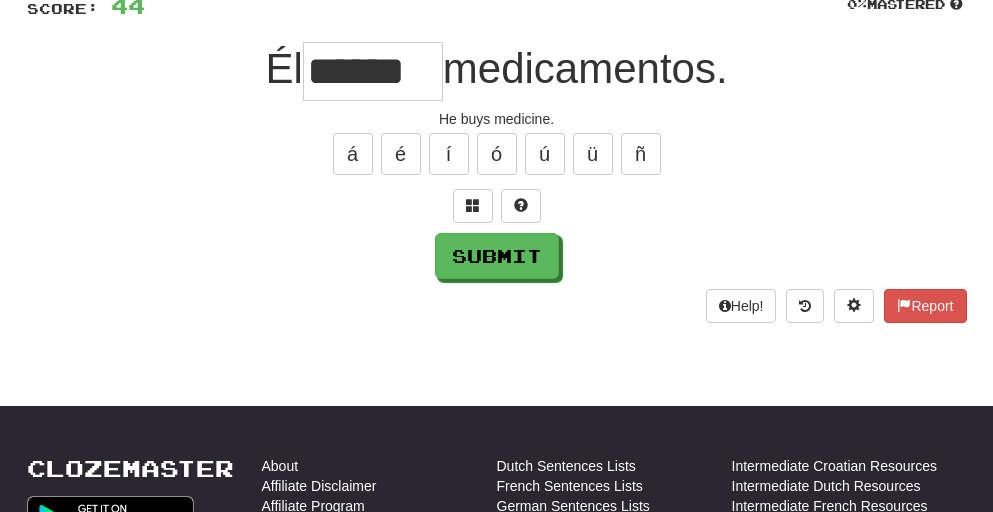 scroll, scrollTop: 0, scrollLeft: 12, axis: horizontal 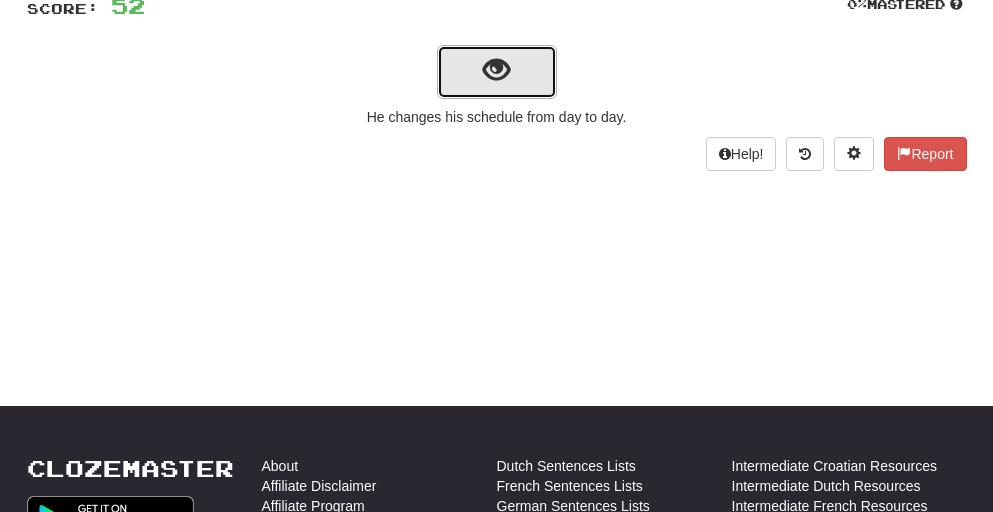 click at bounding box center [496, 70] 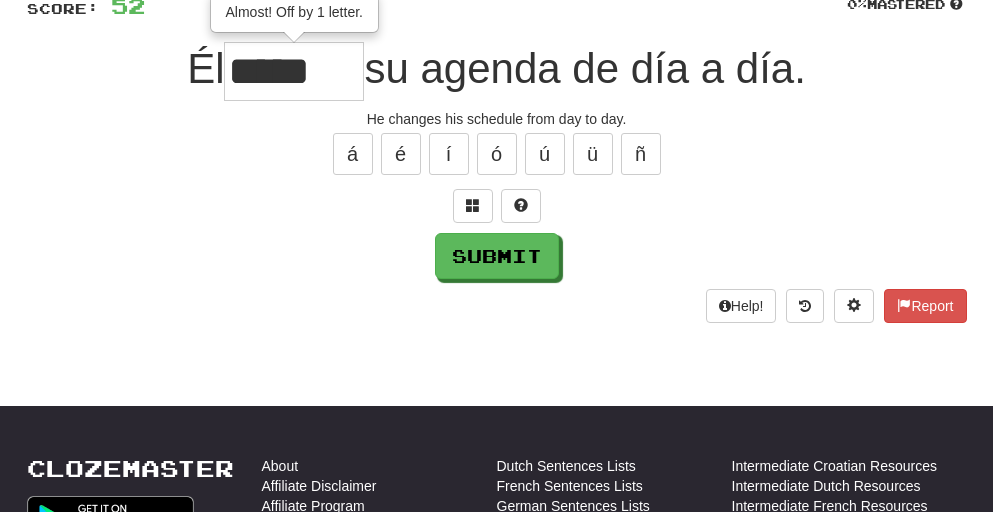 scroll, scrollTop: 0, scrollLeft: 0, axis: both 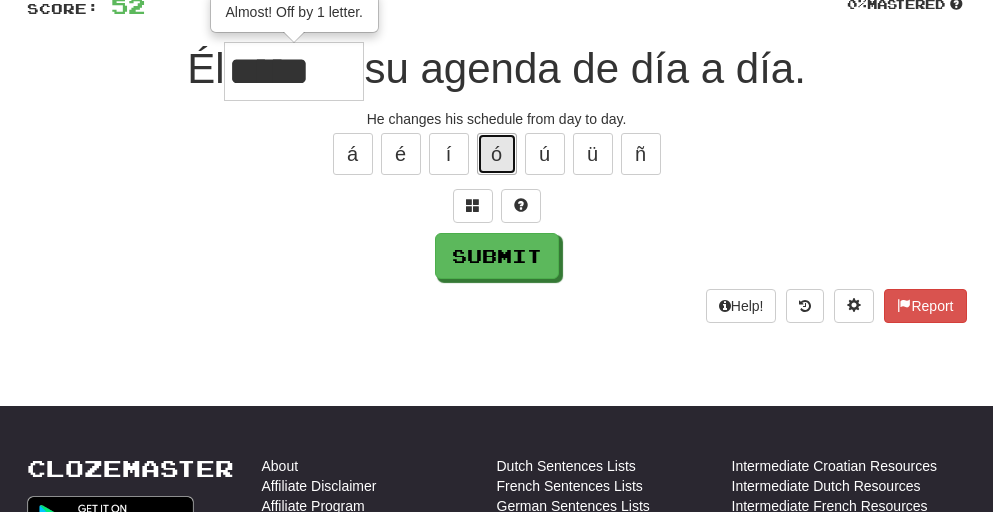 click on "ó" at bounding box center [497, 154] 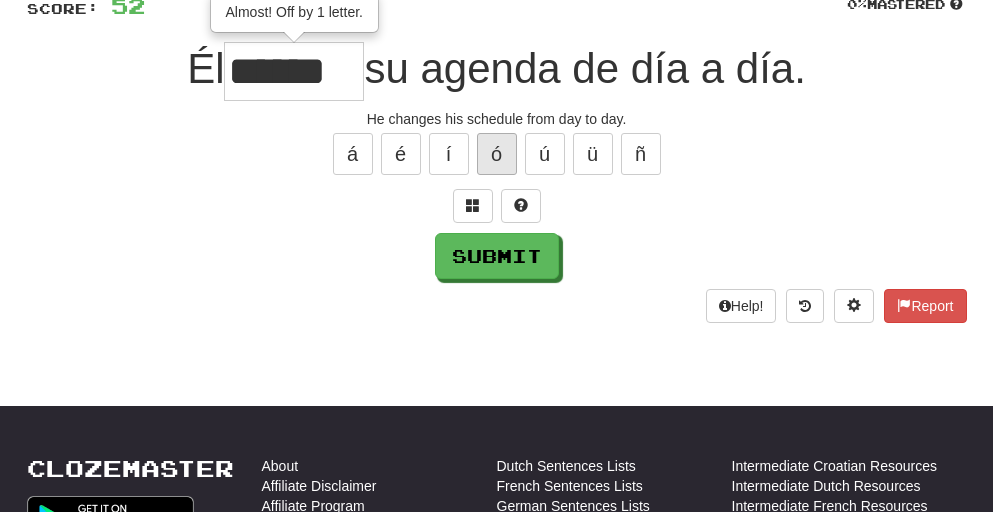scroll, scrollTop: 0, scrollLeft: 8, axis: horizontal 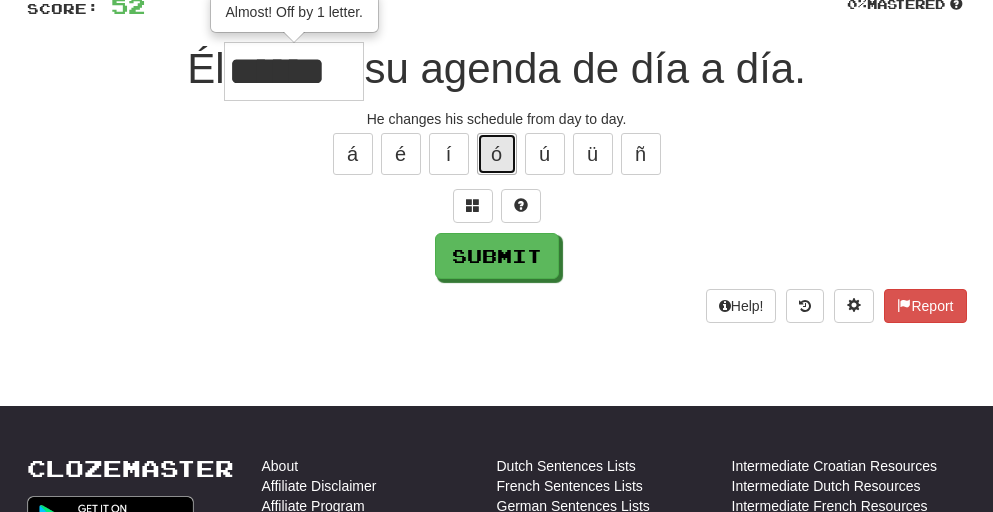 click on "ó" at bounding box center (497, 154) 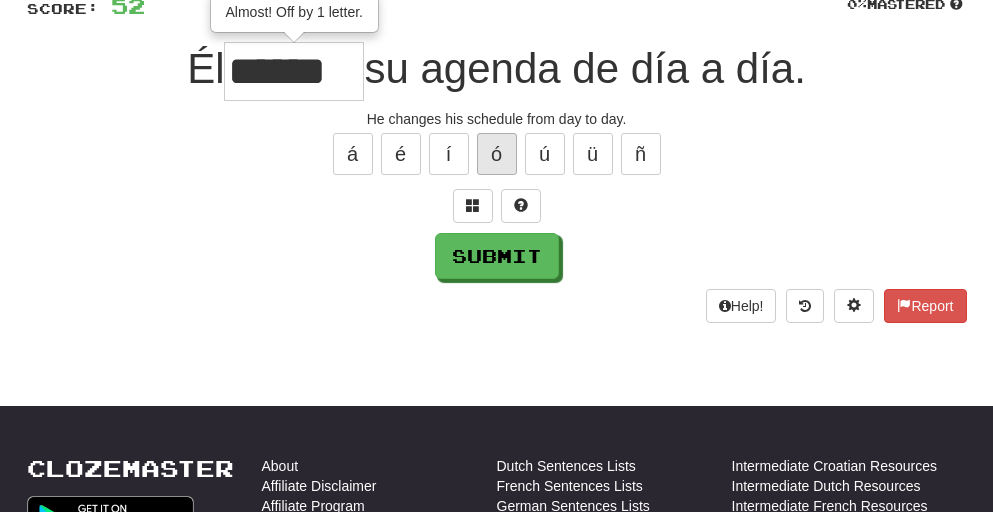 scroll, scrollTop: 0, scrollLeft: 6, axis: horizontal 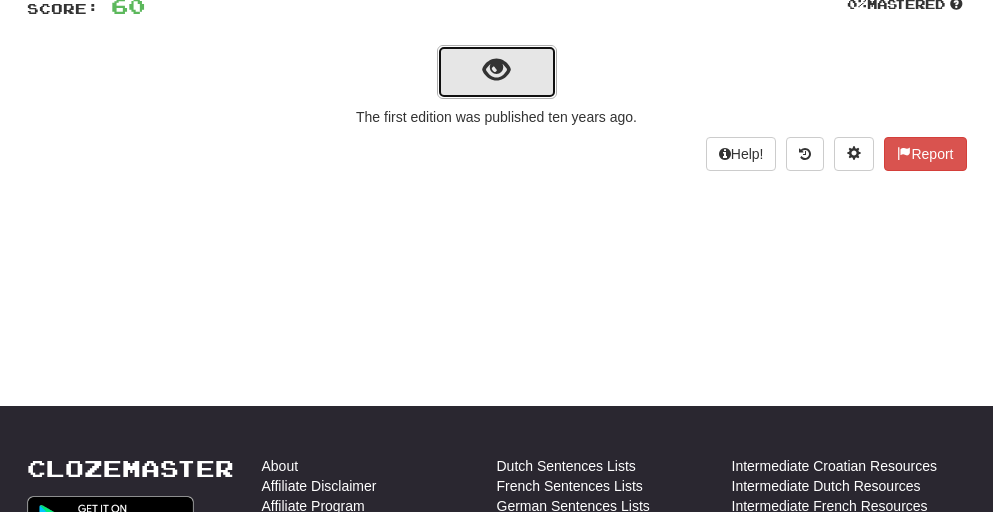 click at bounding box center [496, 70] 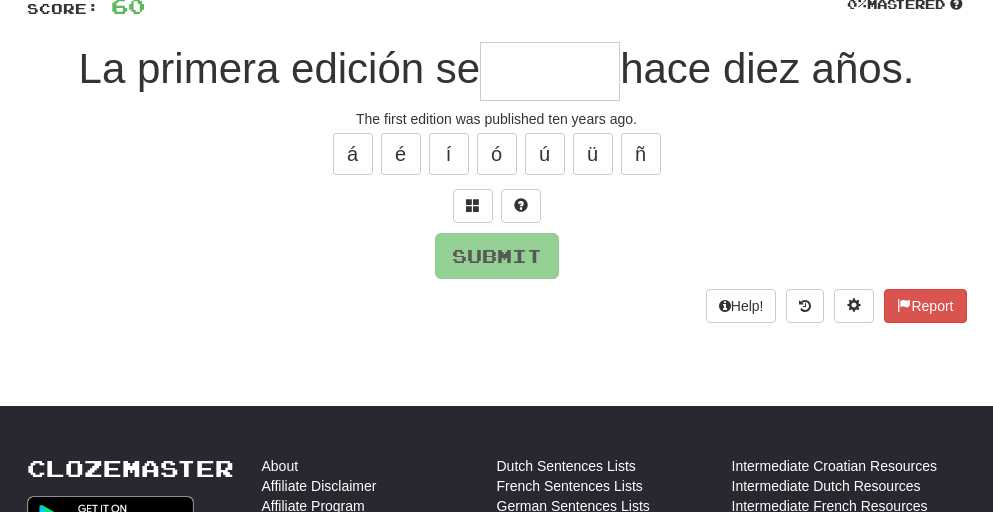 type on "*" 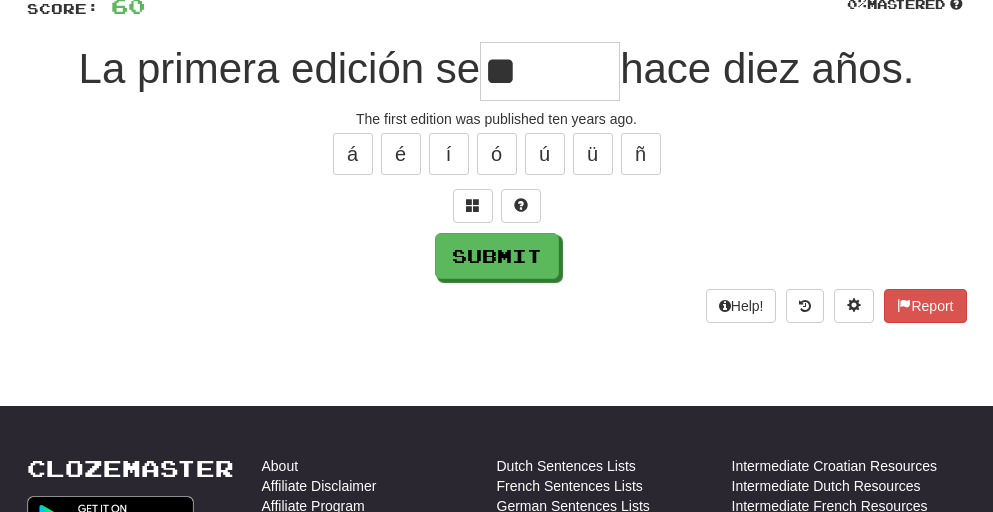 click on "**" at bounding box center (550, 71) 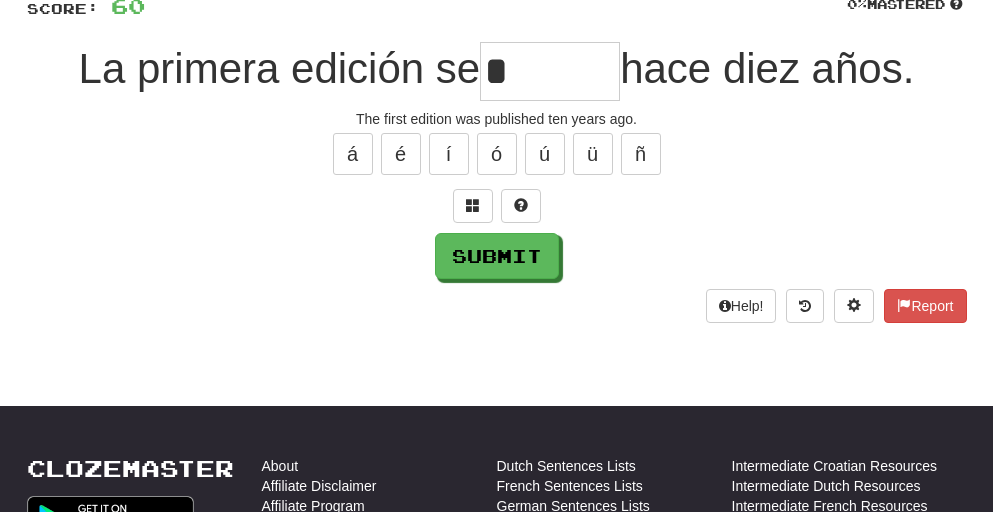 click on "*" at bounding box center (550, 71) 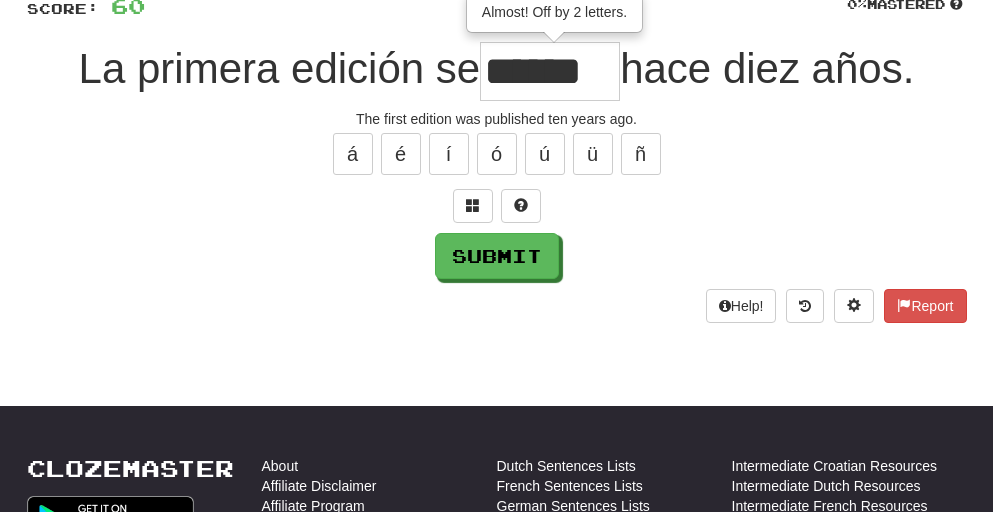 scroll, scrollTop: 0, scrollLeft: 0, axis: both 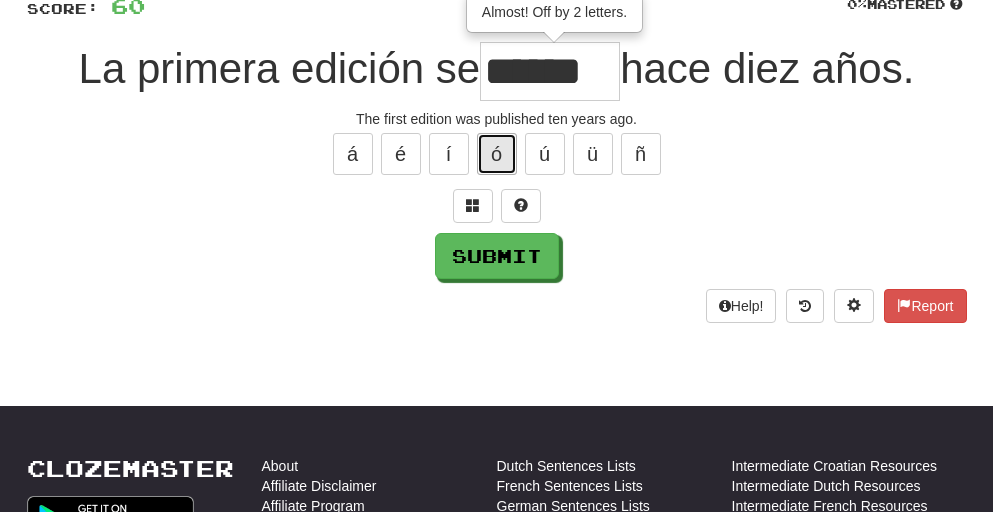 click on "ó" at bounding box center [497, 154] 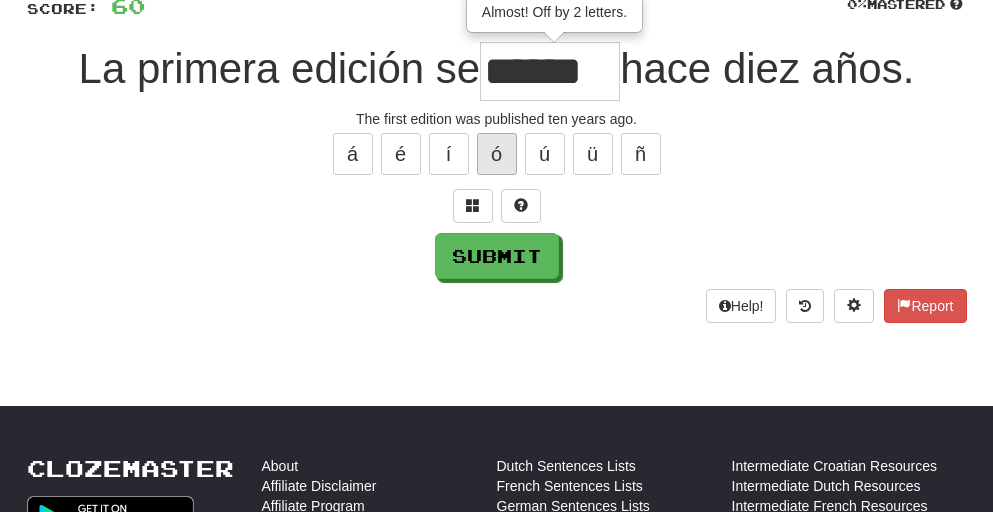 type on "*******" 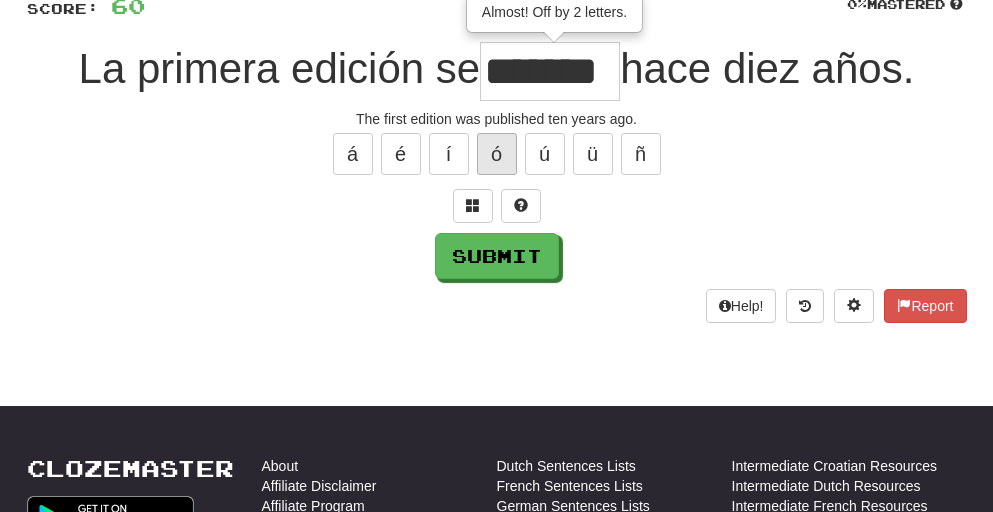 scroll, scrollTop: 0, scrollLeft: 0, axis: both 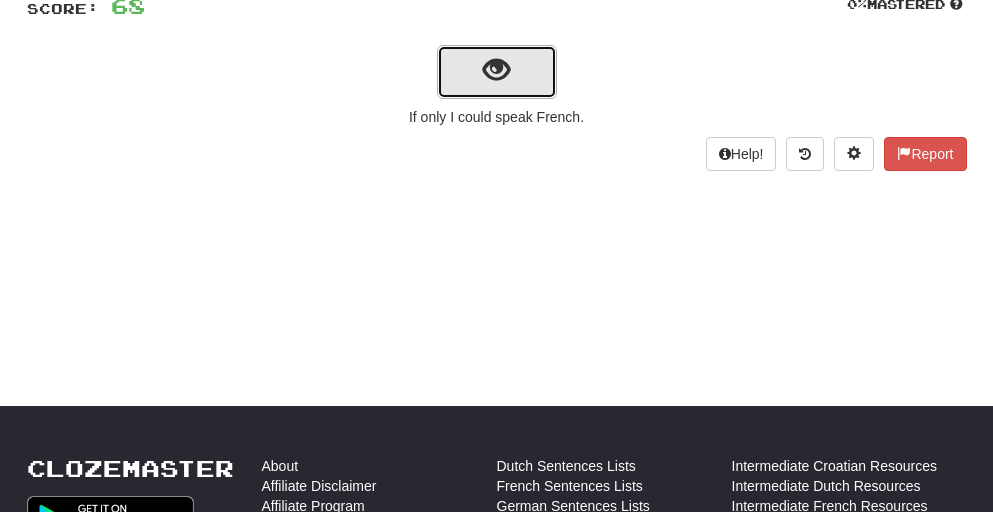 click at bounding box center [496, 70] 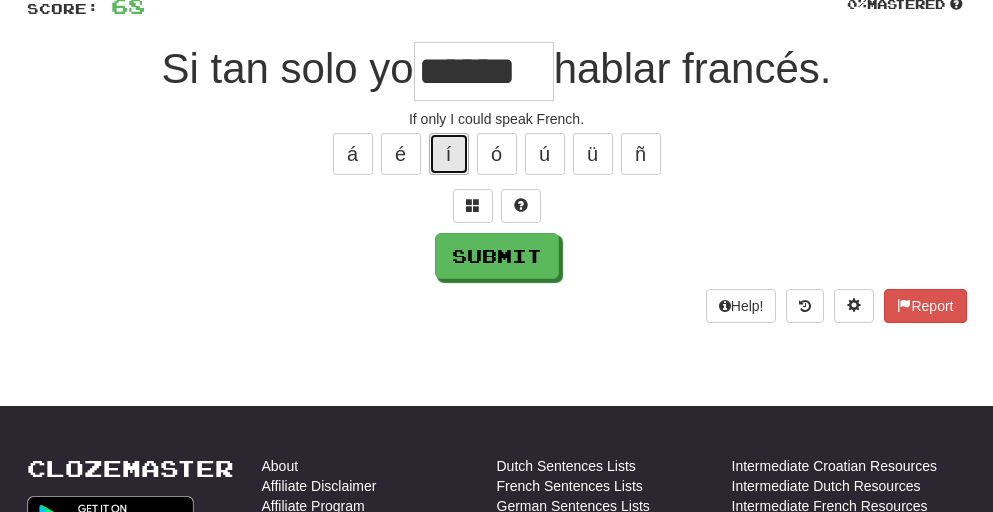 click on "í" at bounding box center [449, 154] 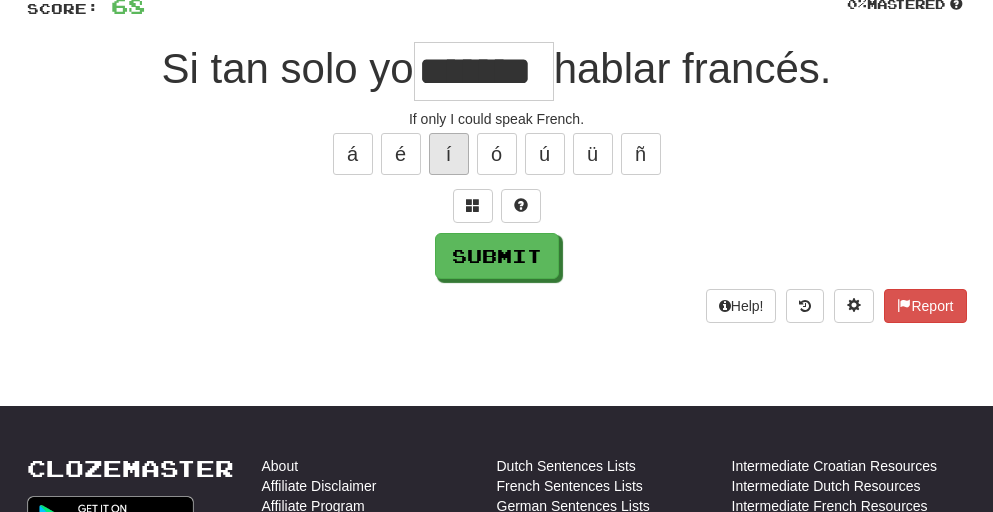 scroll, scrollTop: 0, scrollLeft: 0, axis: both 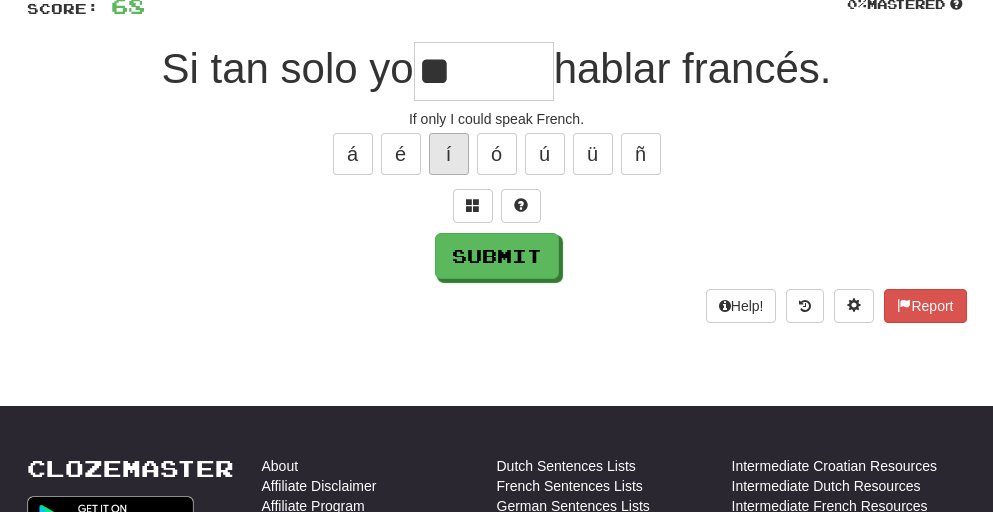 type on "*" 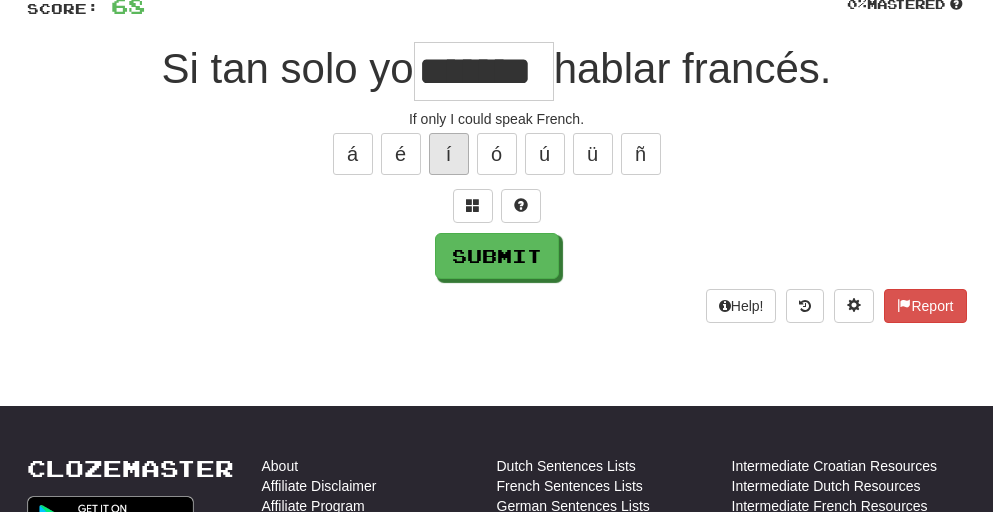 scroll, scrollTop: 0, scrollLeft: 9, axis: horizontal 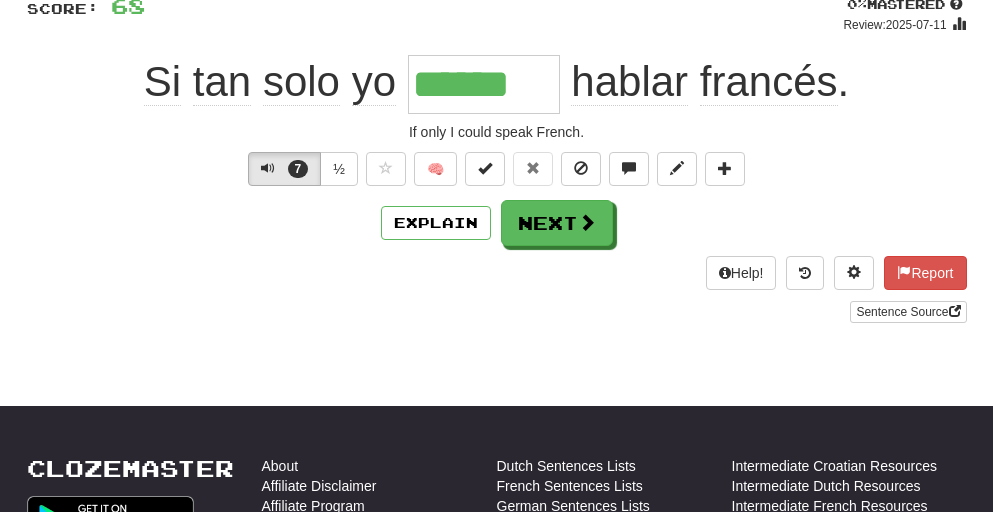 type on "*******" 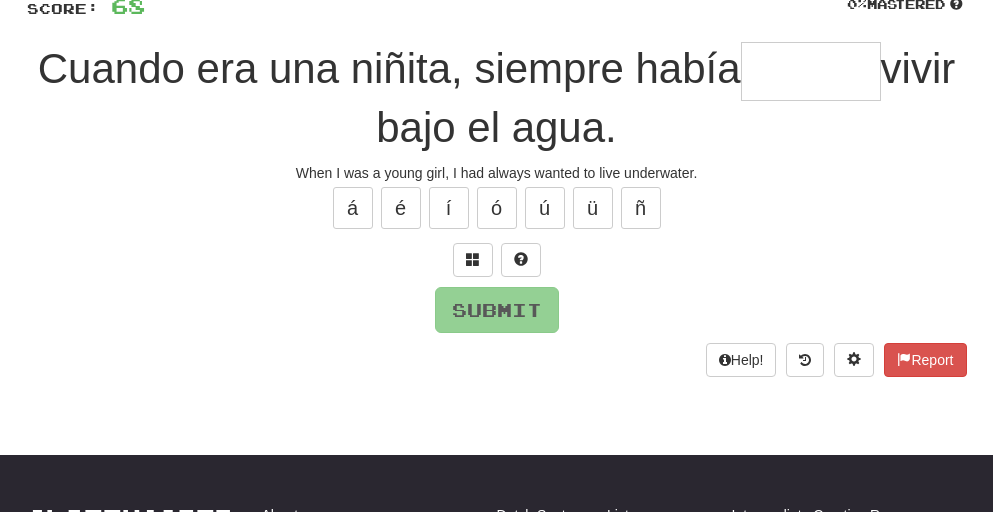 click at bounding box center [811, 71] 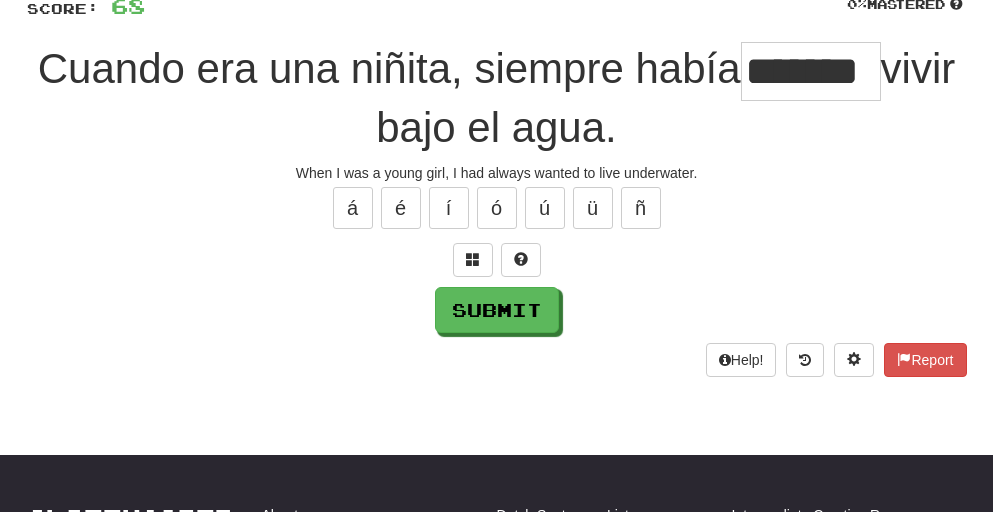 scroll, scrollTop: 0, scrollLeft: 11, axis: horizontal 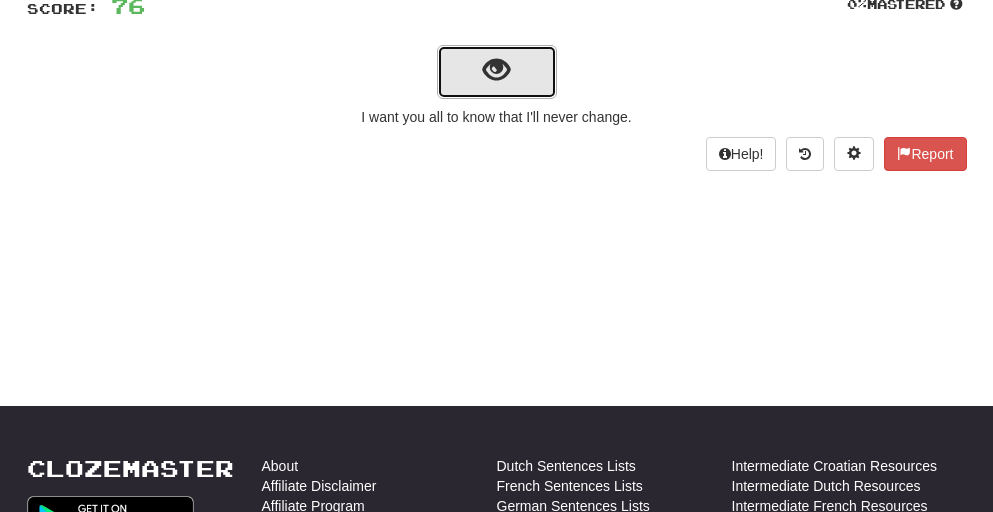 click at bounding box center (496, 70) 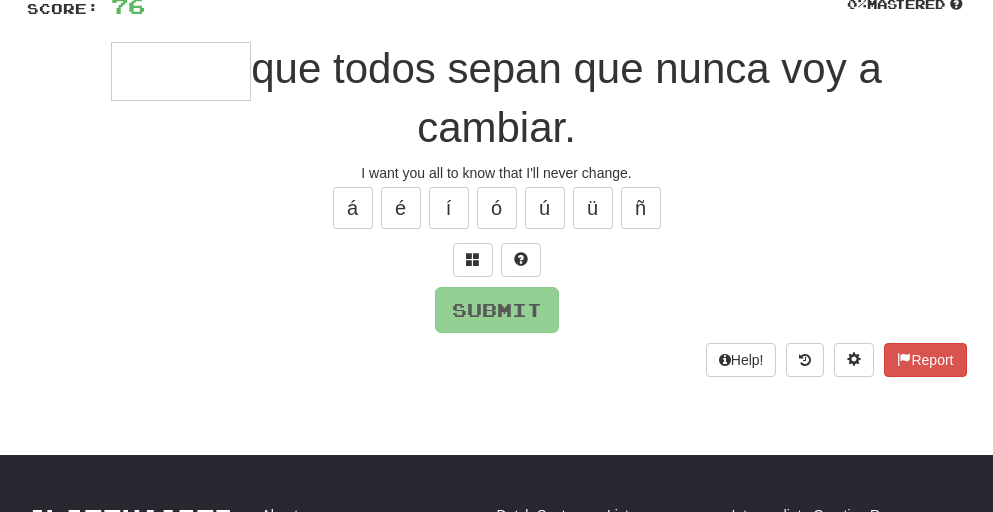 click at bounding box center (181, 71) 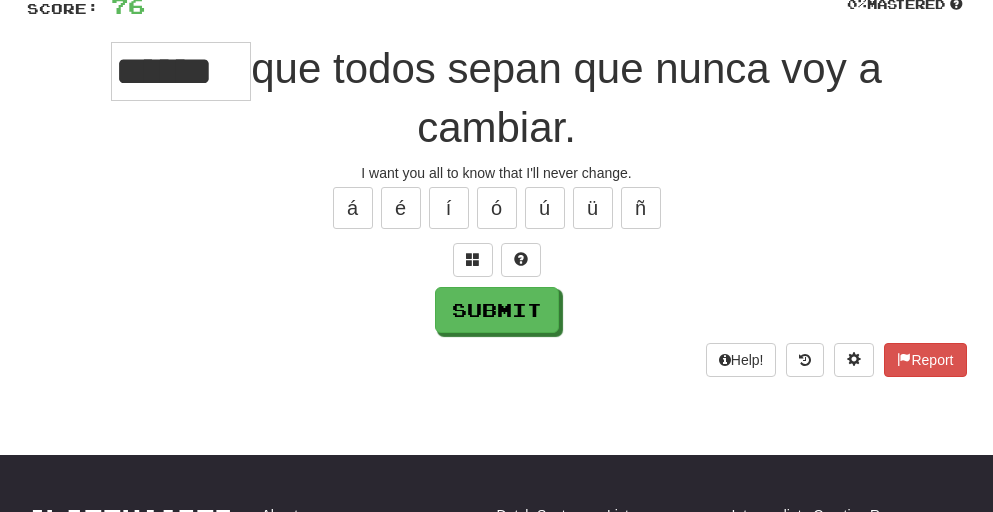 type on "******" 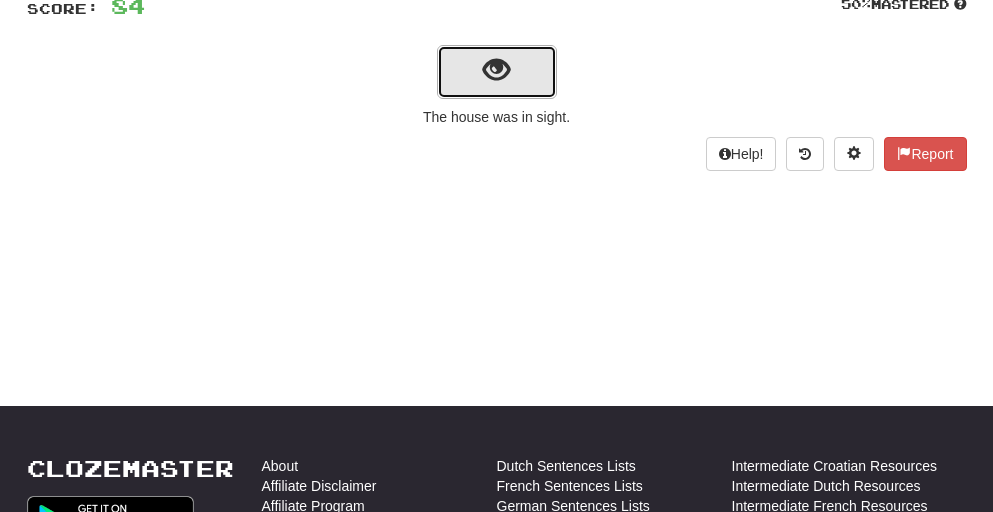 click at bounding box center (496, 70) 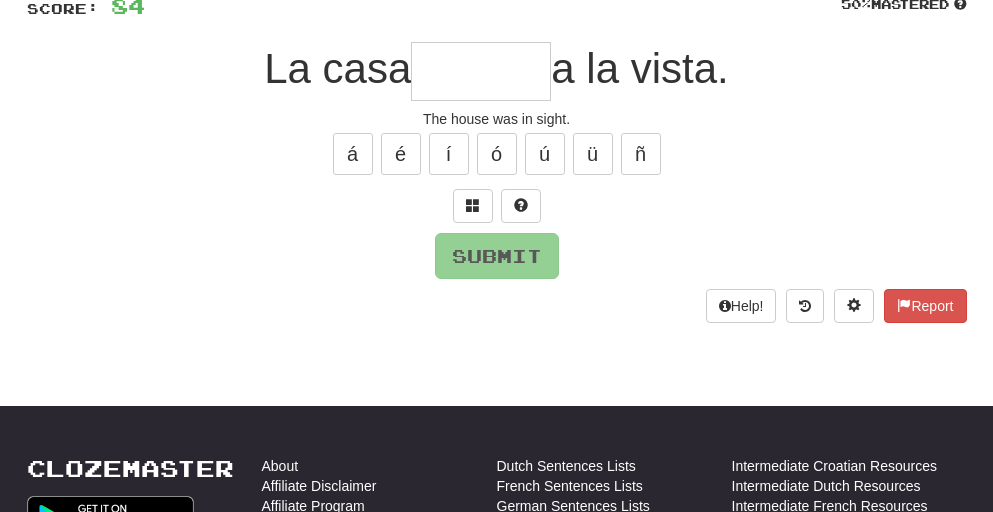 click at bounding box center [481, 71] 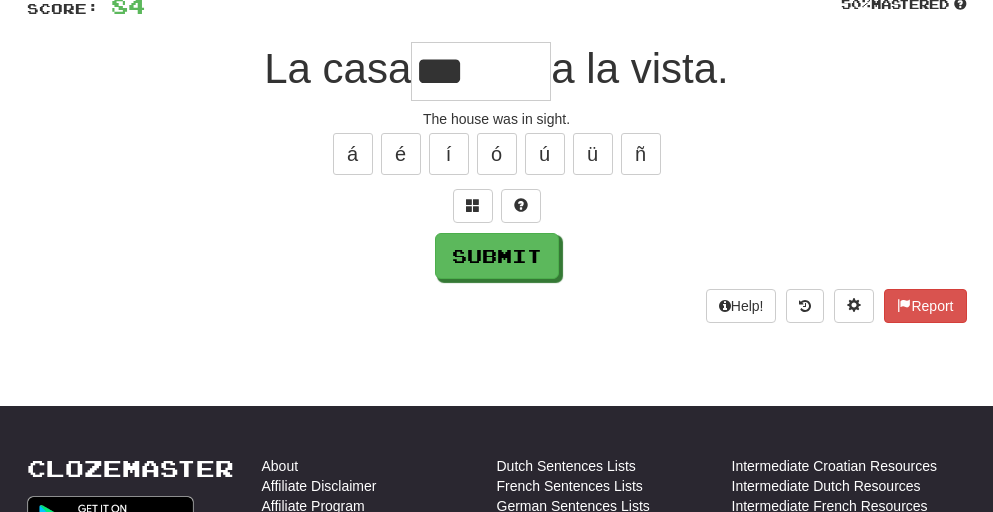type on "******" 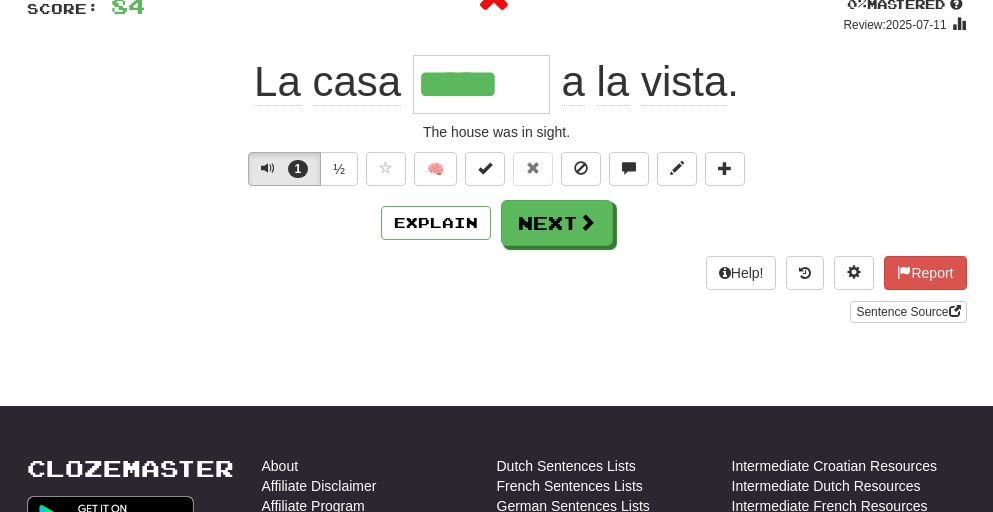 type on "******" 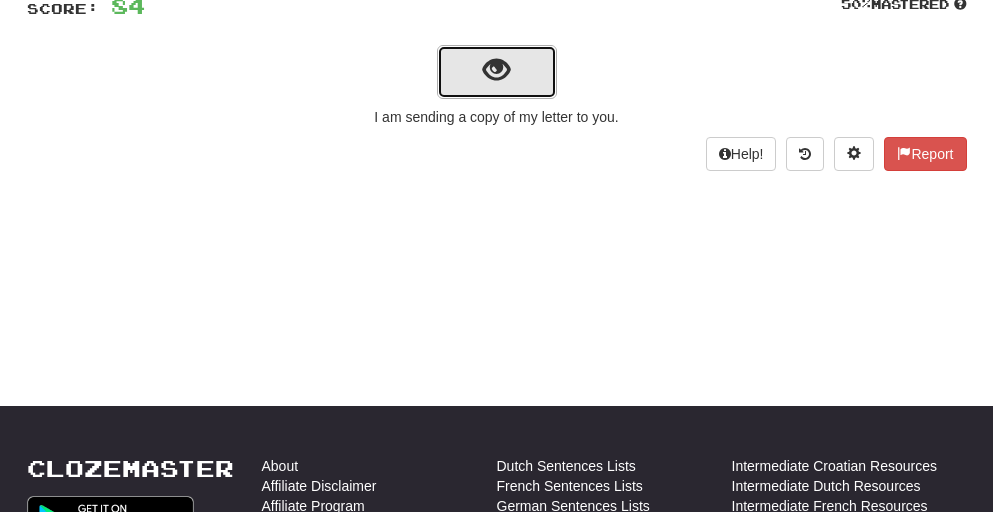 click at bounding box center (496, 70) 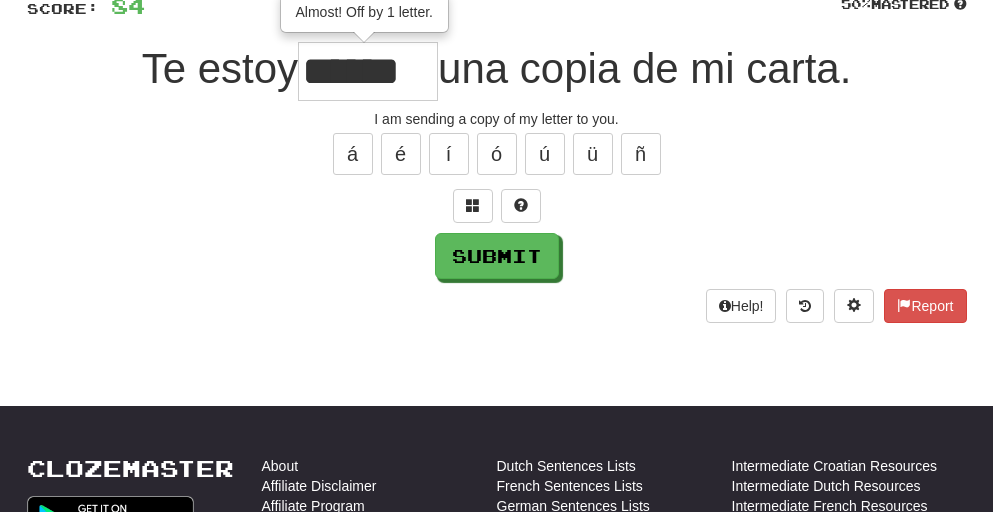 scroll, scrollTop: 0, scrollLeft: 0, axis: both 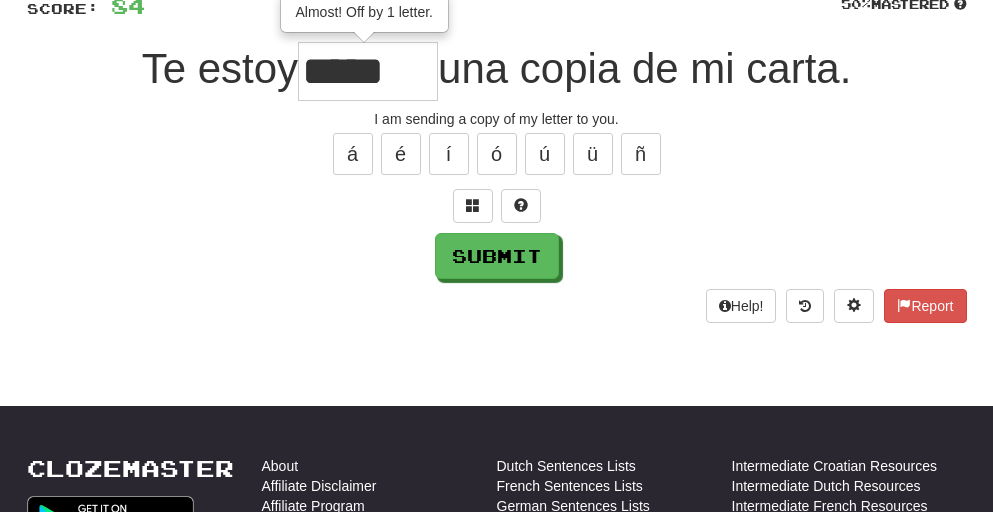 click on "I am sending a copy of my letter to you." at bounding box center [497, 119] 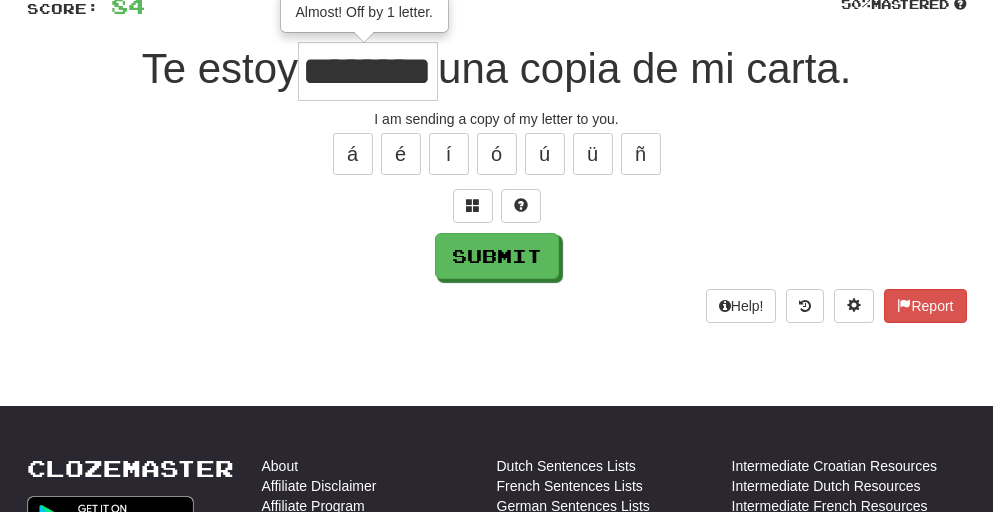 scroll, scrollTop: 0, scrollLeft: 39, axis: horizontal 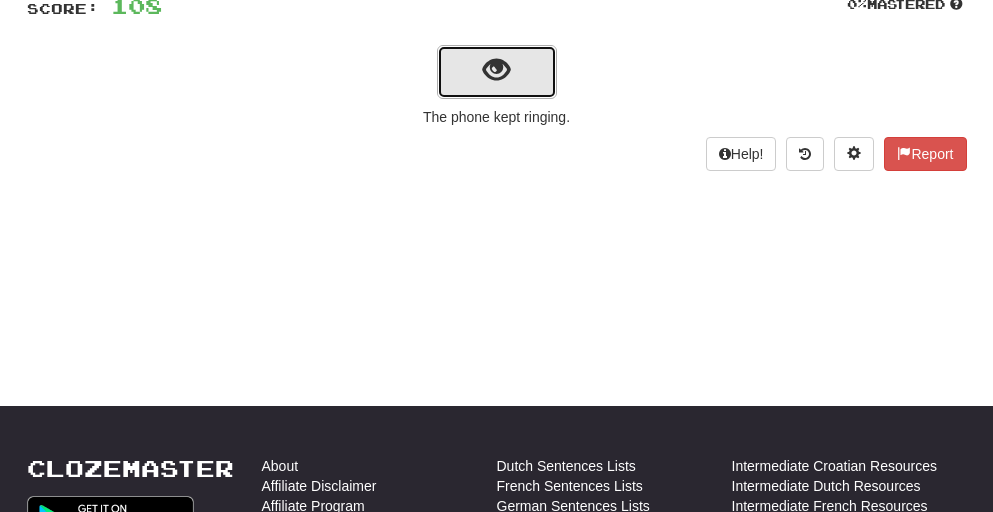click at bounding box center (496, 70) 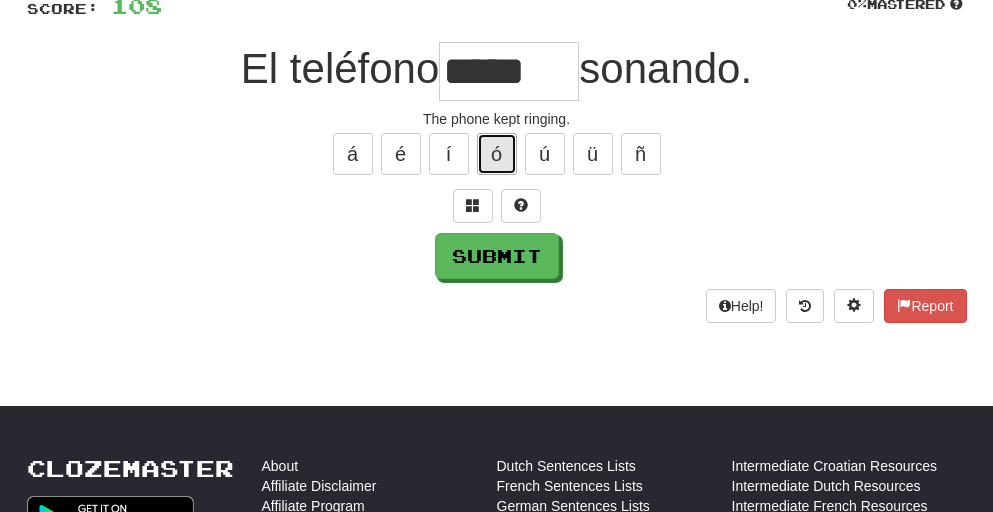 click on "ó" at bounding box center [497, 154] 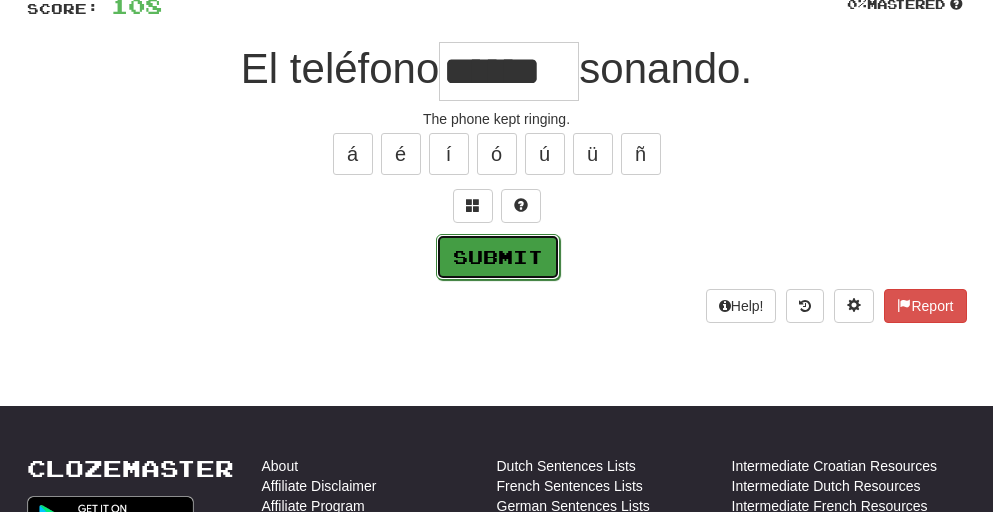 click on "Submit" at bounding box center (498, 257) 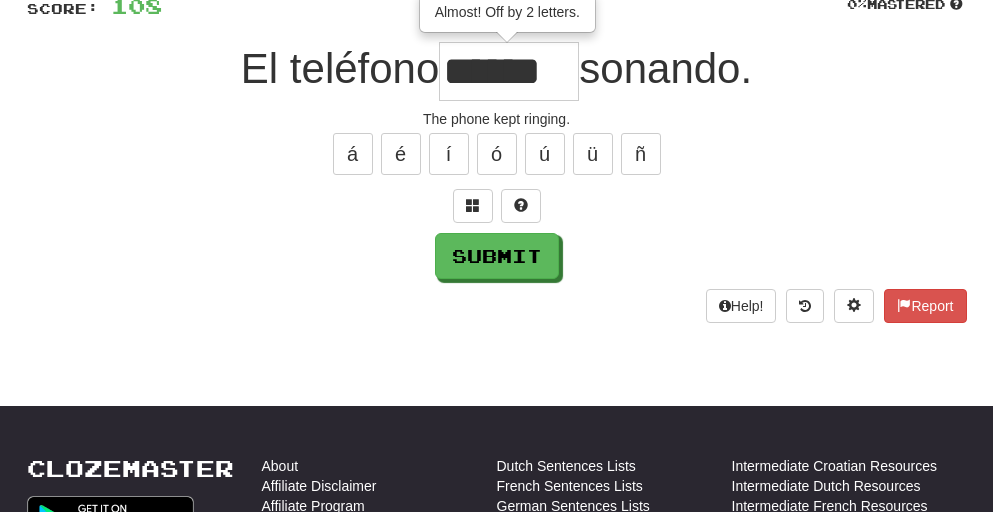 click on "******" at bounding box center [509, 71] 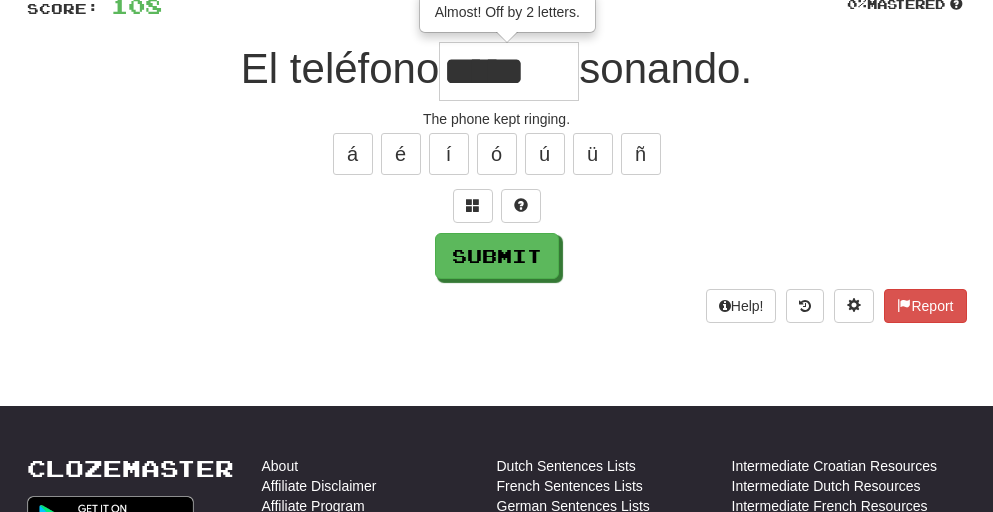 scroll, scrollTop: 0, scrollLeft: 0, axis: both 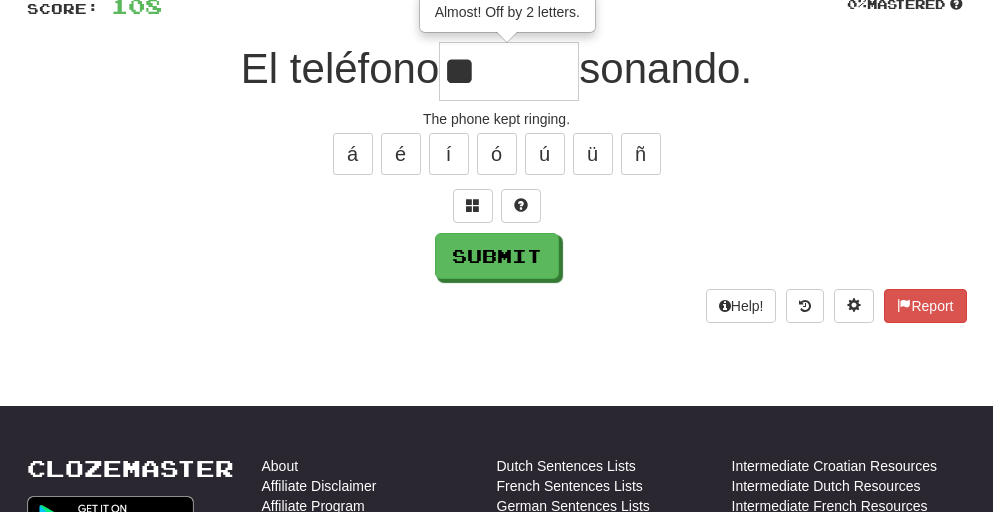 click on "**" at bounding box center (509, 71) 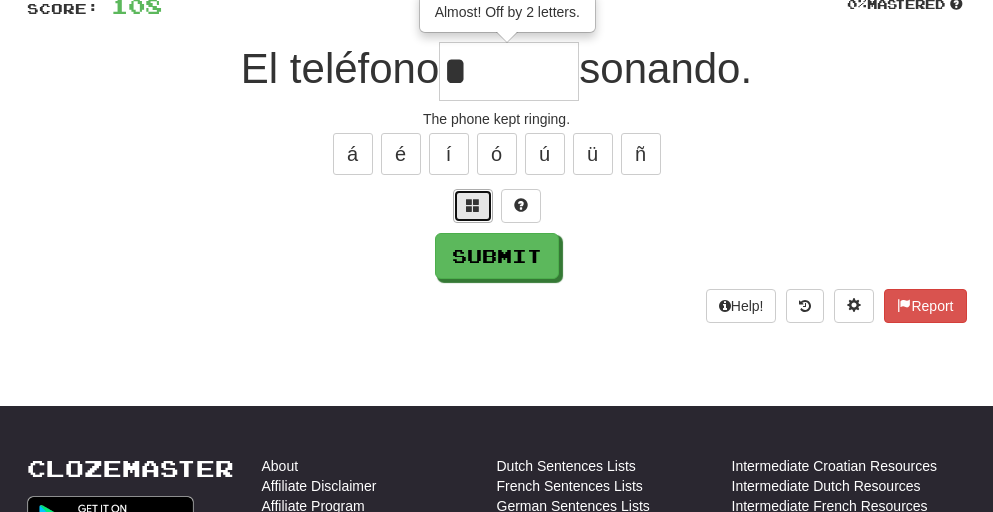 click at bounding box center (473, 205) 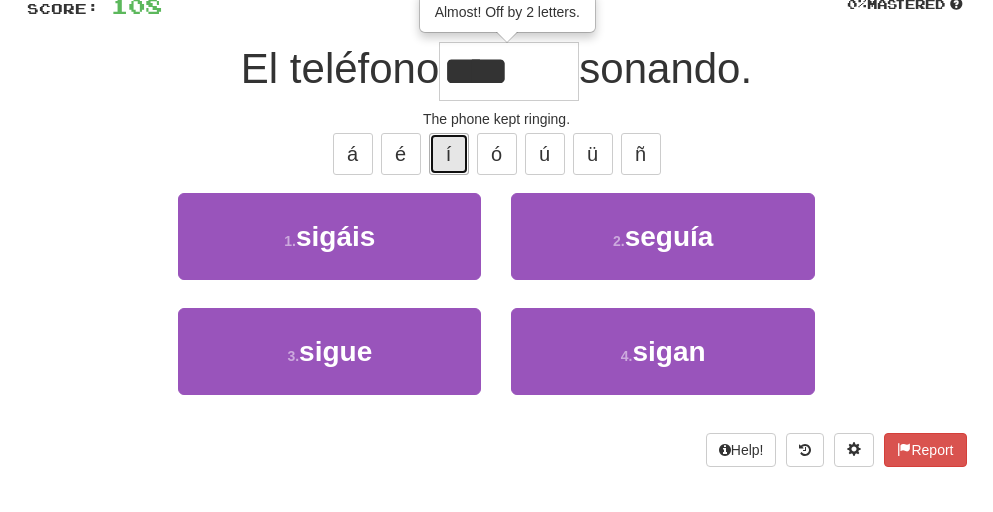 click on "í" at bounding box center (449, 154) 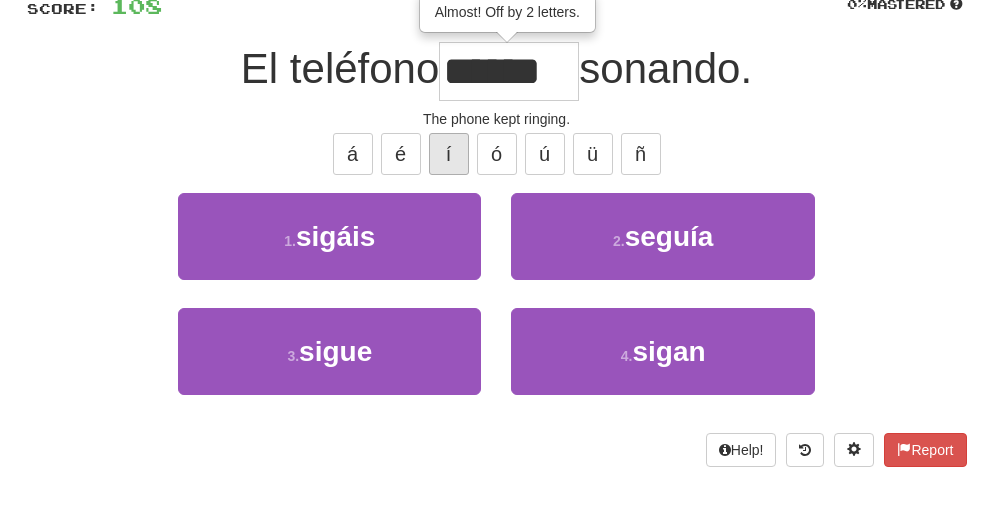 type on "******" 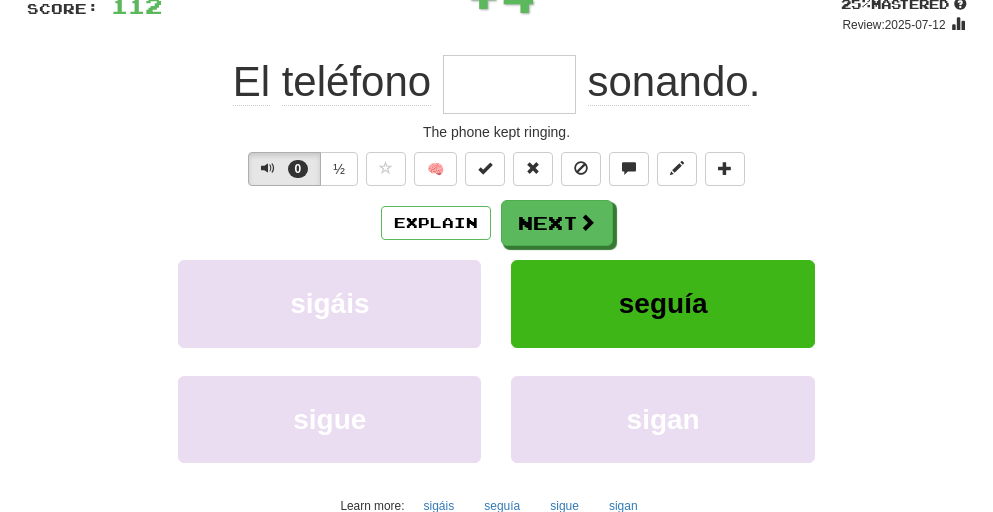 type on "*" 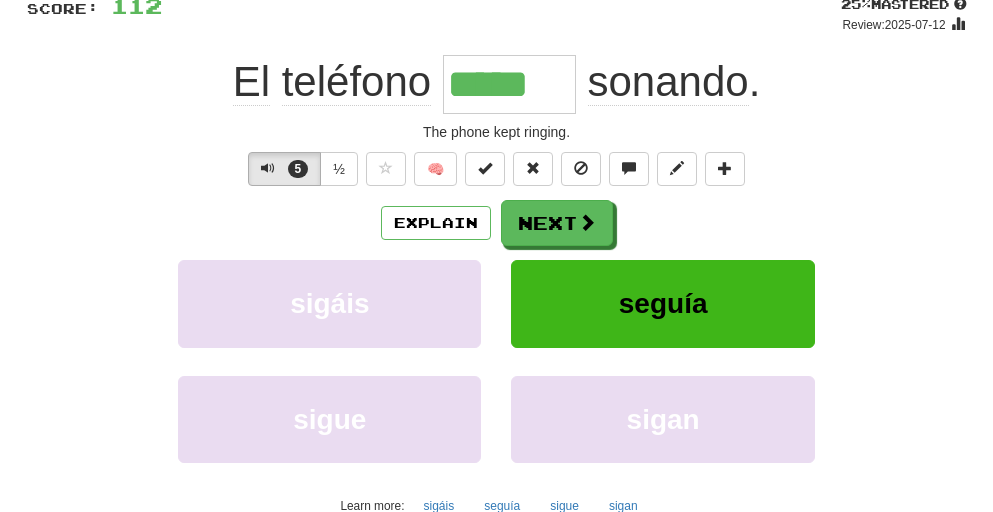 type on "******" 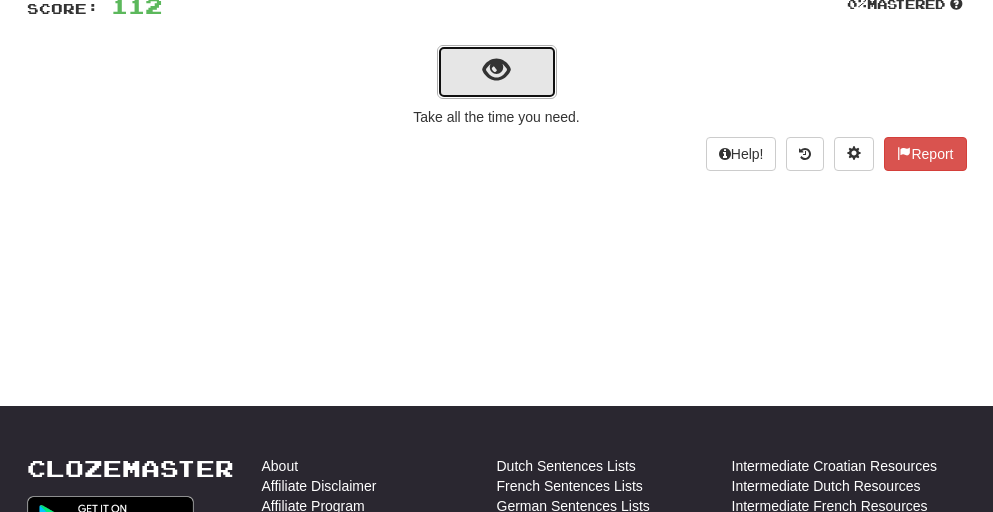 click at bounding box center (496, 70) 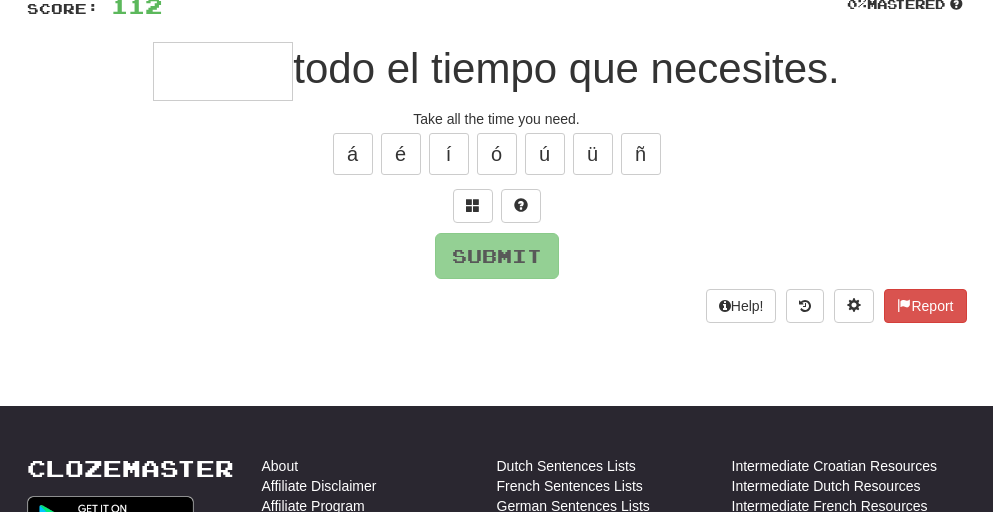 click on "todo el tiempo que necesites." at bounding box center [566, 68] 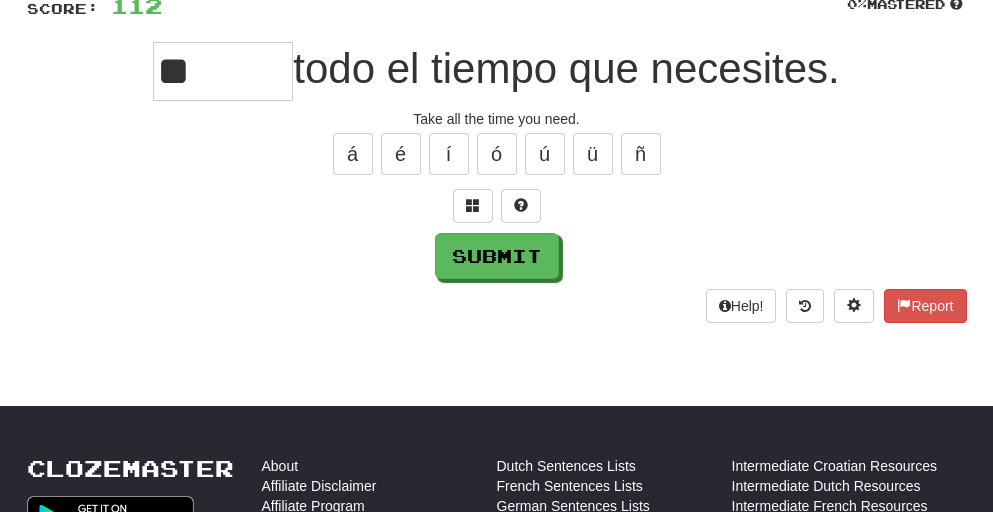 type on "*" 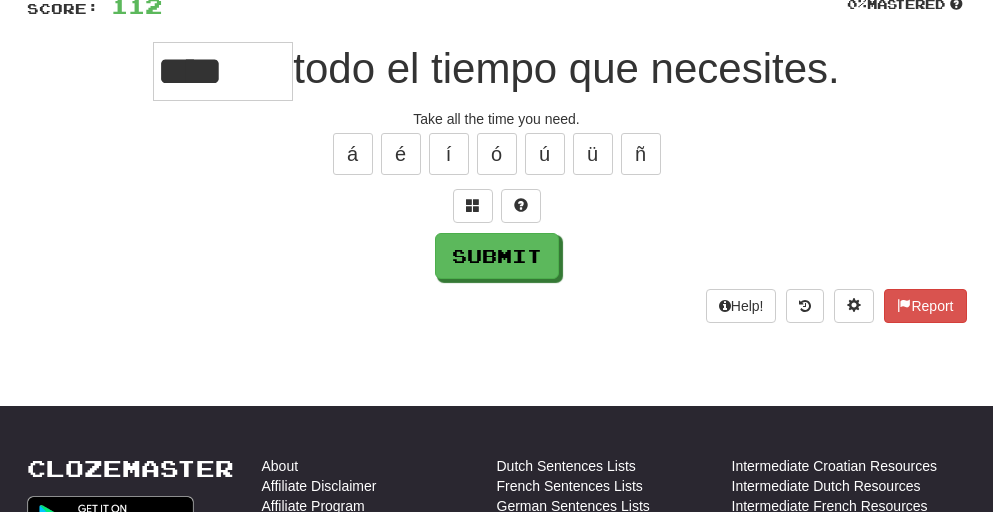 type on "****" 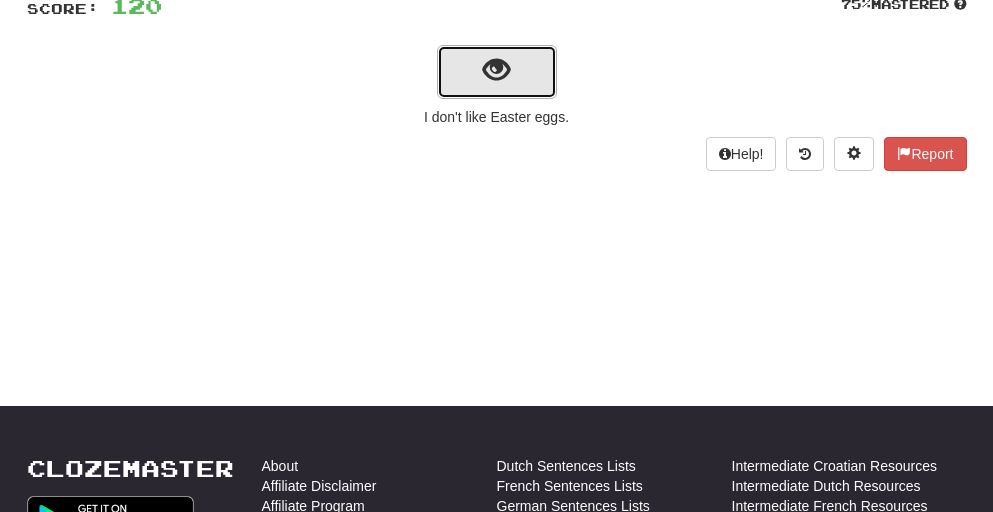 click at bounding box center [496, 70] 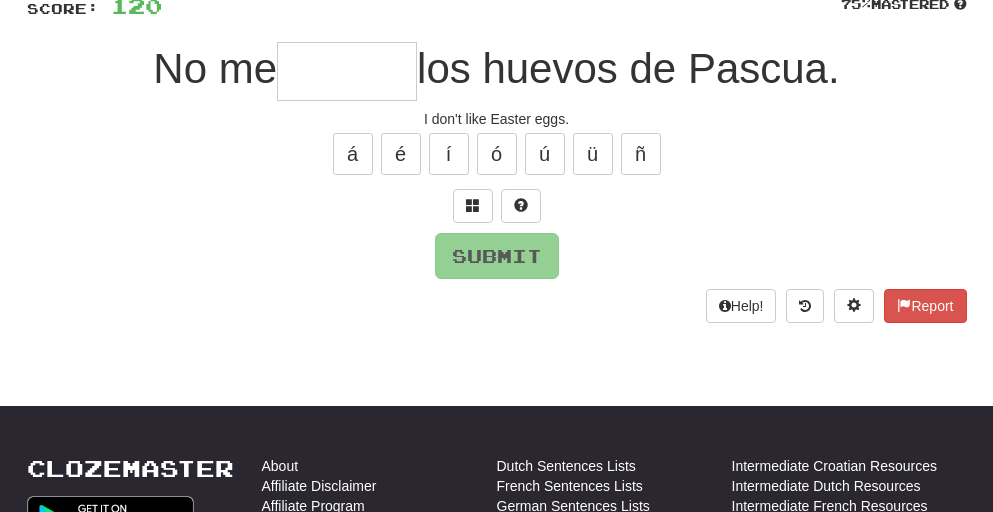 type on "*" 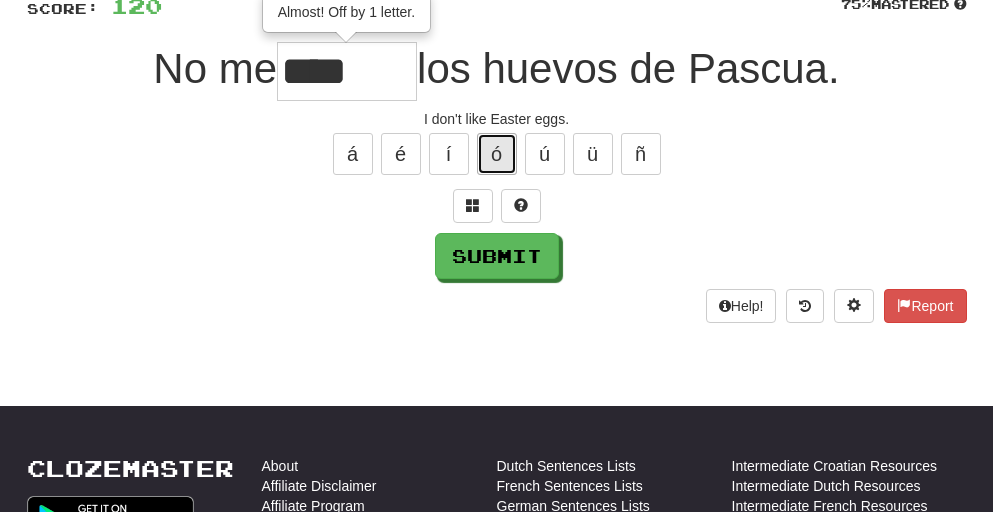 click on "ó" at bounding box center [497, 154] 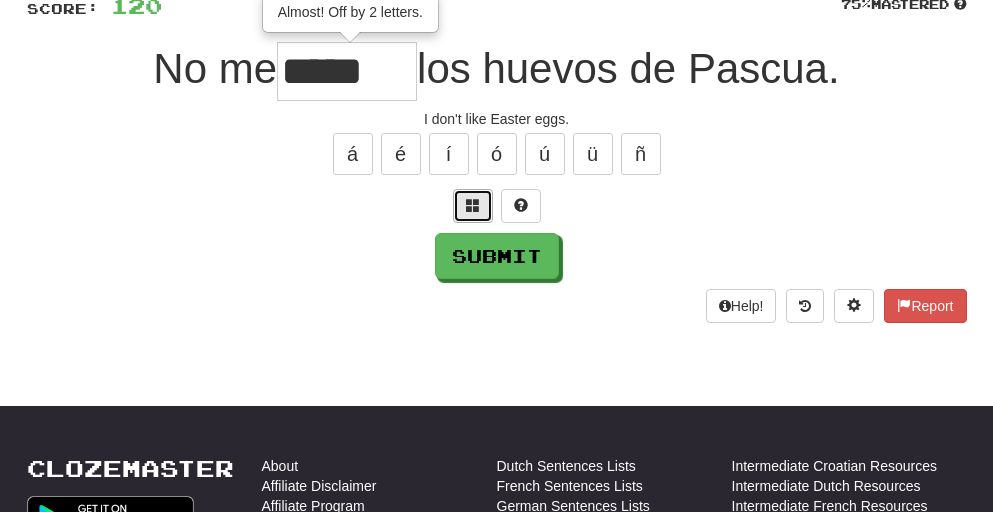 click at bounding box center [473, 205] 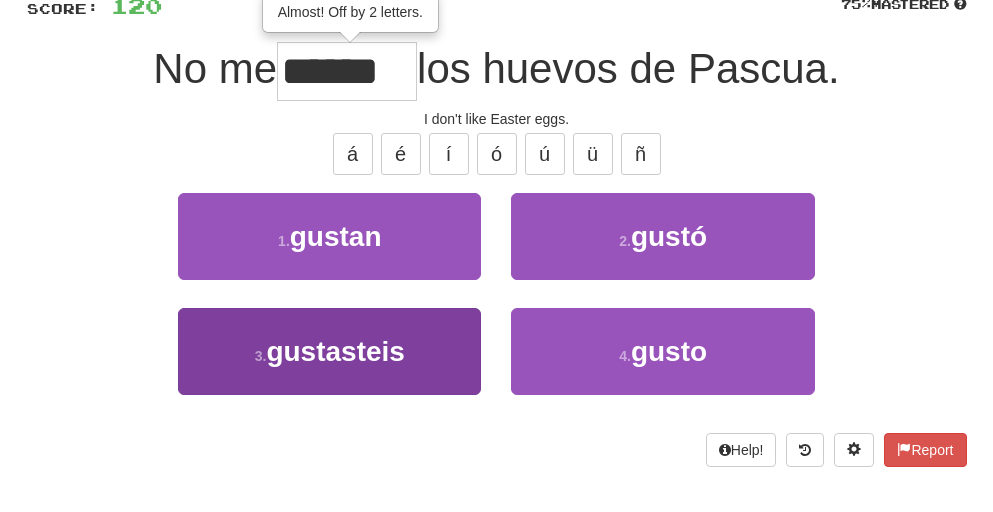 type on "******" 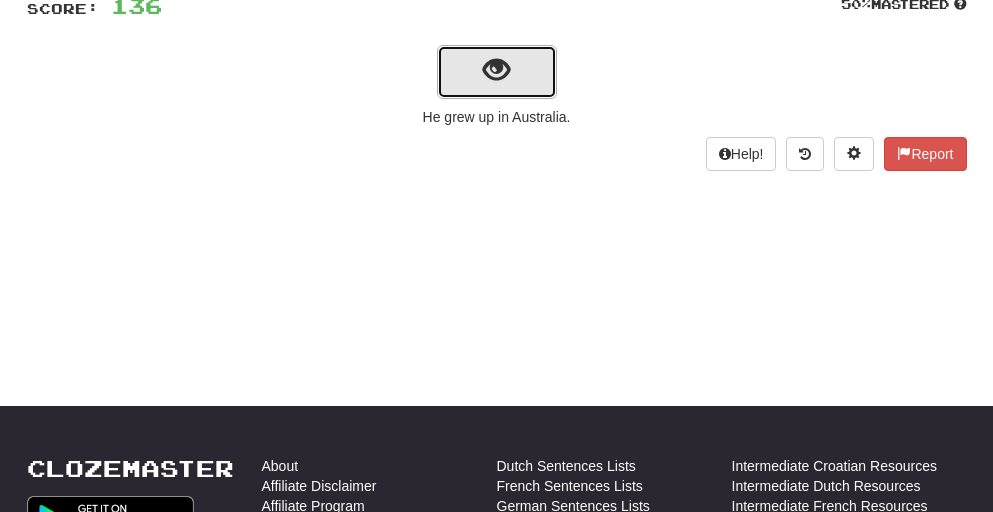 click at bounding box center [496, 70] 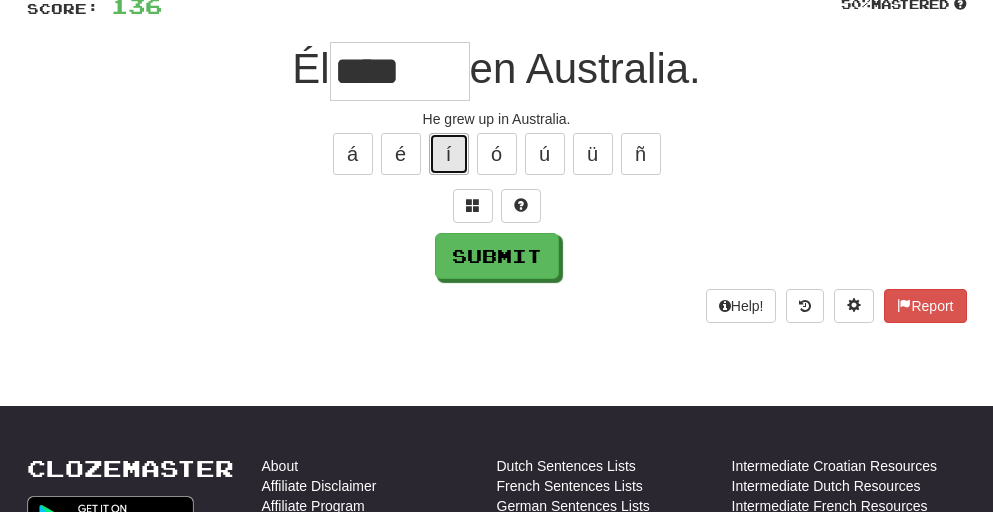 click on "í" at bounding box center (449, 154) 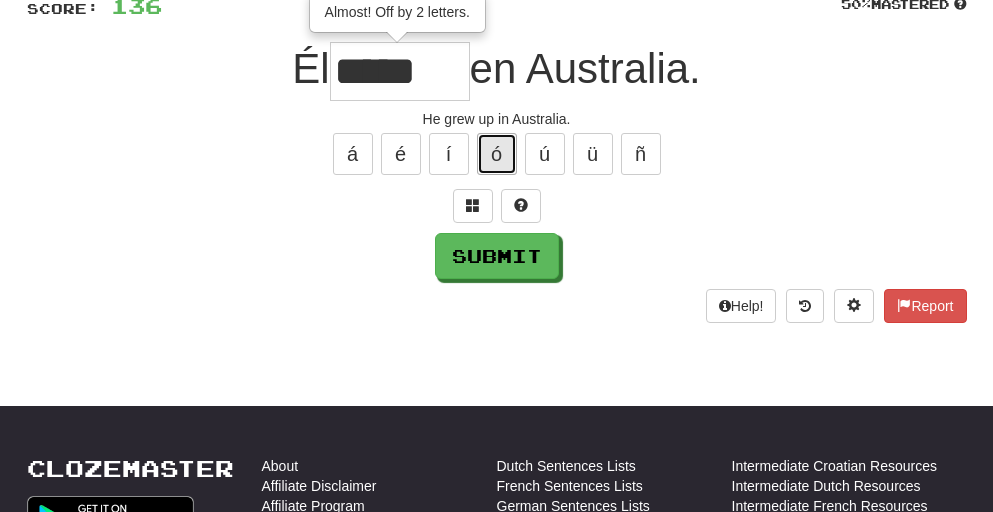 click on "ó" at bounding box center (497, 154) 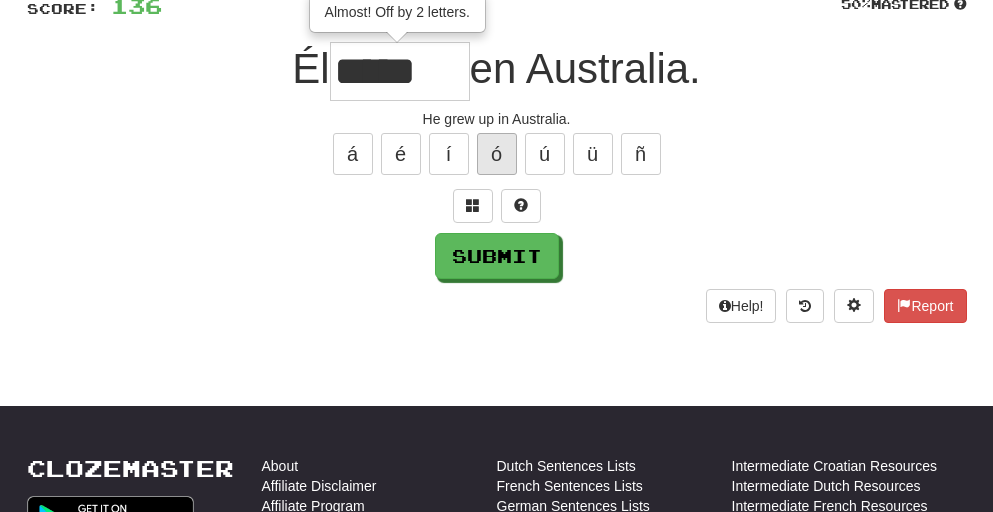 type on "******" 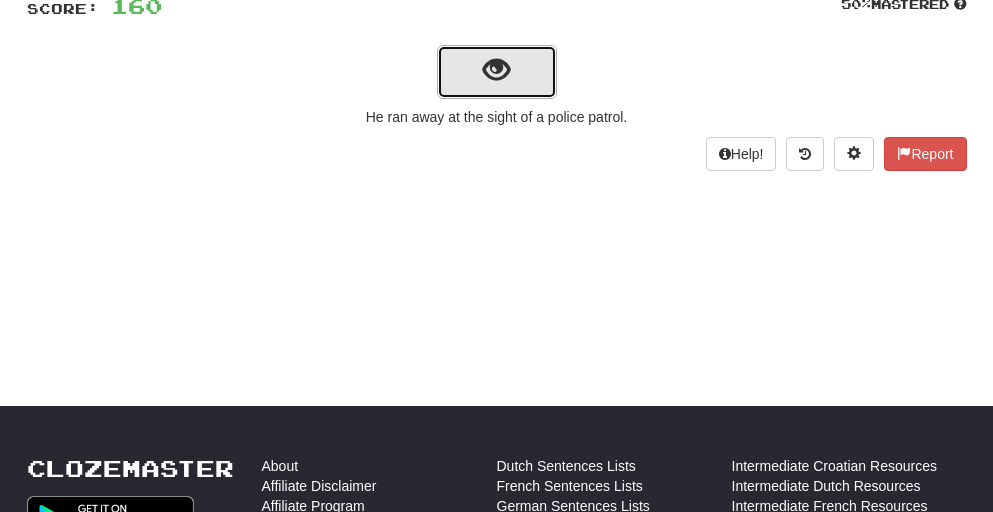 click at bounding box center (496, 70) 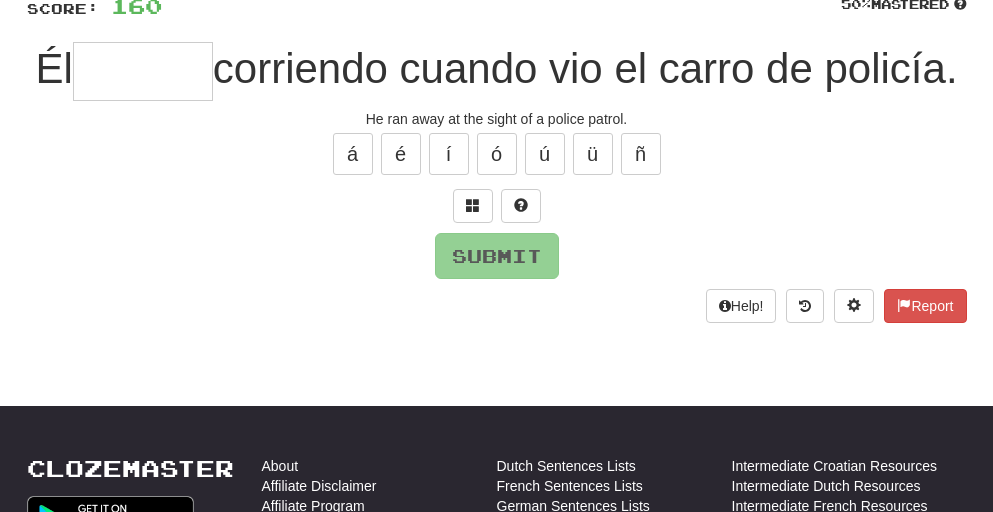 drag, startPoint x: 224, startPoint y: 61, endPoint x: 213, endPoint y: 70, distance: 14.21267 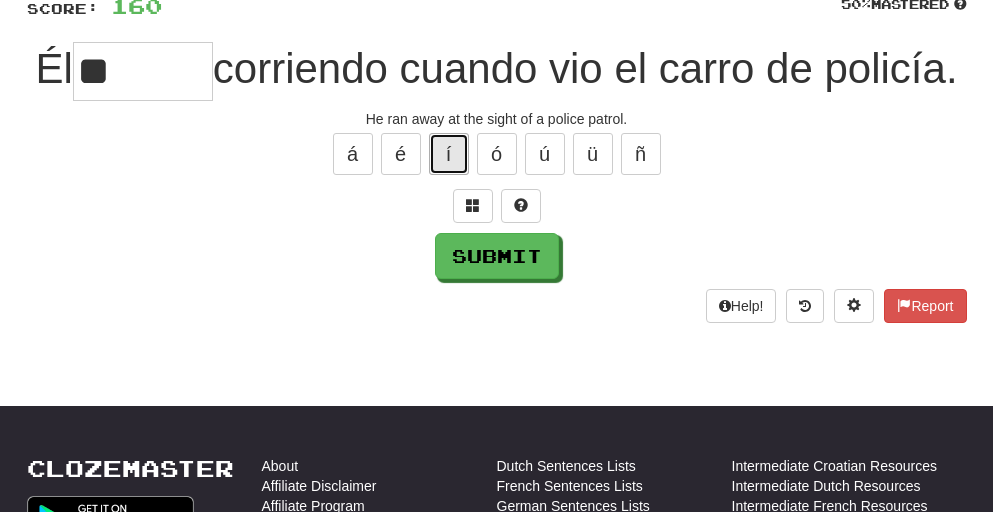 click on "í" at bounding box center (449, 154) 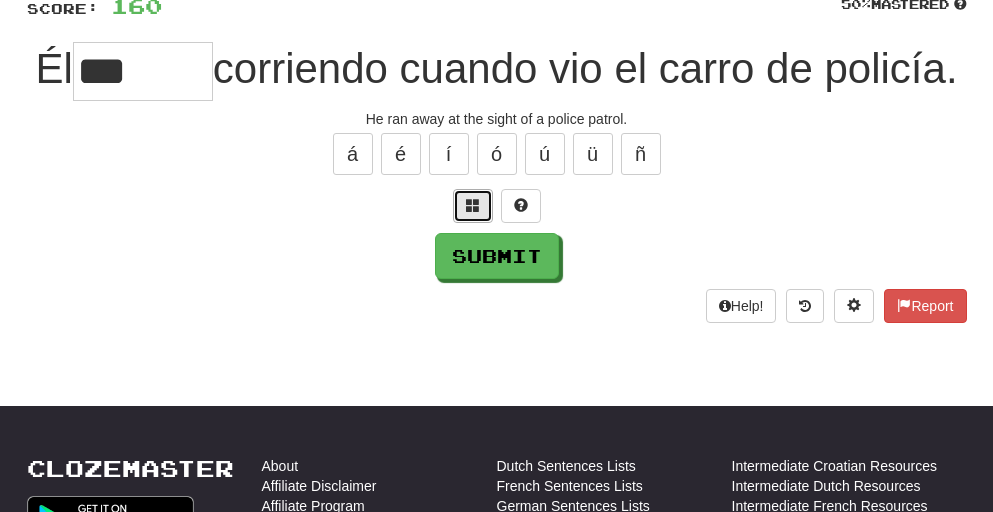 click at bounding box center [473, 206] 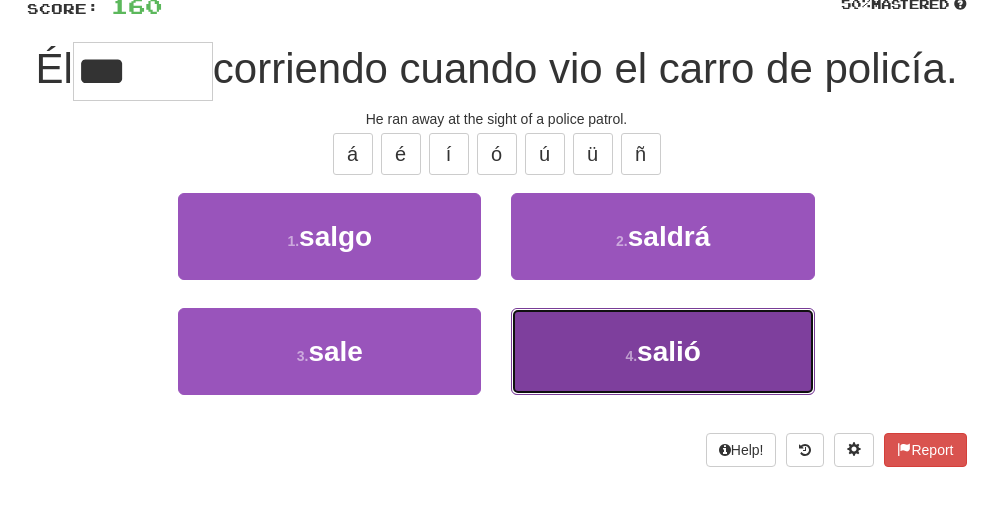 click on "salió" at bounding box center (669, 351) 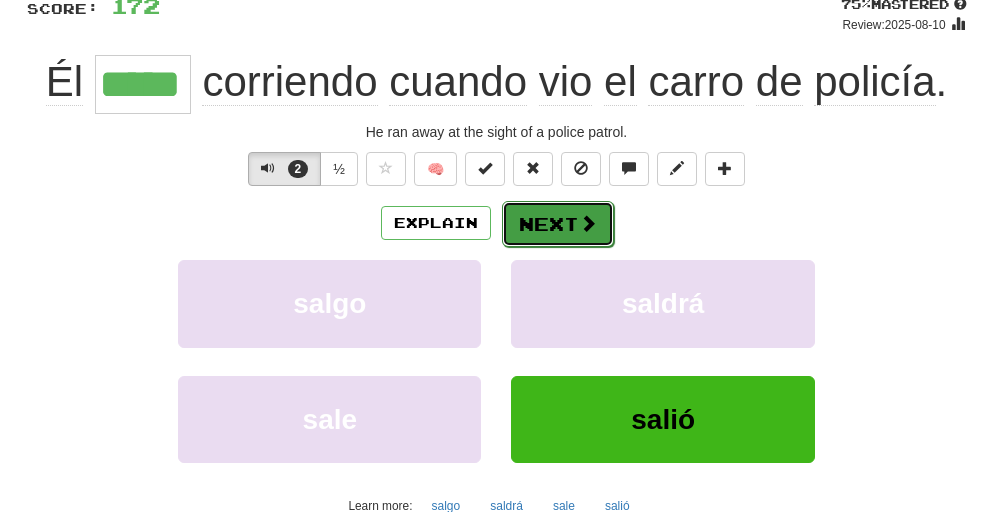 click on "Next" at bounding box center [558, 224] 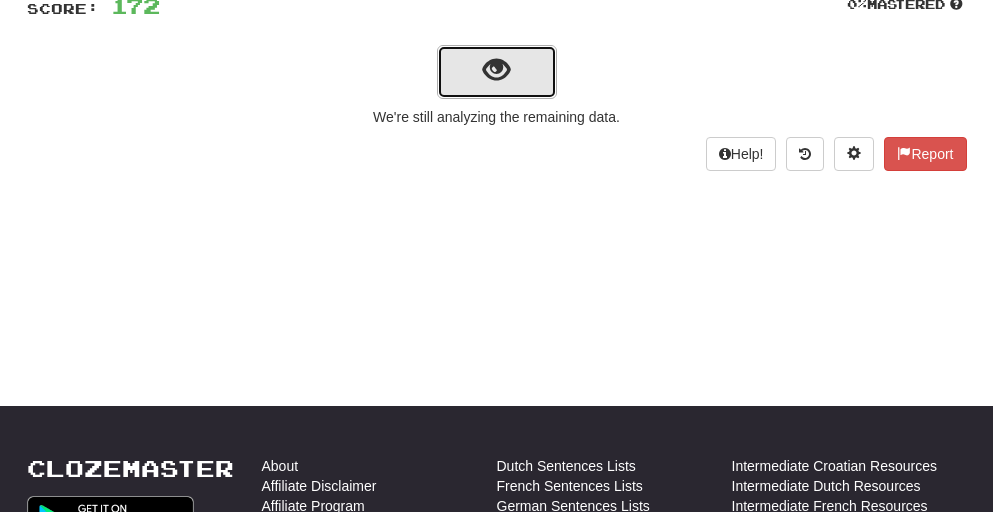 click at bounding box center [496, 70] 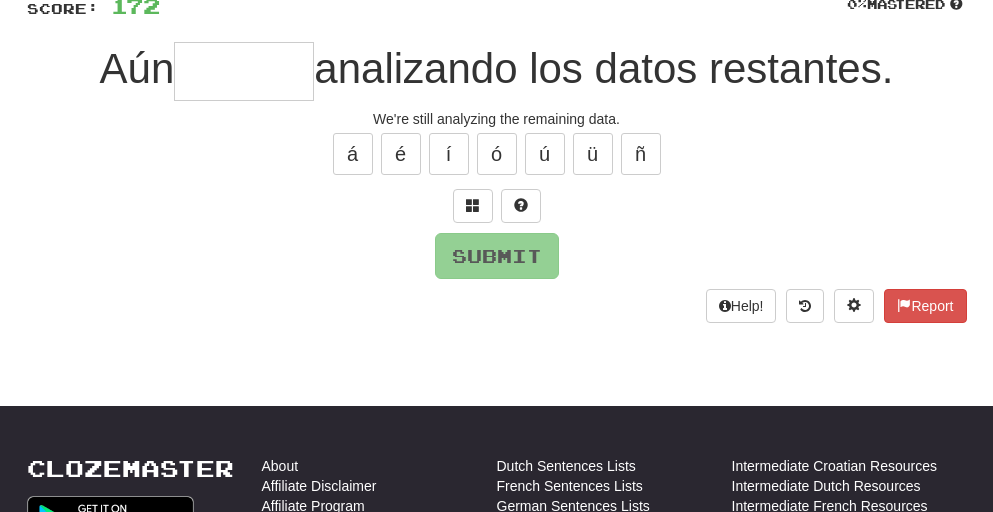 click at bounding box center [244, 71] 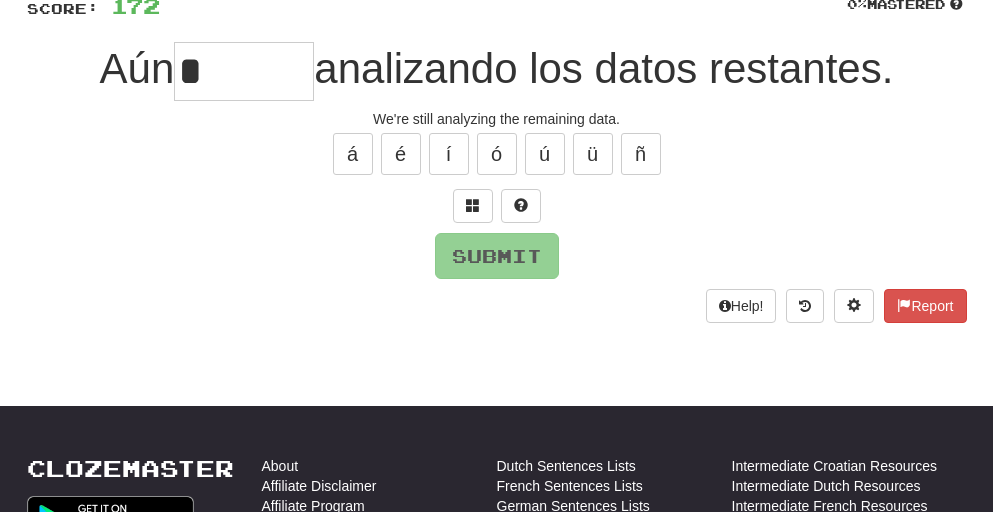 click on "*" at bounding box center (244, 71) 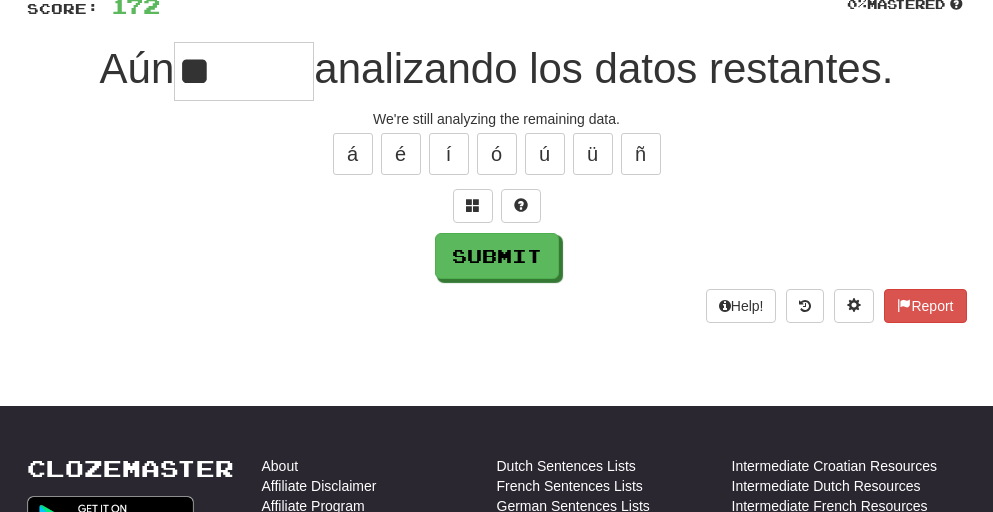 type on "*" 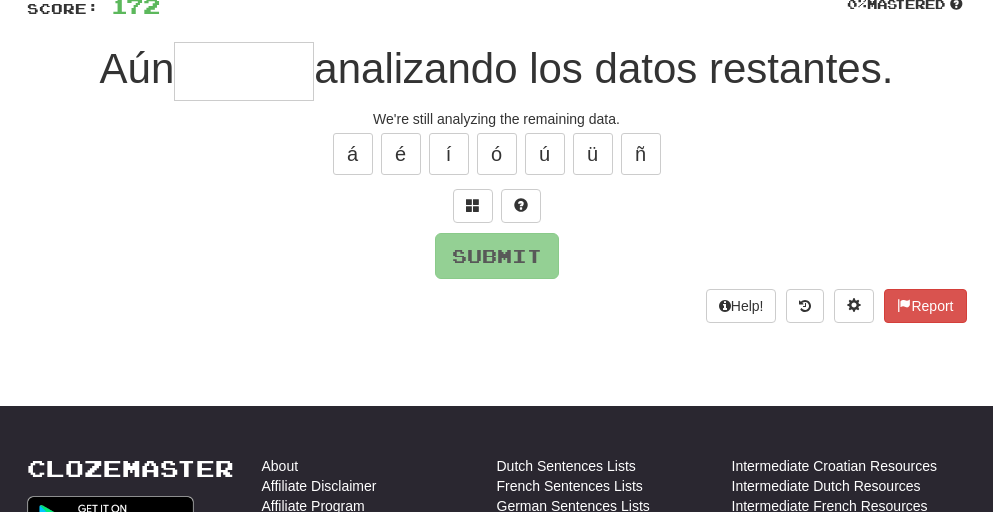 type on "*" 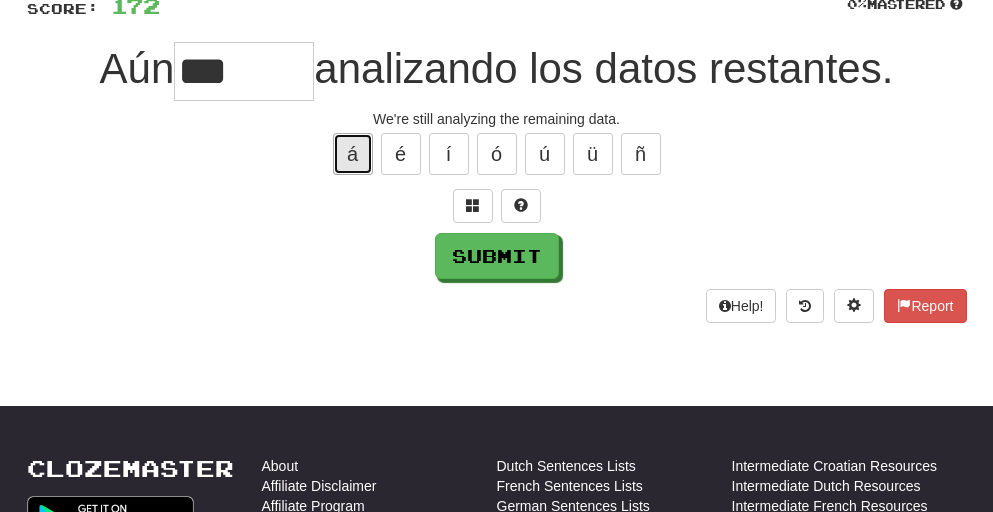 click on "á" at bounding box center (353, 154) 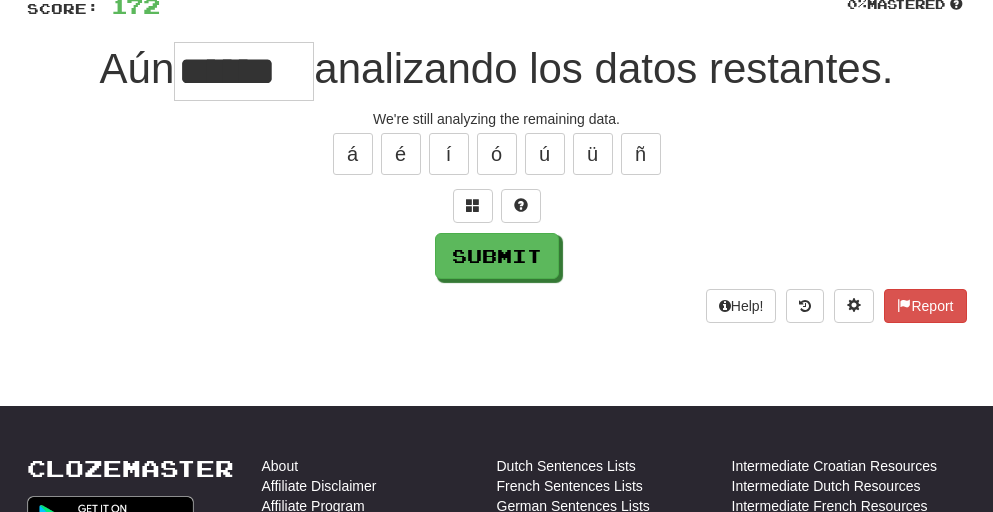 scroll, scrollTop: 0, scrollLeft: 29, axis: horizontal 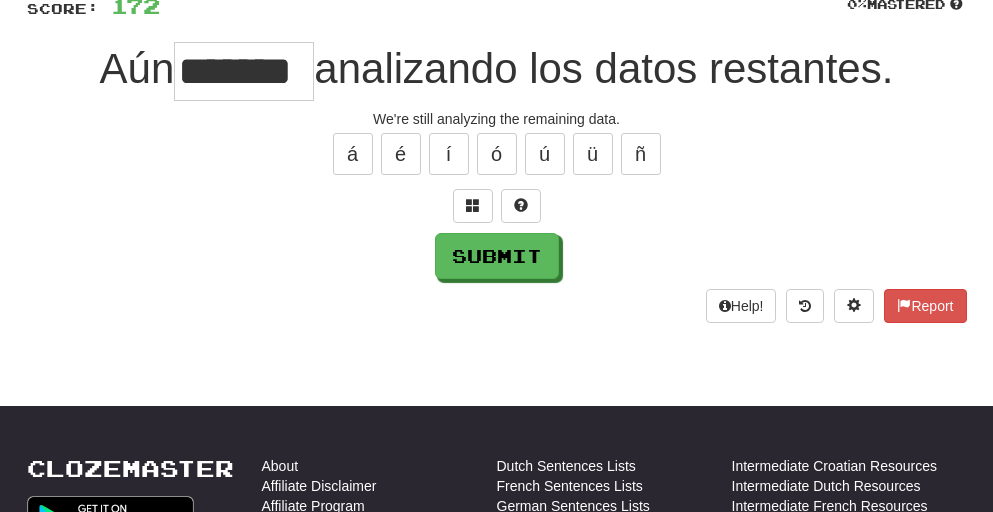 type on "*******" 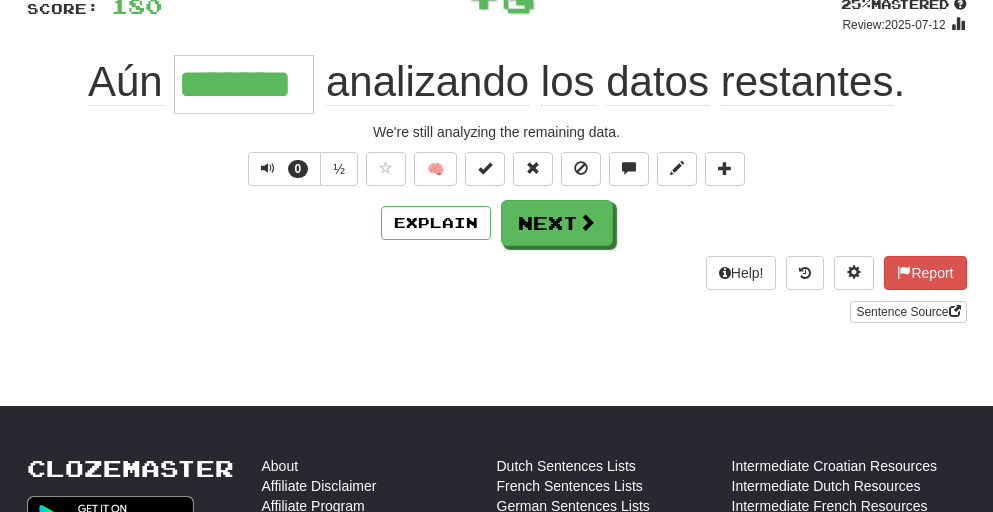 scroll, scrollTop: 0, scrollLeft: 0, axis: both 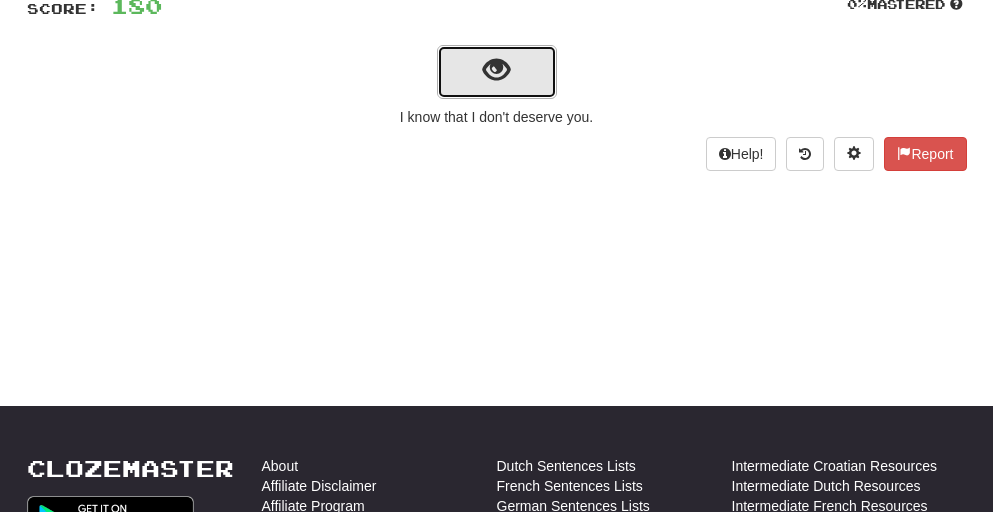 click at bounding box center [496, 70] 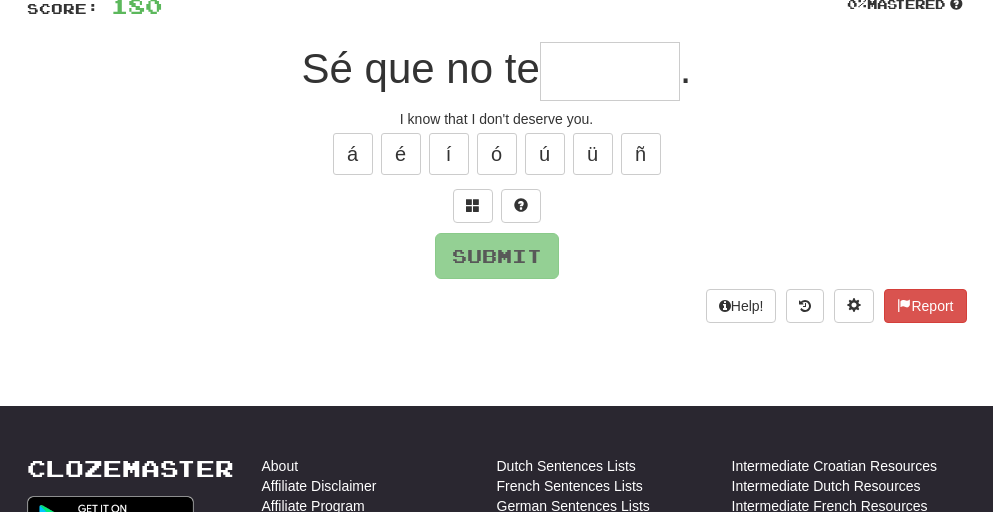 click at bounding box center [610, 71] 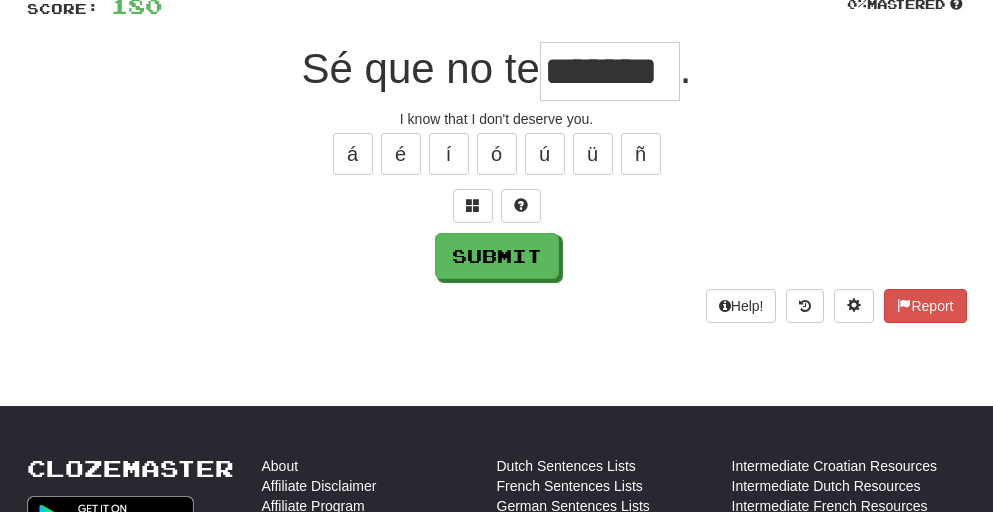scroll, scrollTop: 0, scrollLeft: 29, axis: horizontal 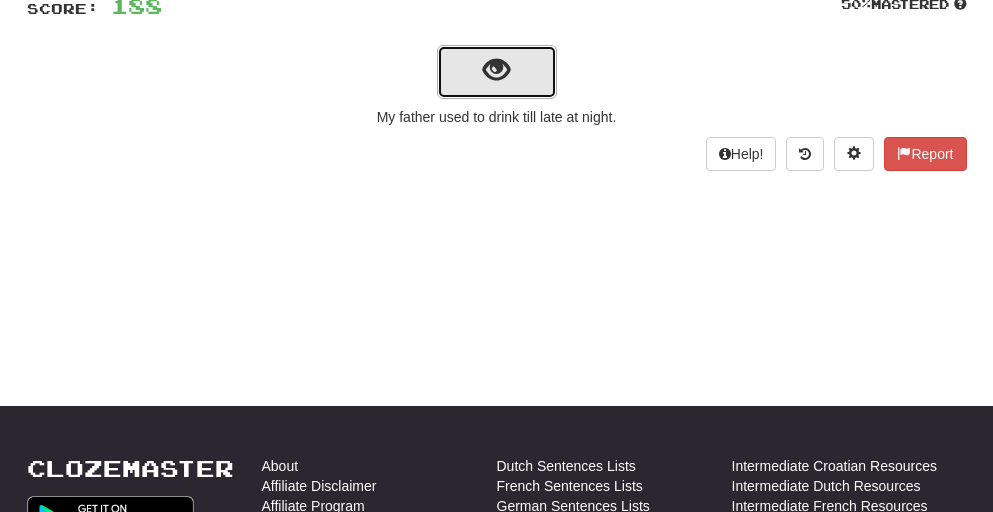 click at bounding box center [496, 70] 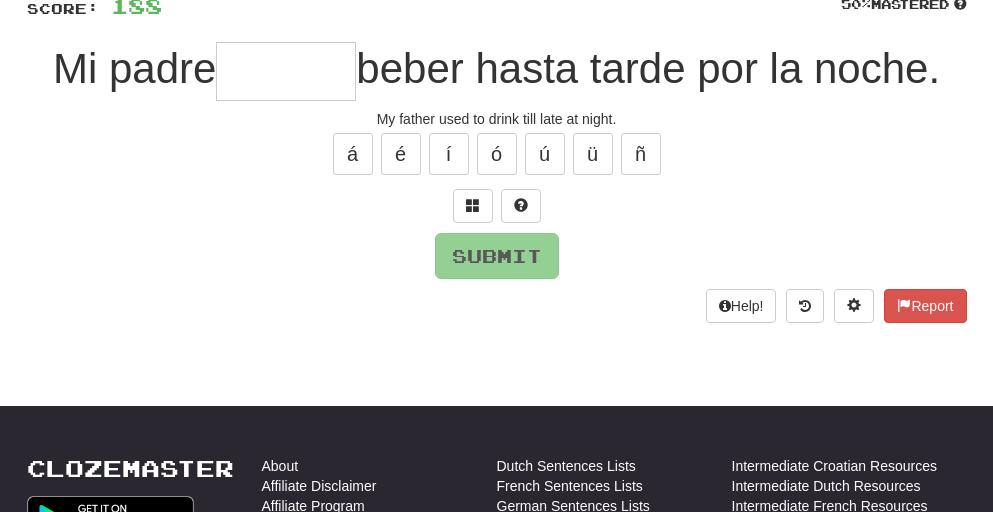 click at bounding box center [286, 71] 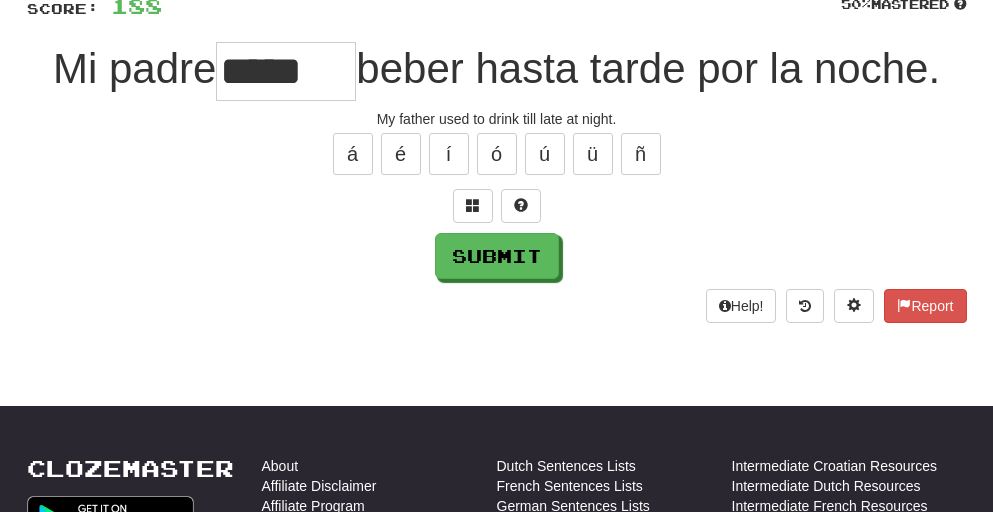 type on "*****" 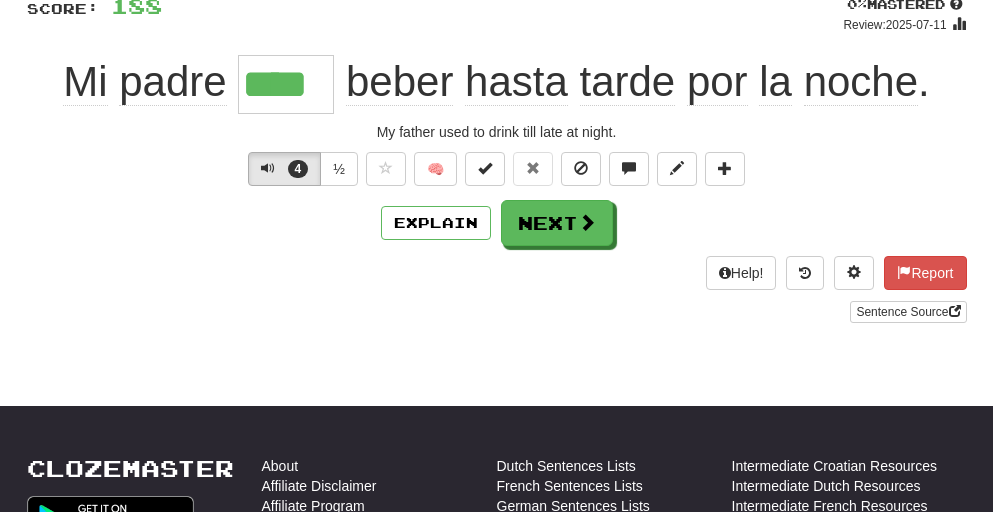 type on "*****" 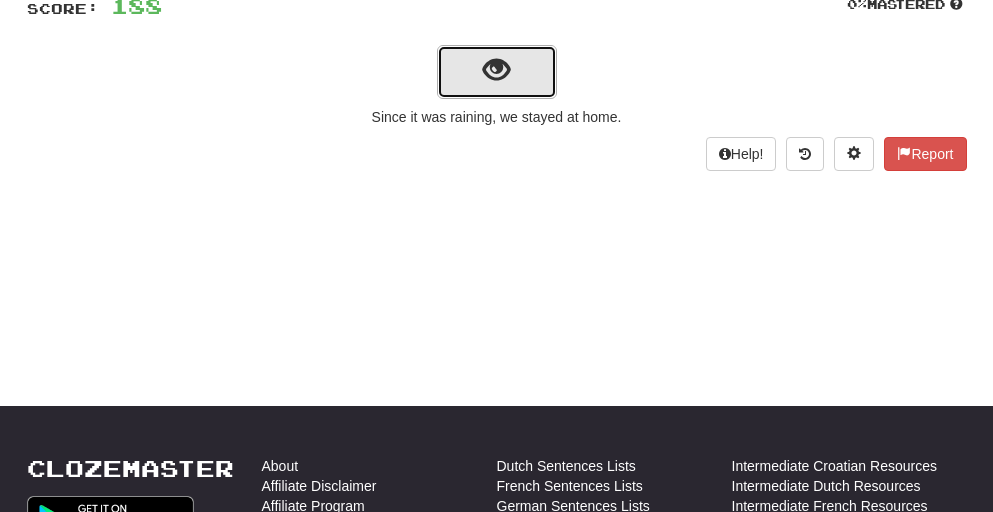 click at bounding box center [496, 70] 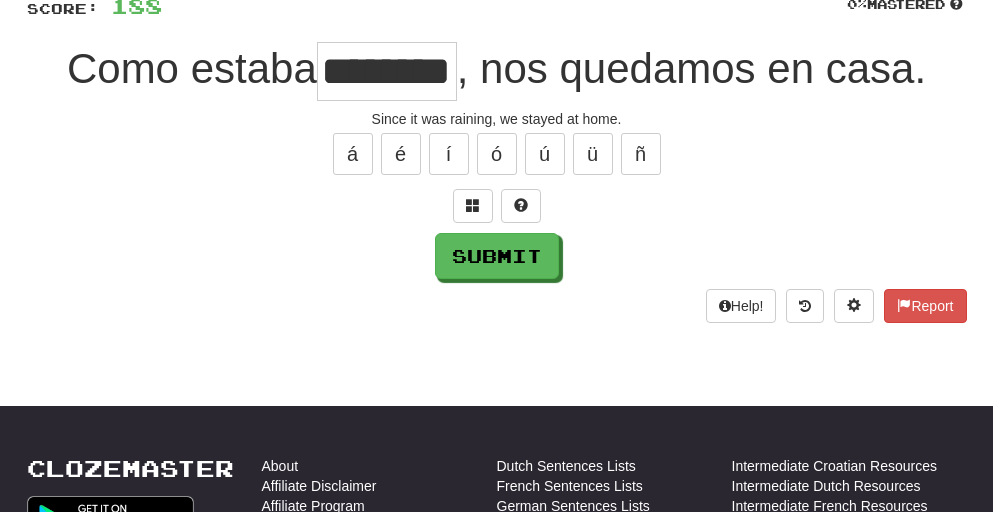 scroll, scrollTop: 0, scrollLeft: 20, axis: horizontal 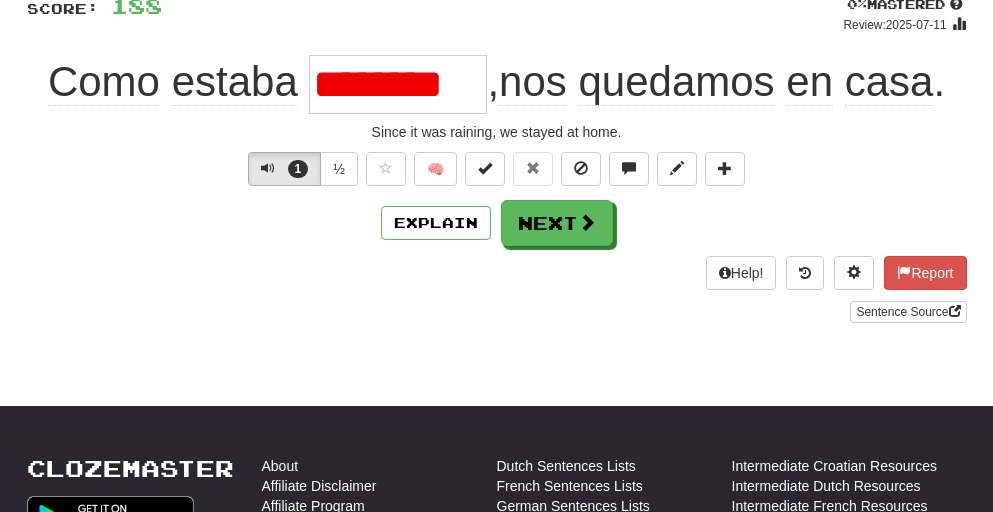 type on "*********" 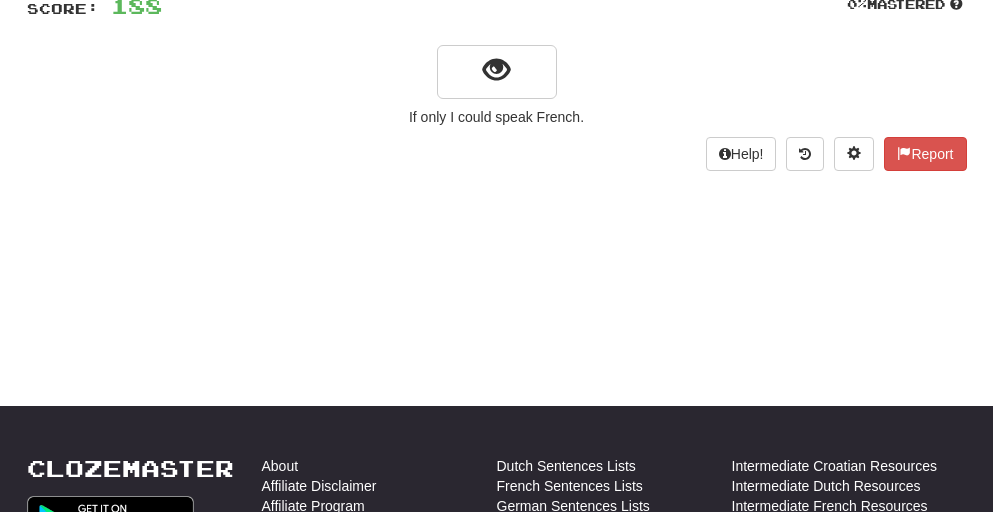 click on "/  Score:   188 0 %  Mastered If only I could speak French.  Help!  Report" at bounding box center [497, 68] 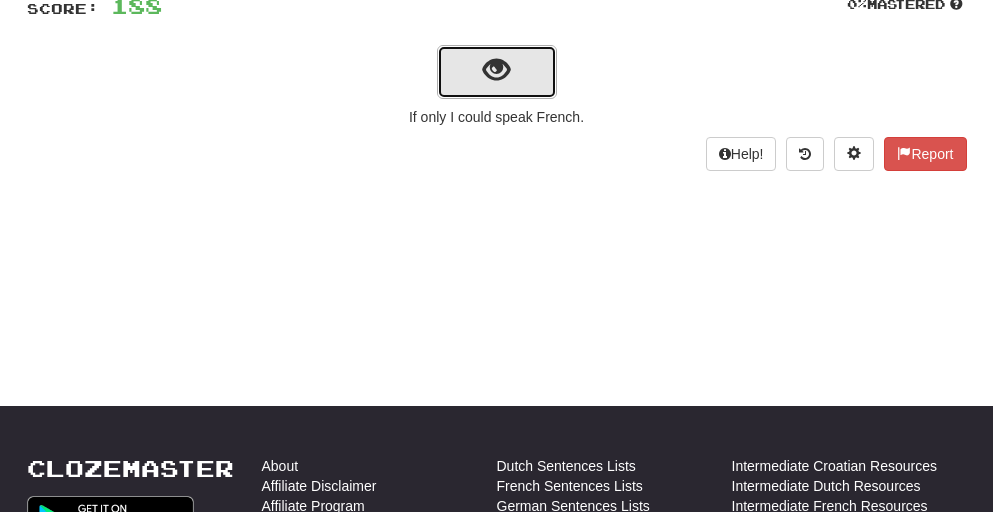 click at bounding box center (496, 70) 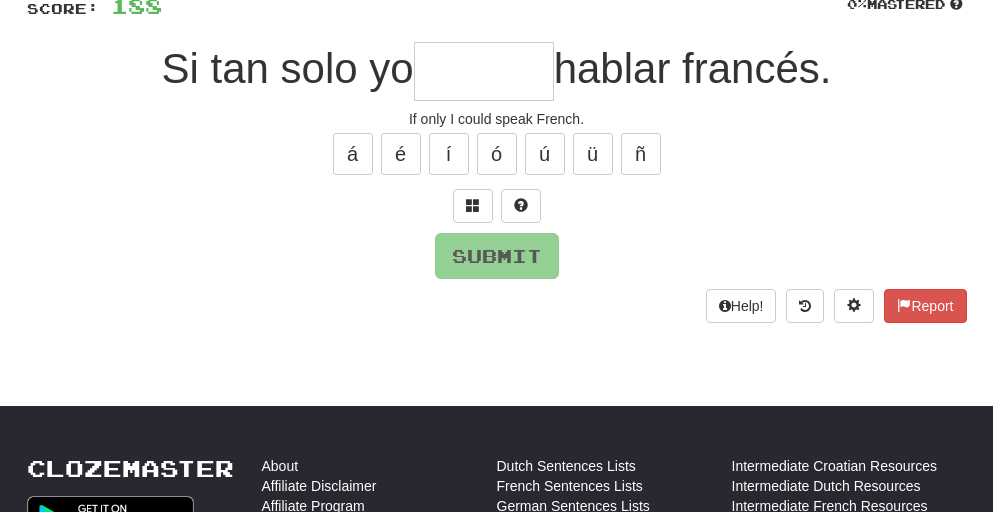 click at bounding box center (484, 71) 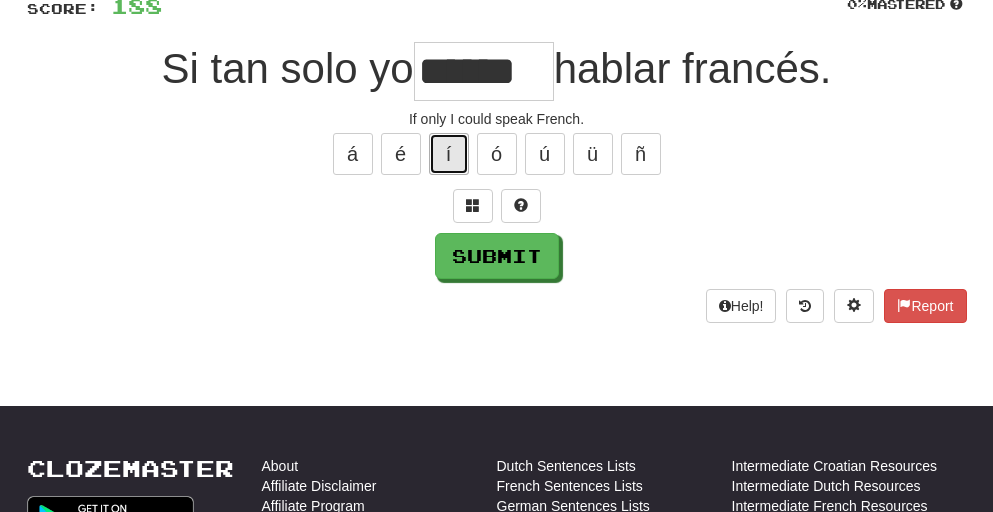 click on "í" at bounding box center [449, 154] 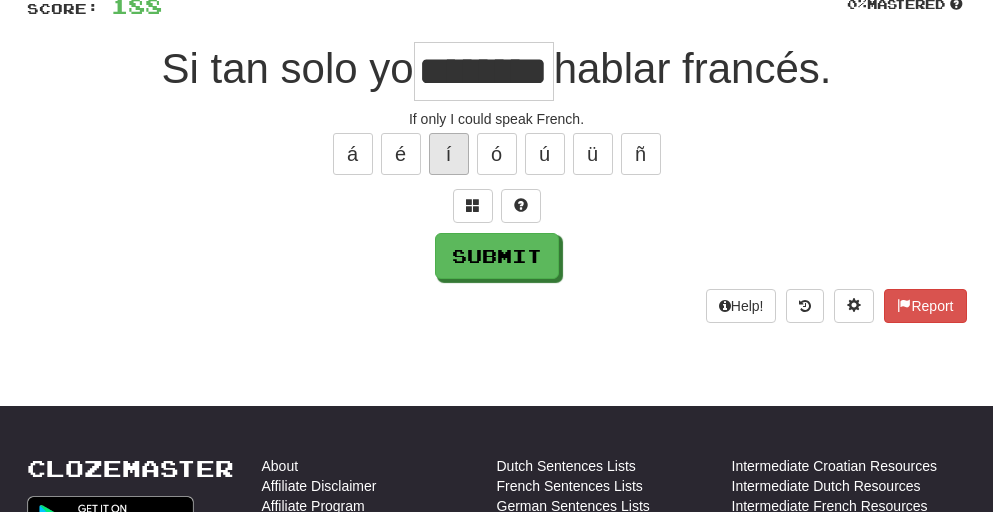 scroll, scrollTop: 0, scrollLeft: 17, axis: horizontal 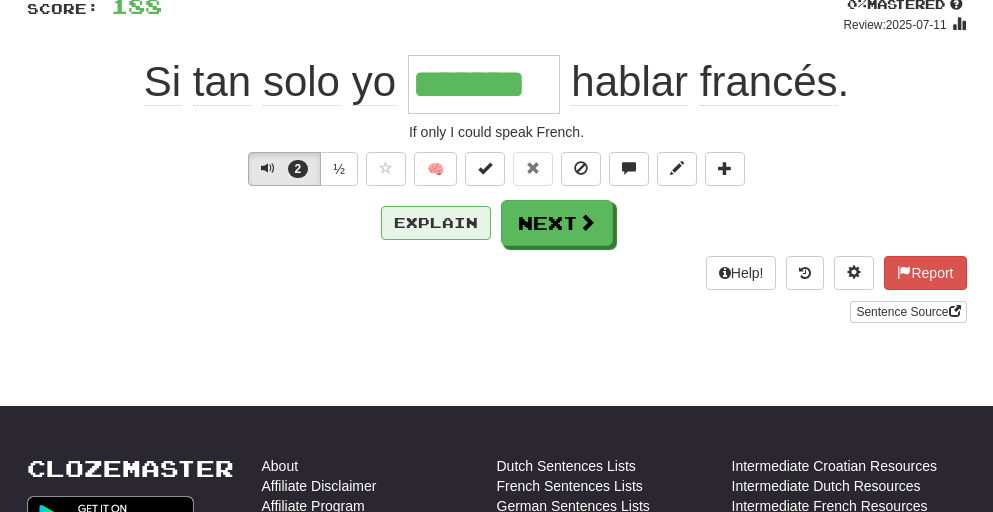 type on "*******" 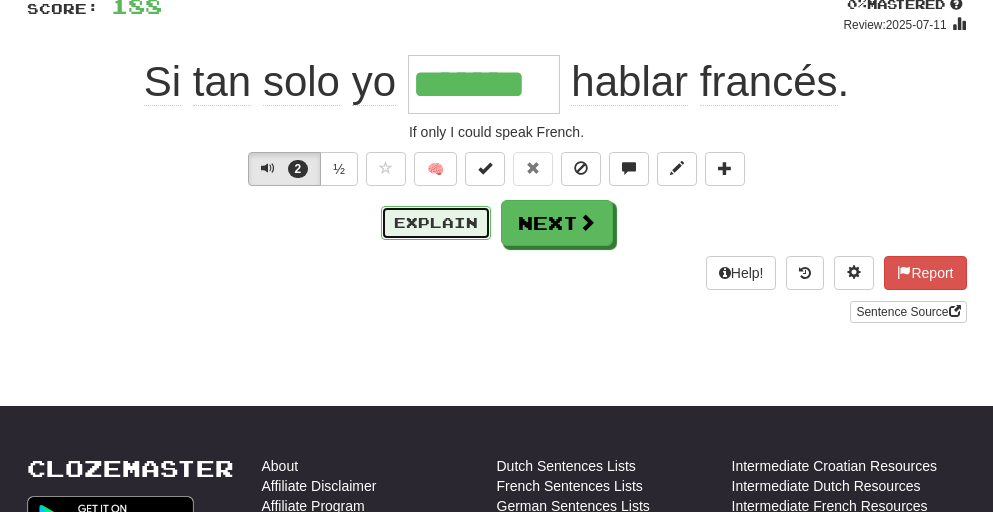 click on "Explain" at bounding box center [436, 223] 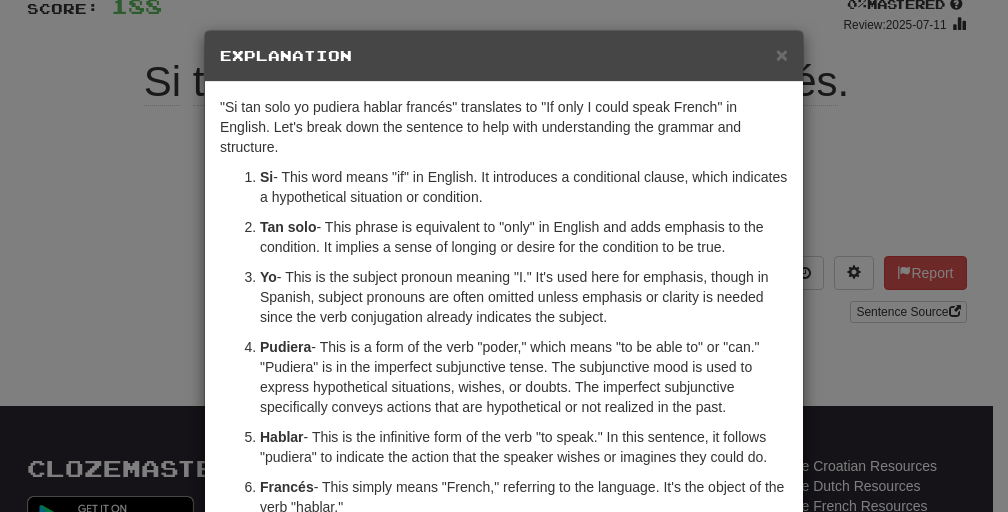 click on "× Explanation "Si tan solo yo pudiera hablar francés" translates to "If only I could speak French" in English. Let's break down the sentence to help with understanding the grammar and structure.
Si  - This word means "if" in English. It introduces a conditional clause, which indicates a hypothetical situation or condition.
Tan solo  - This phrase is equivalent to "only" in English and adds emphasis to the condition. It implies a sense of longing or desire for the condition to be true.
Yo  - This is the subject pronoun meaning "I." It's used here for emphasis, though in Spanish, subject pronouns are often omitted unless emphasis or clarity is needed since the verb conjugation already indicates the subject.
Pudiera
Hablar  - This is the infinitive form of the verb "to speak." In this sentence, it follows "pudiera" to indicate the action that the speaker wishes or imagines they could do.
Francés
In beta. Generated by ChatGPT. Like it? Hate it?  Let us know ! Close" at bounding box center [504, 256] 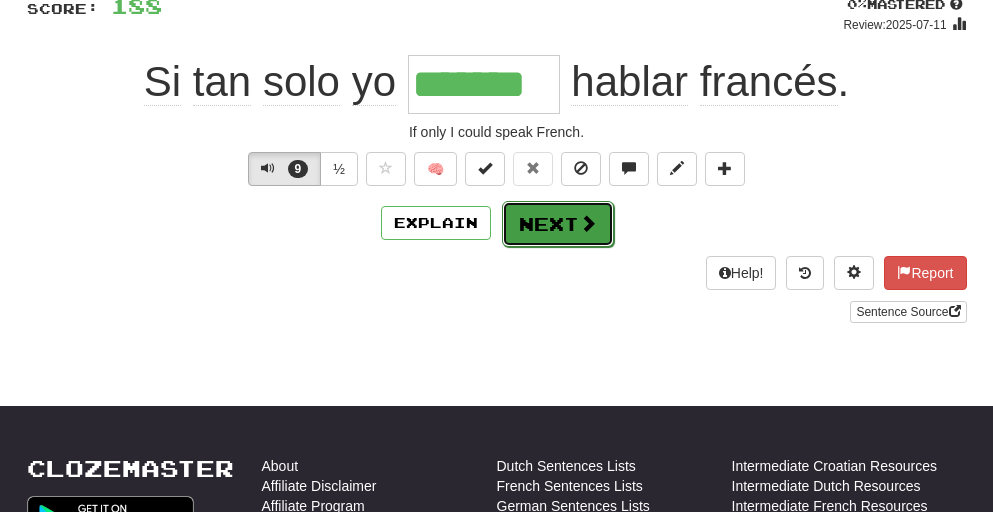 click on "Next" at bounding box center (558, 224) 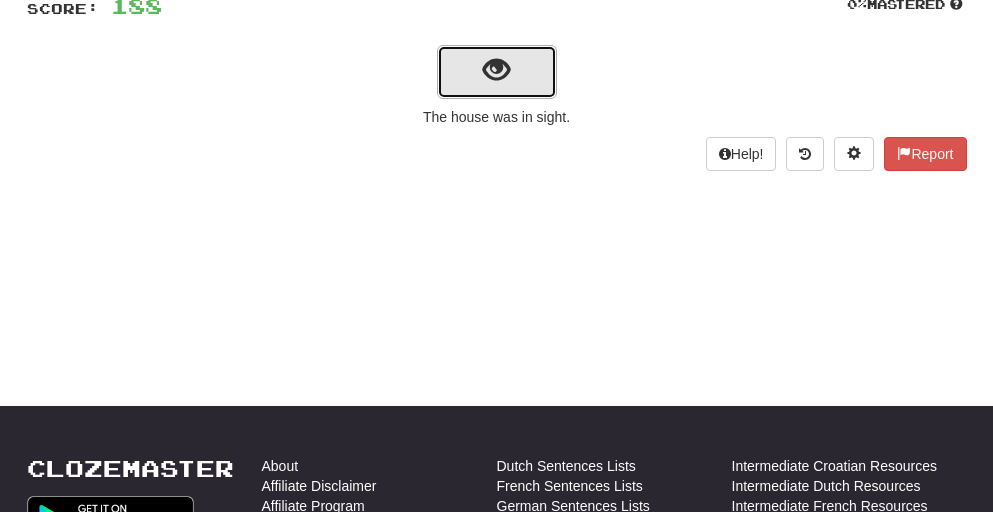 click at bounding box center [497, 72] 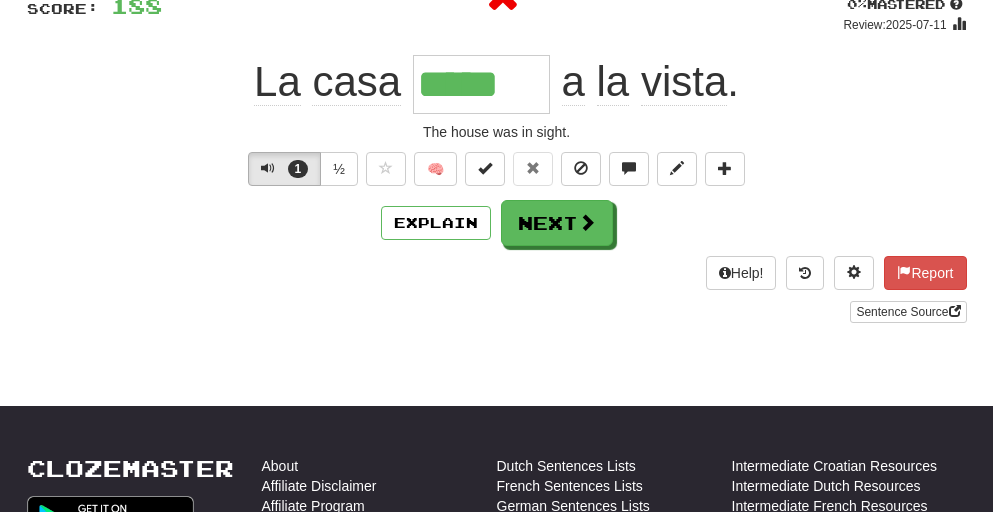 type on "******" 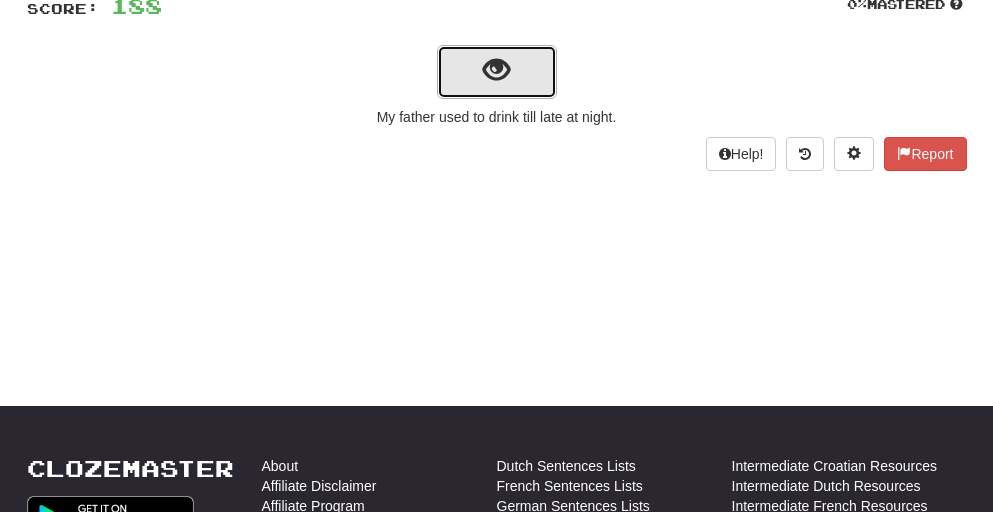click at bounding box center [496, 70] 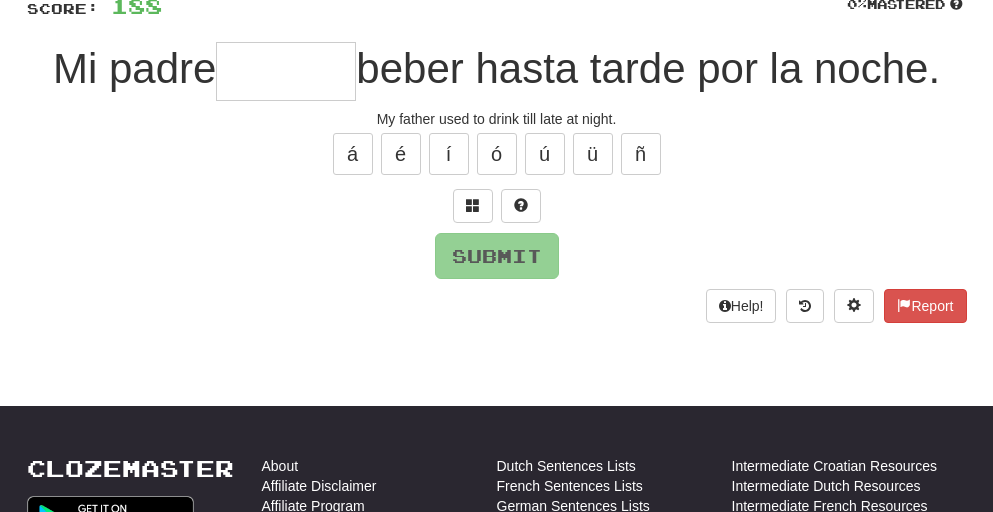 drag, startPoint x: 248, startPoint y: 66, endPoint x: 249, endPoint y: 55, distance: 11.045361 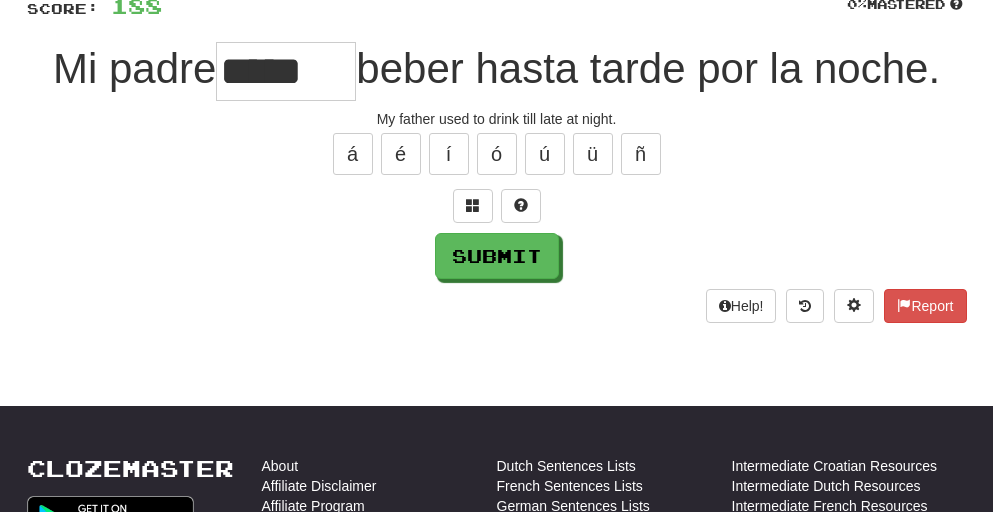 type on "*****" 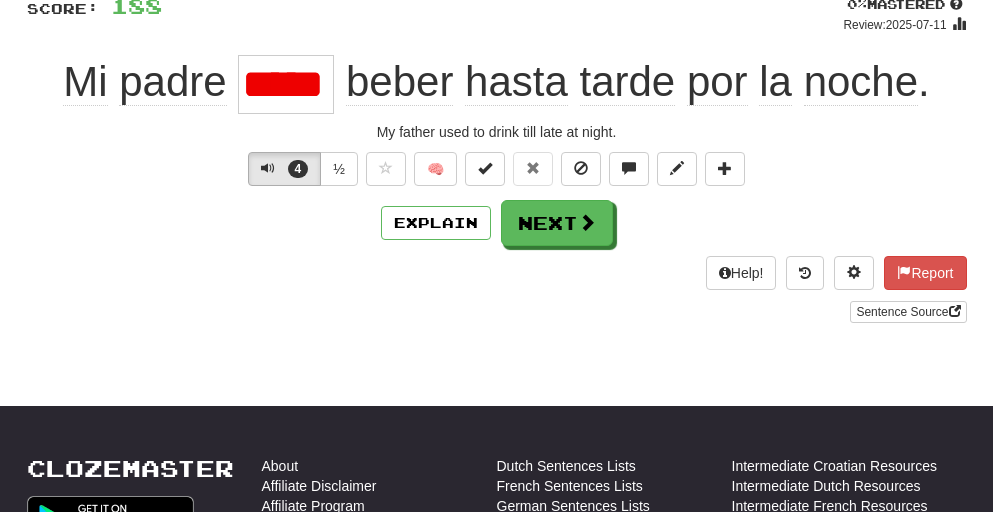 type on "*****" 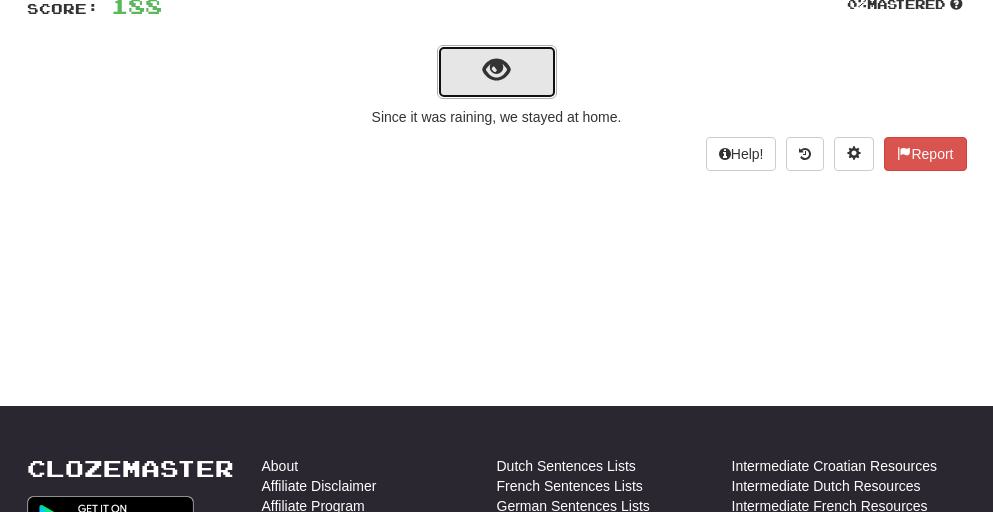 click at bounding box center [496, 70] 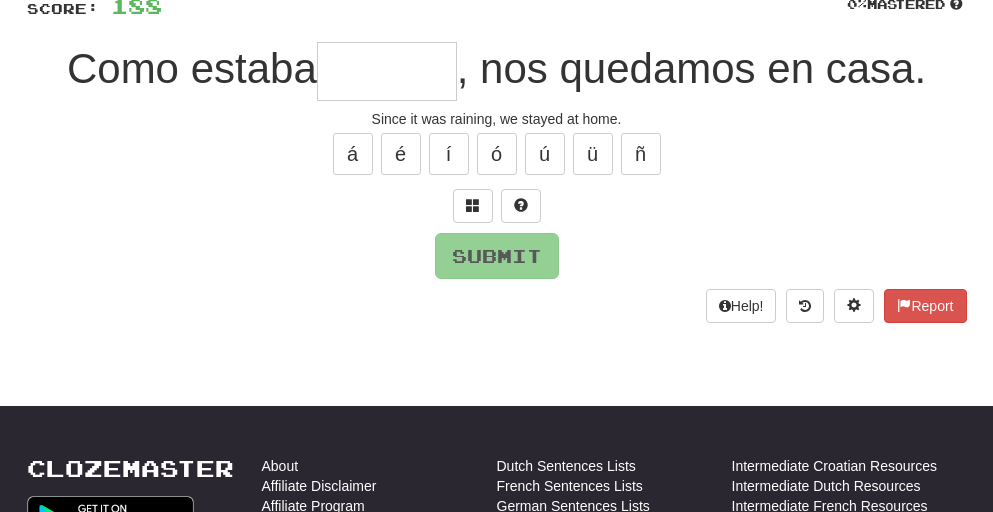 click at bounding box center [387, 71] 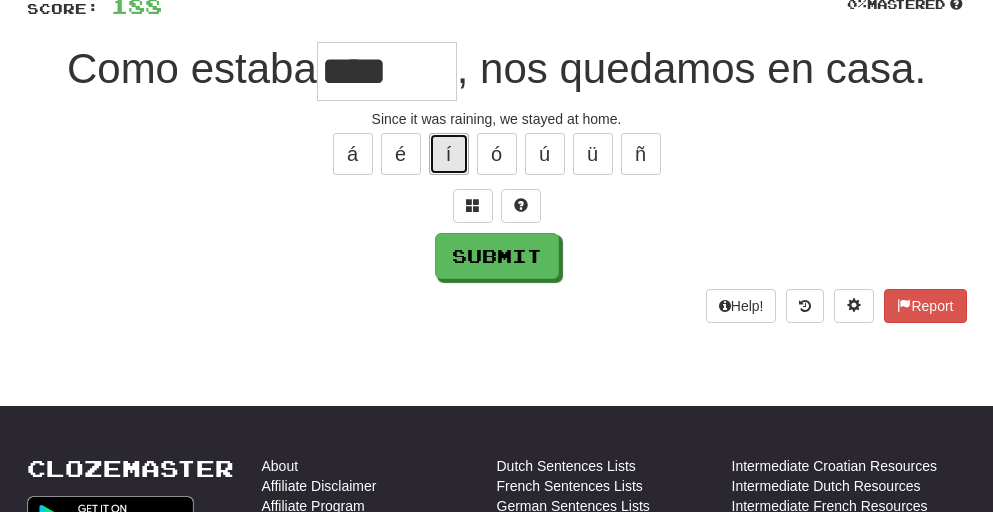 click on "í" at bounding box center [449, 154] 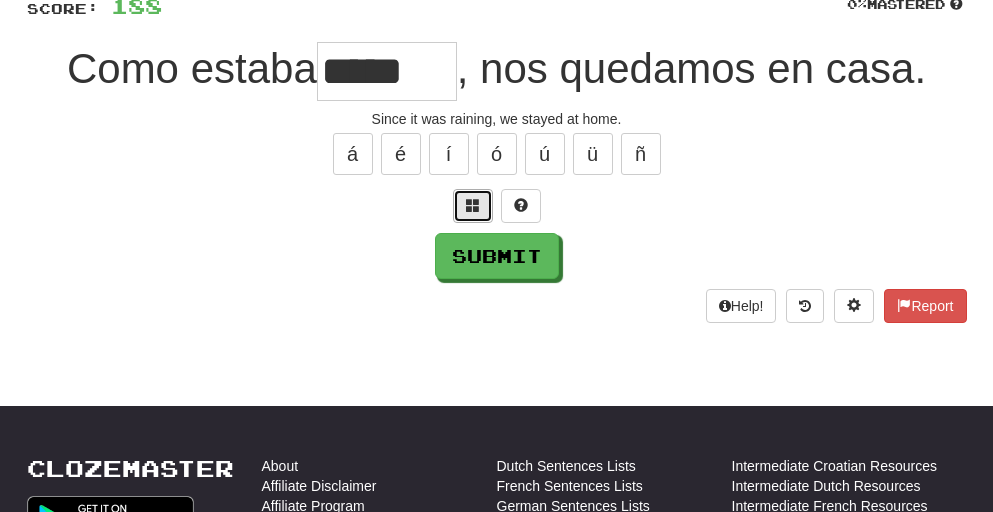 click at bounding box center (473, 206) 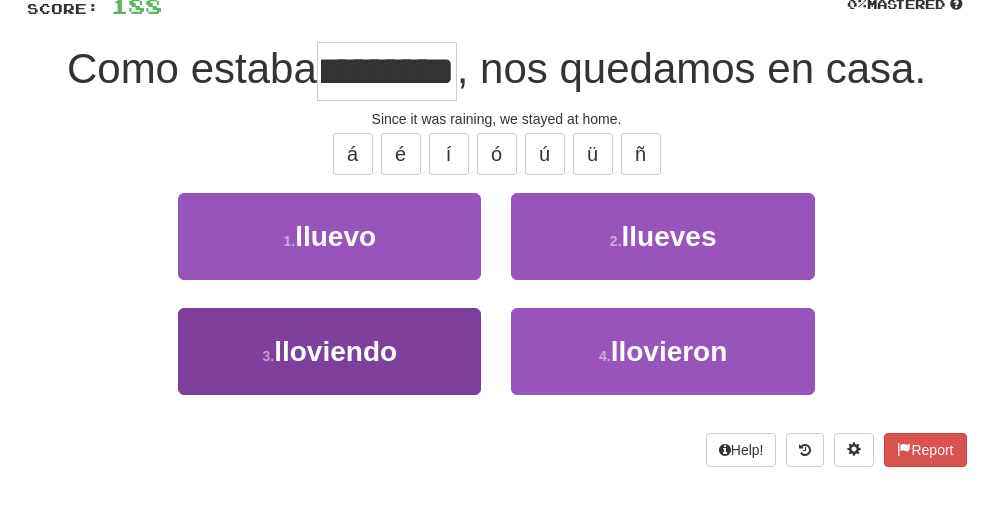 scroll, scrollTop: 0, scrollLeft: 36, axis: horizontal 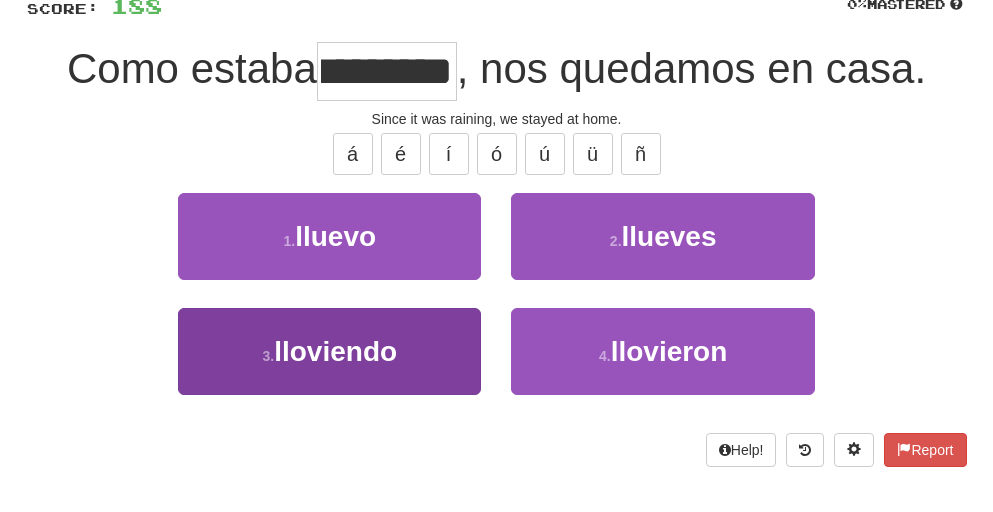 type on "*********" 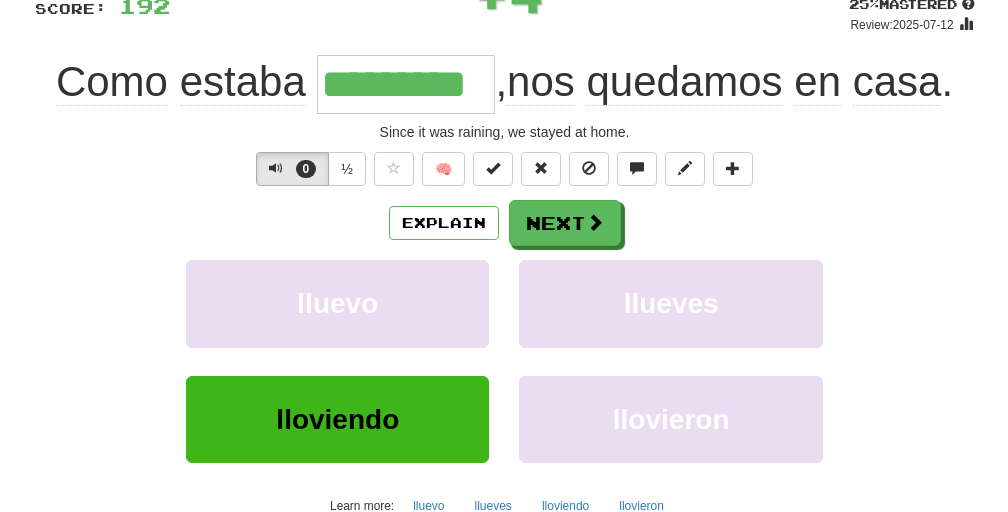 scroll, scrollTop: 0, scrollLeft: 0, axis: both 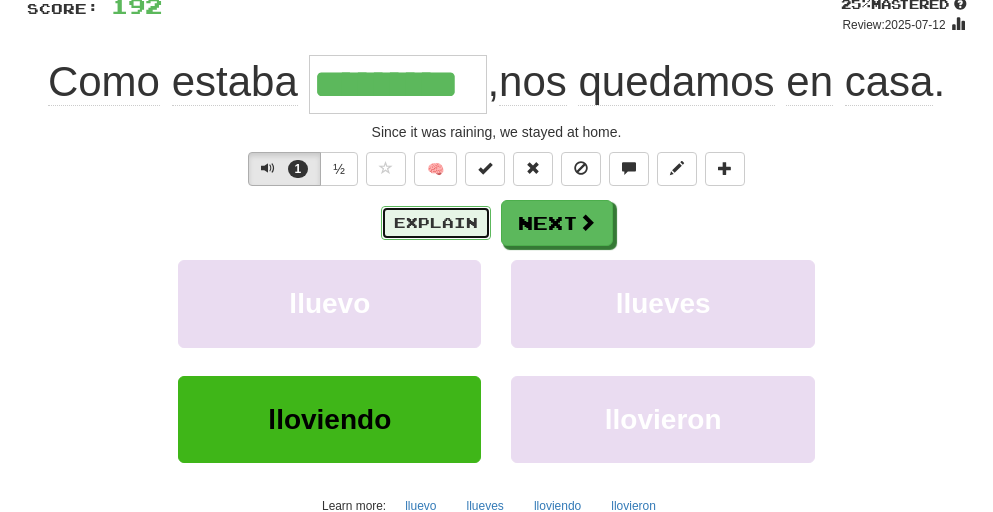 click on "Explain" at bounding box center (436, 223) 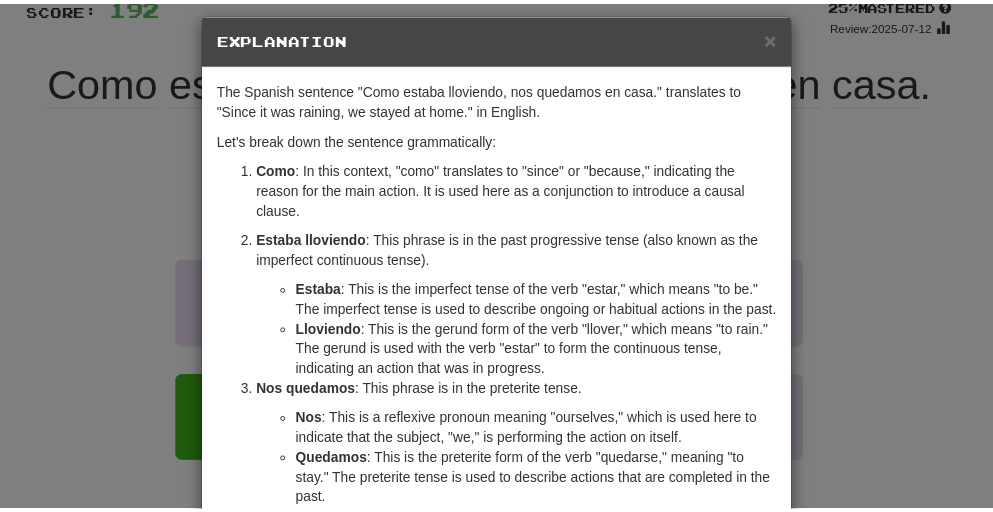 scroll, scrollTop: 0, scrollLeft: 0, axis: both 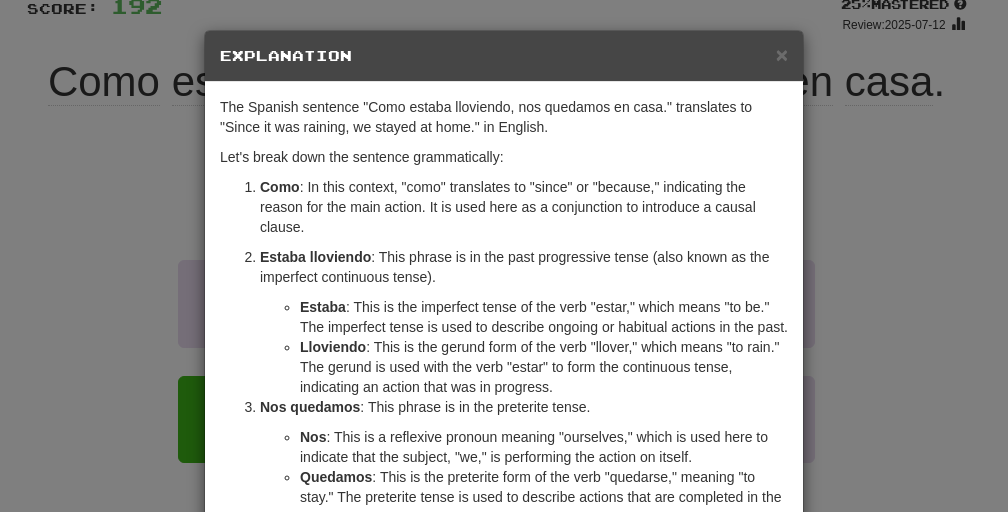 click on "× Explanation The Spanish sentence "Como estaba lloviendo, nos quedamos en casa." translates to "Since it was raining, we stayed at home." in English.
Let's break down the sentence grammatically:
Como : In this context, "como" translates to "since" or "because," indicating the reason for the main action. It is used here as a conjunction to introduce a causal clause.
Estaba lloviendo : This phrase is in the past progressive tense (also known as the imperfect continuous tense).
Estaba : This is the imperfect tense of the verb "estar," which means "to be." The imperfect tense is used to describe ongoing or habitual actions in the past.
Lloviendo : This is the gerund form of the verb "llover," which means "to rain." The gerund is used with the verb "estar" to form the continuous tense, indicating an action that was in progress.
Nos quedamos : This phrase is in the preterite tense.
Nos
Quedamos
En casa : This phrase translates to "at home."
En
Casa
! Close" at bounding box center (504, 256) 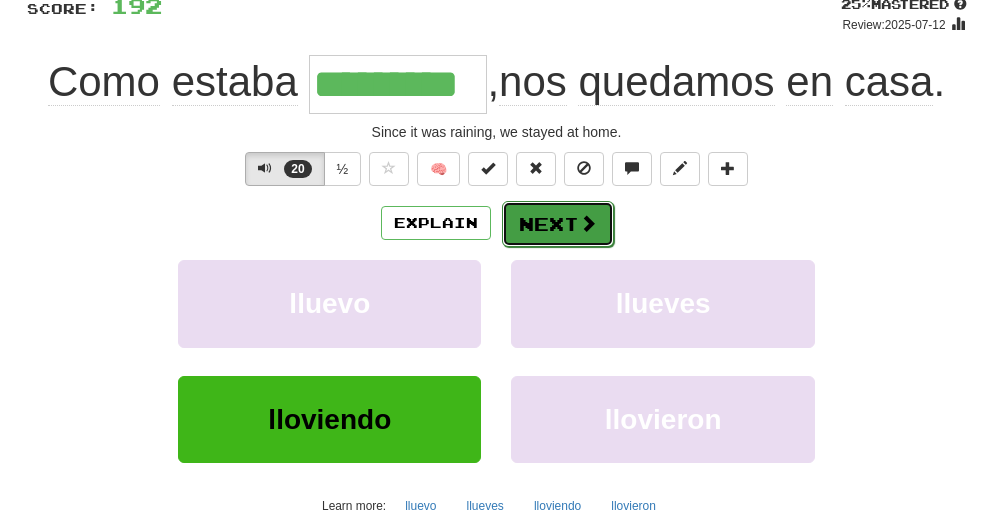 click on "Next" at bounding box center [558, 224] 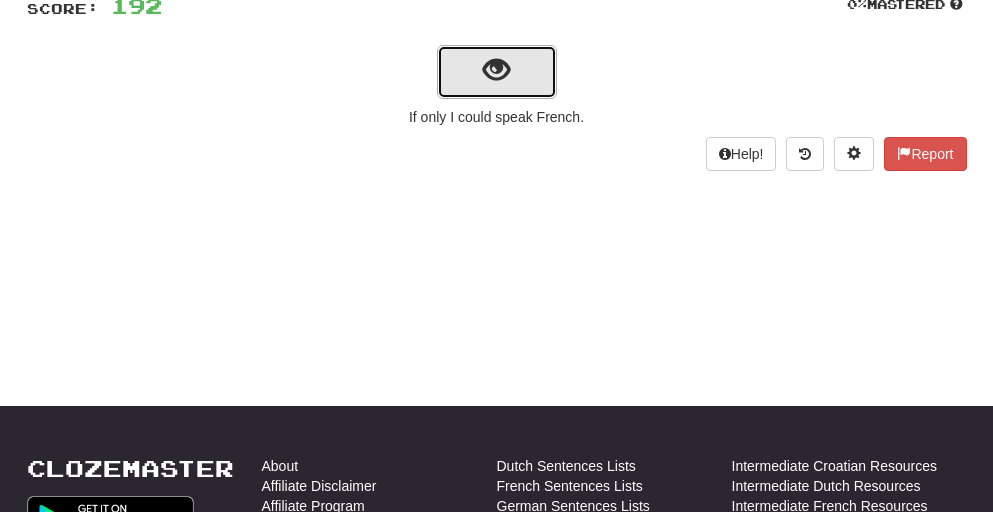 click at bounding box center [496, 70] 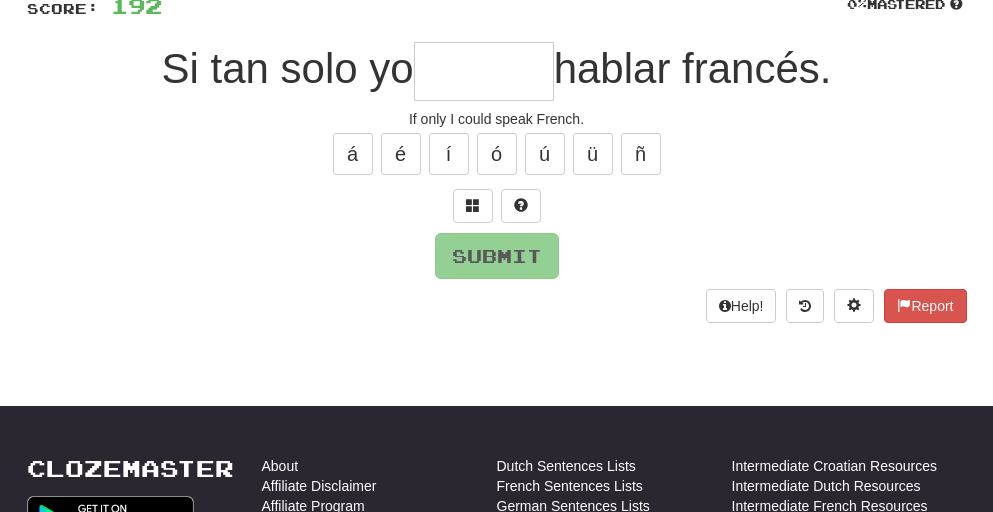 click at bounding box center [484, 71] 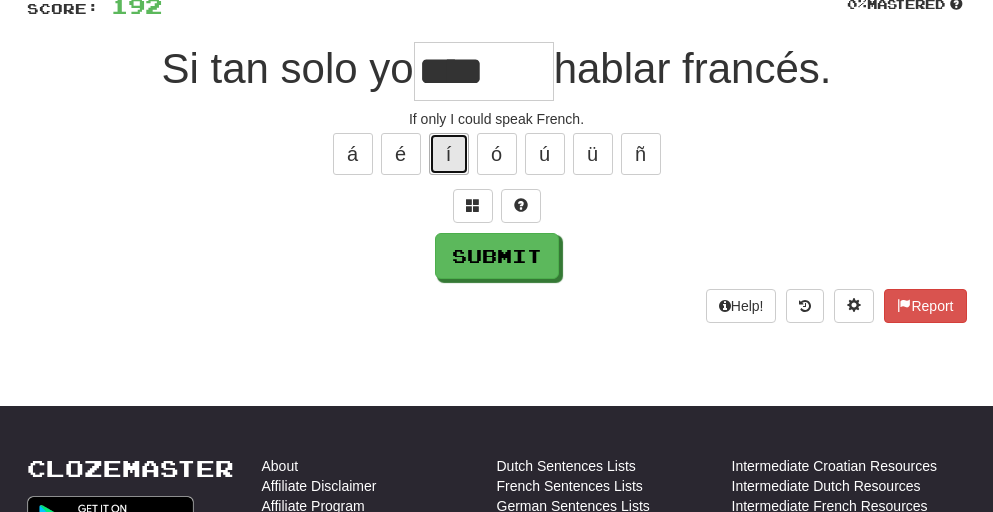 click on "í" at bounding box center (449, 154) 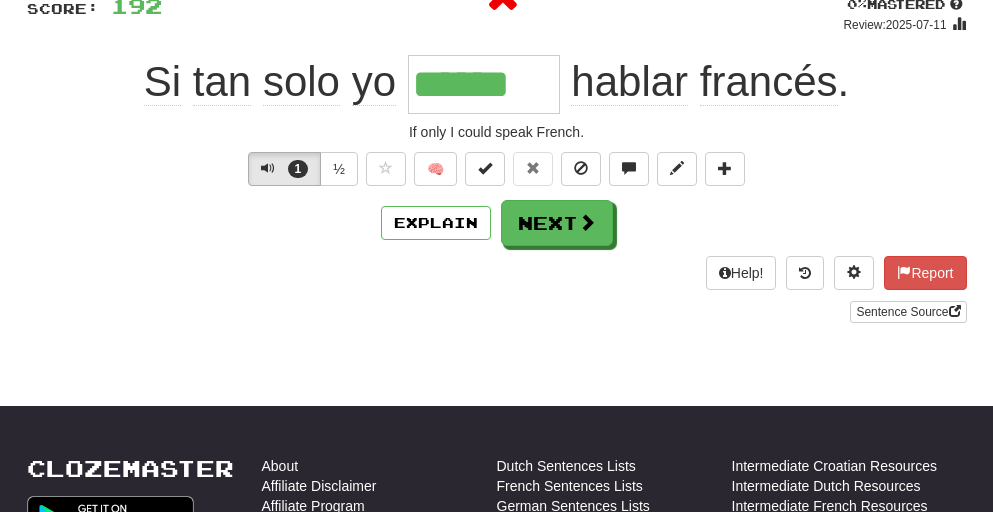 type on "*******" 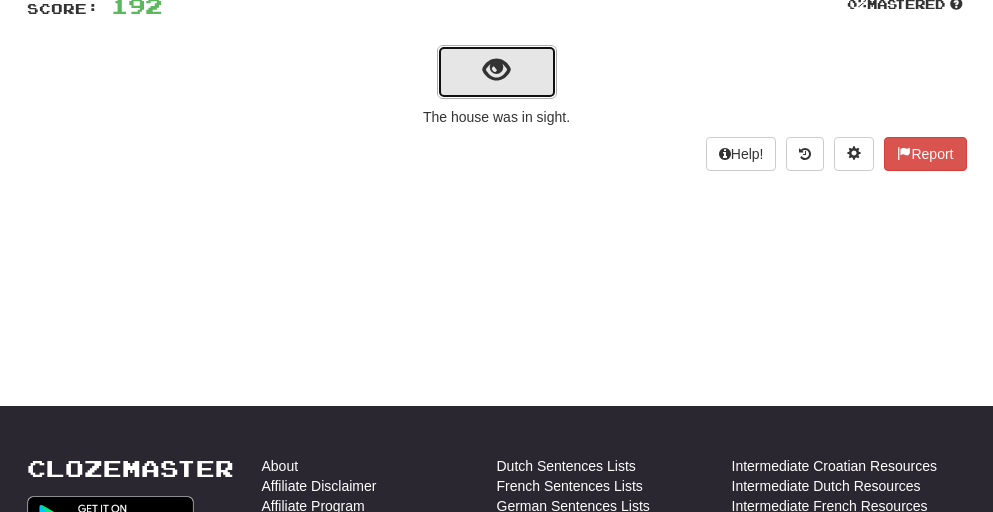 click at bounding box center (496, 70) 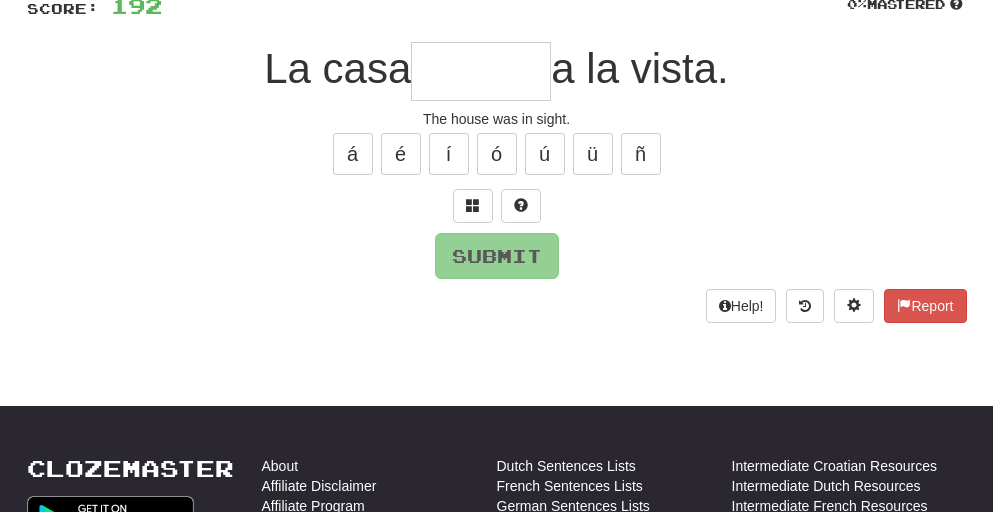 click at bounding box center (481, 71) 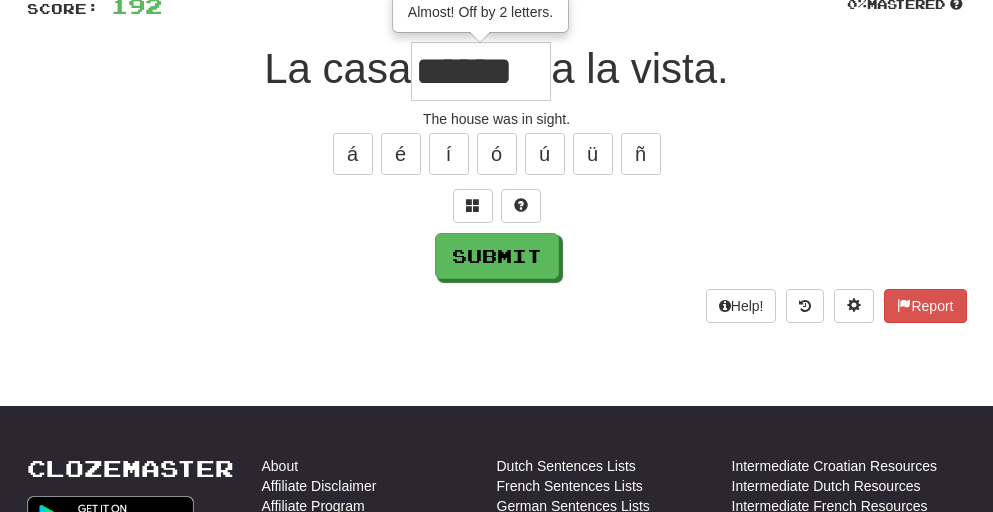 scroll, scrollTop: 0, scrollLeft: 0, axis: both 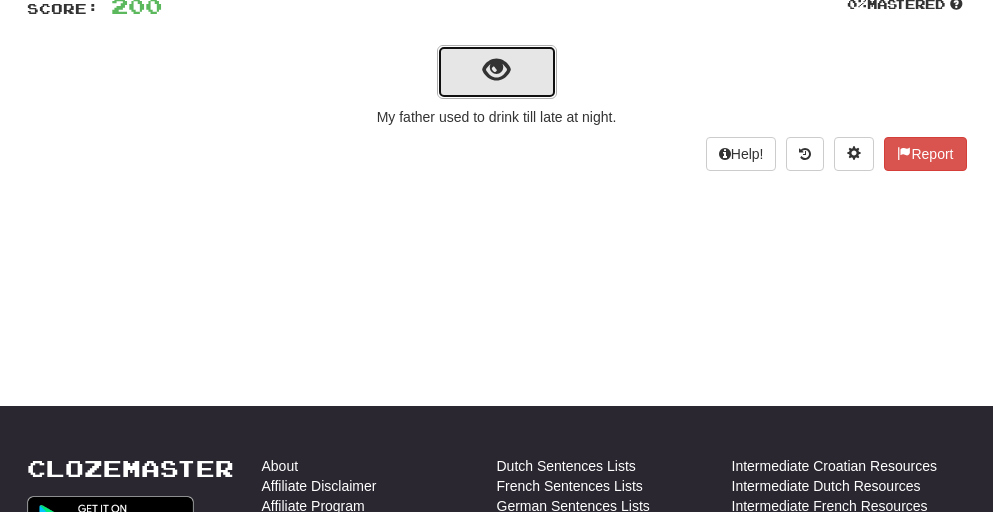 click at bounding box center [496, 70] 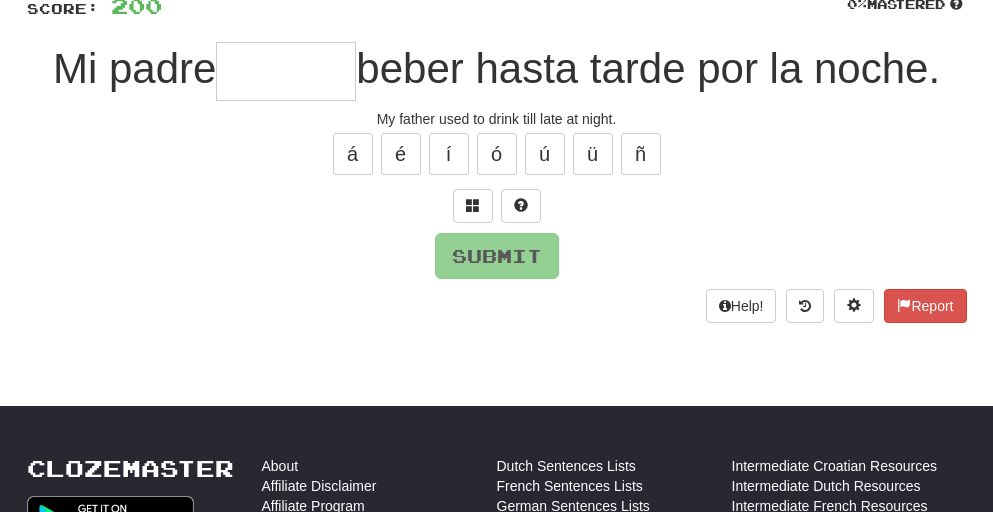 click at bounding box center (286, 71) 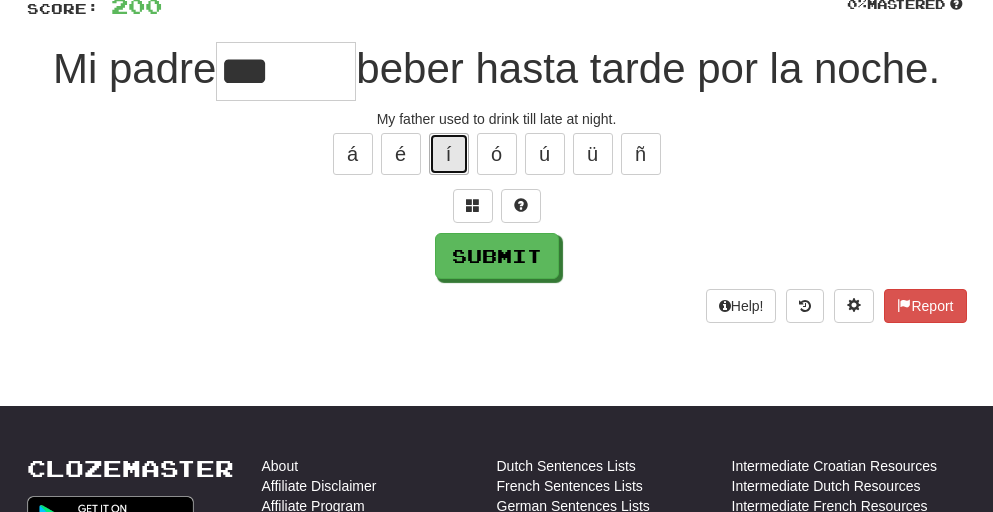 click on "í" at bounding box center [449, 154] 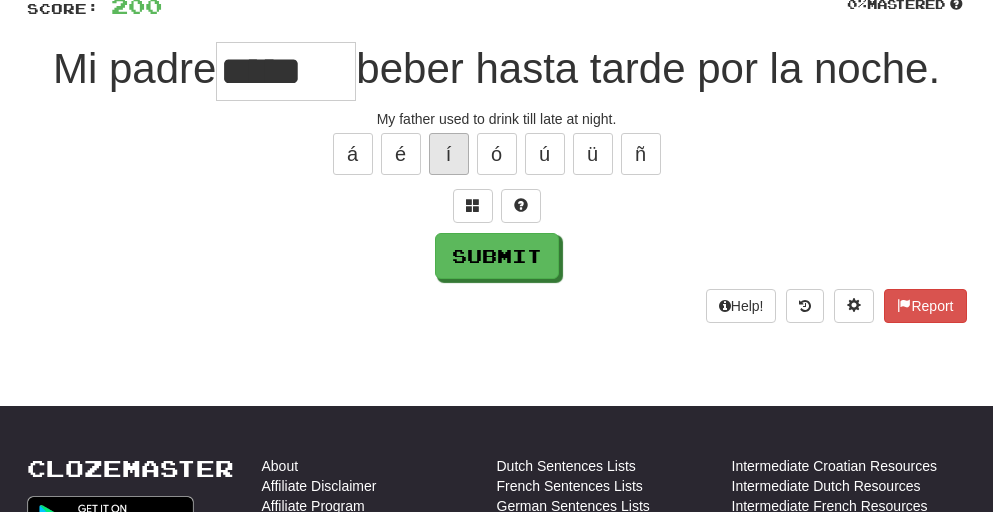 type on "*****" 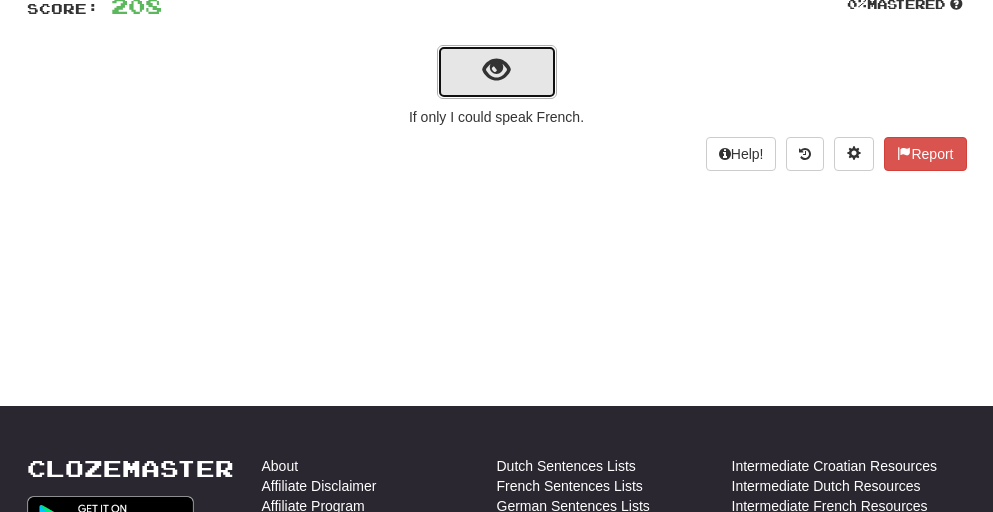 click at bounding box center [496, 70] 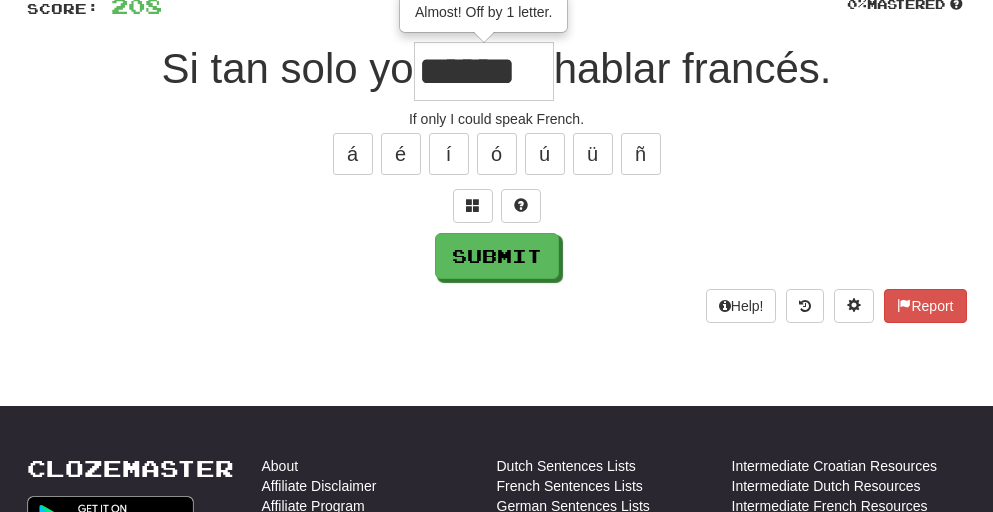 scroll, scrollTop: 0, scrollLeft: 0, axis: both 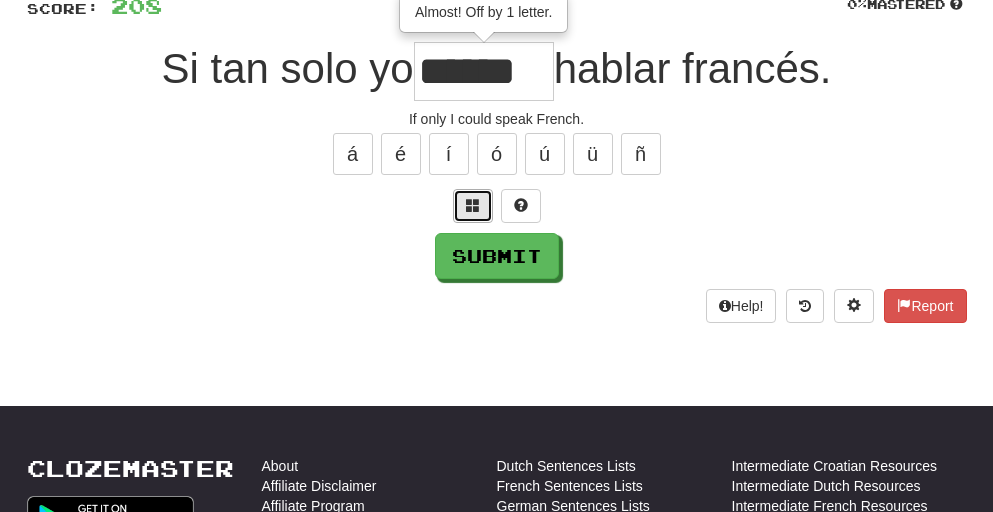 click at bounding box center (473, 205) 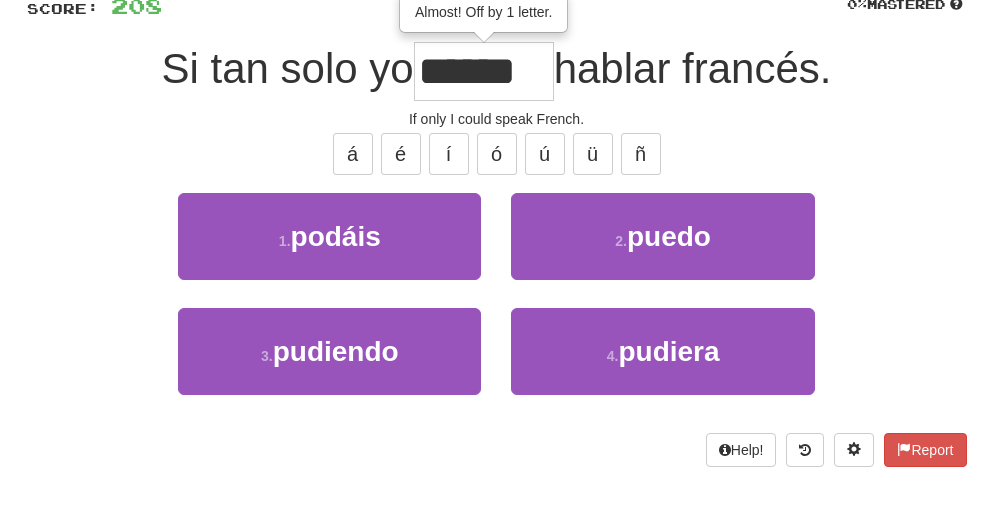 click on "*****" at bounding box center (484, 71) 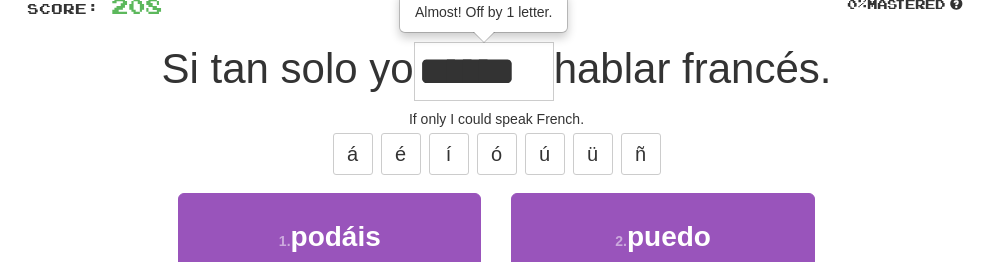 drag, startPoint x: 536, startPoint y: 73, endPoint x: 537, endPoint y: 60, distance: 13.038404 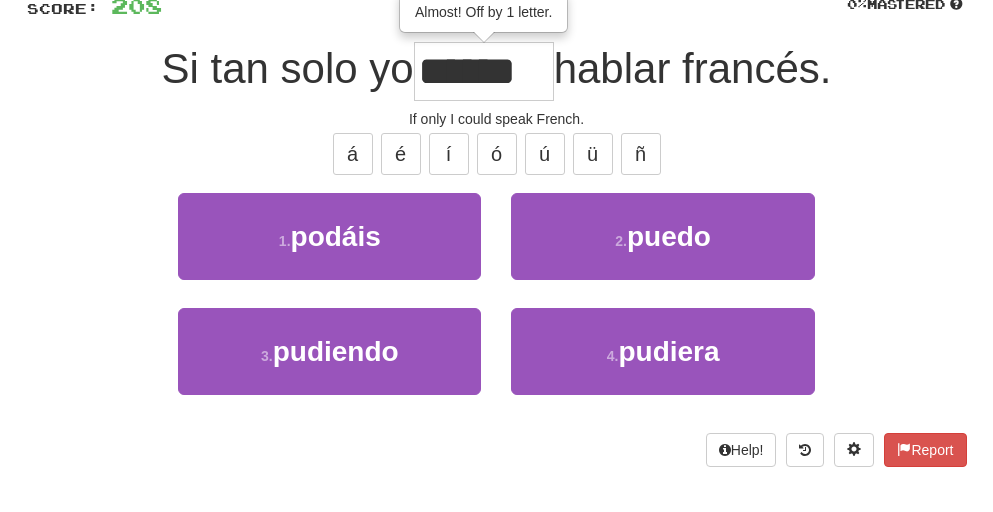 click at bounding box center [502, -7] 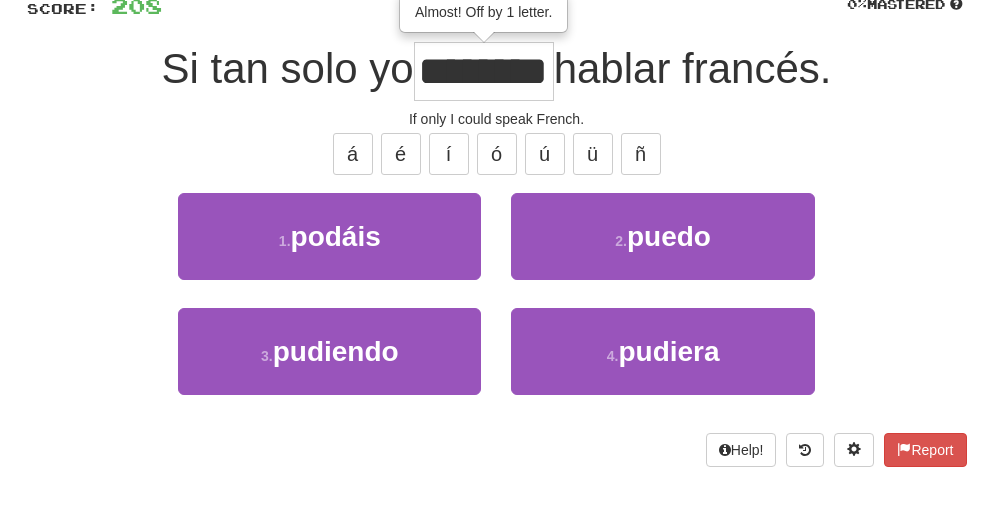 scroll, scrollTop: 0, scrollLeft: 10, axis: horizontal 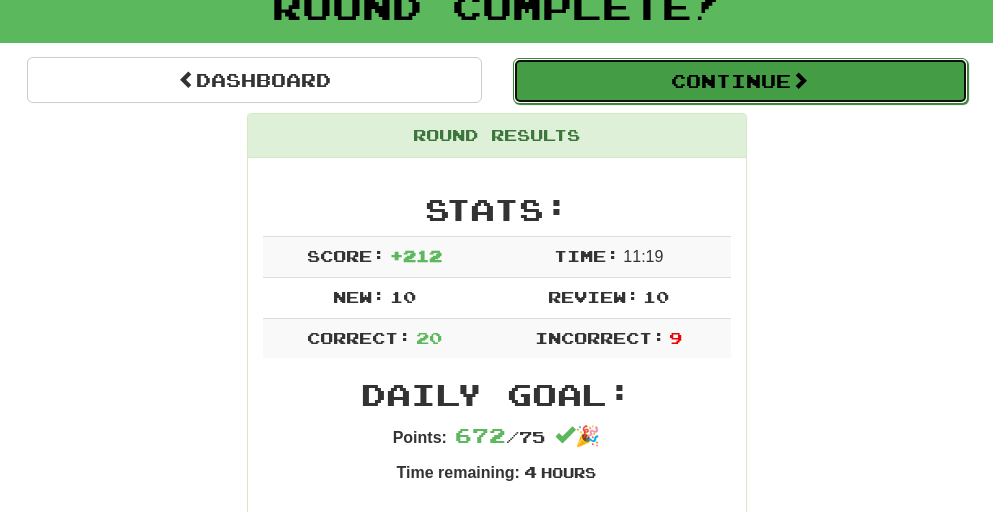 click on "Continue" at bounding box center [740, 81] 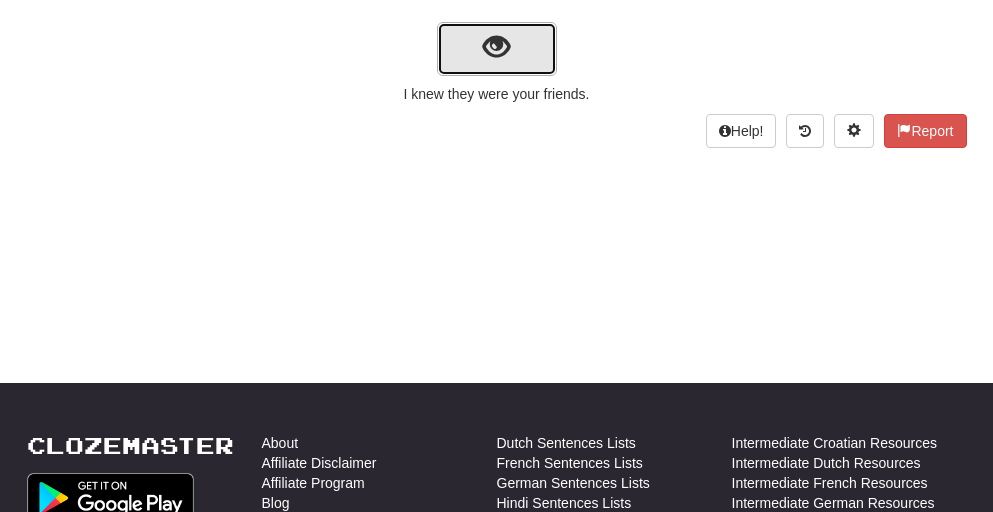 click at bounding box center (496, 47) 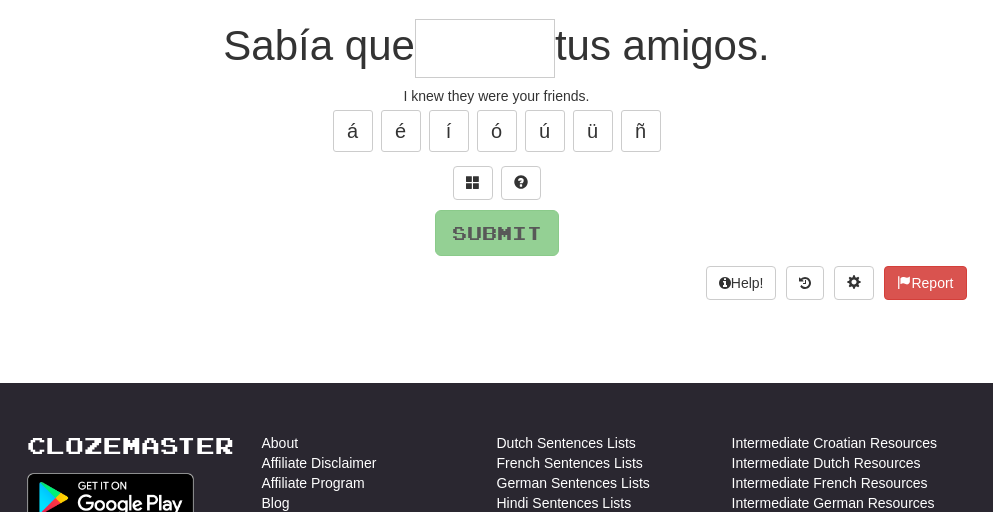 click at bounding box center (485, 48) 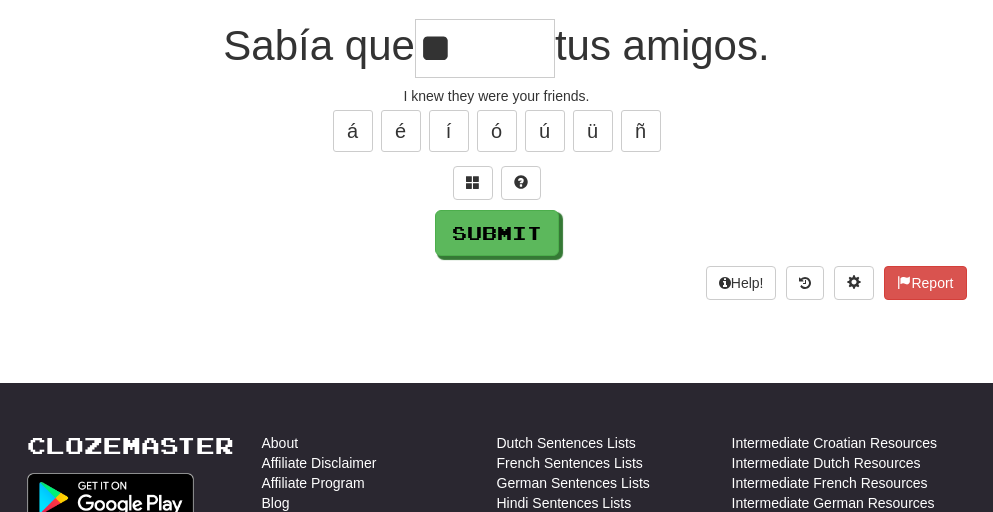 click on "**" at bounding box center (485, 48) 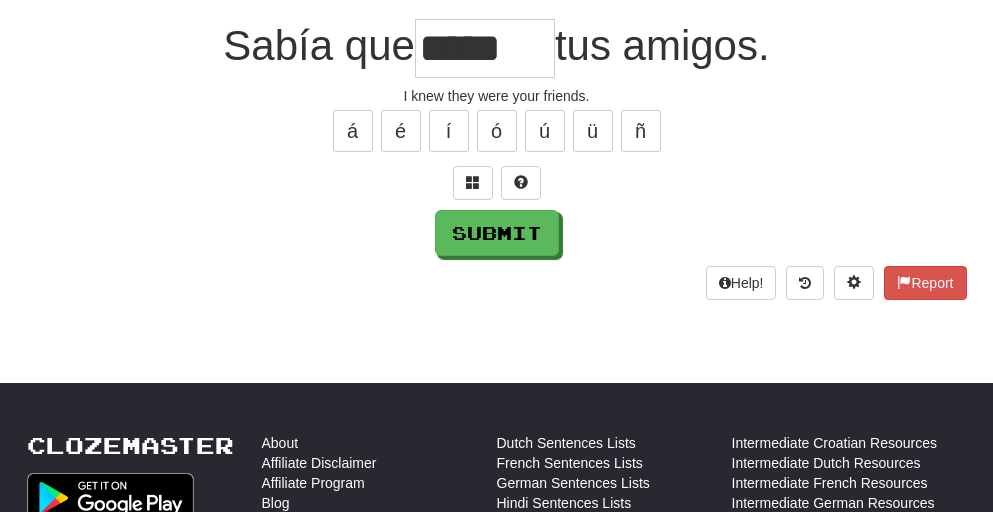 click on "*****" at bounding box center [485, 48] 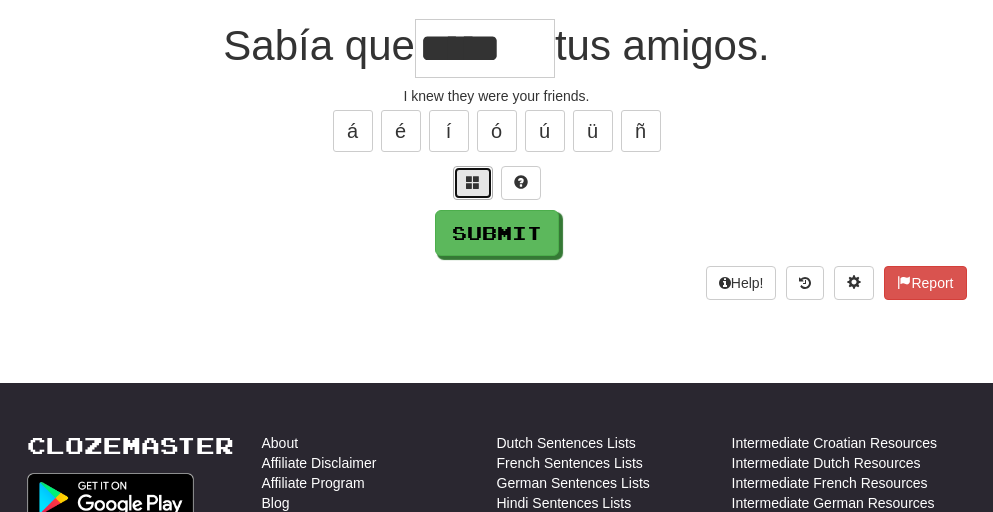 click at bounding box center [473, 183] 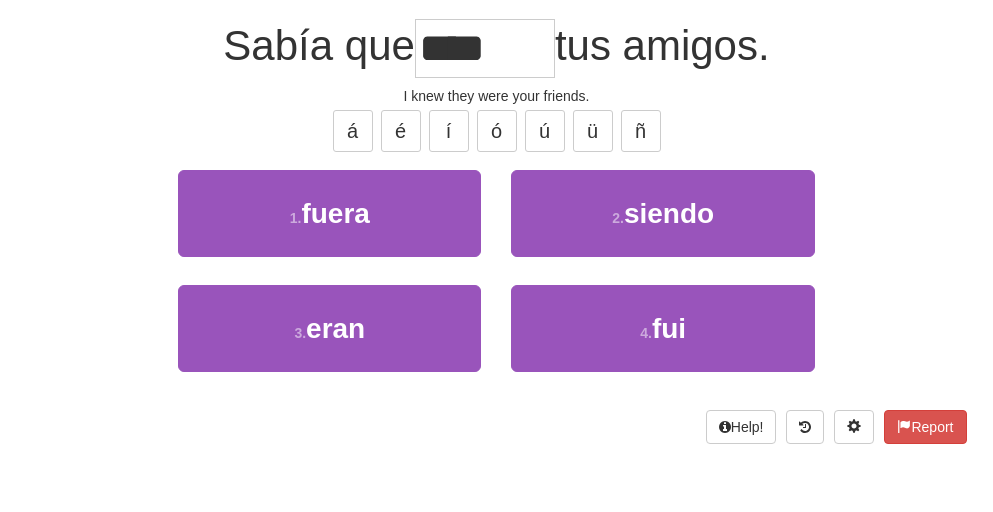click on "****" at bounding box center [485, 48] 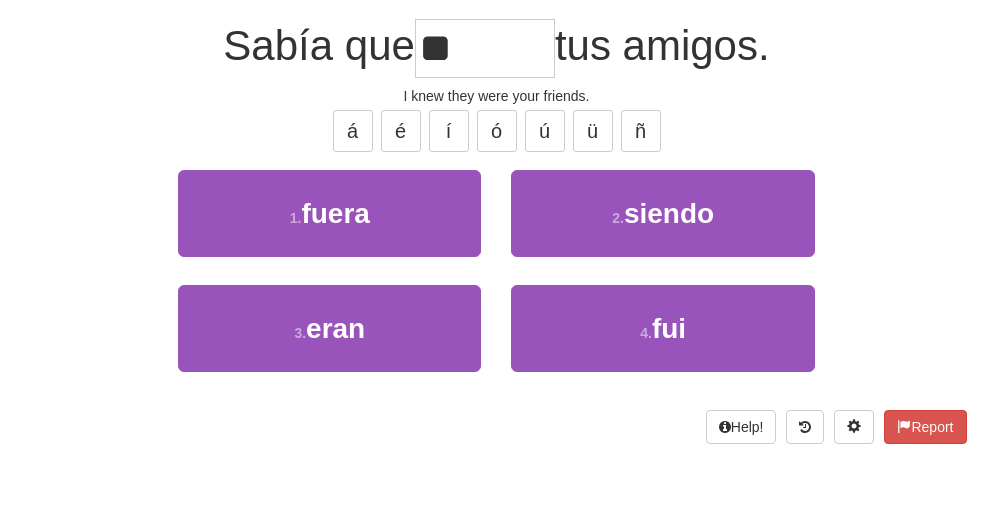 type on "*" 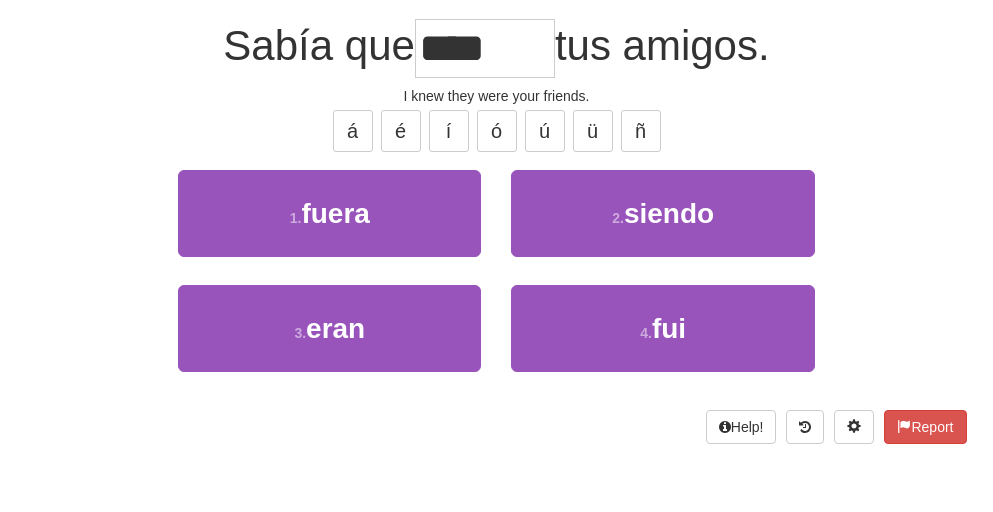 type on "****" 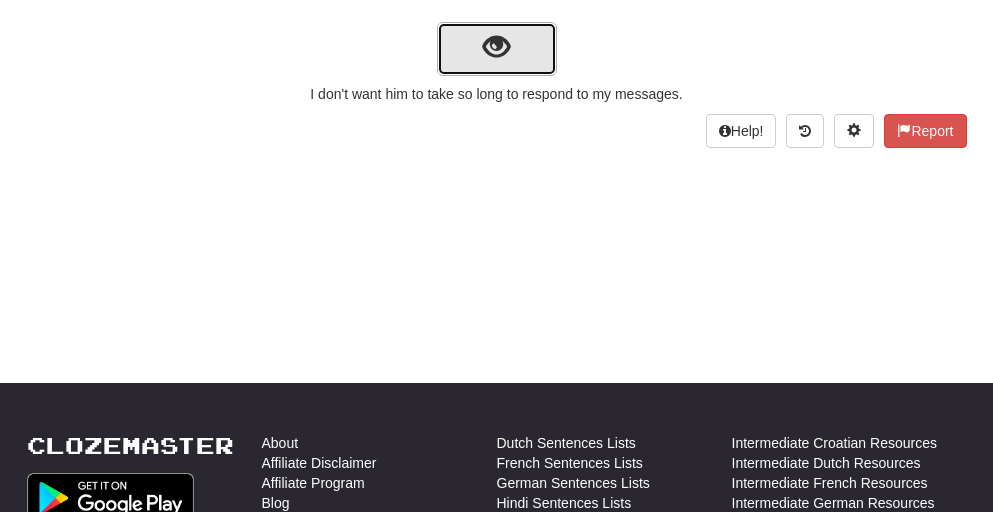 click at bounding box center (496, 47) 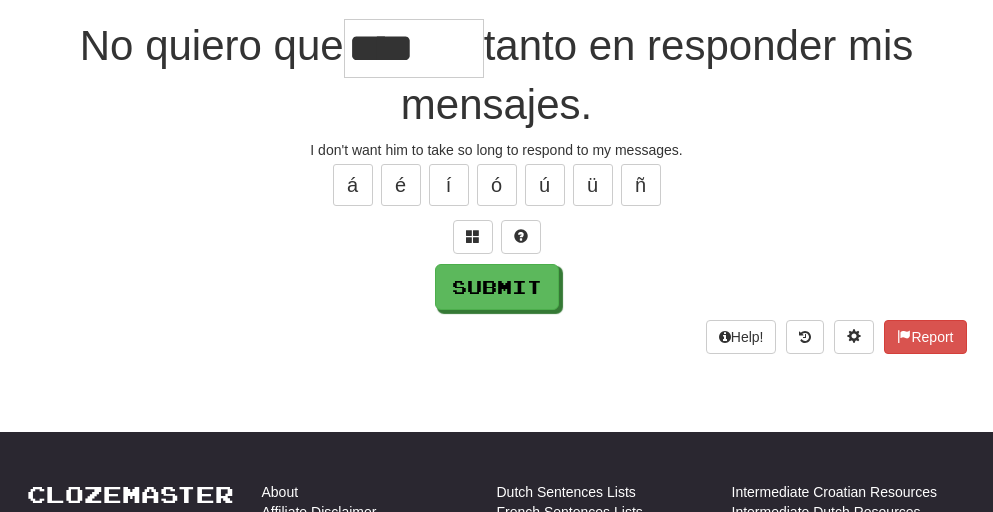 click on "****" at bounding box center (414, 48) 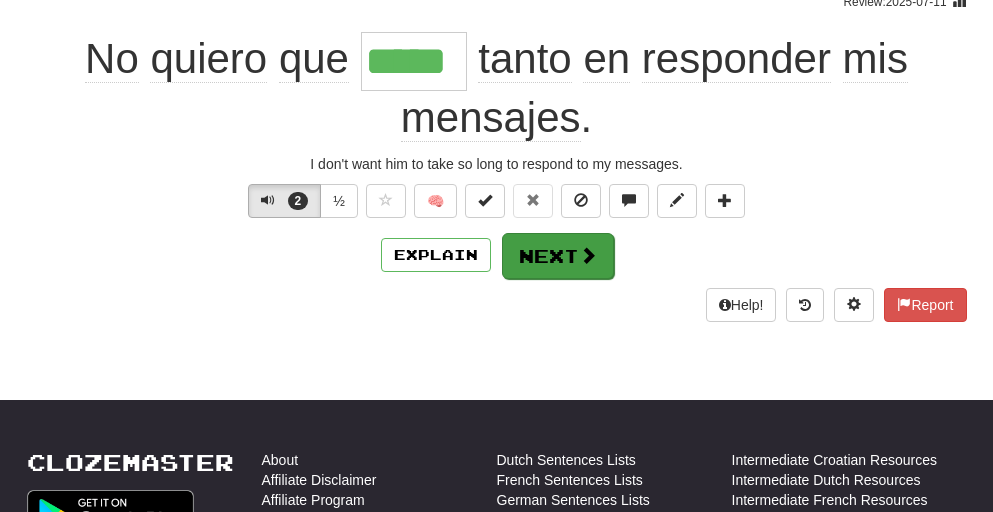 type on "*****" 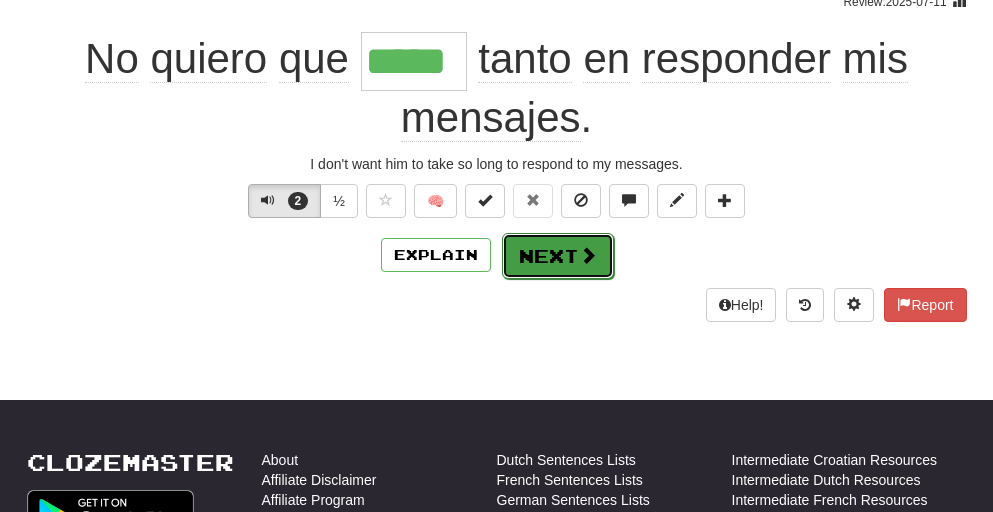 click on "Next" at bounding box center [558, 256] 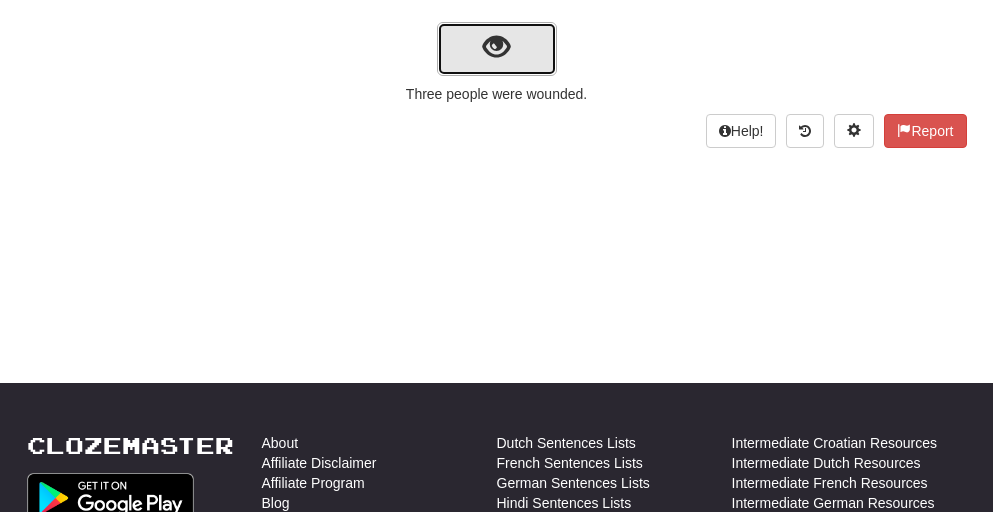 click at bounding box center (496, 47) 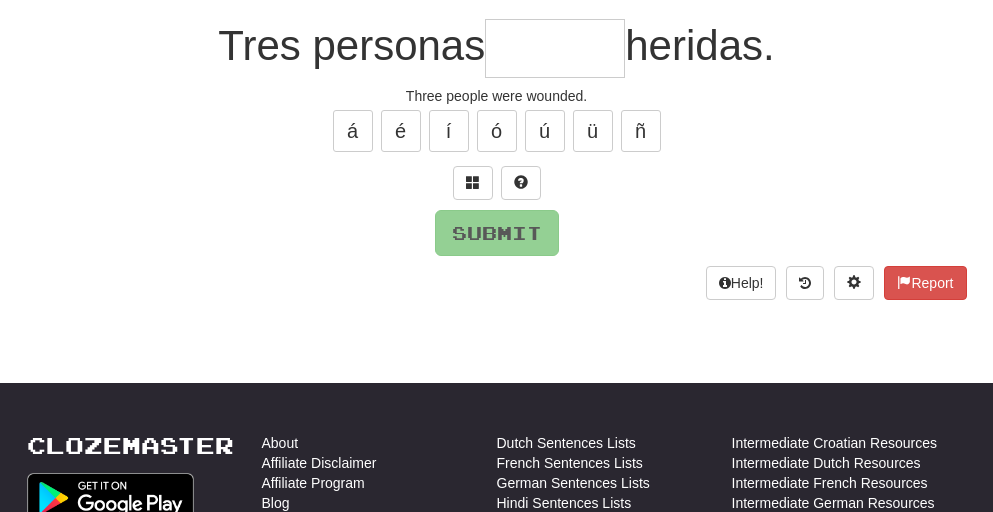 click at bounding box center [555, 48] 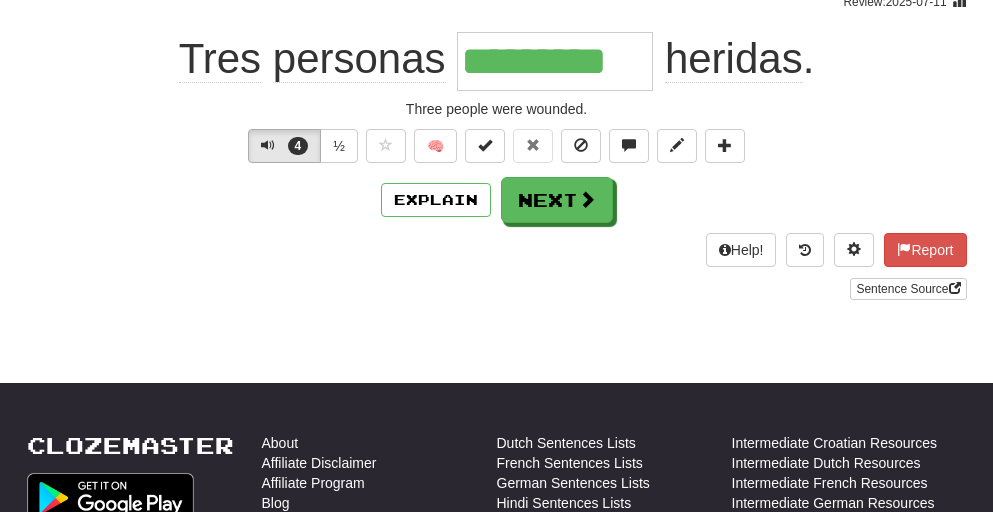type on "**********" 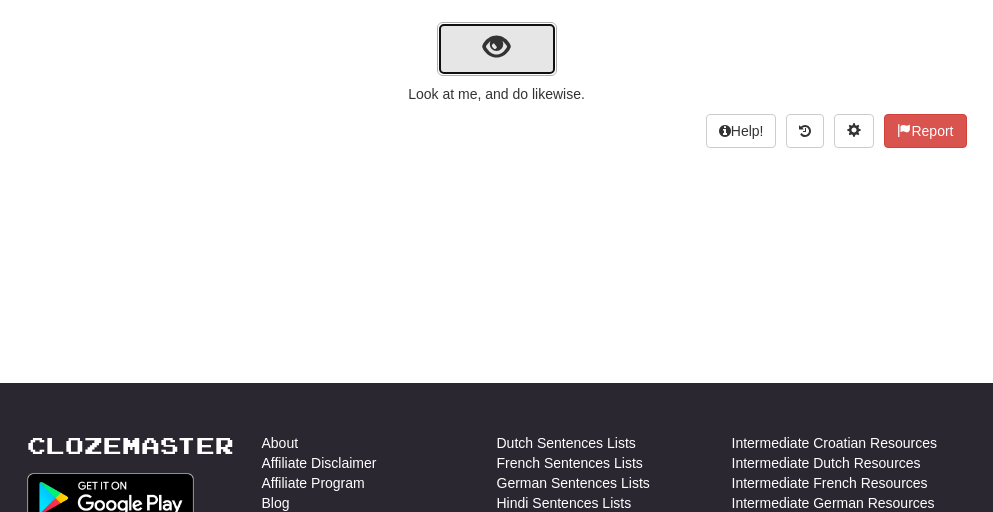 drag, startPoint x: 498, startPoint y: 48, endPoint x: 499, endPoint y: 62, distance: 14.035668 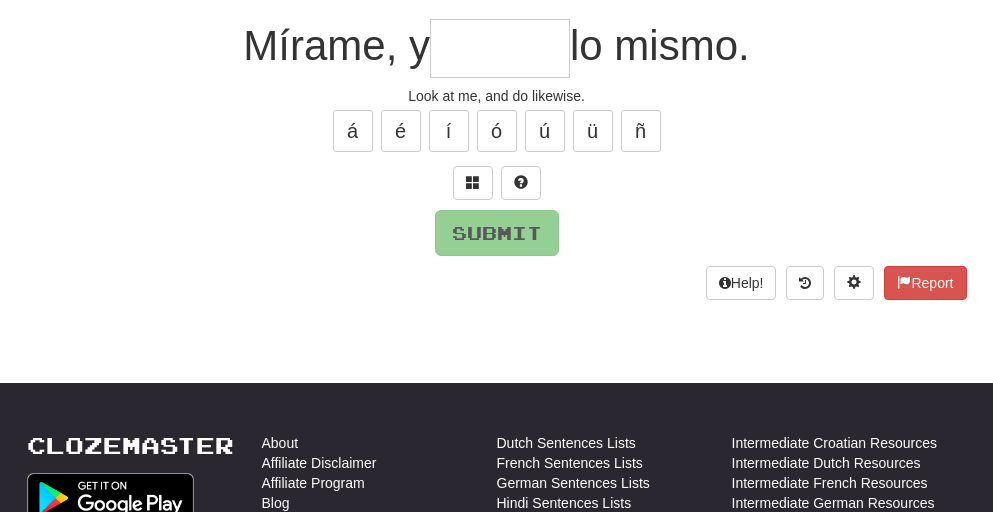 click at bounding box center [500, 48] 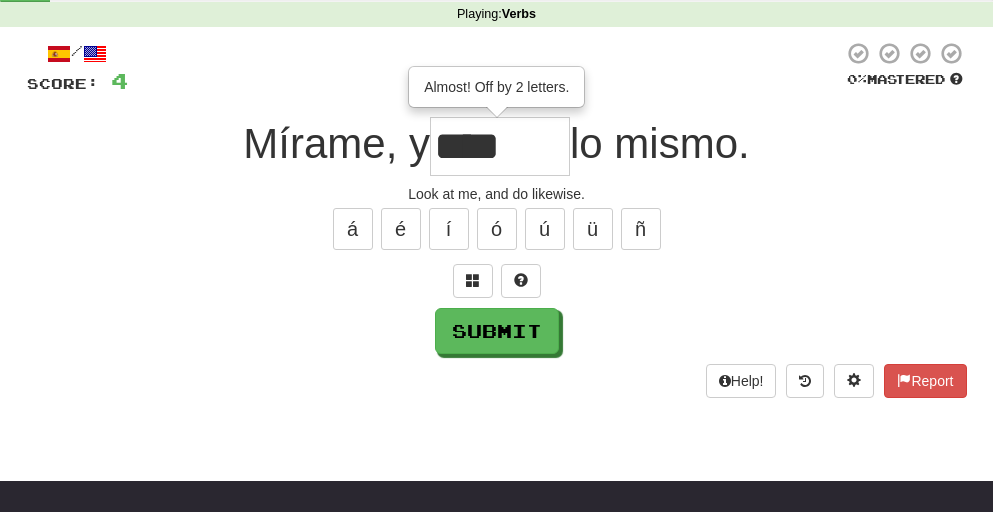 scroll, scrollTop: 77, scrollLeft: 0, axis: vertical 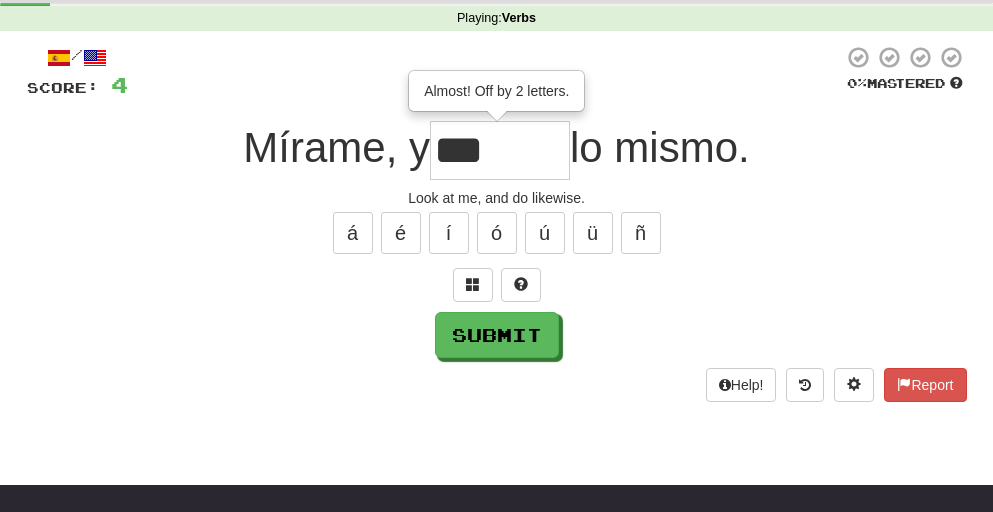type on "***" 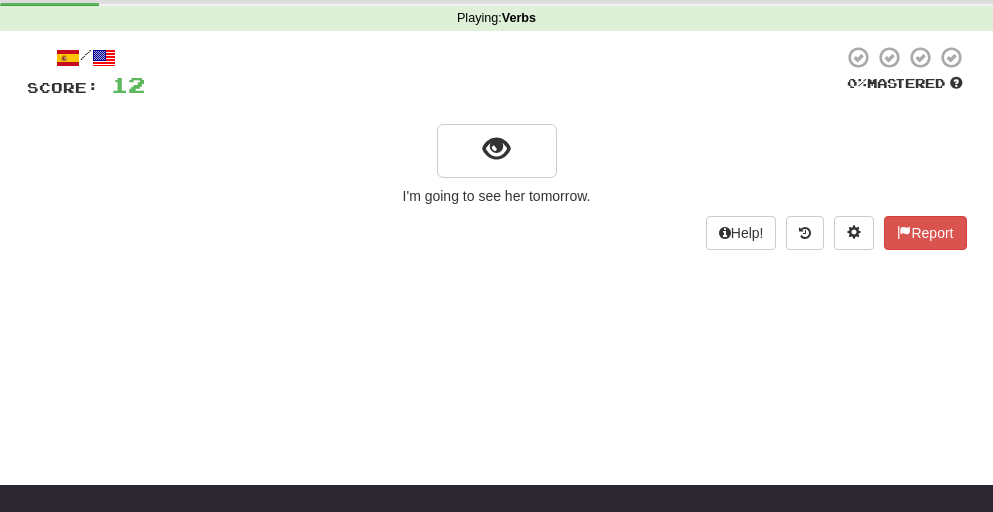 click on "I'm going to see her tomorrow." at bounding box center [497, 196] 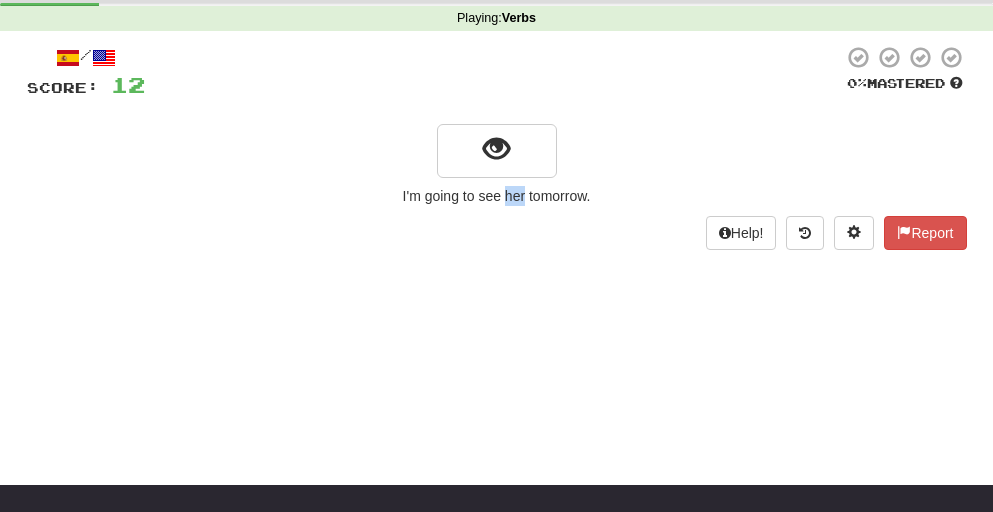 click on "I'm going to see her tomorrow." at bounding box center (497, 196) 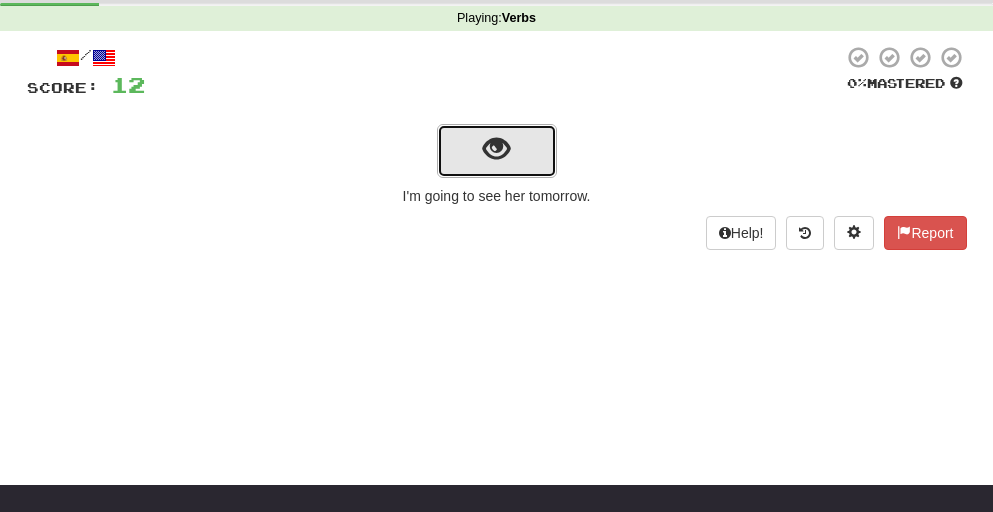 click at bounding box center [496, 149] 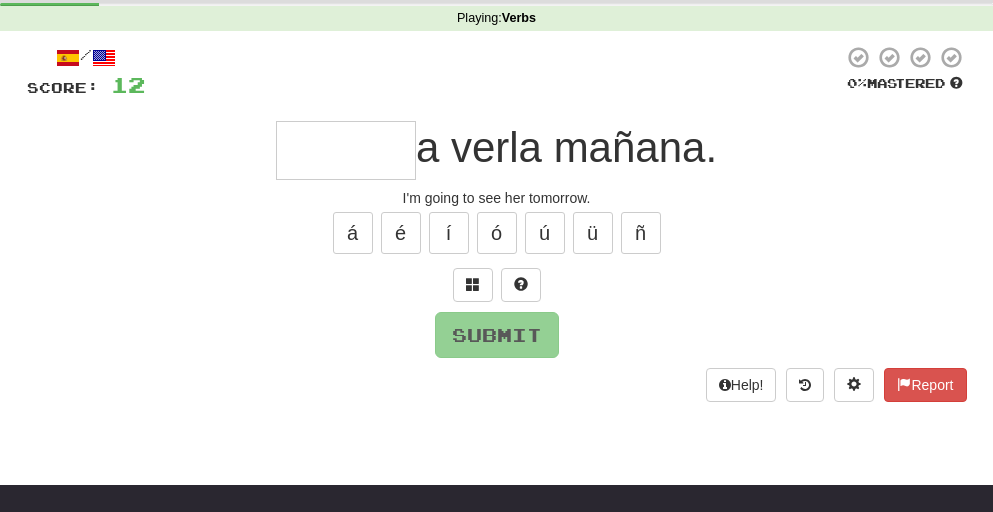 click at bounding box center [346, 150] 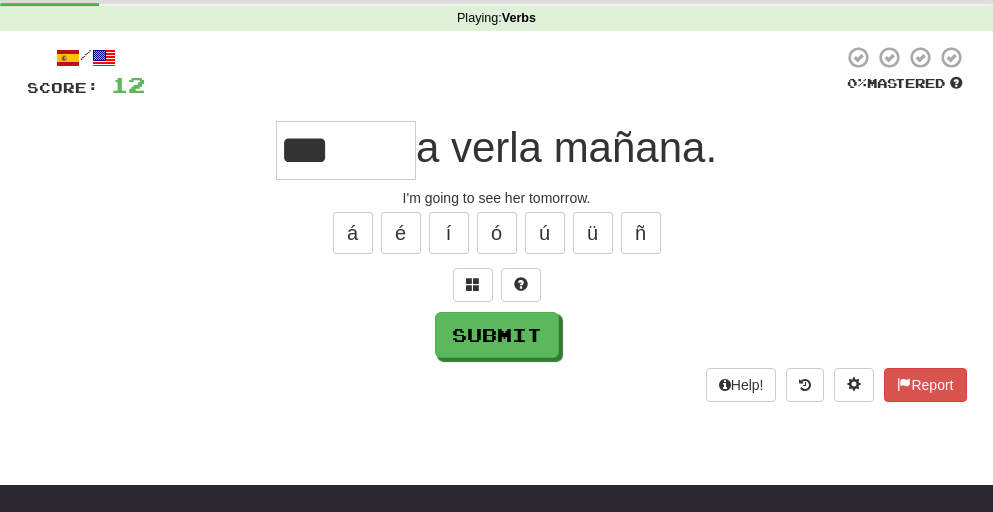 type on "***" 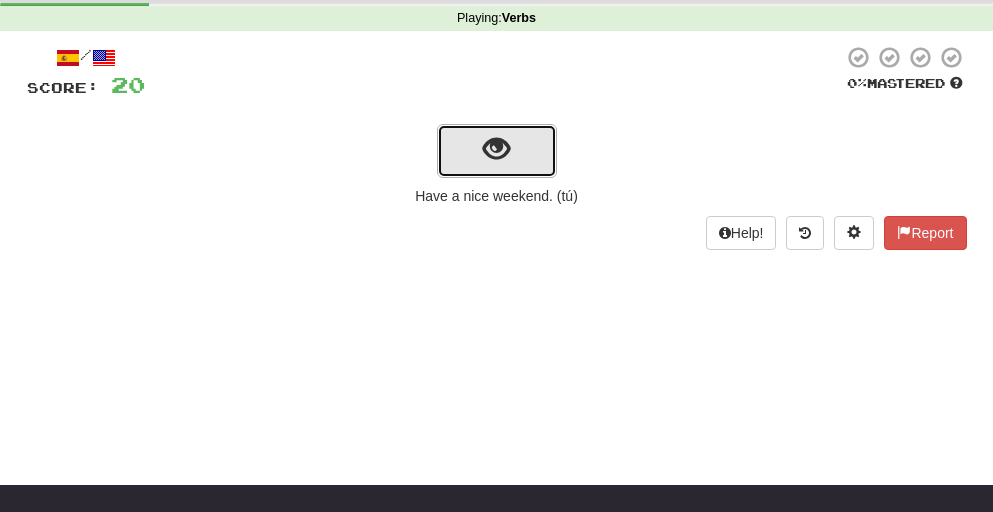 click at bounding box center [496, 149] 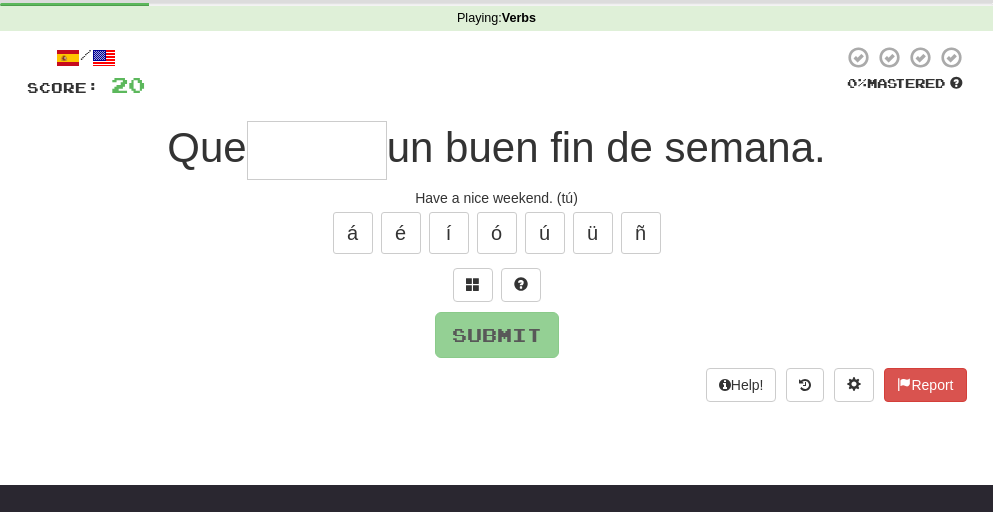 click at bounding box center [317, 150] 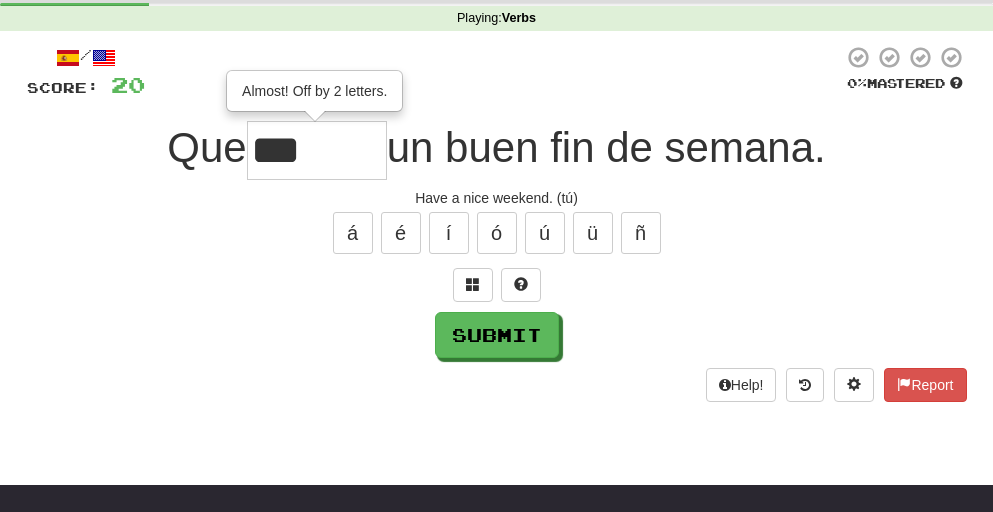 type on "******" 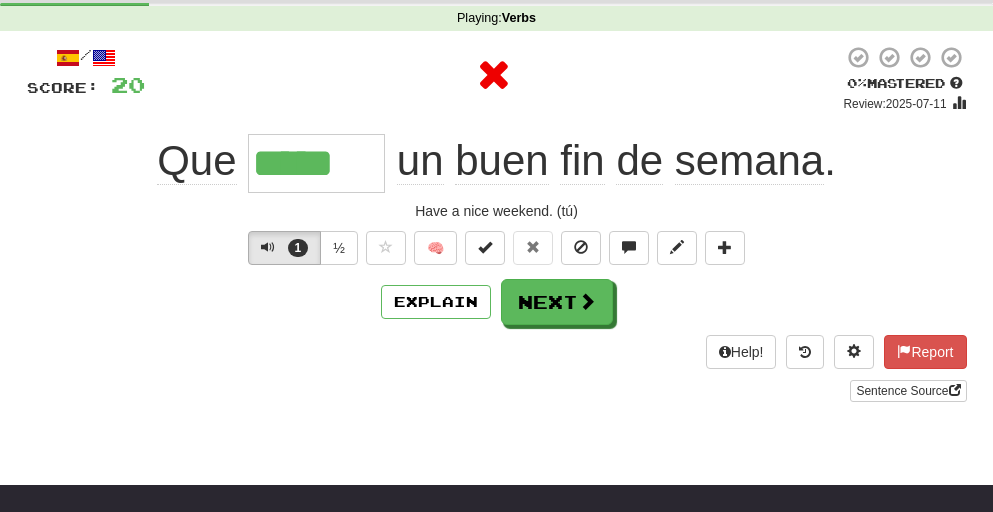 type on "******" 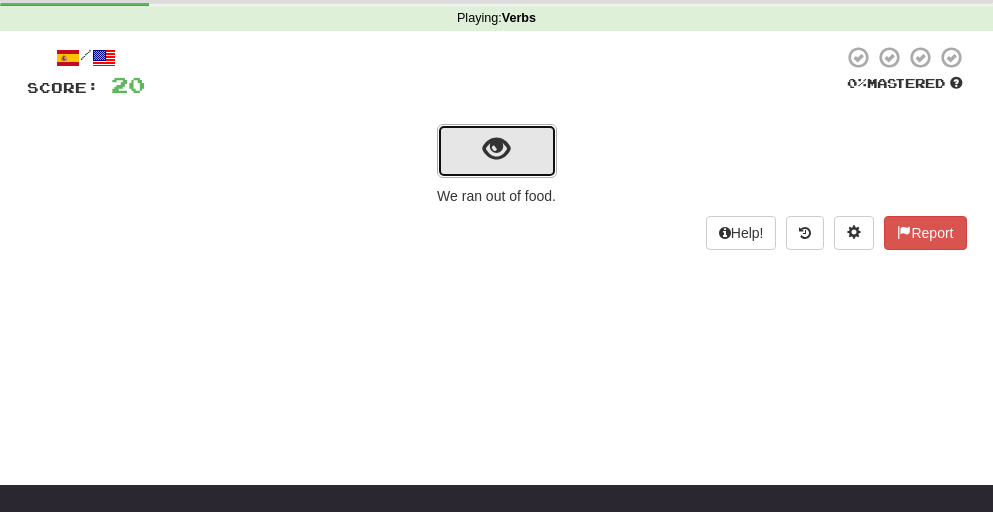 click at bounding box center (496, 149) 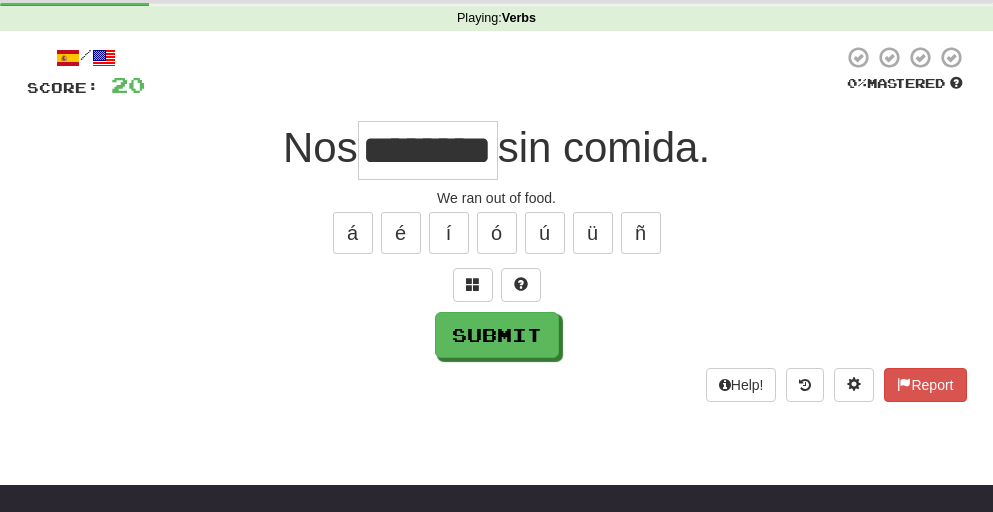 scroll, scrollTop: 0, scrollLeft: 68, axis: horizontal 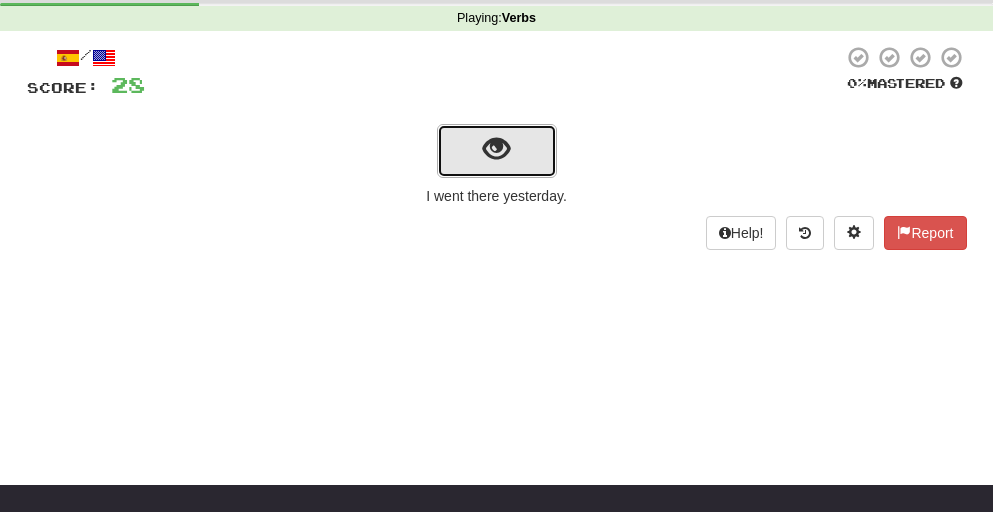 click at bounding box center (496, 149) 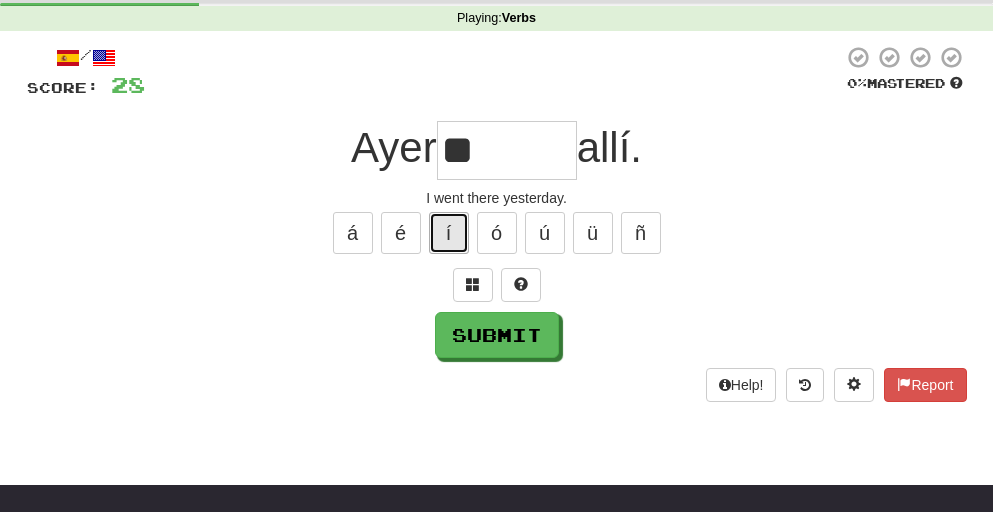 click on "í" at bounding box center [449, 233] 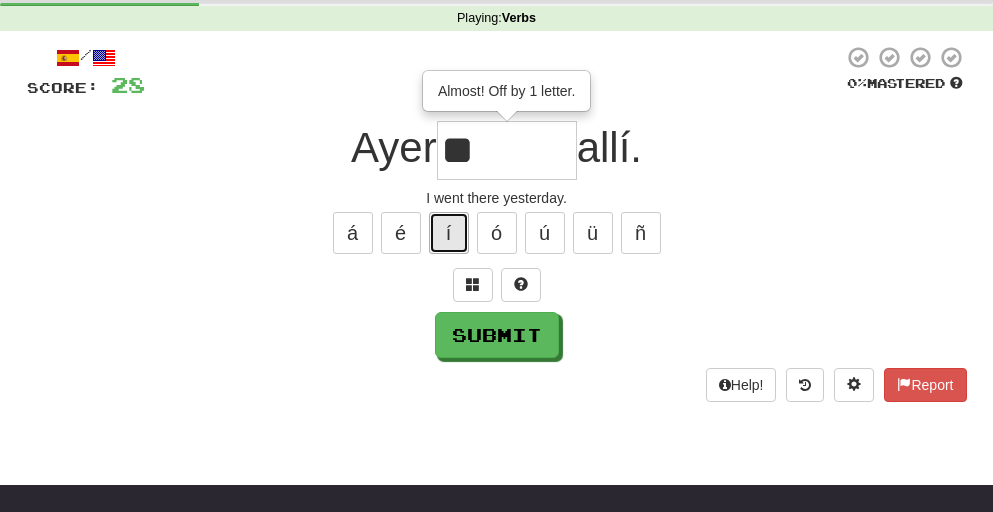 click on "í" at bounding box center [449, 233] 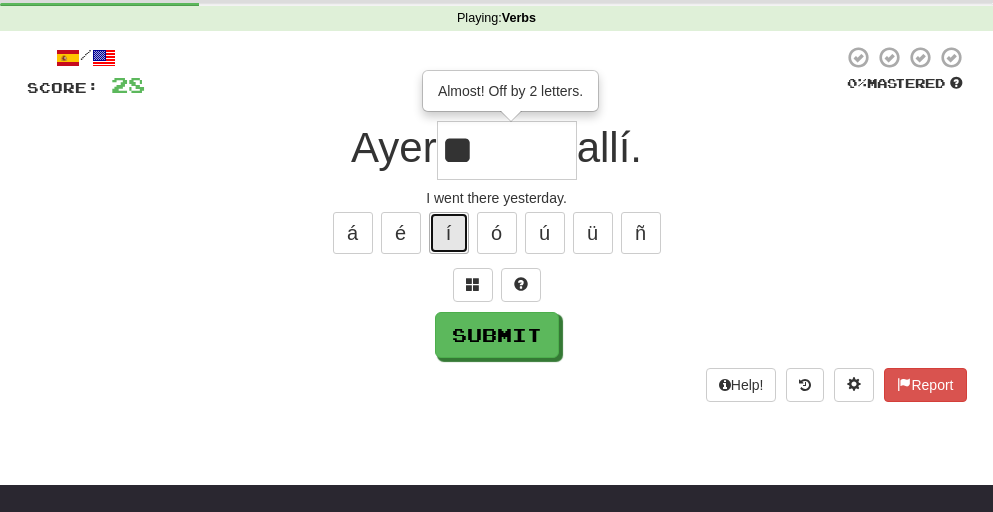 click on "í" at bounding box center [449, 233] 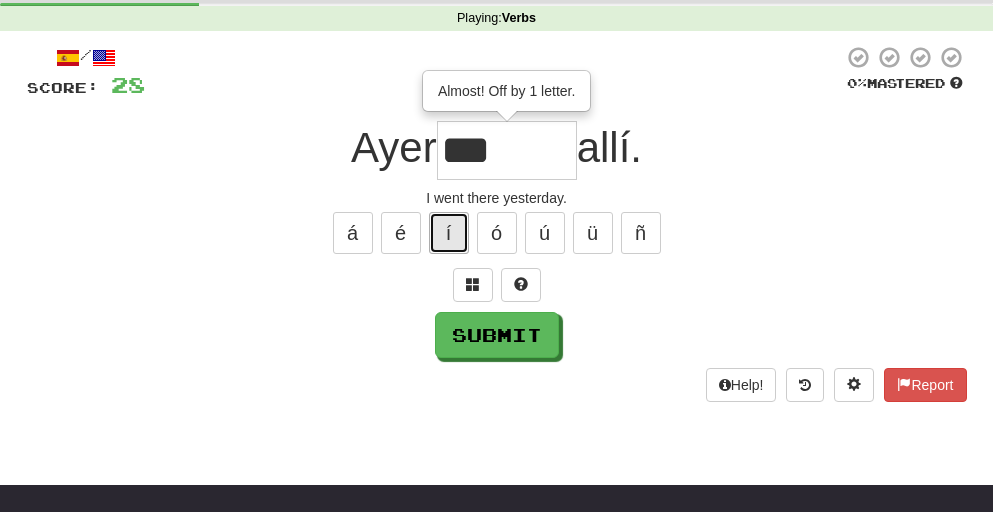 click on "í" at bounding box center (449, 233) 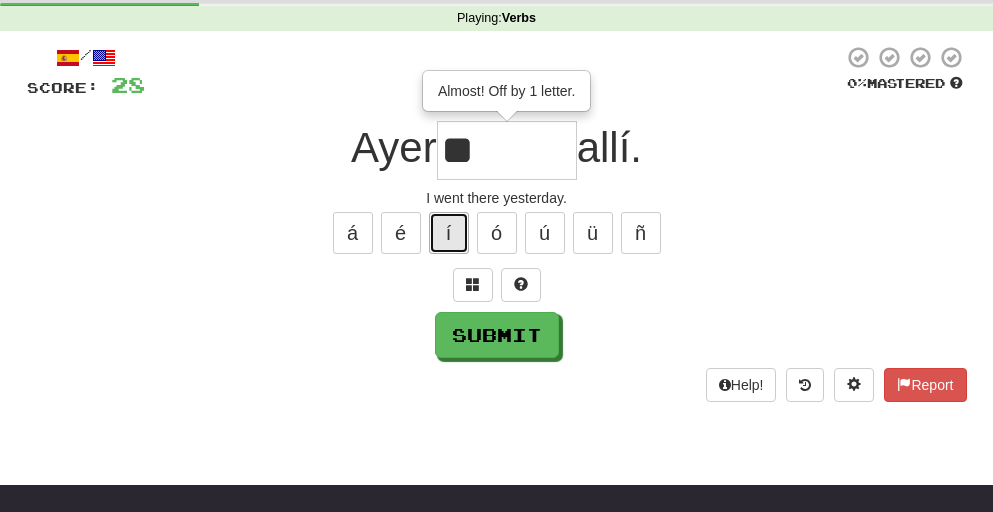 click on "í" at bounding box center (449, 233) 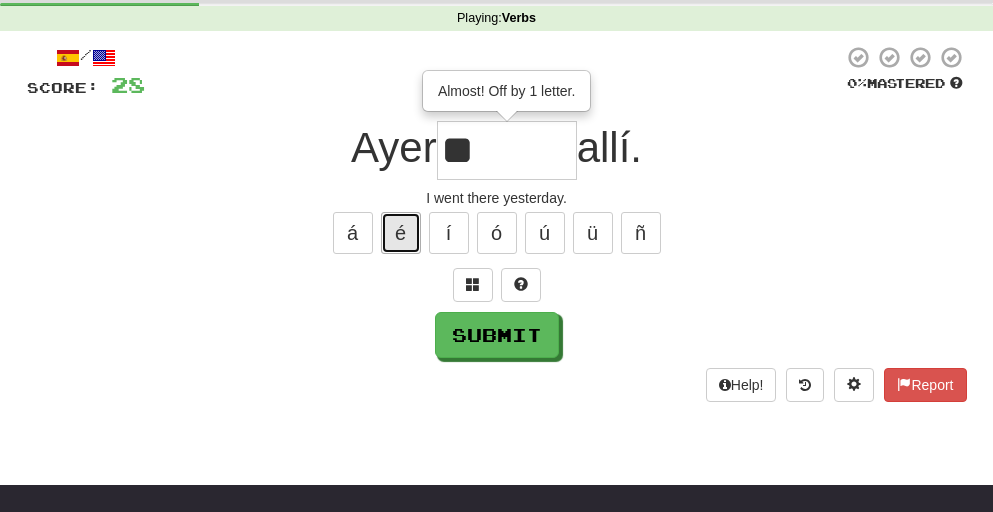 click on "é" at bounding box center (401, 233) 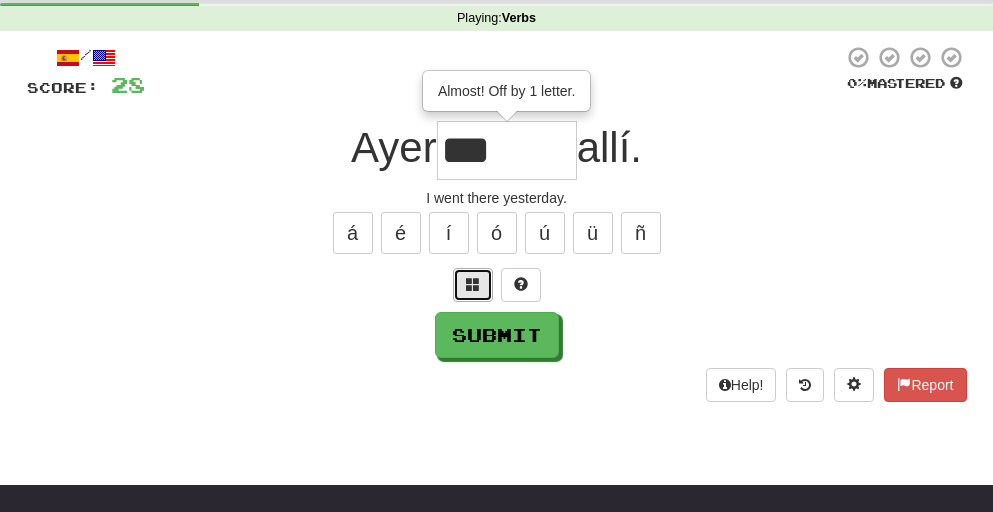 click at bounding box center (473, 285) 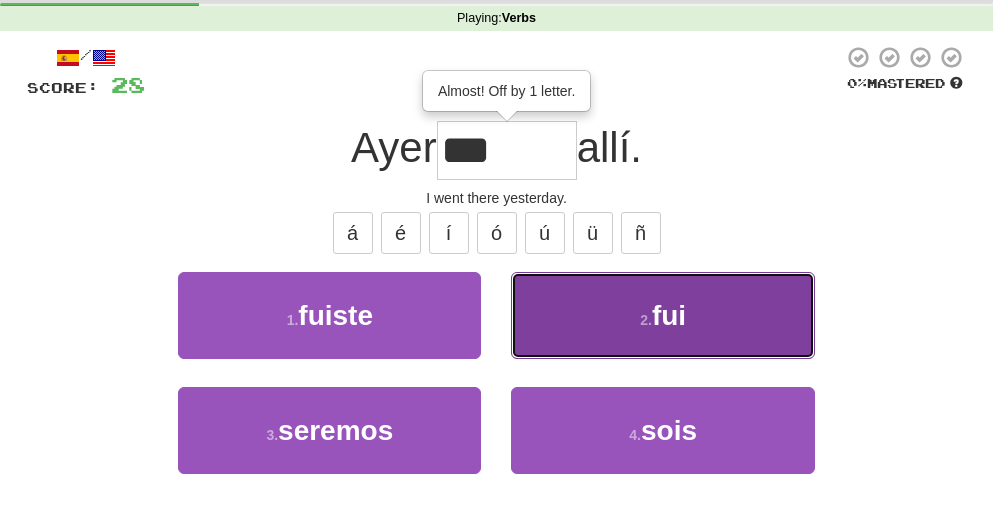 click on "2 .  fui" at bounding box center (662, 315) 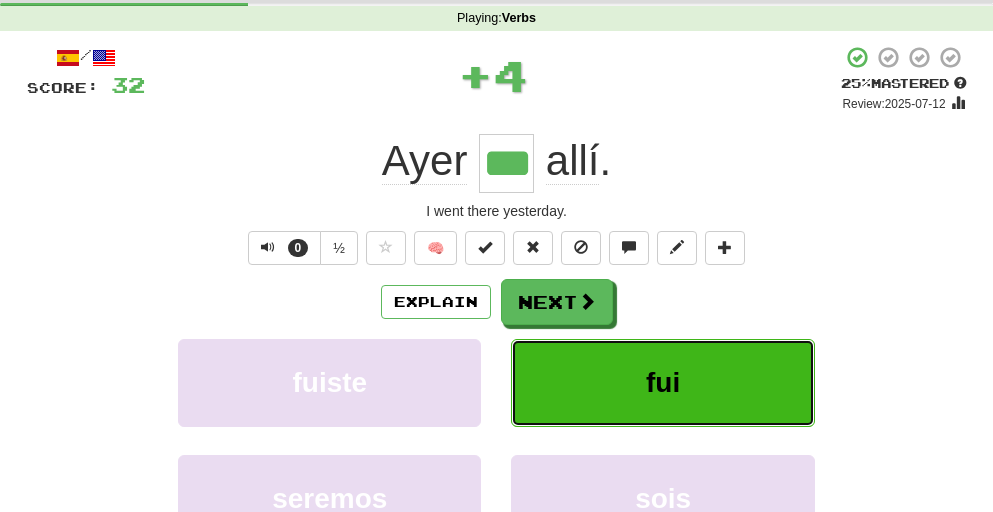 type on "***" 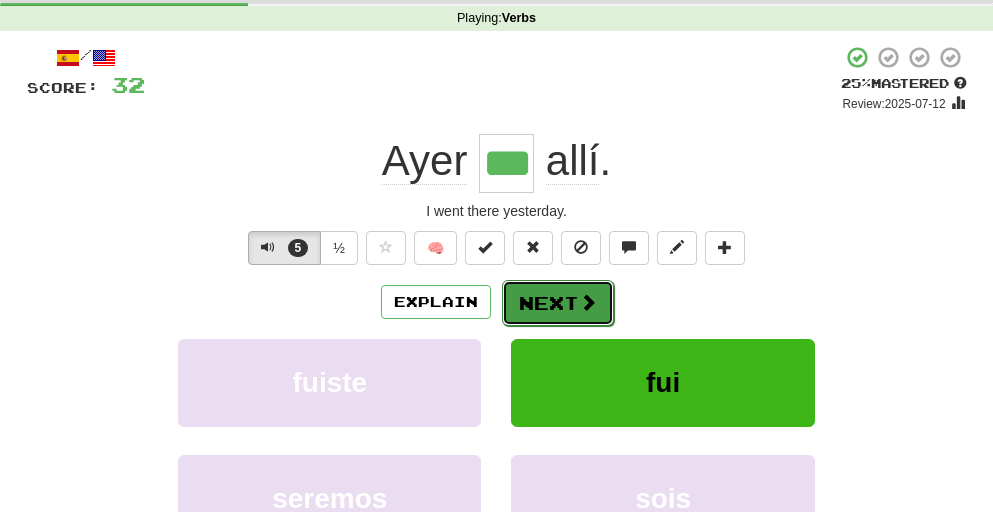 click at bounding box center (588, 302) 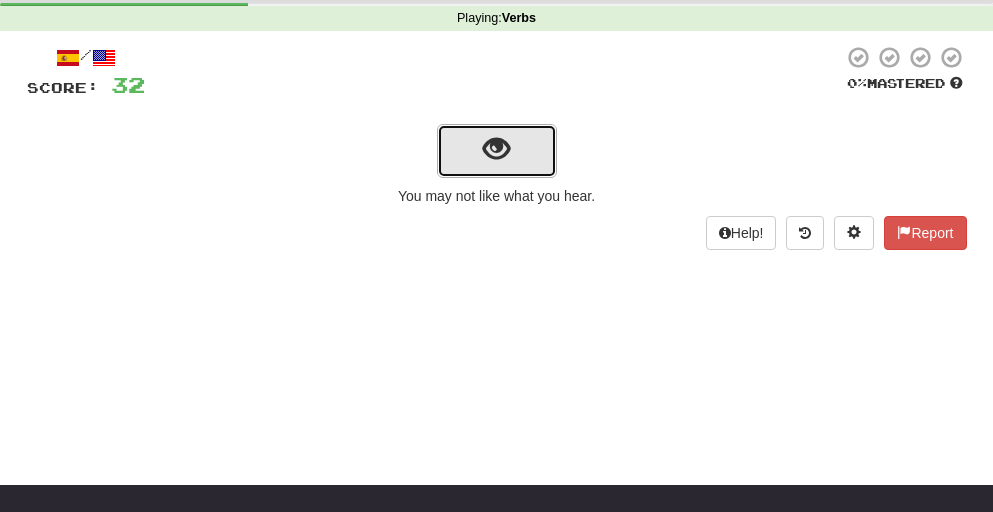 click at bounding box center (496, 149) 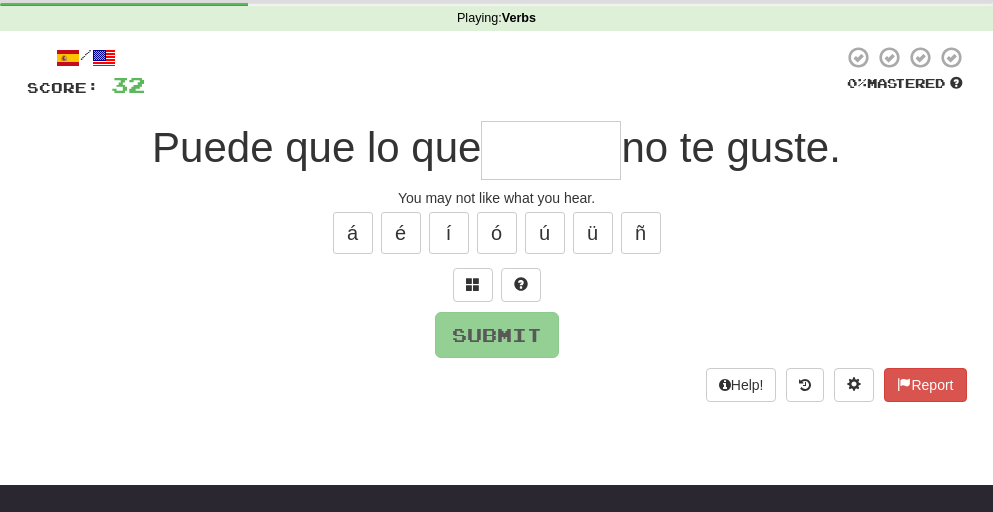 click at bounding box center (551, 150) 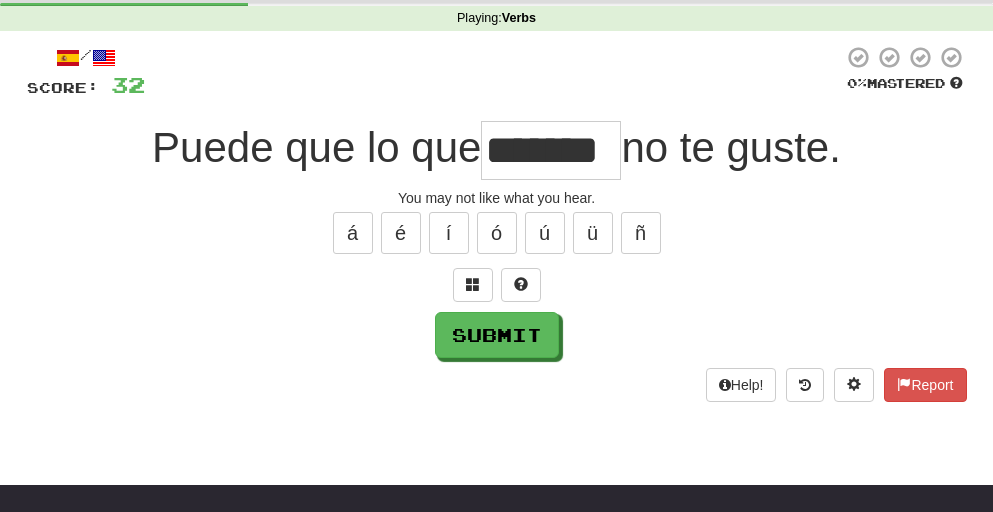 scroll, scrollTop: 0, scrollLeft: 26, axis: horizontal 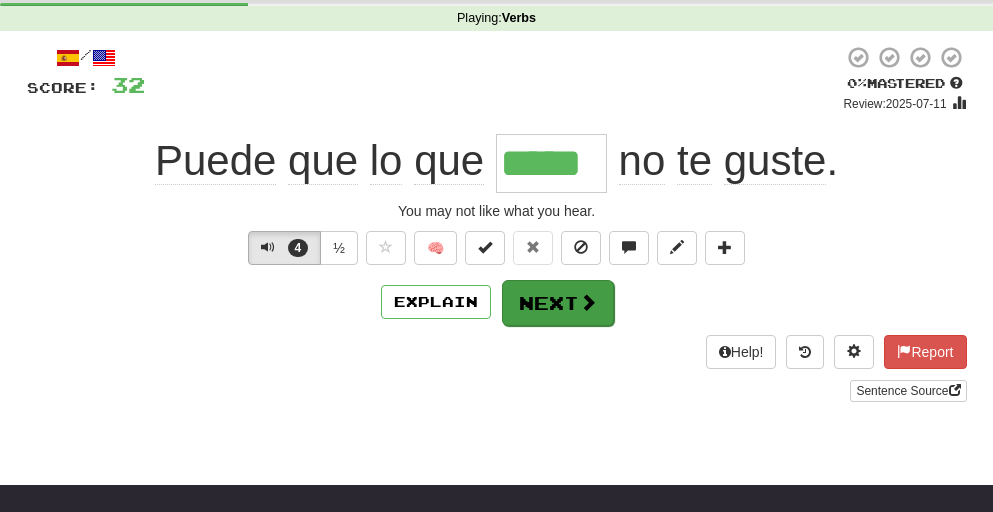 type on "*****" 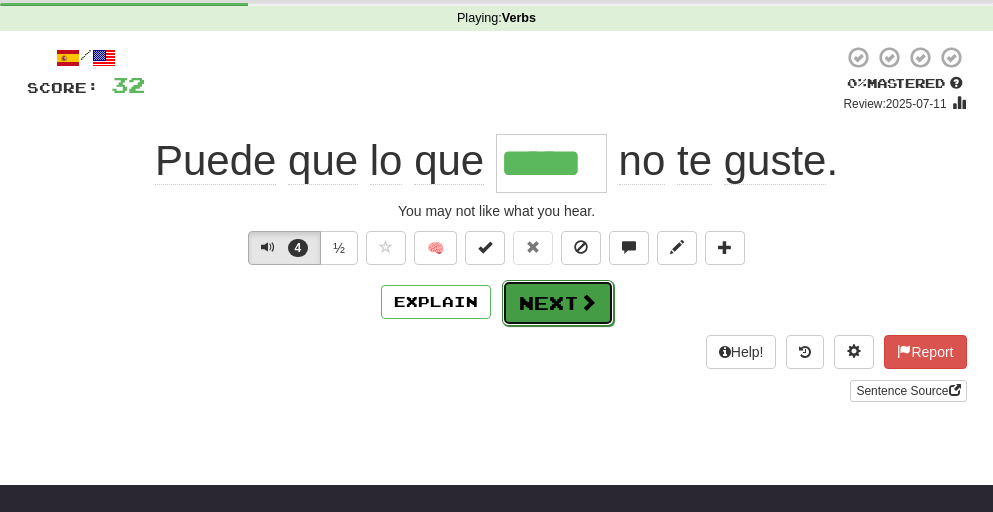 click on "Next" at bounding box center [558, 303] 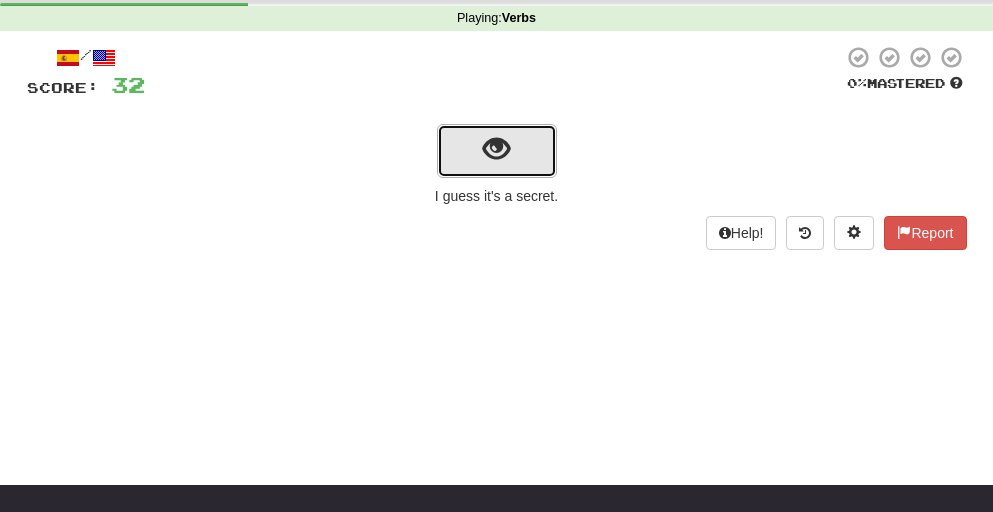 click at bounding box center (496, 149) 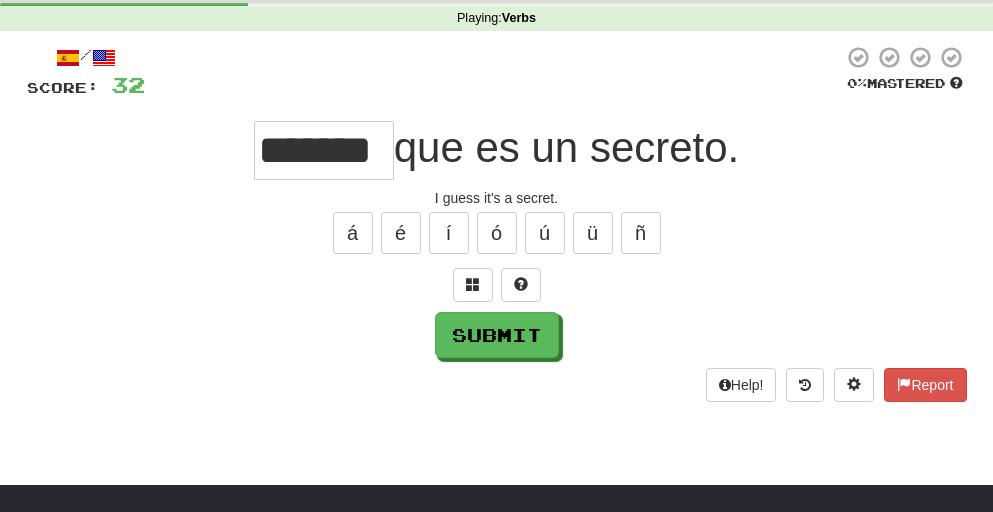 scroll, scrollTop: 0, scrollLeft: 40, axis: horizontal 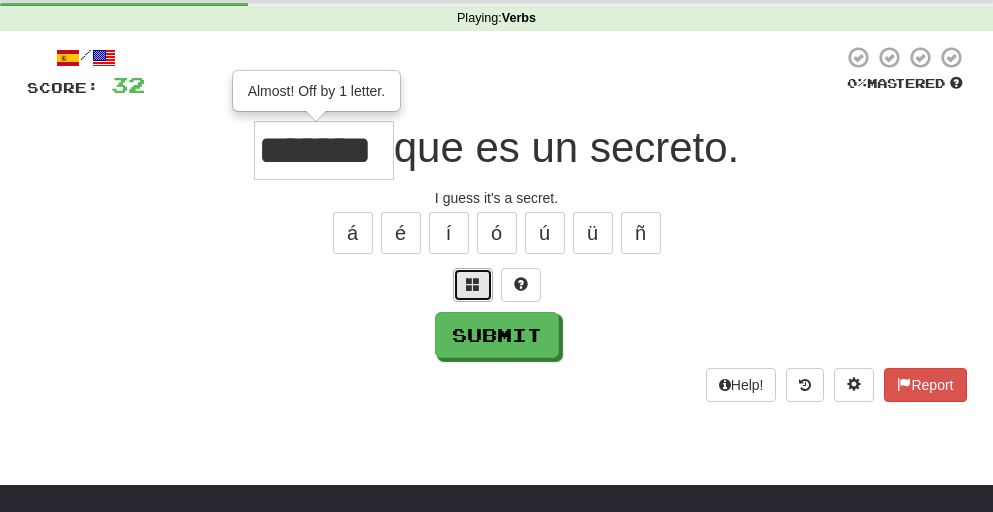 click at bounding box center (473, 284) 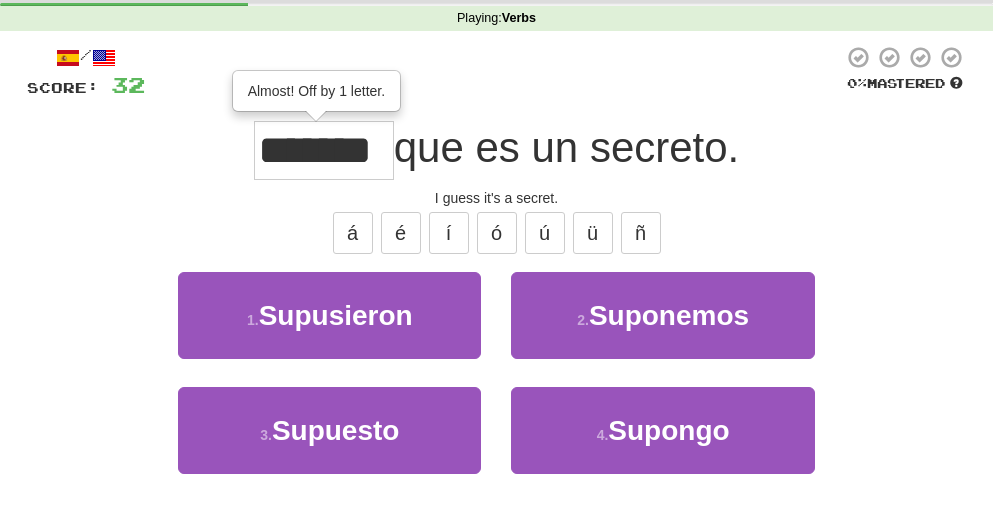 scroll, scrollTop: 0, scrollLeft: 40, axis: horizontal 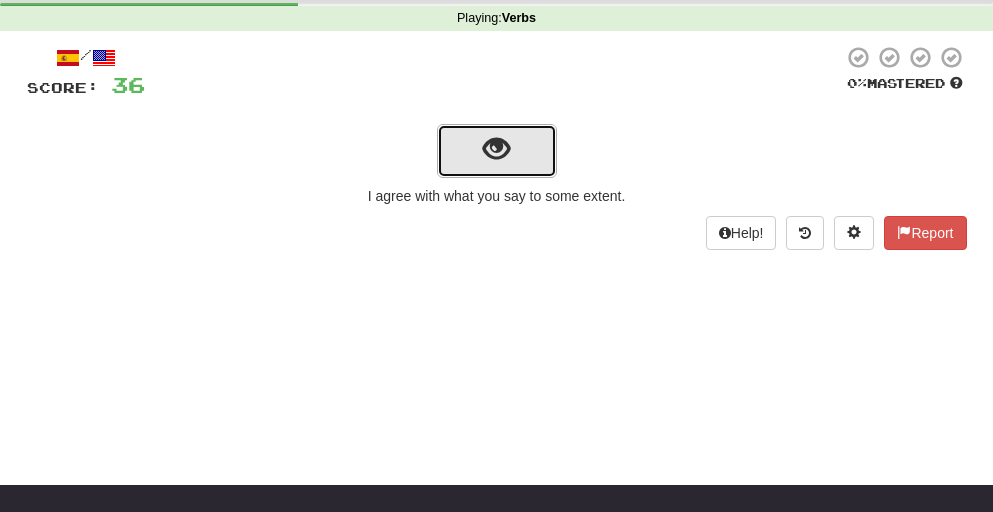 click at bounding box center [496, 149] 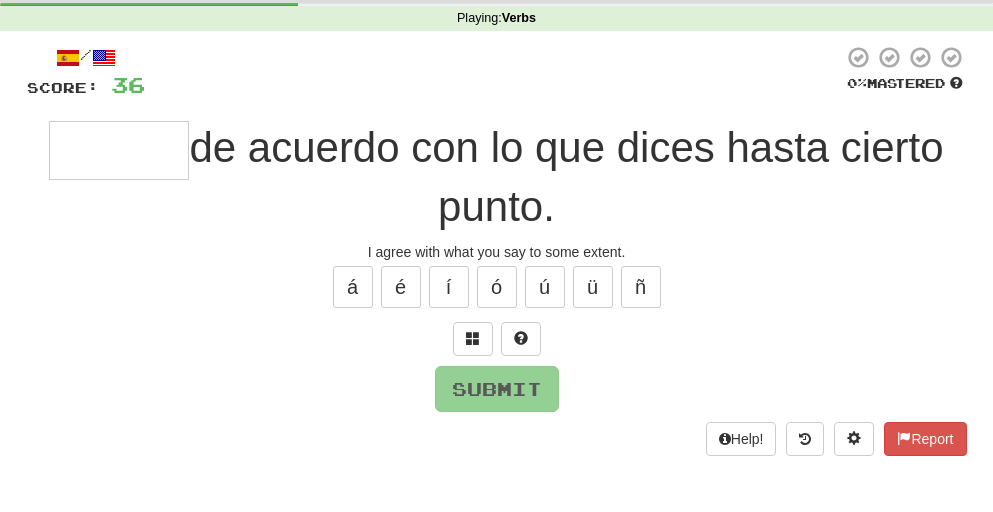click at bounding box center (119, 150) 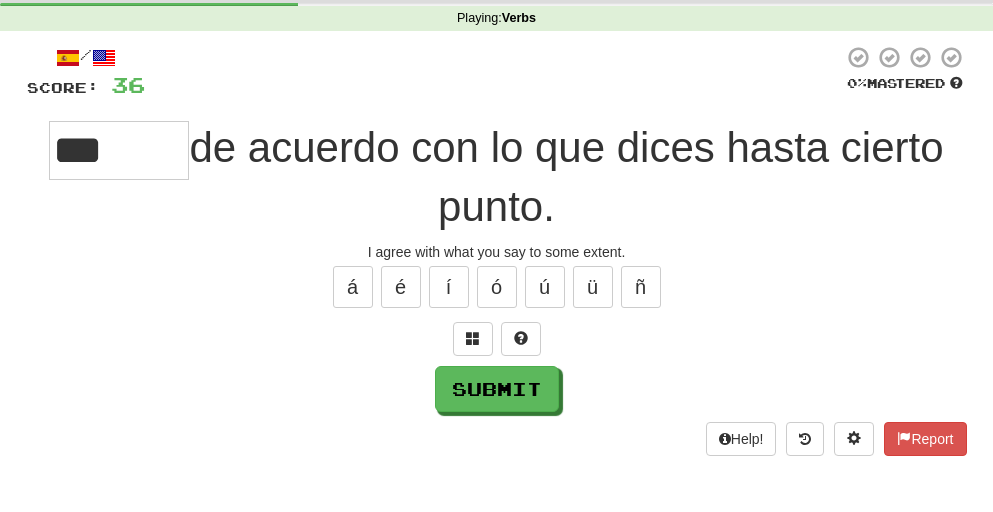 click on "de acuerdo con lo que dices hasta cierto punto." at bounding box center [566, 177] 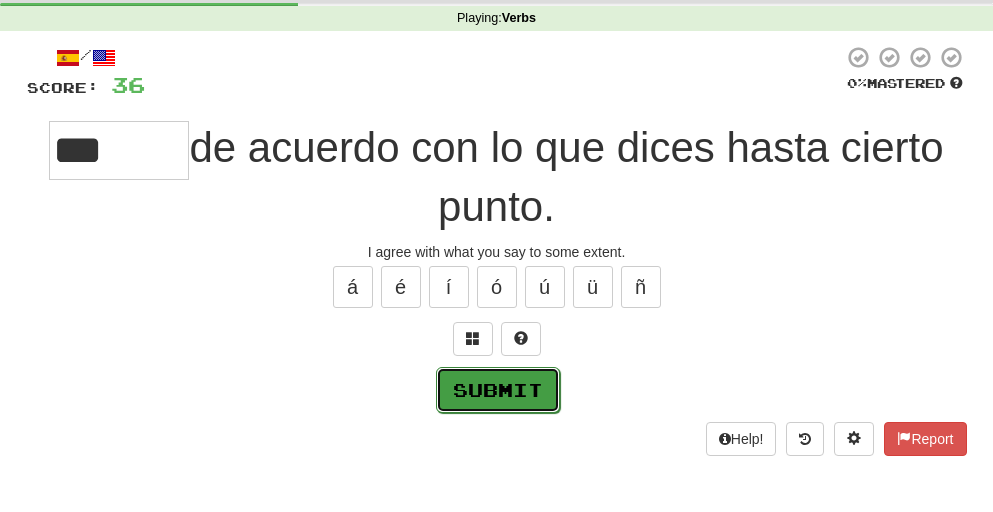 click on "Submit" at bounding box center (498, 390) 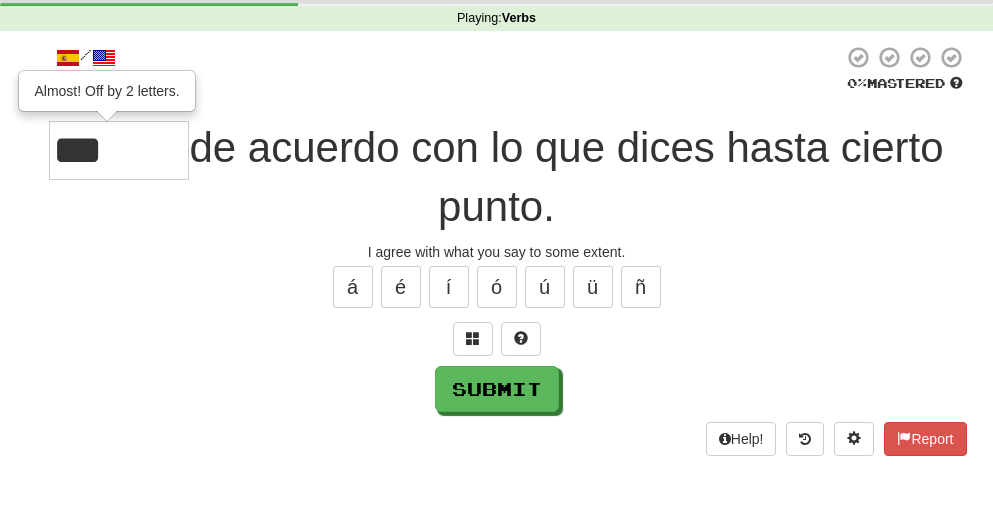 drag, startPoint x: 115, startPoint y: 151, endPoint x: 67, endPoint y: 155, distance: 48.166378 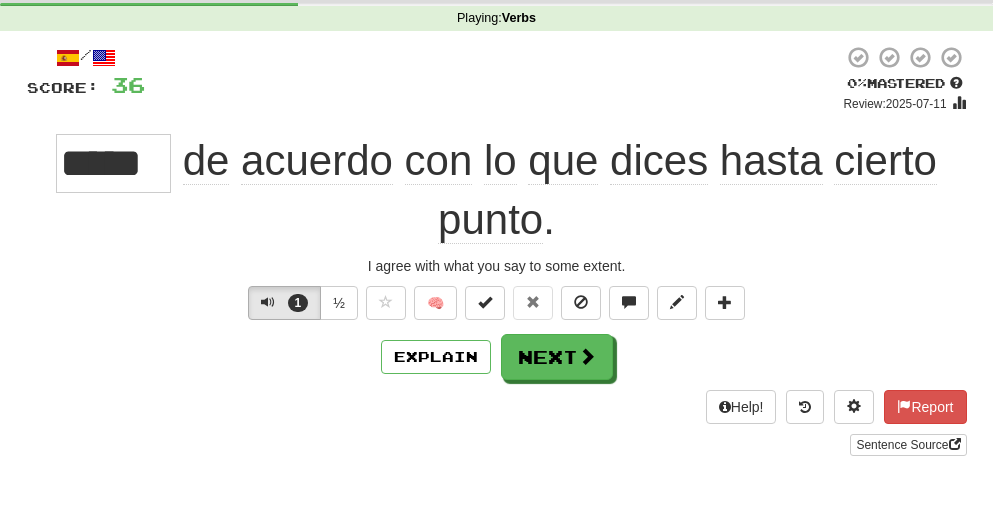 drag, startPoint x: 150, startPoint y: 154, endPoint x: 58, endPoint y: 163, distance: 92.43917 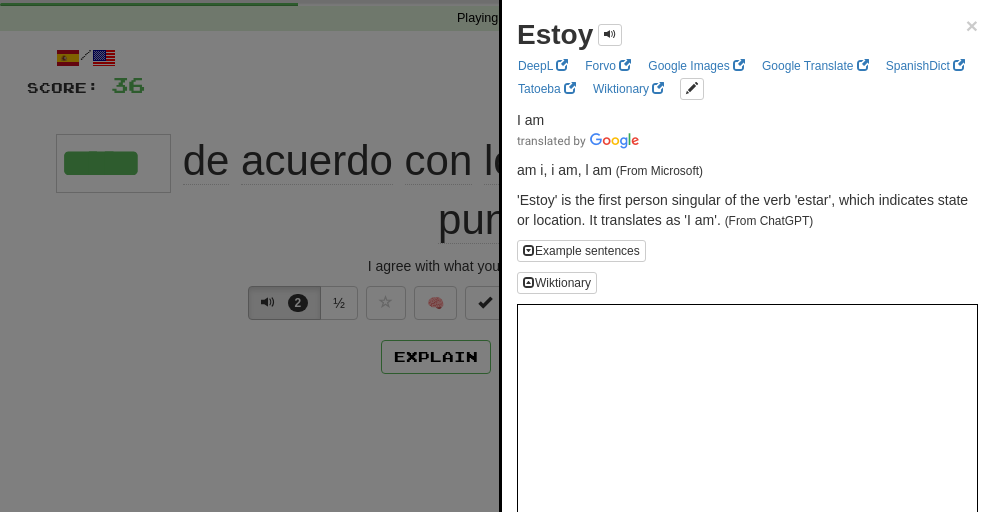 type on "*****" 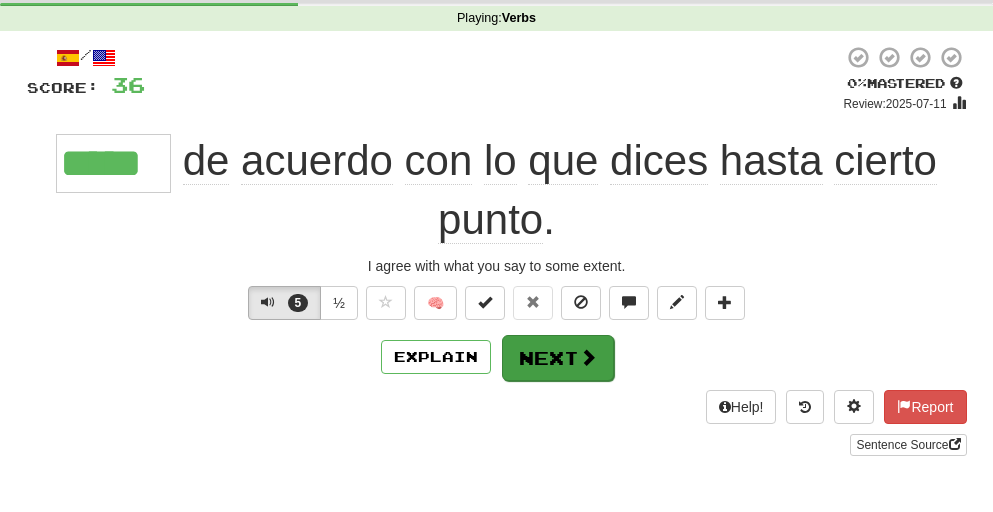 click on "/  Score:   36 0 %  Mastered Review:  2025-07-11 *****   de   acuerdo   con   lo   que   dices   hasta   cierto   punto . I agree with what you say to some extent. 5 ½ 🧠 Explain Next  Help!  Report Sentence Source" at bounding box center (497, 250) 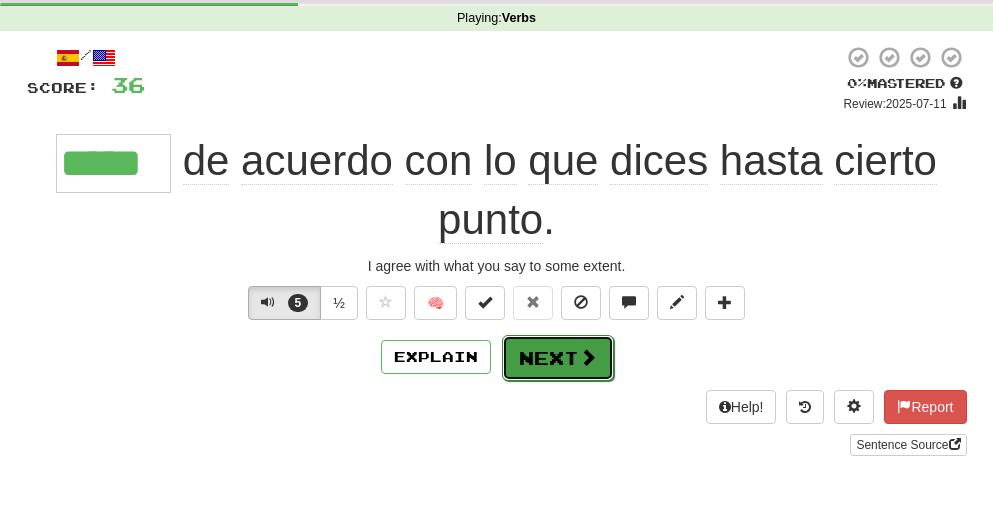 click on "Next" at bounding box center [558, 358] 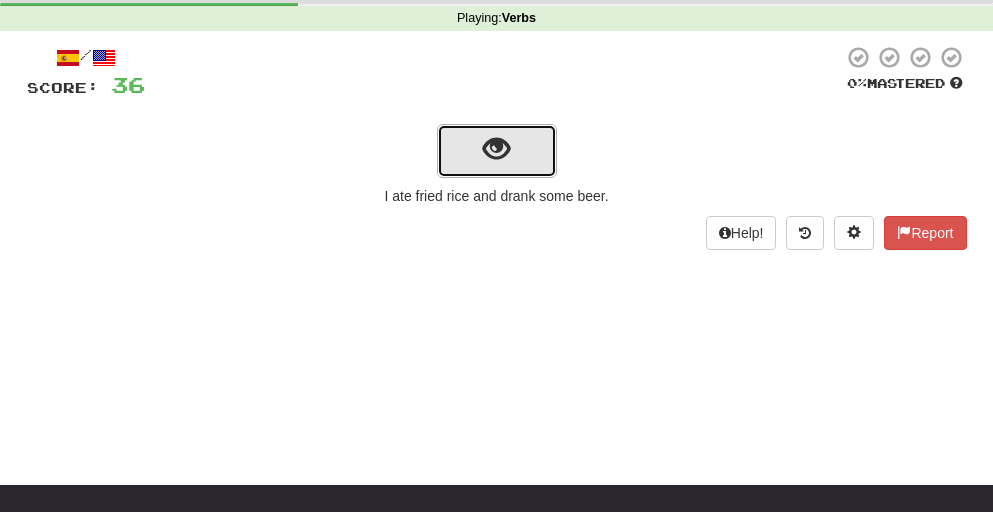 click at bounding box center [496, 149] 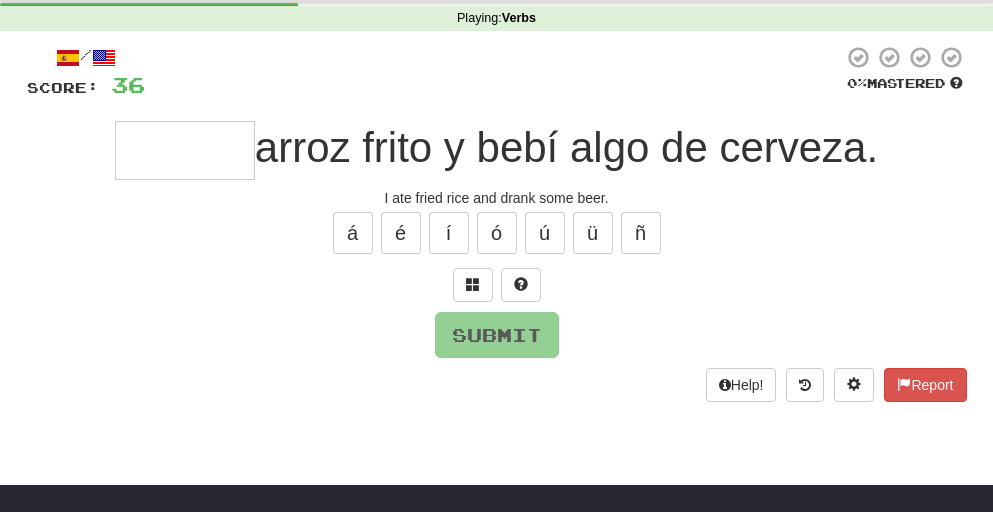 click on "arroz frito y bebí algo de cerveza." at bounding box center (566, 147) 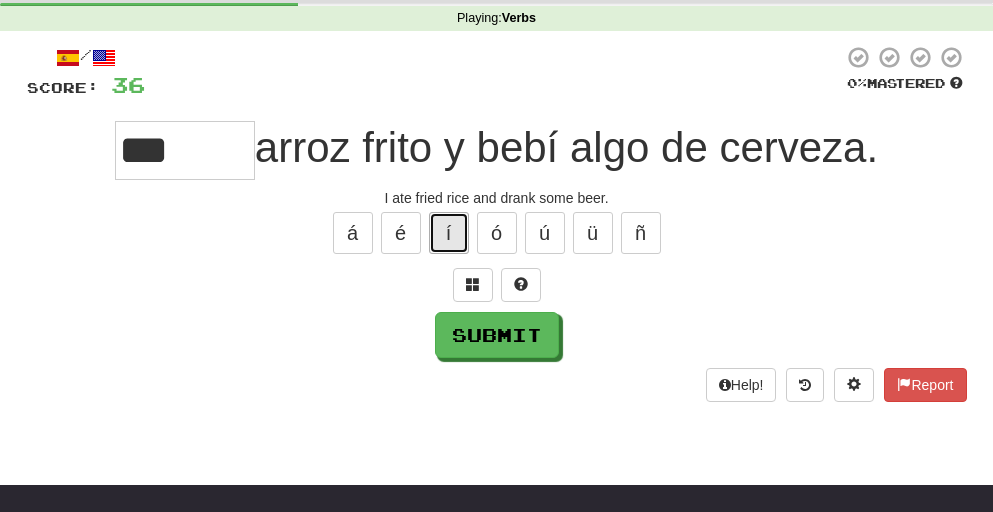 click on "í" at bounding box center (449, 233) 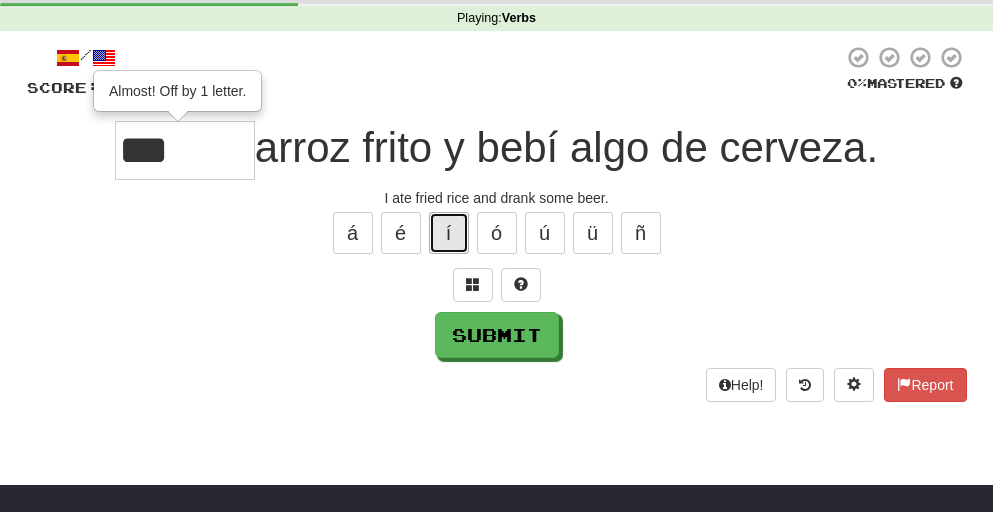 click on "í" at bounding box center [449, 233] 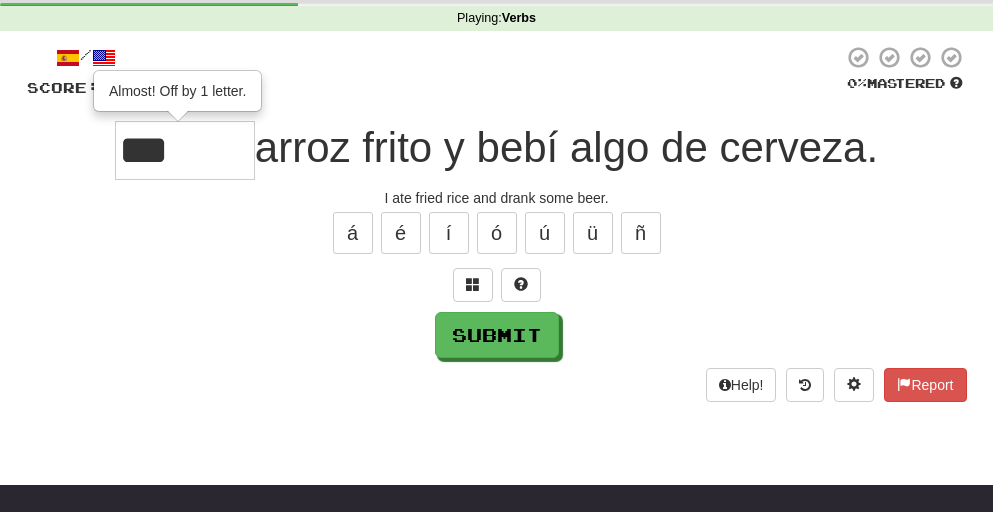 click on "á é í ó ú ü ñ" at bounding box center (497, 233) 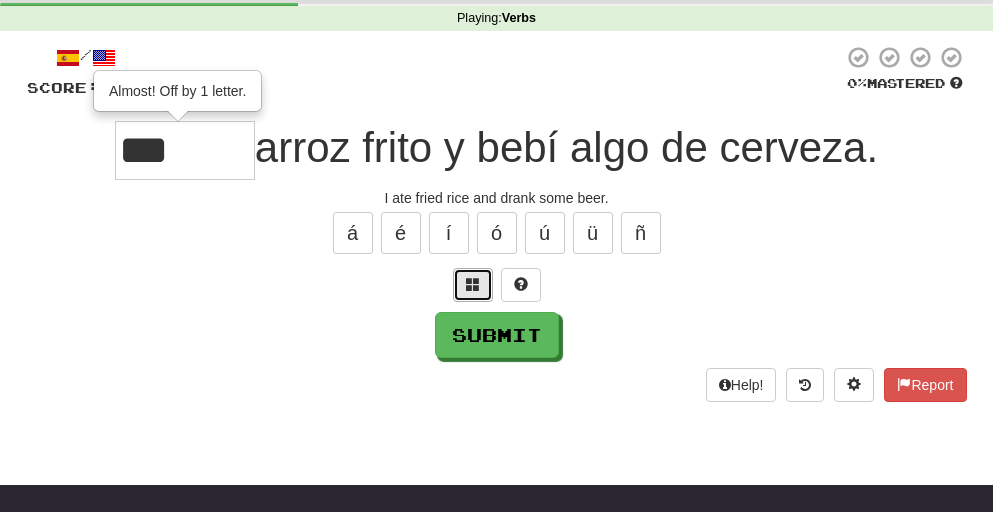 click at bounding box center [473, 284] 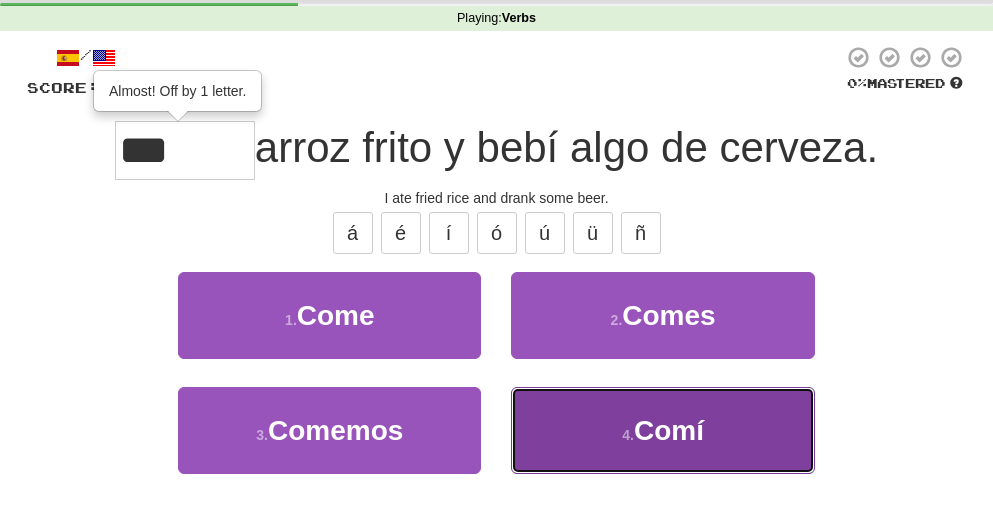 click on "Comí" at bounding box center [669, 430] 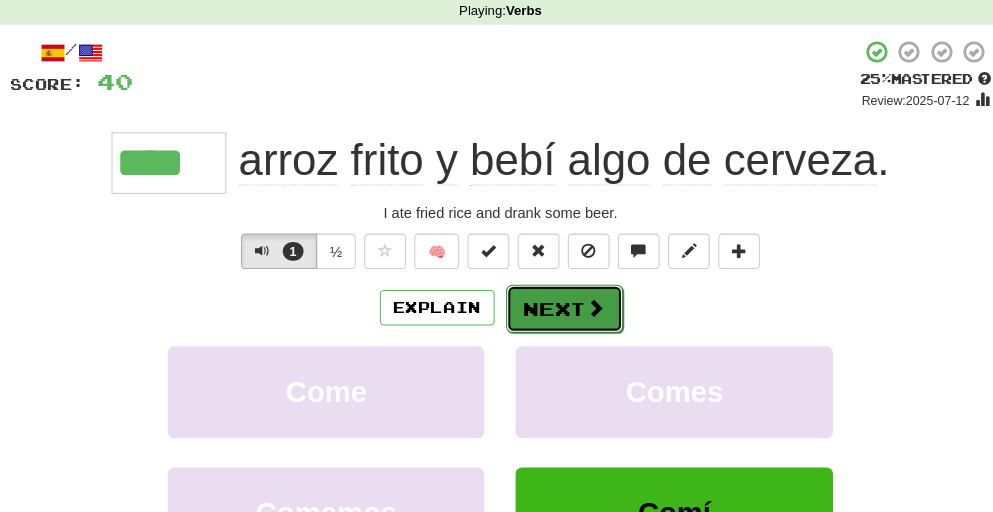 click on "Next" at bounding box center [558, 303] 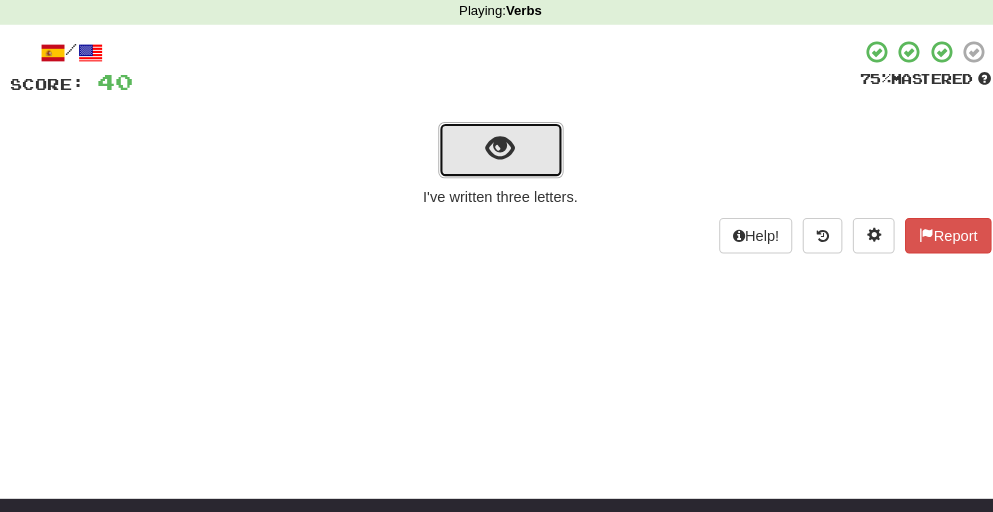 click at bounding box center [496, 149] 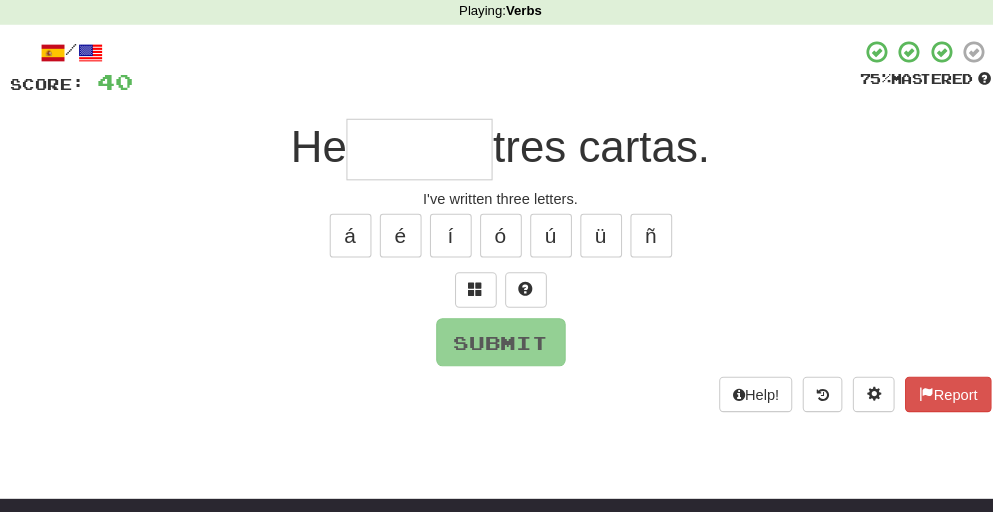 click at bounding box center [419, 150] 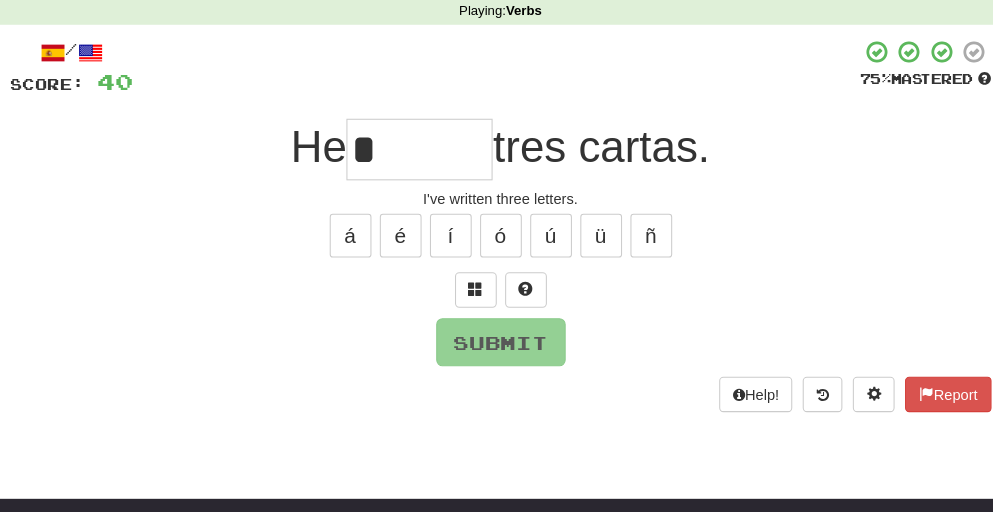 click on "*" at bounding box center [419, 150] 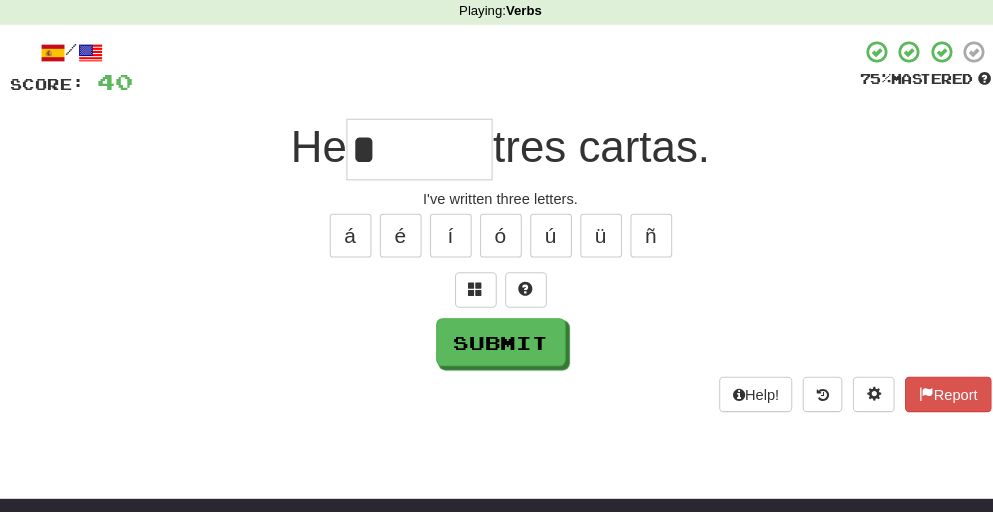 type on "*" 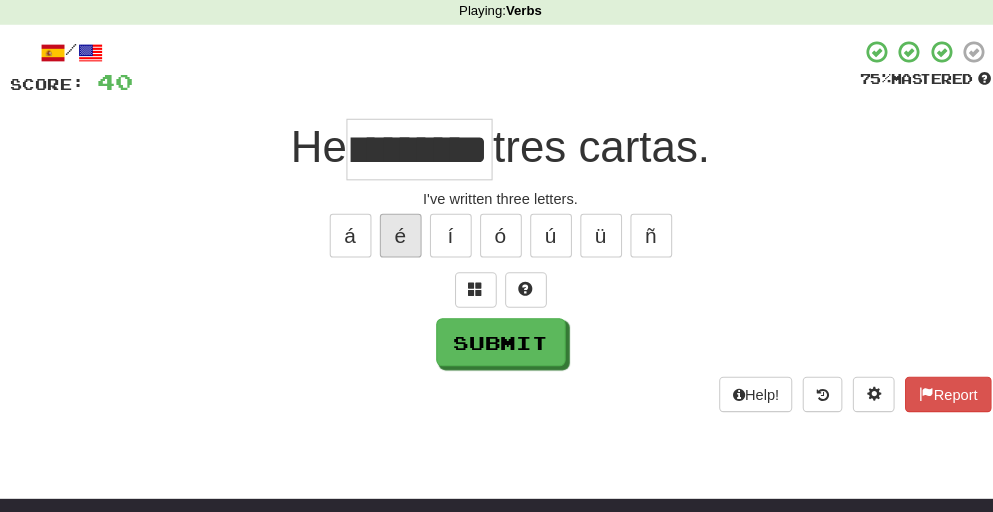 scroll, scrollTop: 0, scrollLeft: 40, axis: horizontal 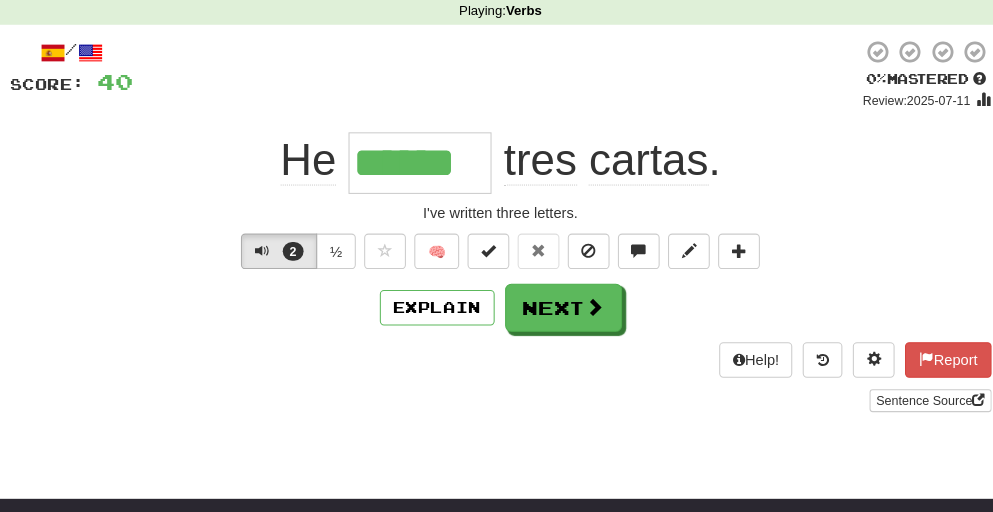 type on "*******" 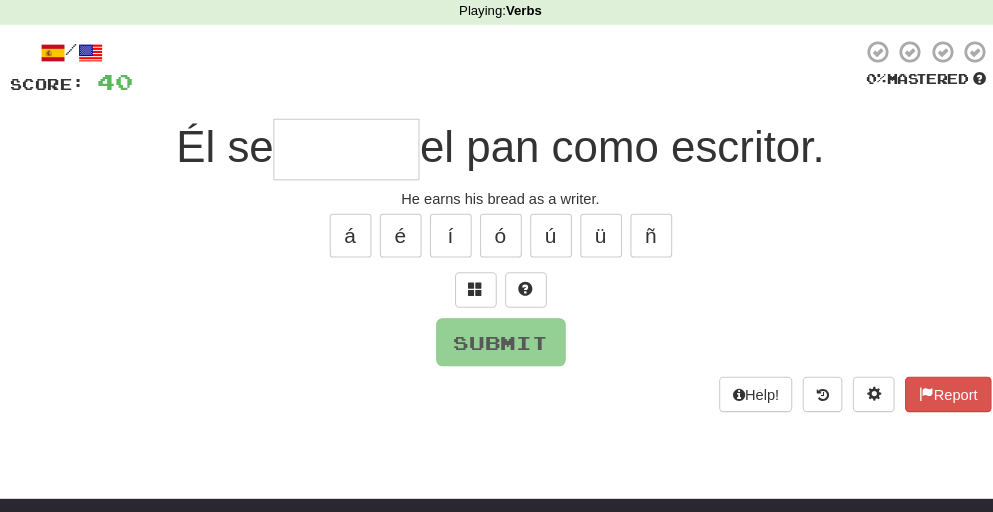 click at bounding box center (349, 150) 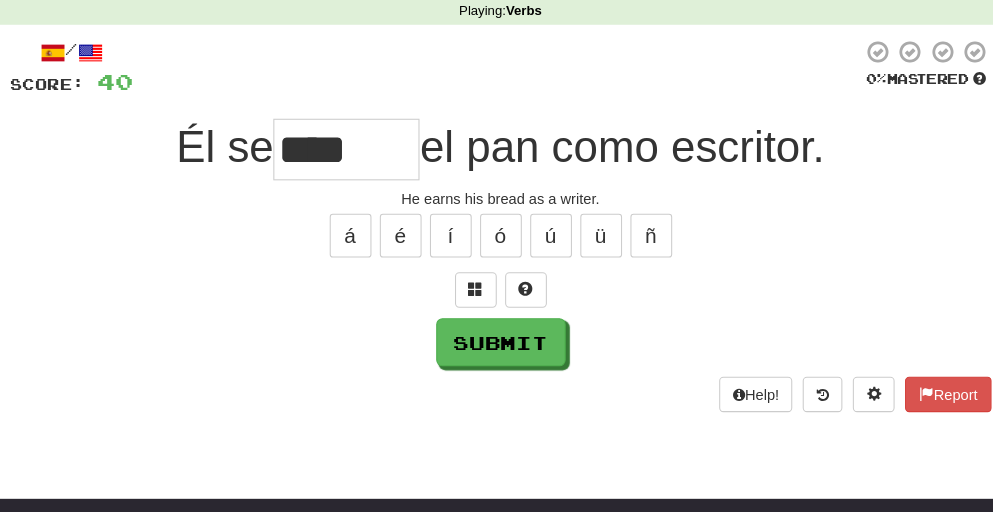 type on "****" 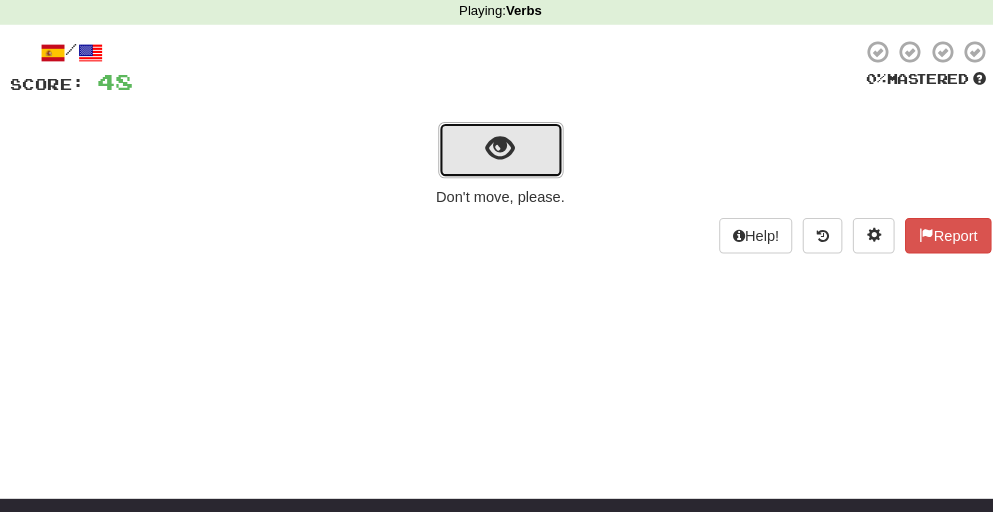 click at bounding box center [497, 151] 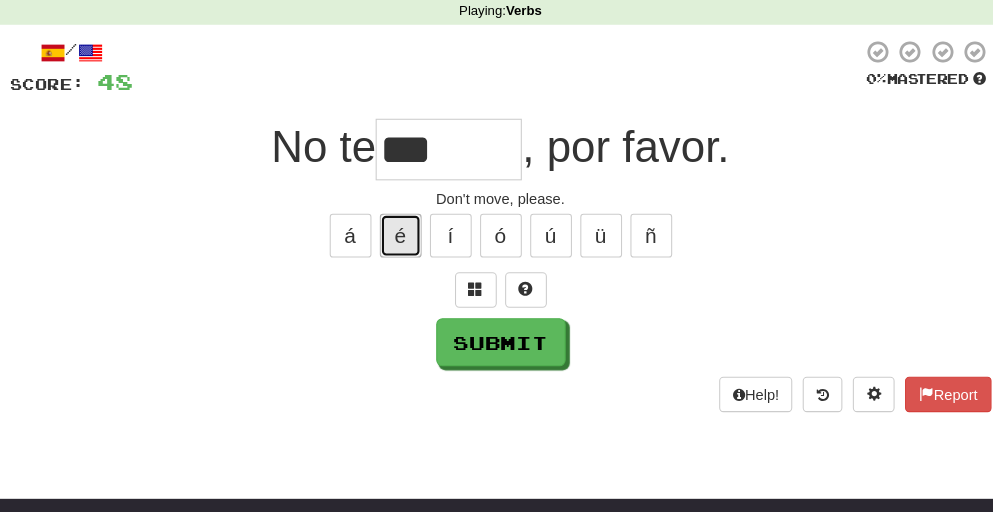 click on "é" at bounding box center (401, 233) 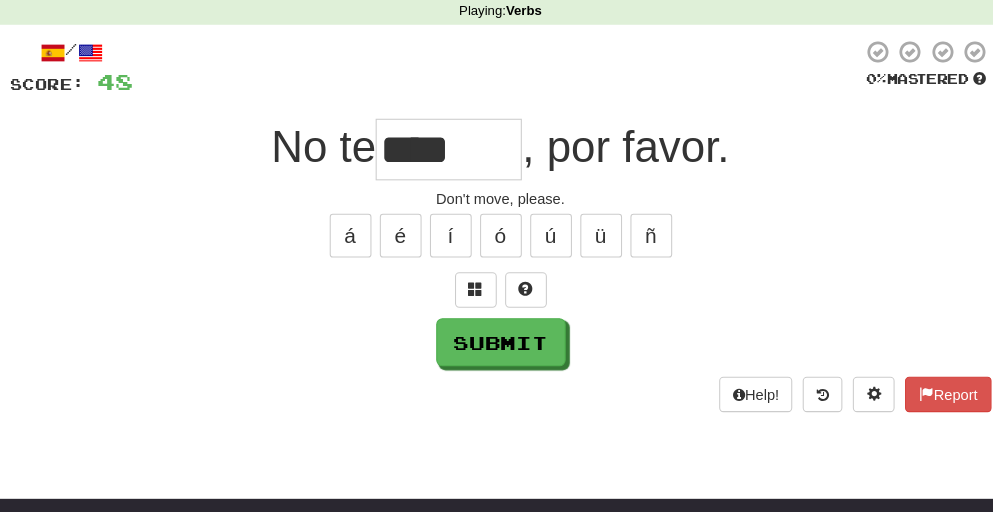 type on "******" 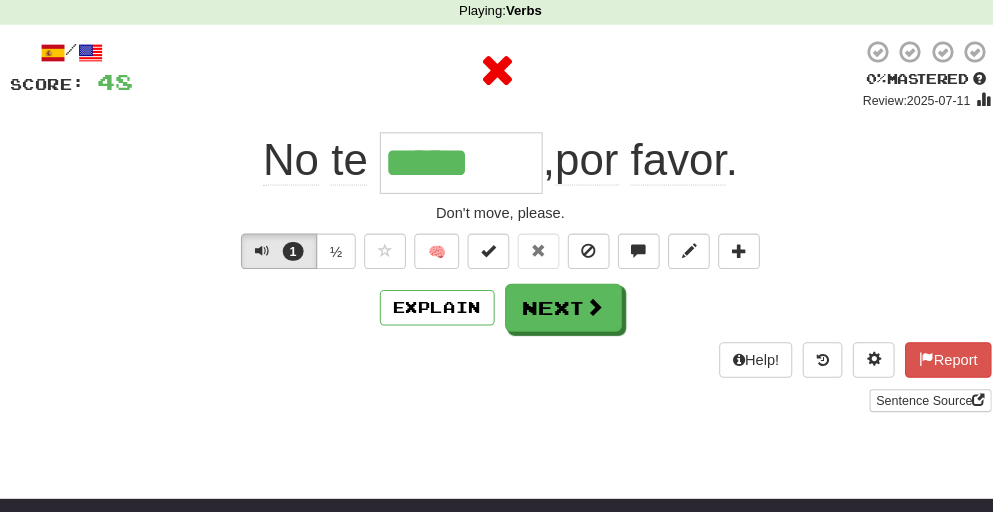 type on "******" 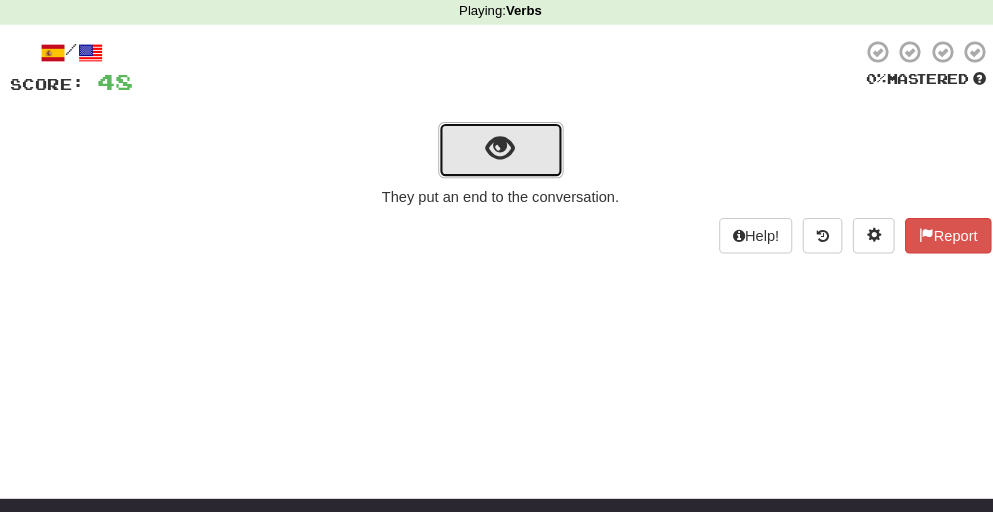 drag, startPoint x: 501, startPoint y: 169, endPoint x: 488, endPoint y: 160, distance: 15.811388 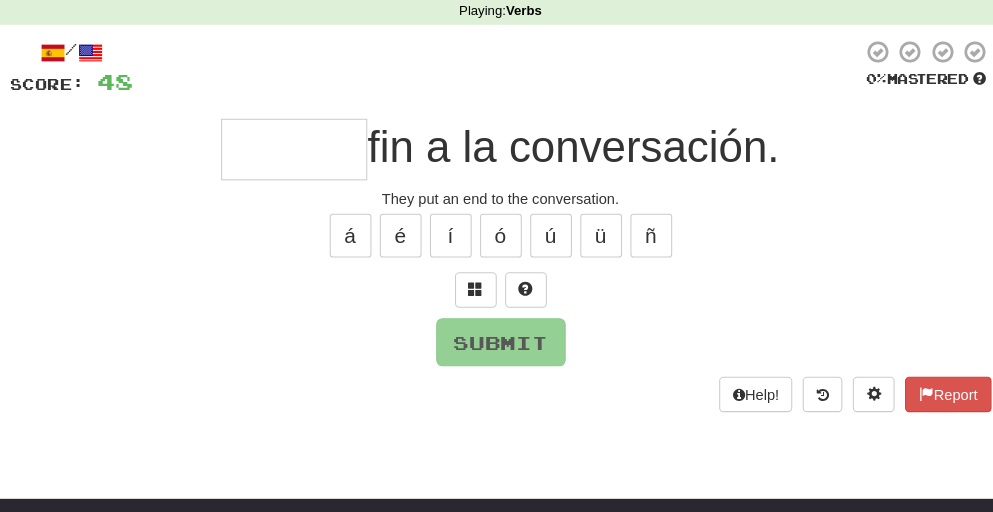 click on "fin a la conversación." at bounding box center [566, 147] 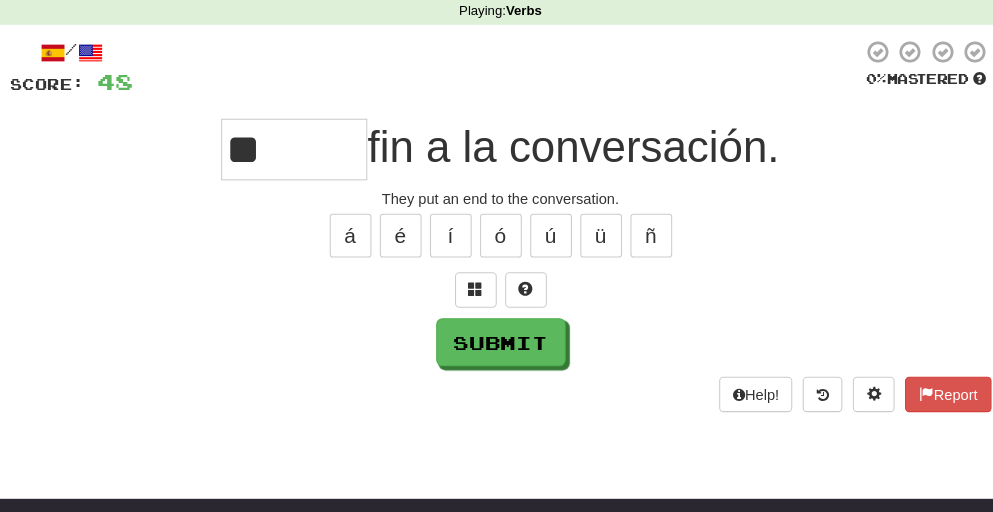 type on "*" 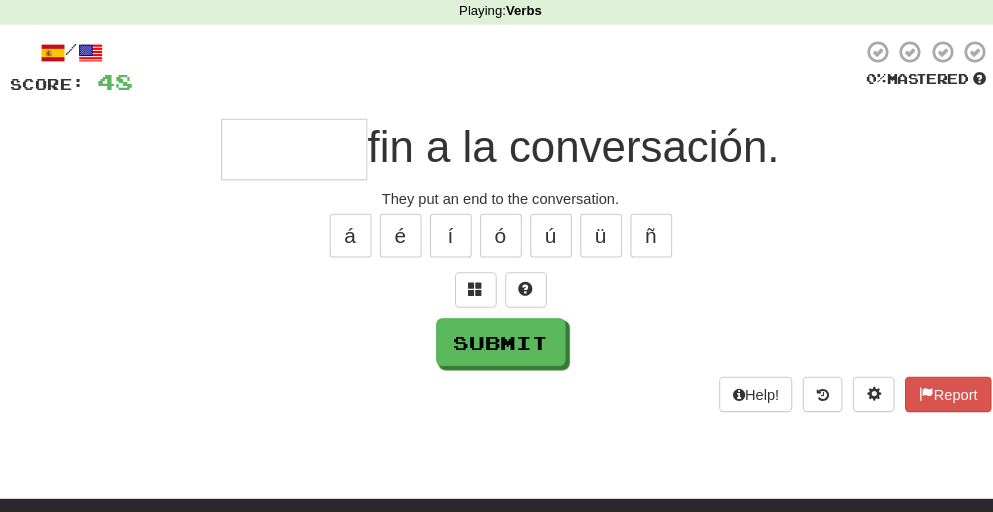 type on "*" 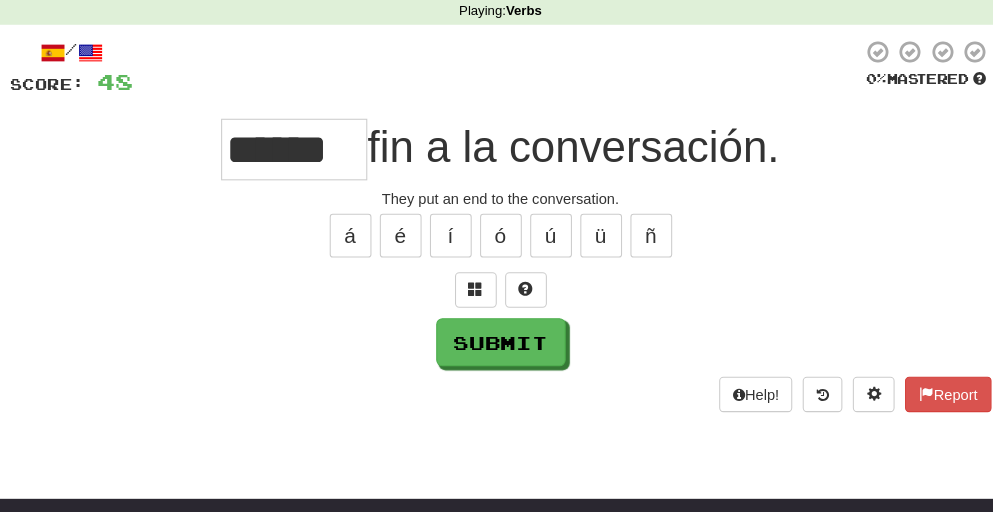 scroll, scrollTop: 0, scrollLeft: 10, axis: horizontal 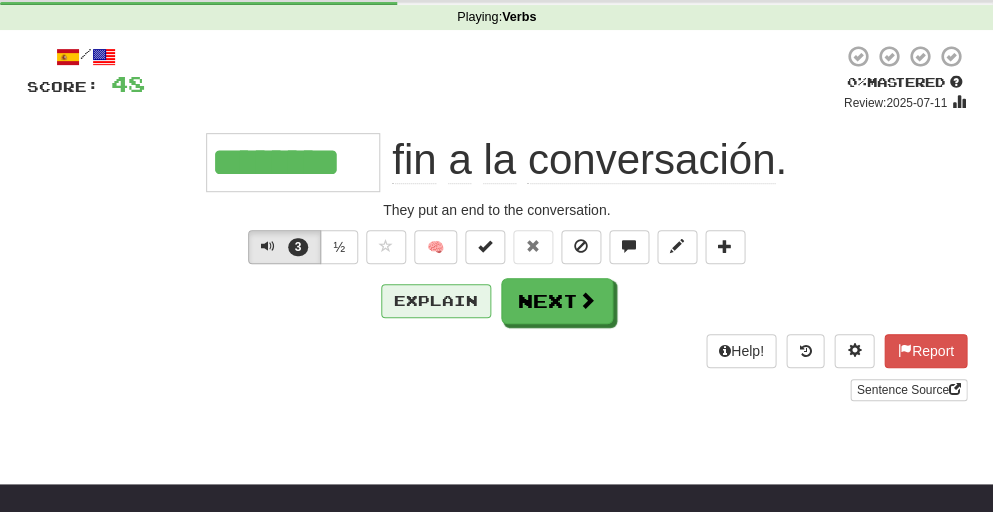 type on "********" 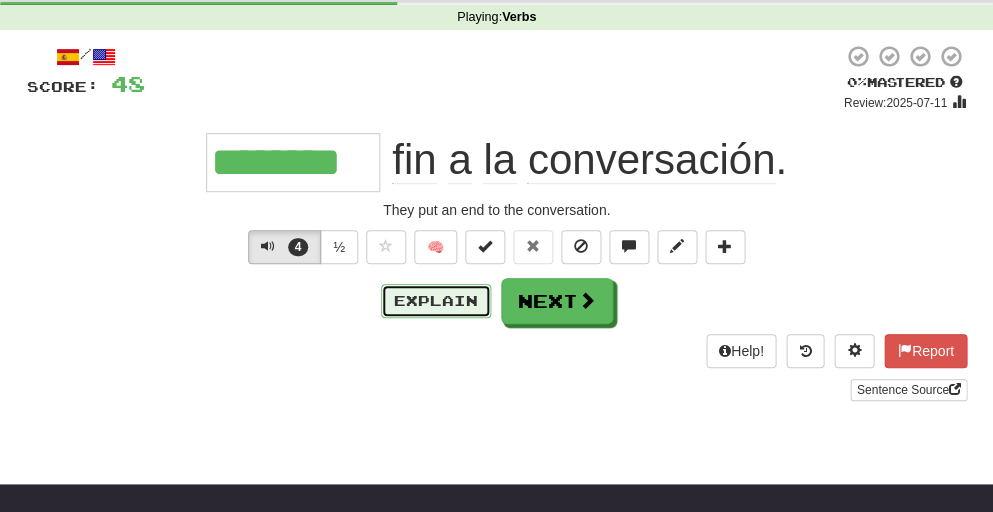 click on "Explain" at bounding box center [436, 301] 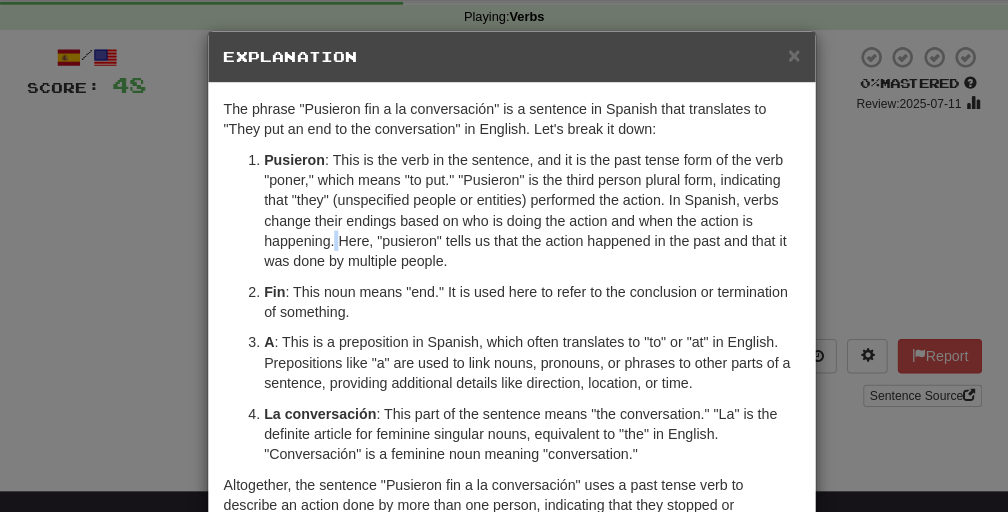click on "Pusieron : This is the verb in the sentence, and it is the past tense form of the verb "poner," which means "to put." "Pusieron" is the third person plural form, indicating that "they" (unspecified people or entities) performed the action. In Spanish, verbs change their endings based on who is doing the action and when the action is happening. Here, "pusieron" tells us that the action happened in the past and that it was done by multiple people." at bounding box center (524, 207) 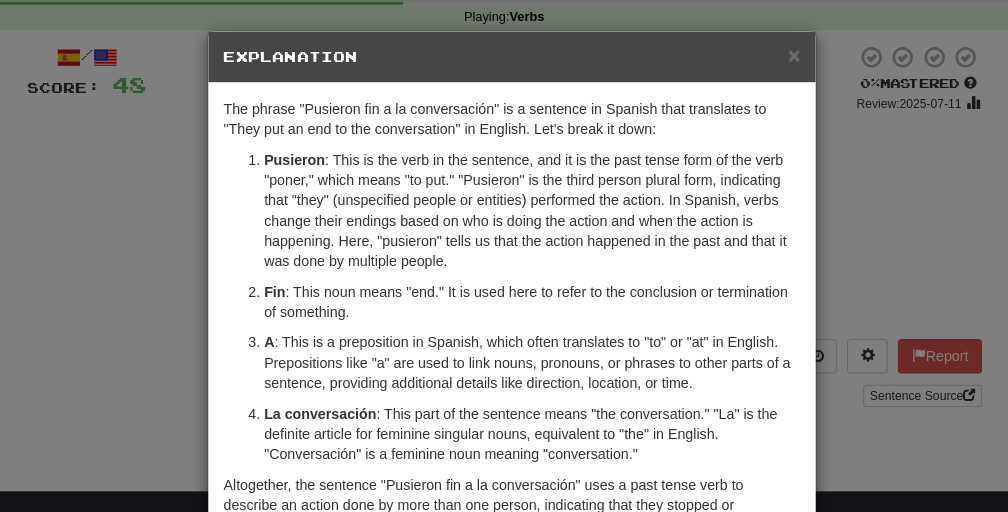 click on "Pusieron : This is the verb in the sentence, and it is the past tense form of the verb "poner," which means "to put." "Pusieron" is the third person plural form, indicating that "they" (unspecified people or entities) performed the action. In Spanish, verbs change their endings based on who is doing the action and when the action is happening. Here, "pusieron" tells us that the action happened in the past and that it was done by multiple people." at bounding box center (524, 207) 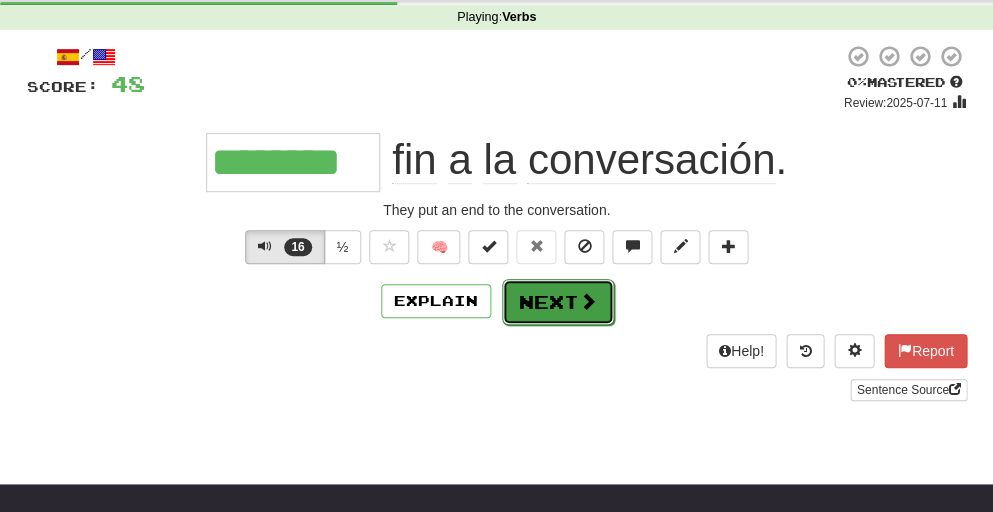 click on "Next" at bounding box center (558, 302) 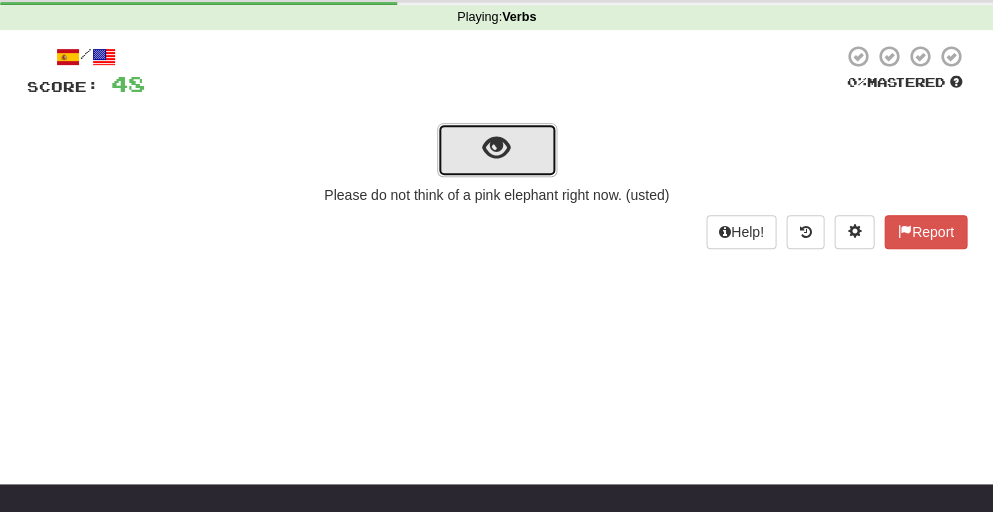 click at bounding box center [496, 148] 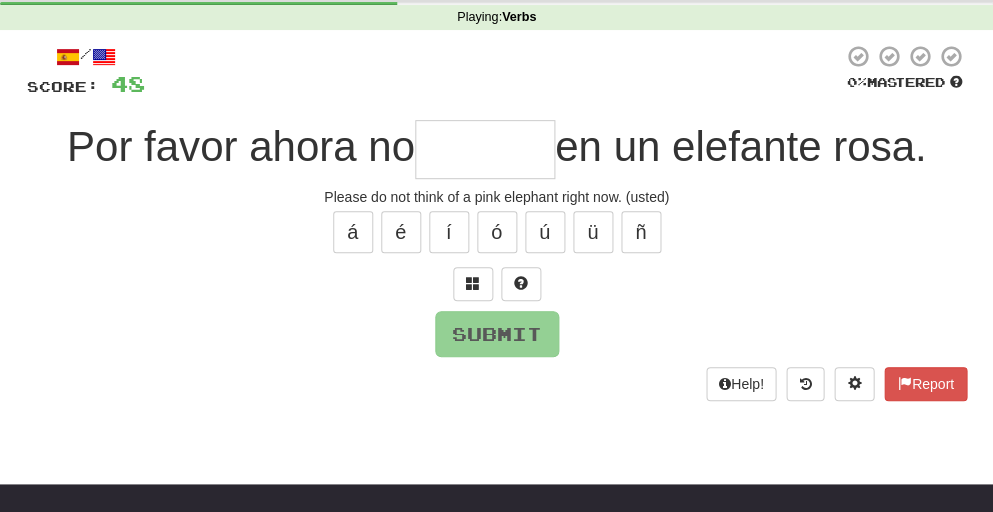 click at bounding box center (485, 149) 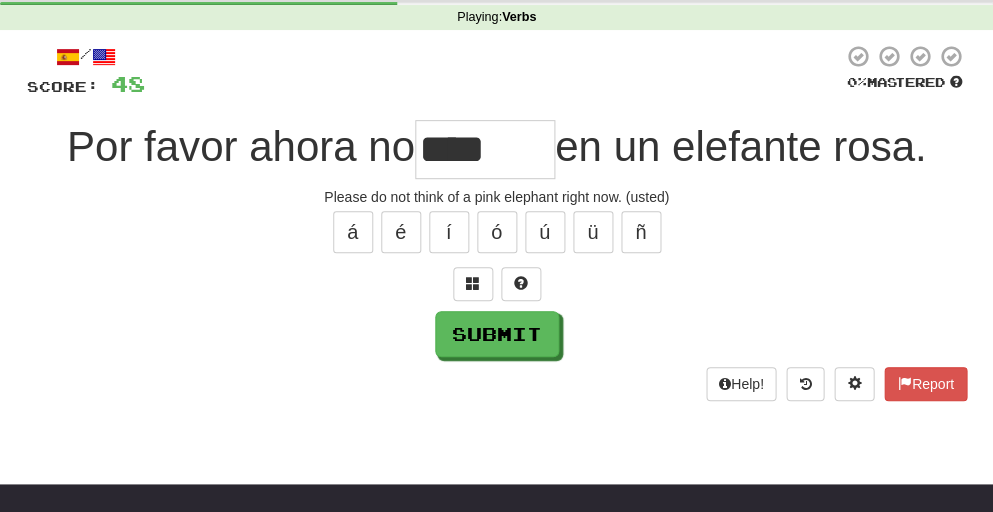 click at bounding box center [494, 71] 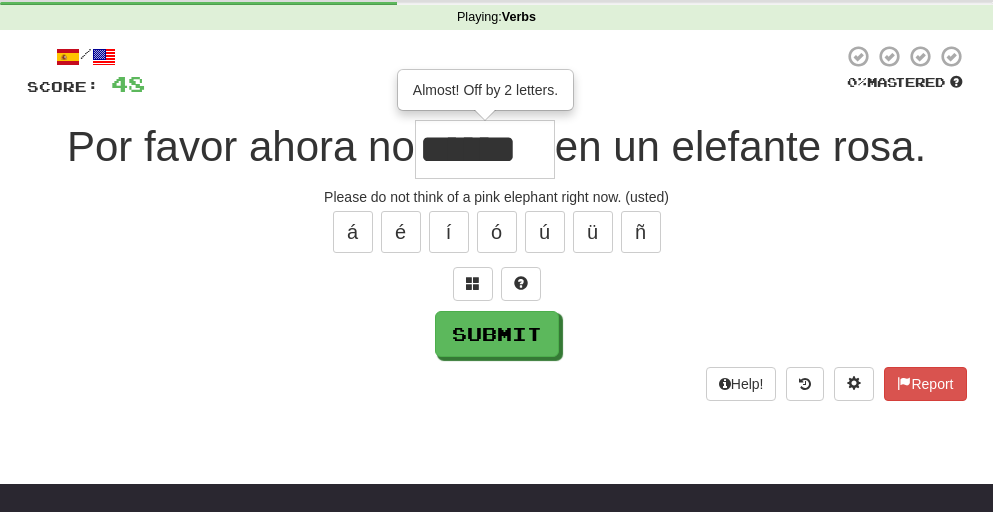 scroll, scrollTop: 0, scrollLeft: 3, axis: horizontal 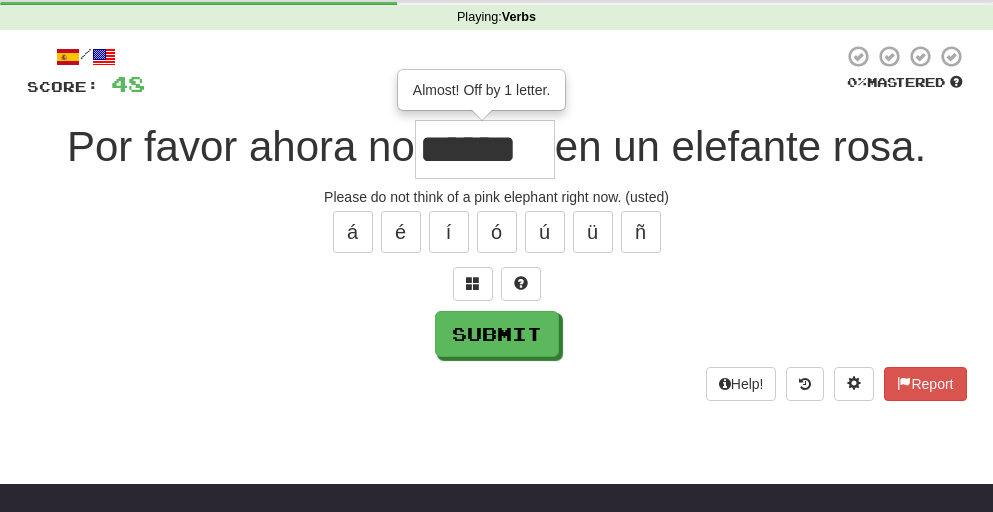 type on "******" 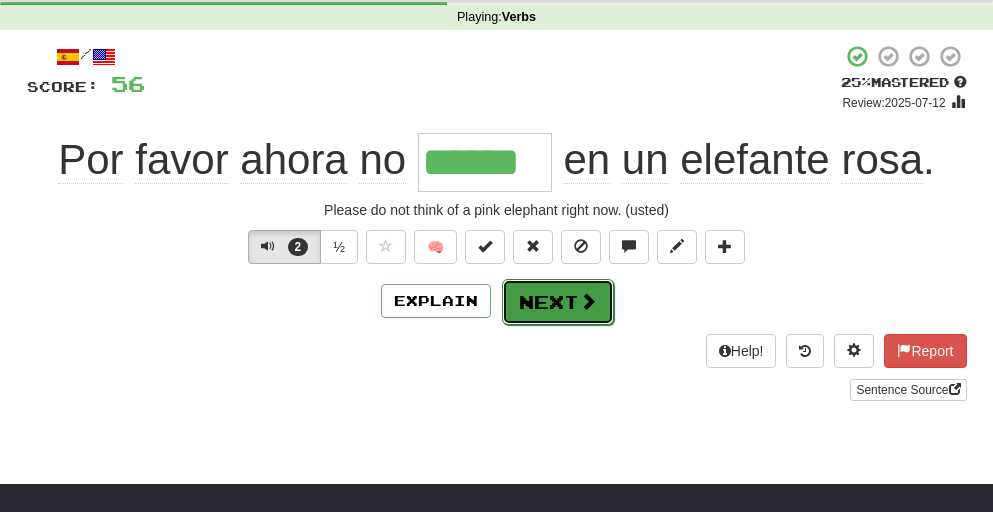 click on "Next" at bounding box center (558, 302) 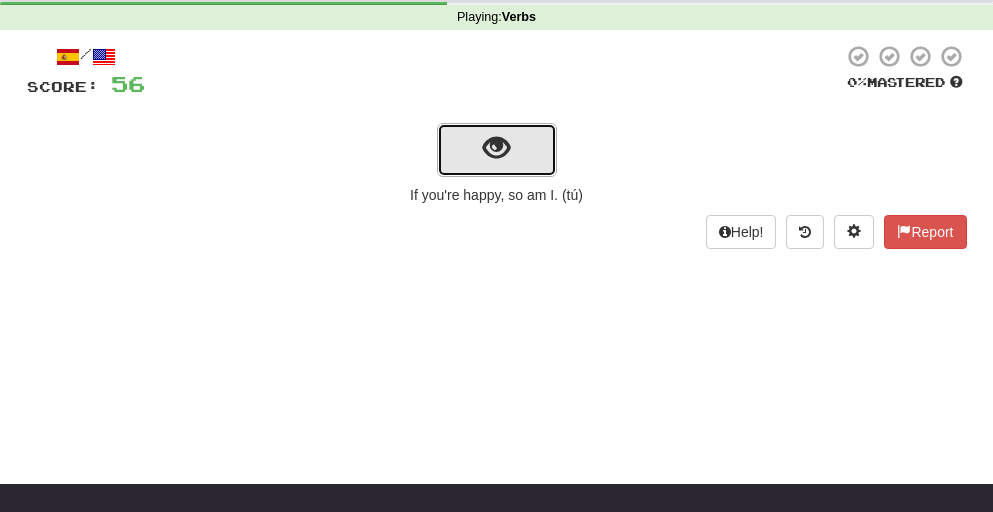 click at bounding box center [496, 148] 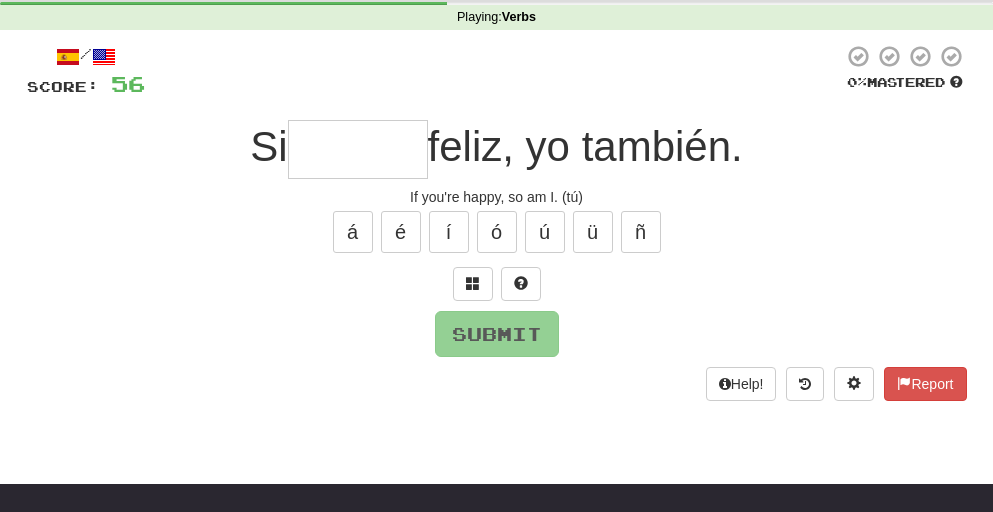 click at bounding box center (358, 149) 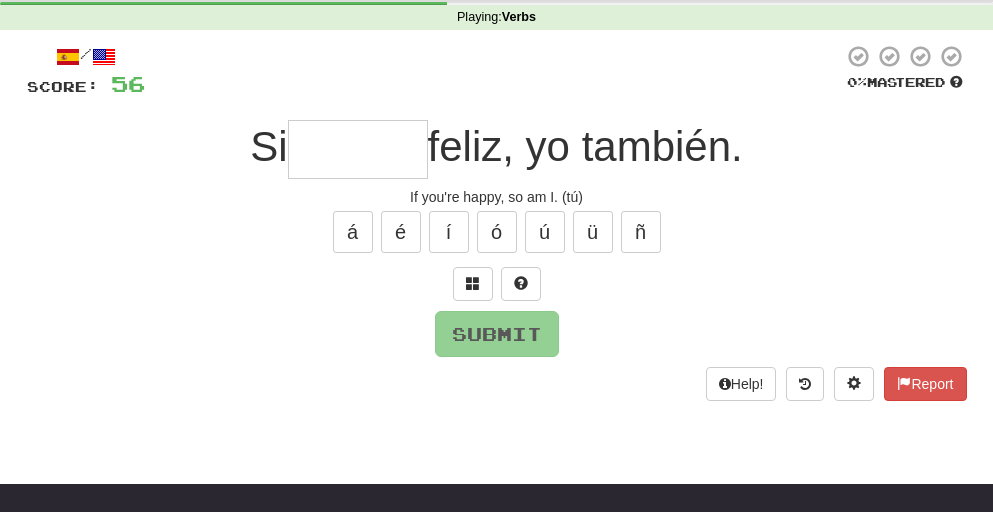 type on "*" 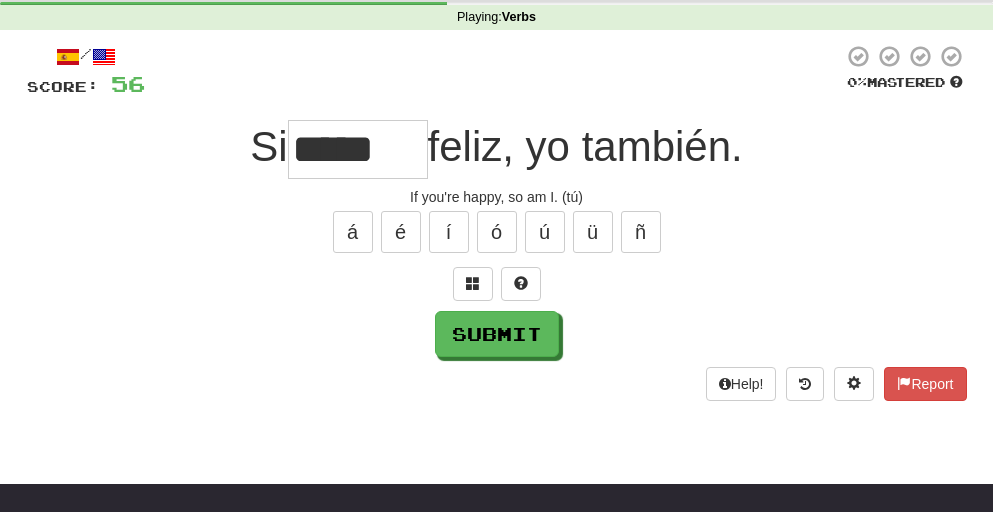 type on "****" 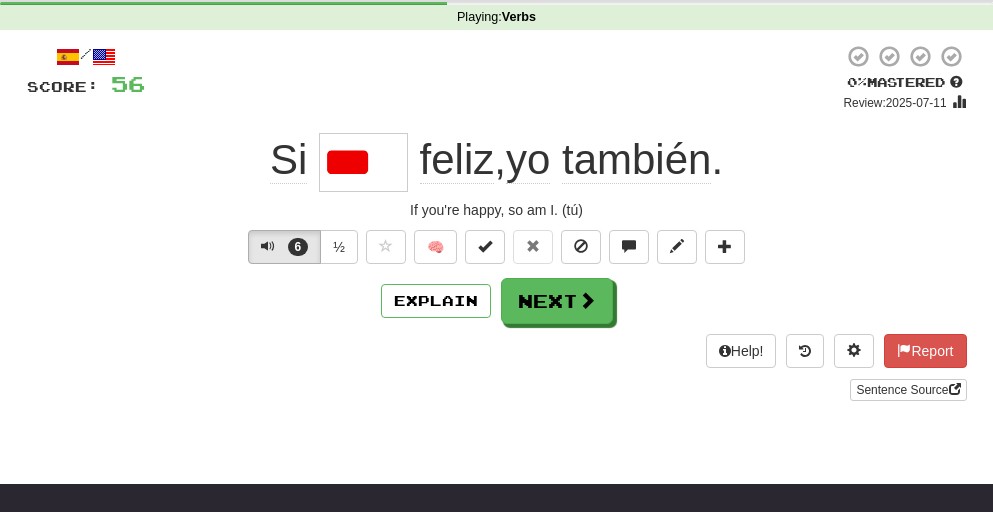scroll, scrollTop: 0, scrollLeft: 0, axis: both 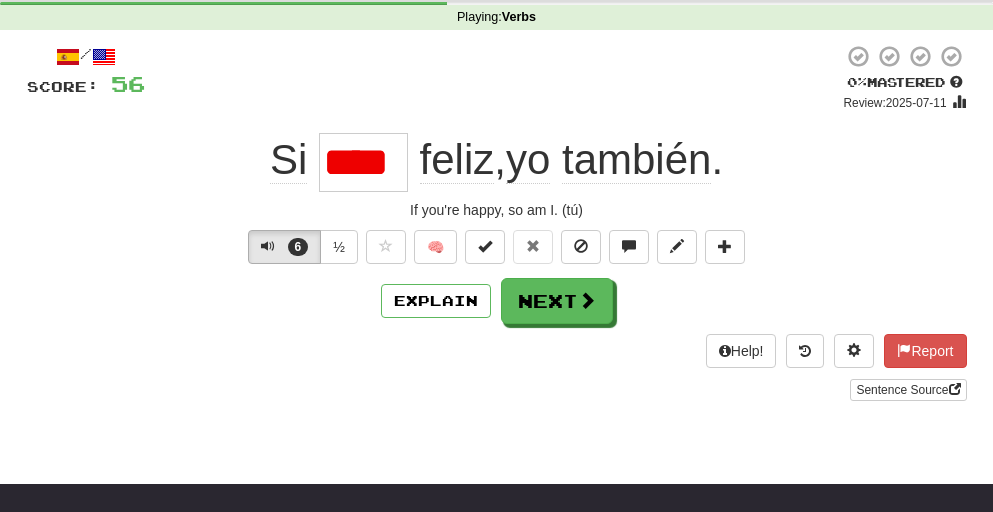 type on "*****" 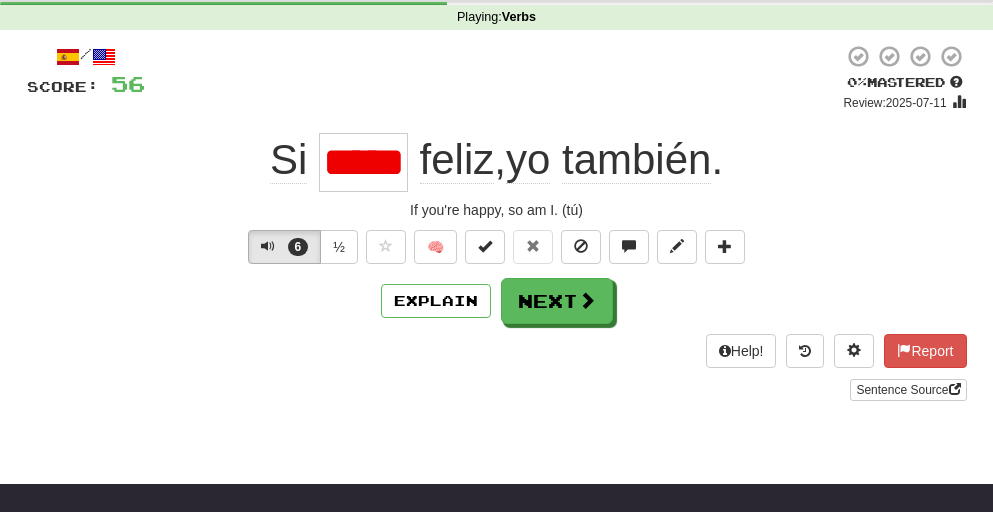 scroll, scrollTop: 0, scrollLeft: 20, axis: horizontal 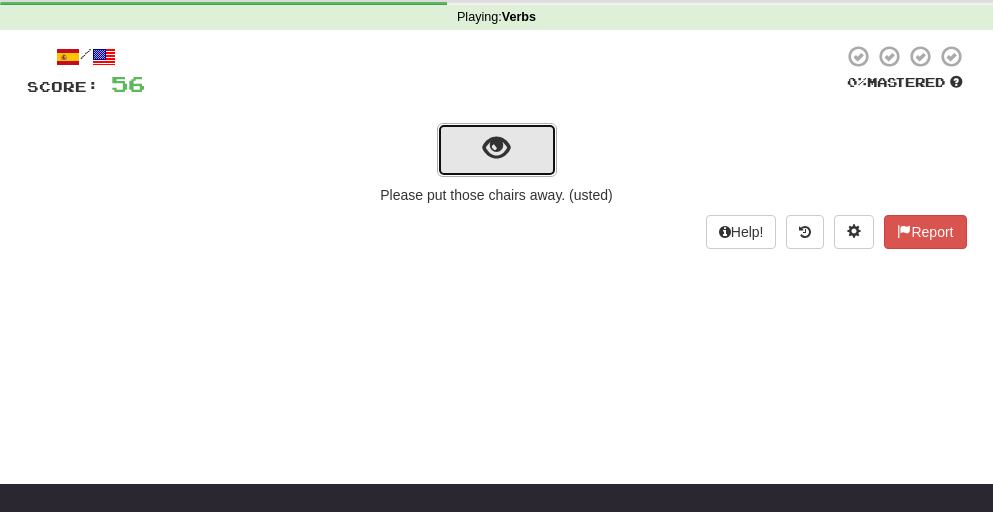 click at bounding box center [497, 150] 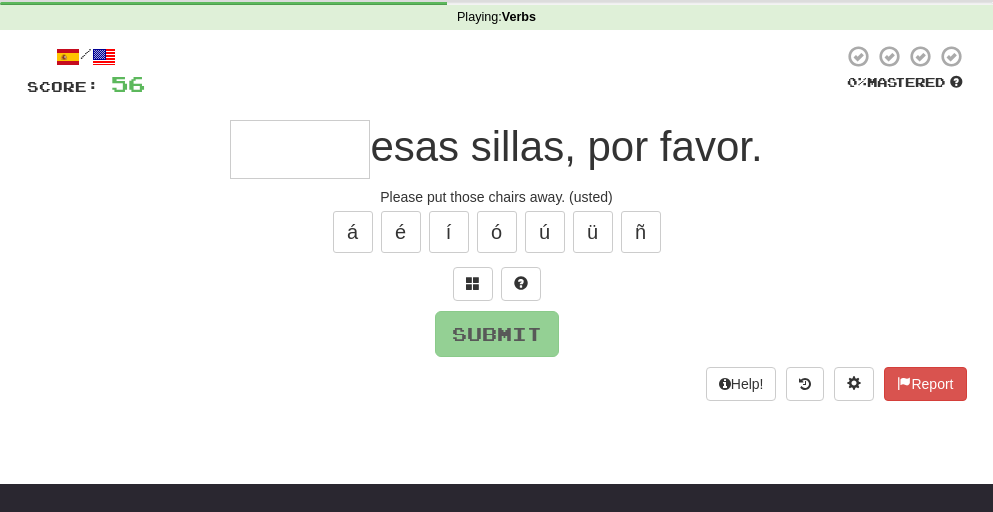 click at bounding box center (300, 149) 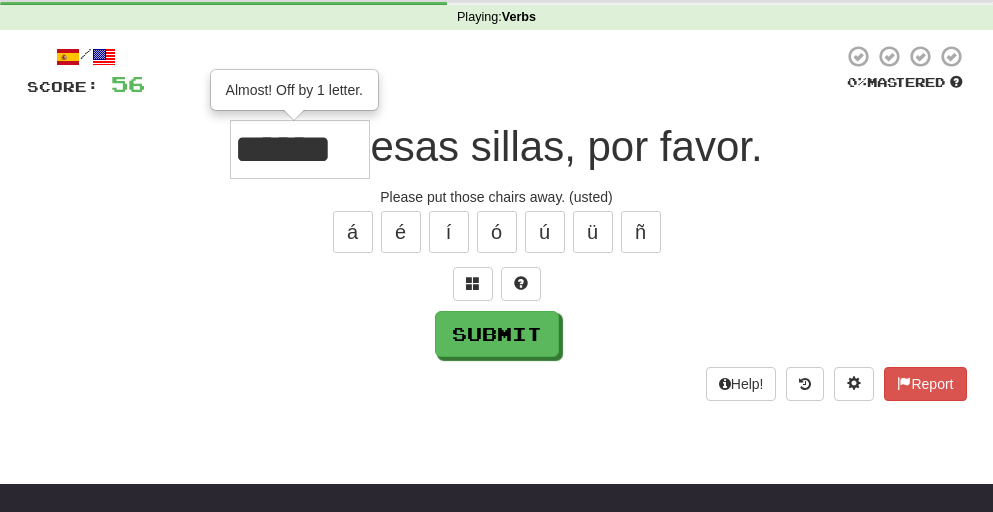 scroll, scrollTop: 0, scrollLeft: 7, axis: horizontal 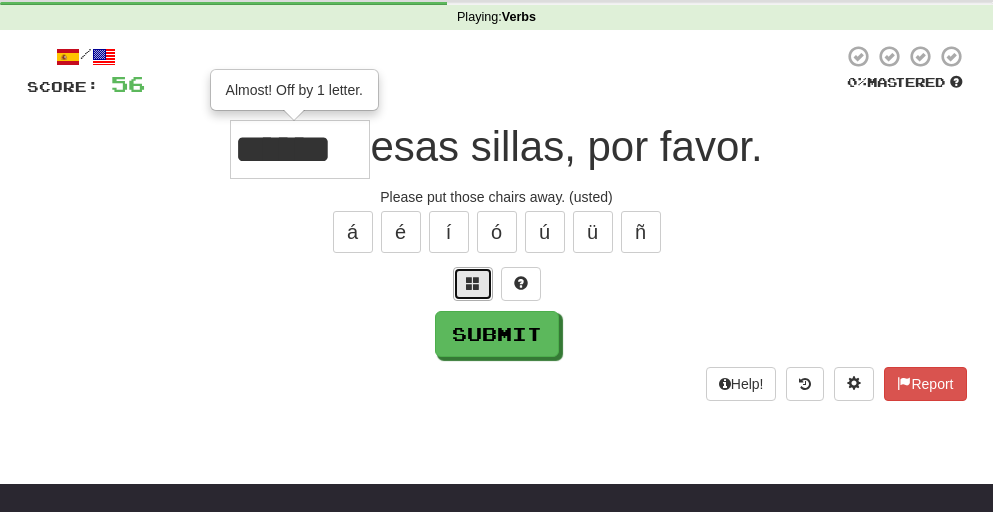 click at bounding box center (473, 284) 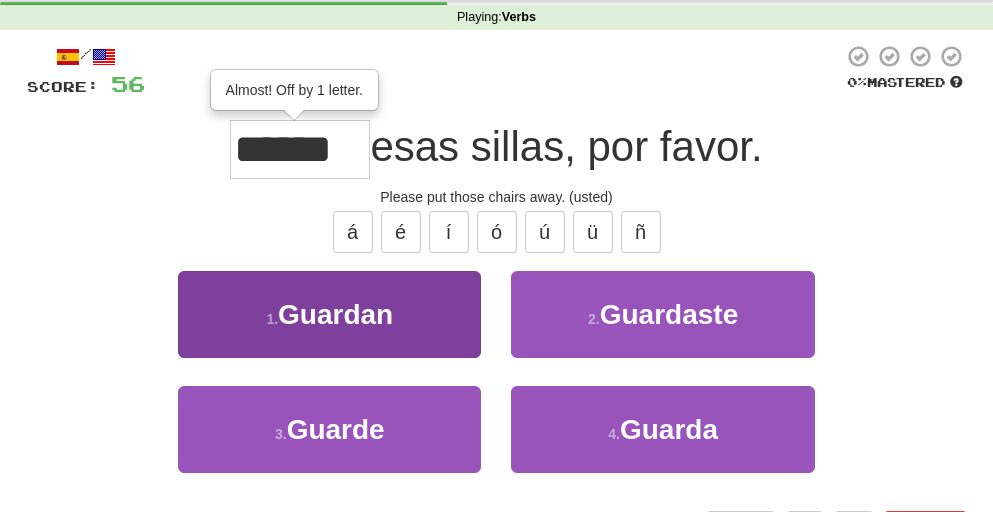scroll, scrollTop: 0, scrollLeft: 7, axis: horizontal 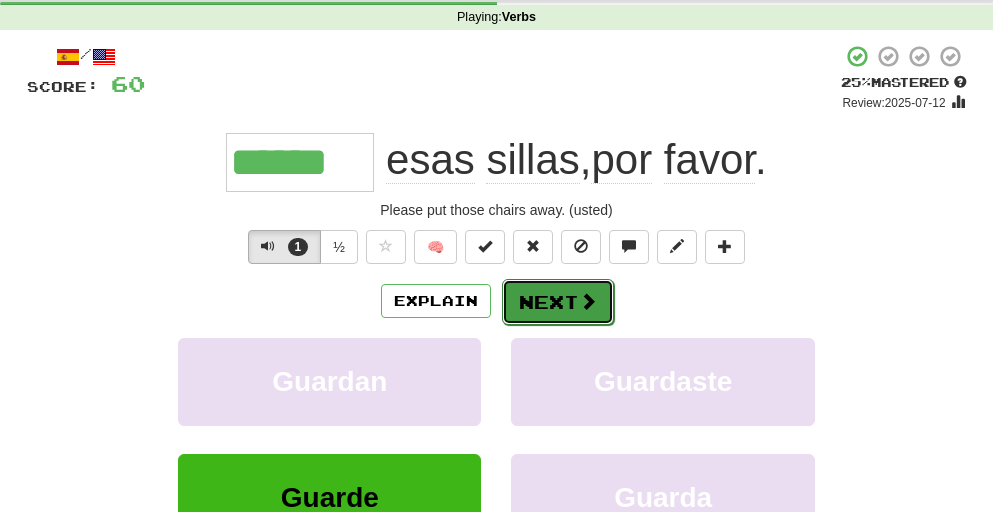 click on "Next" at bounding box center [558, 302] 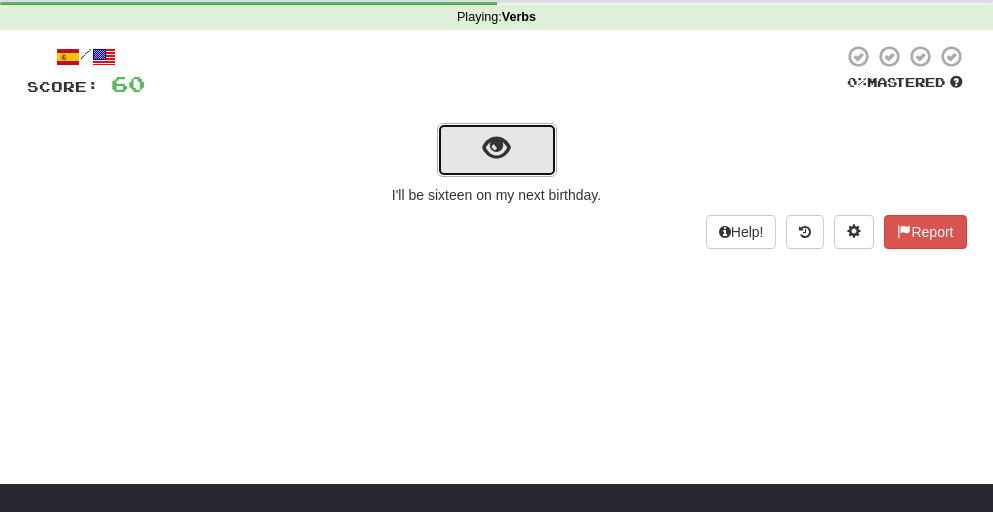 click at bounding box center (496, 148) 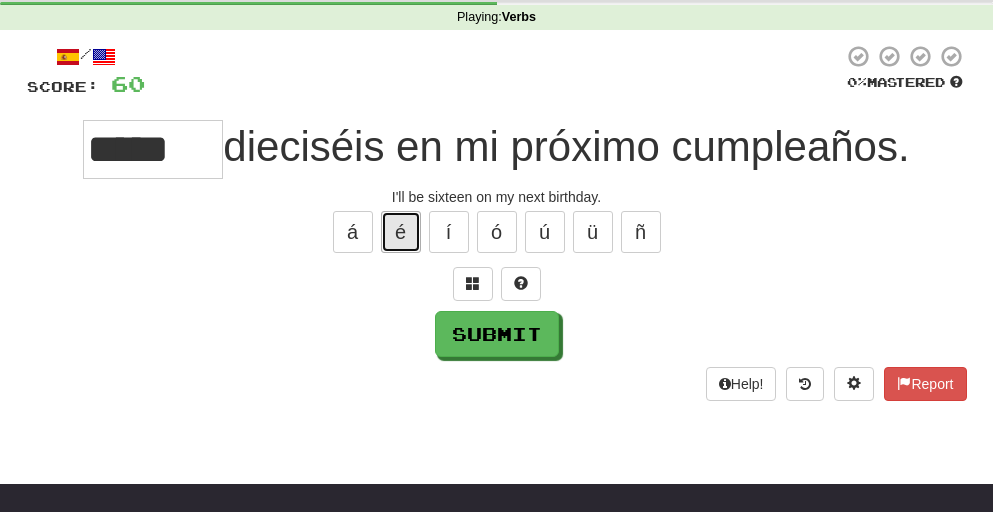 click on "é" at bounding box center [401, 232] 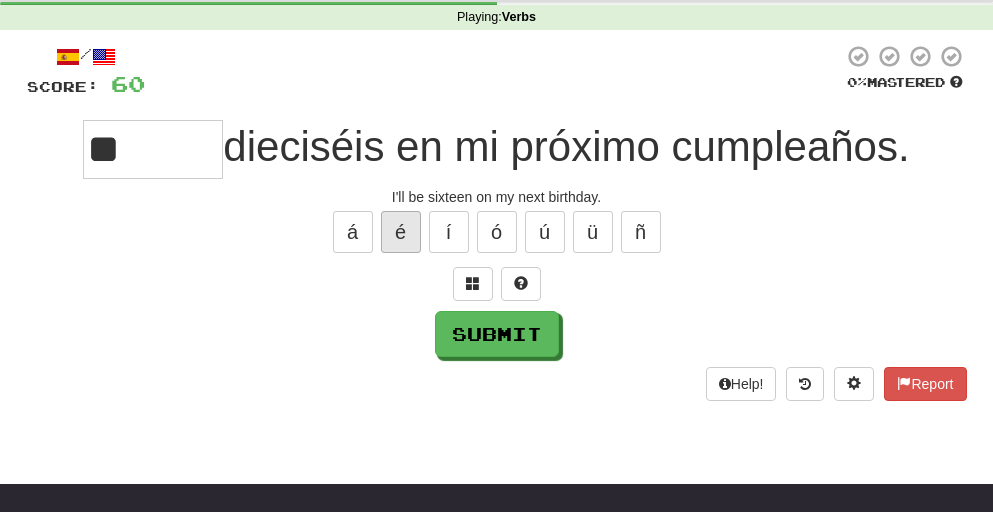 type on "*" 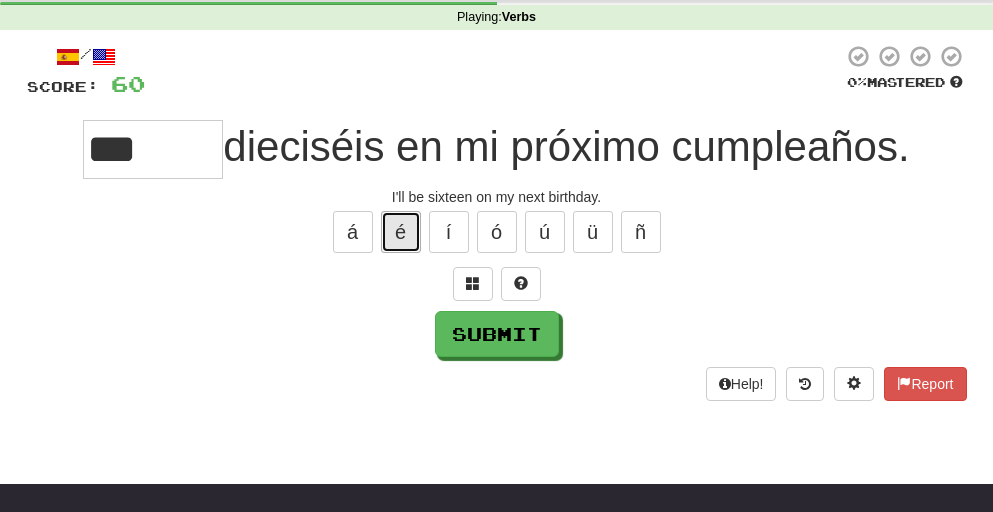 click on "é" at bounding box center (401, 232) 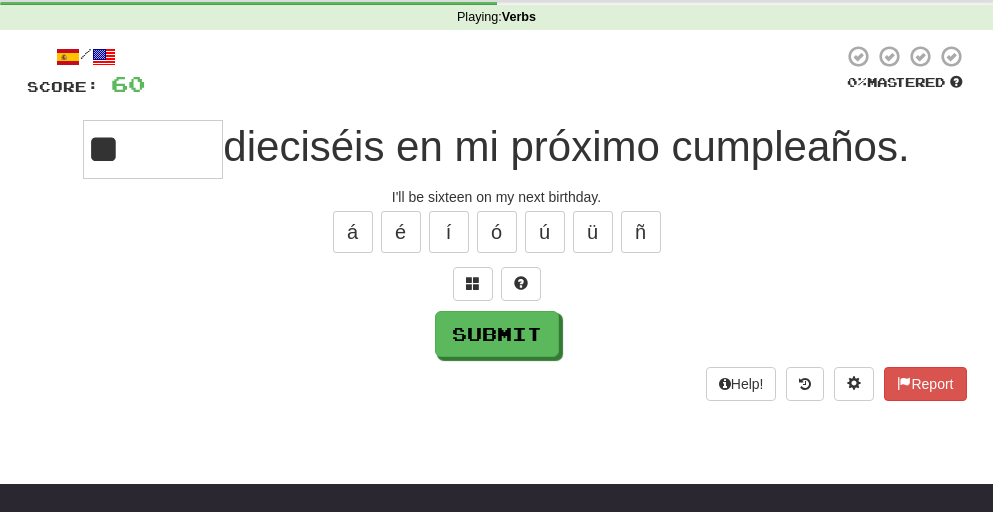type on "*" 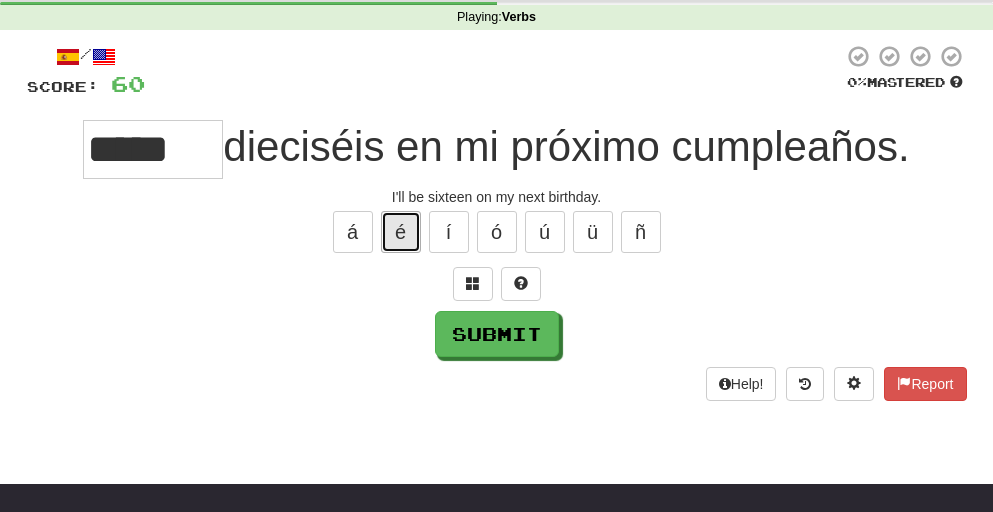 click on "é" at bounding box center [401, 232] 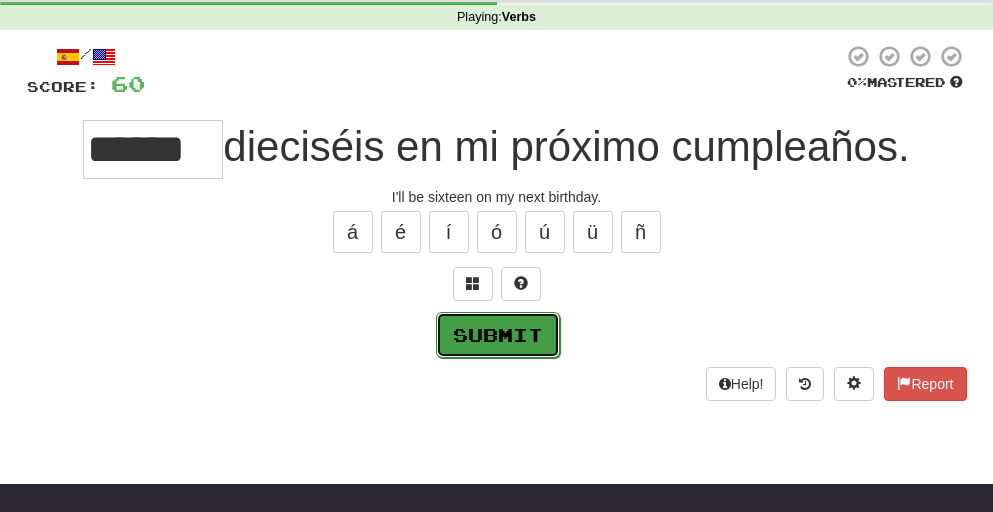 click on "Submit" at bounding box center [498, 335] 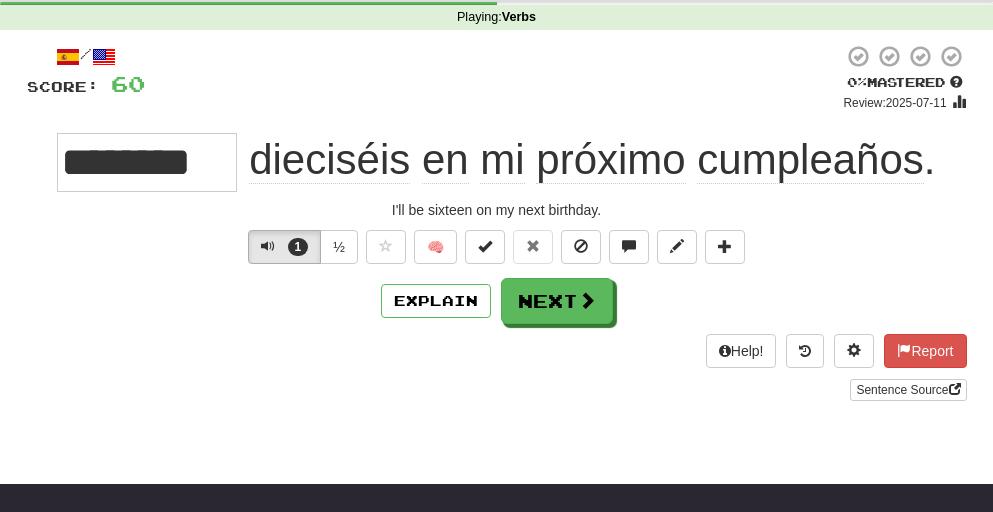 drag, startPoint x: 231, startPoint y: 157, endPoint x: 46, endPoint y: 184, distance: 186.95988 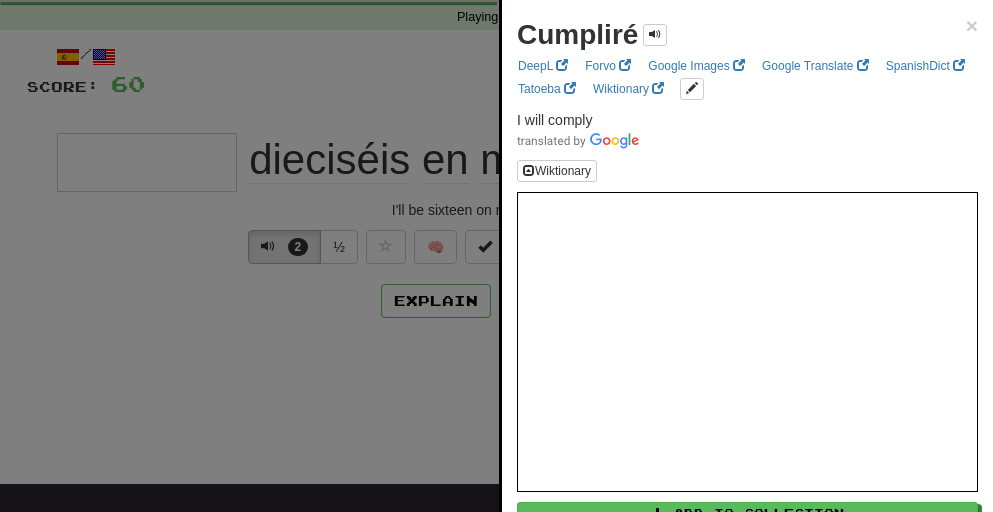 type on "*" 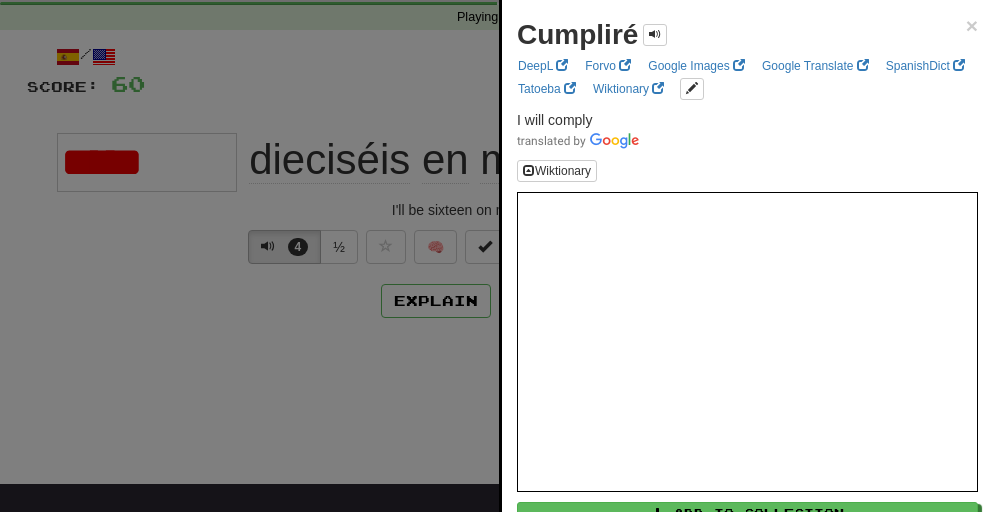click at bounding box center [496, 256] 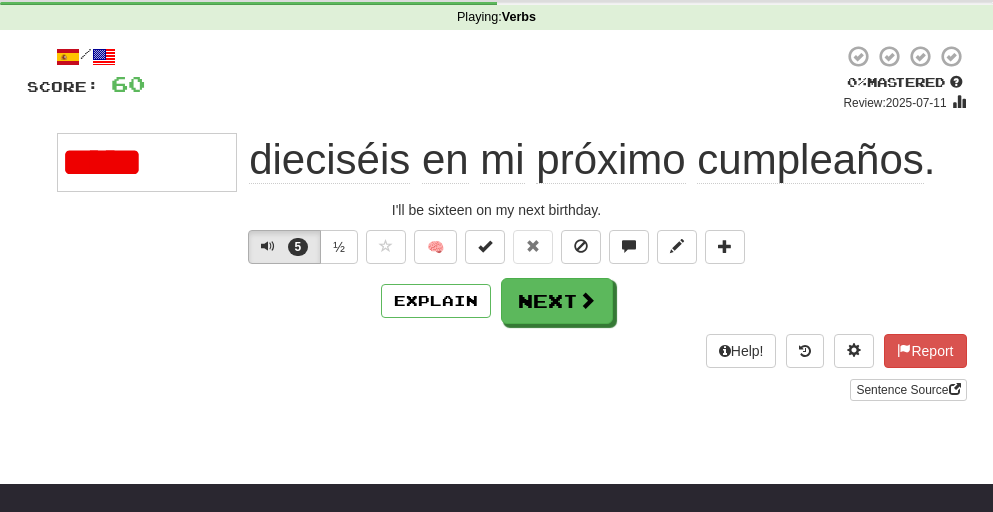 drag, startPoint x: 189, startPoint y: 156, endPoint x: 55, endPoint y: 161, distance: 134.09325 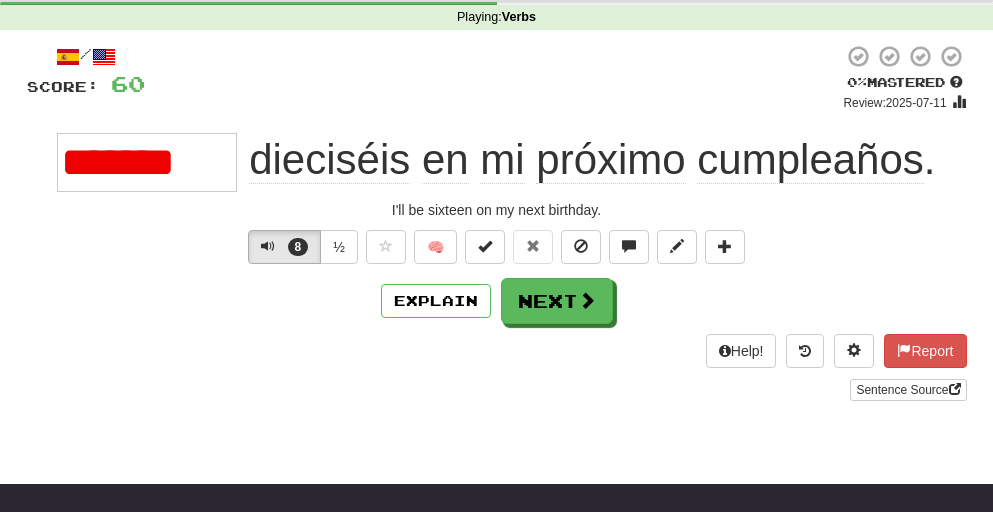 scroll, scrollTop: 0, scrollLeft: 0, axis: both 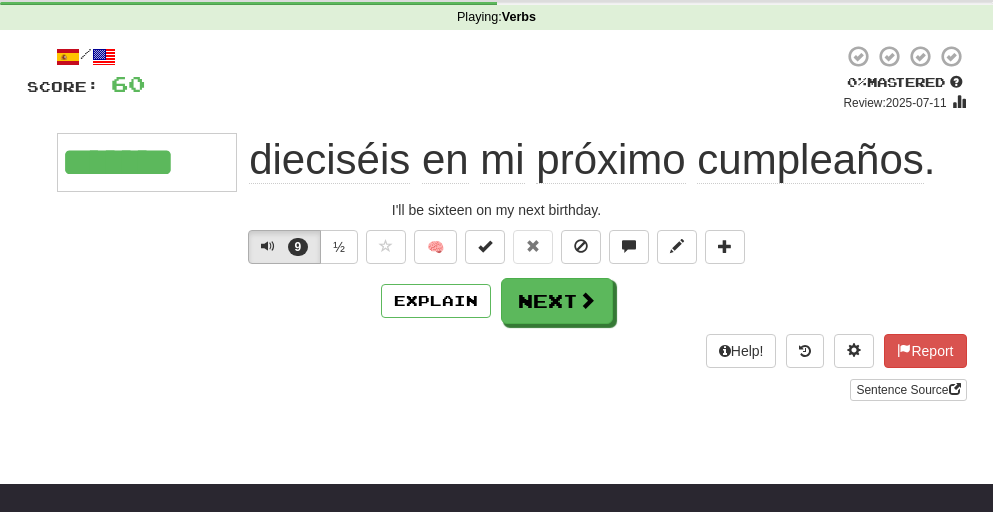 type on "********" 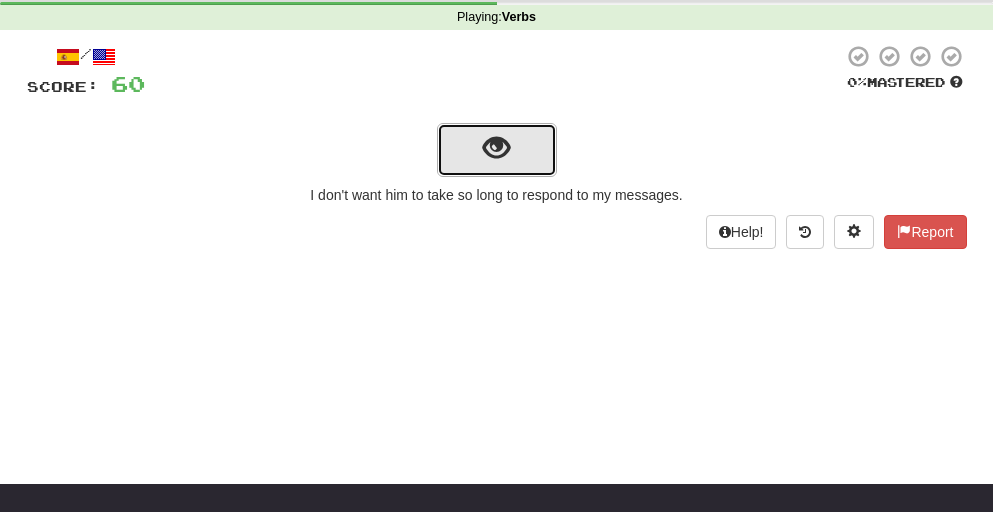 click at bounding box center [496, 148] 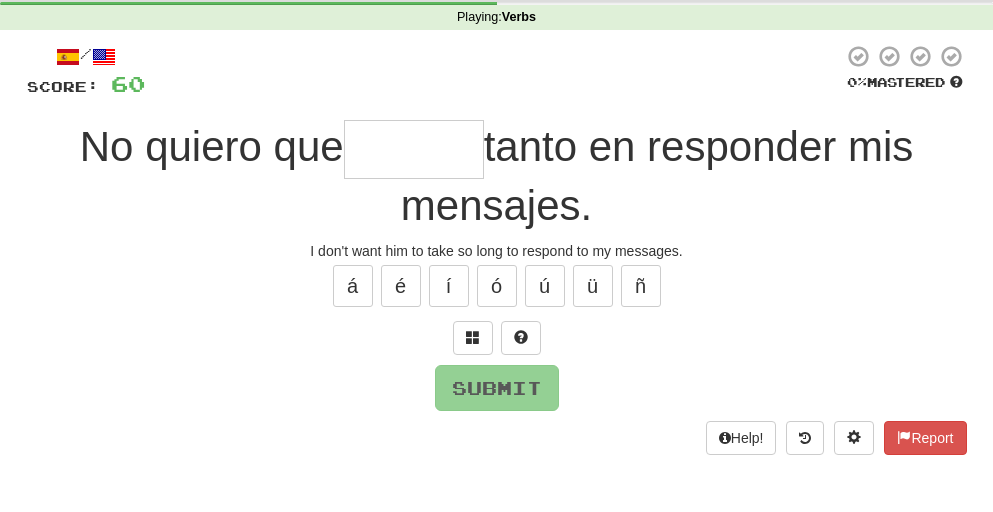 click at bounding box center (414, 149) 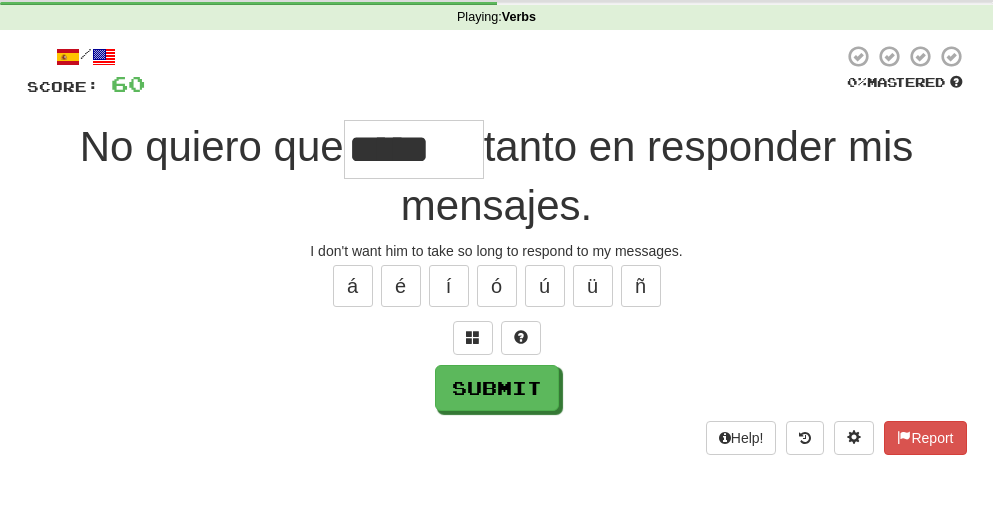 type on "*****" 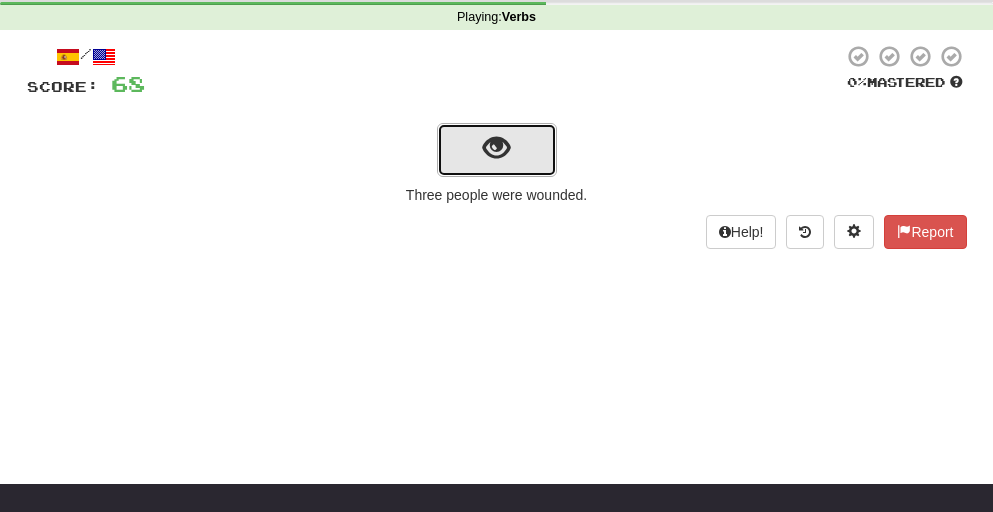click at bounding box center [496, 148] 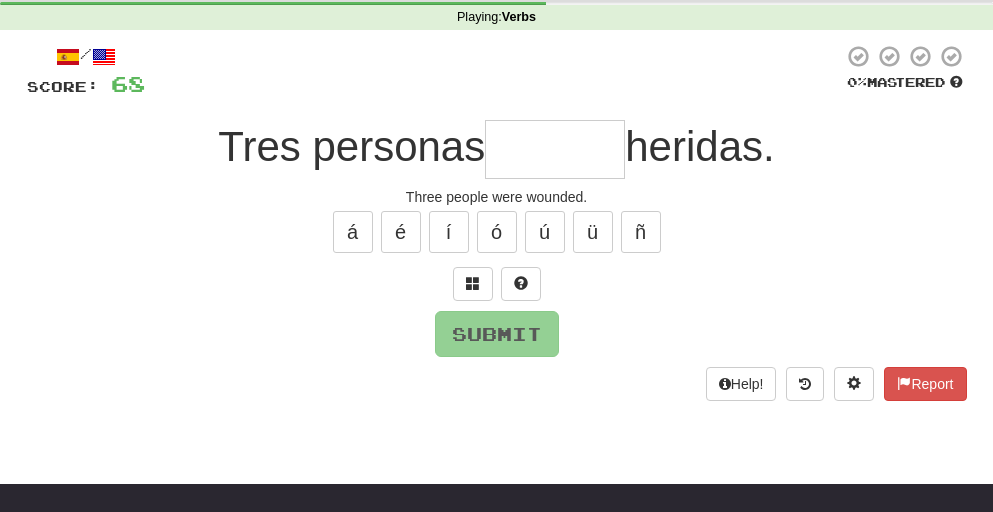 type on "*" 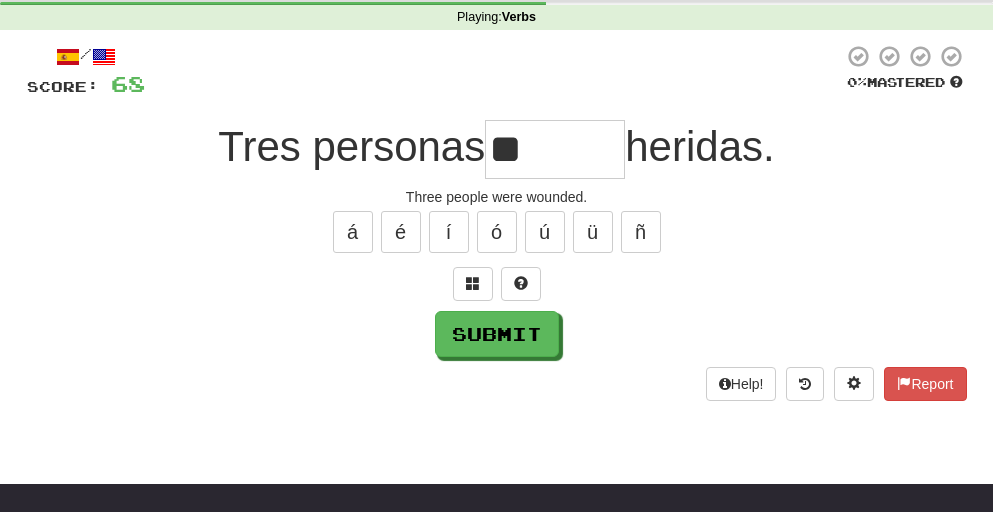 type on "*" 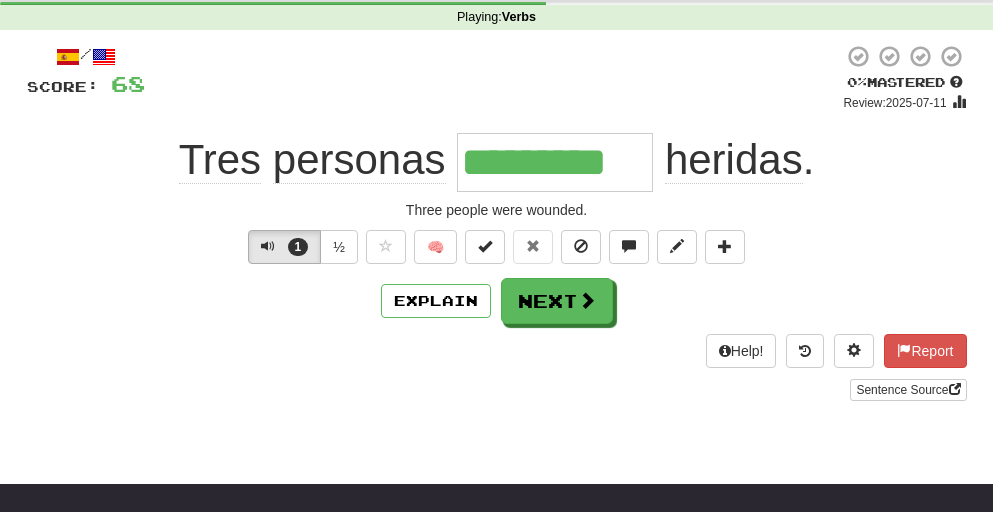 type on "**********" 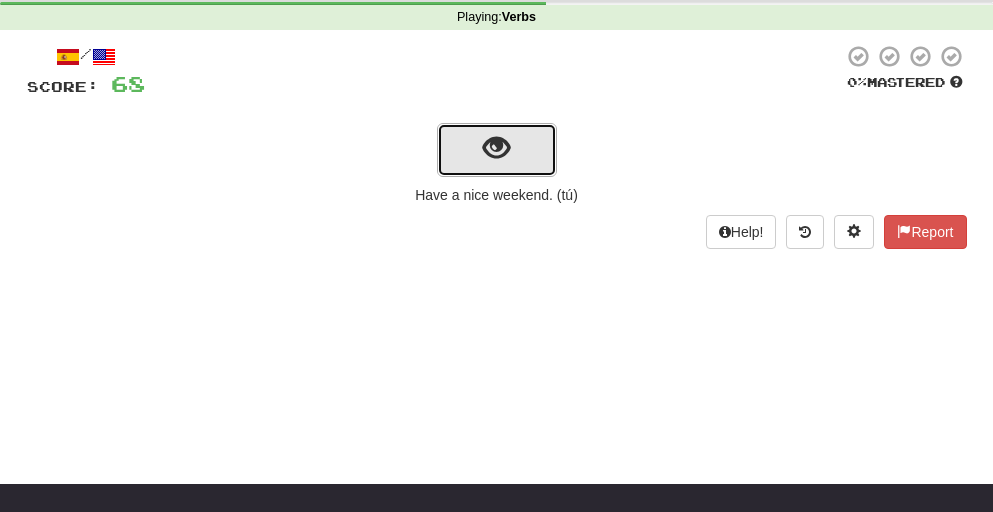 click at bounding box center [496, 148] 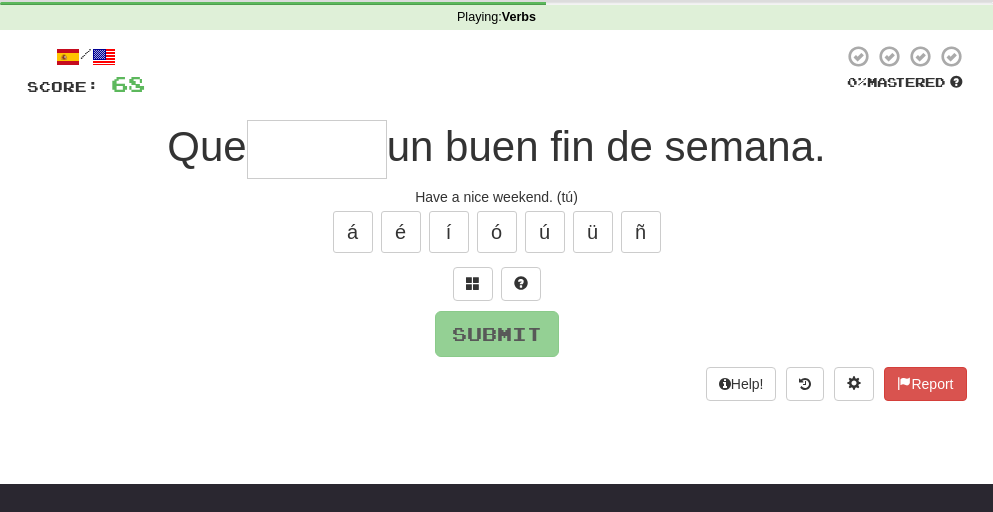 drag, startPoint x: 305, startPoint y: 160, endPoint x: 295, endPoint y: 157, distance: 10.440307 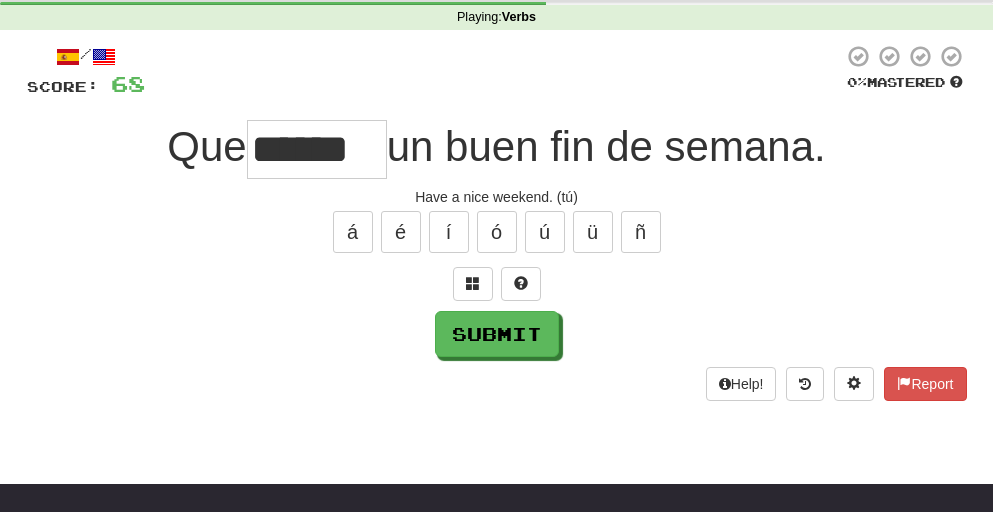 type on "******" 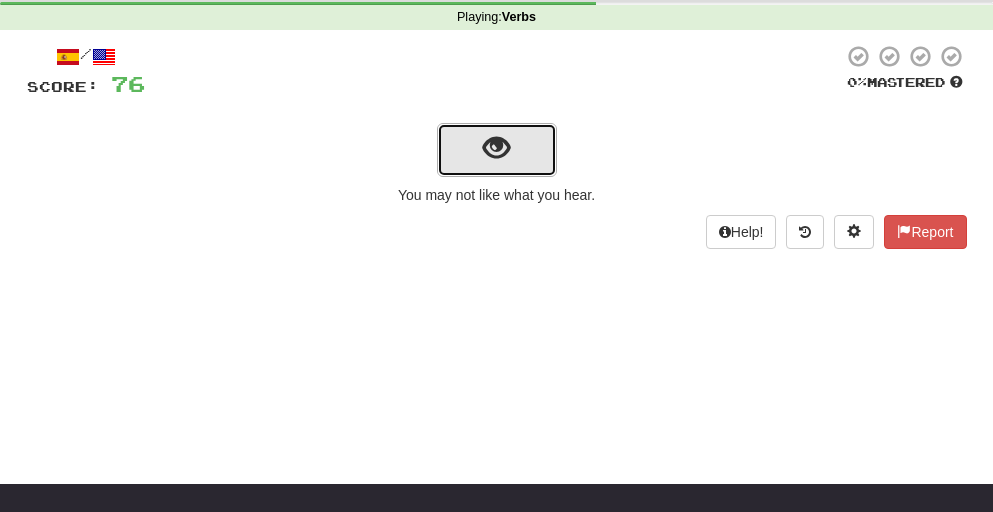 click at bounding box center [497, 150] 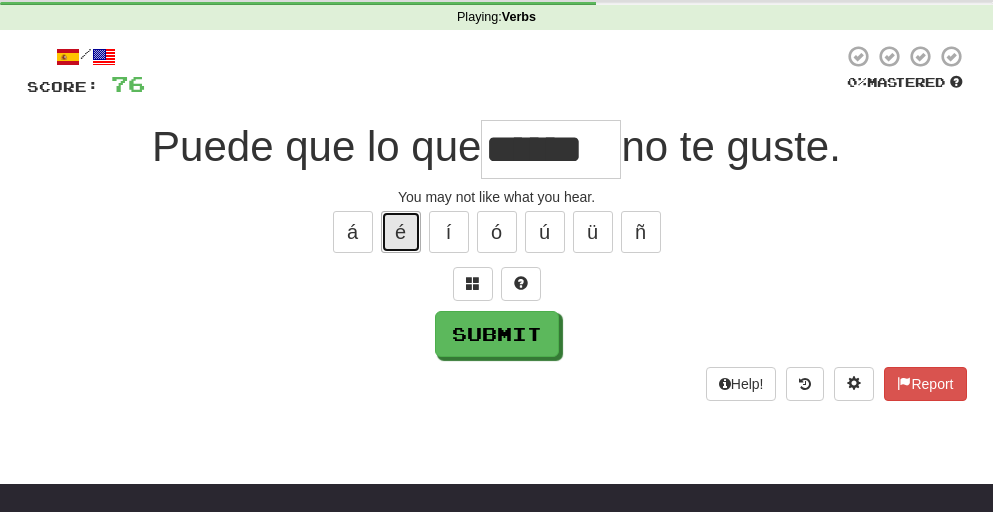 click on "é" at bounding box center [401, 232] 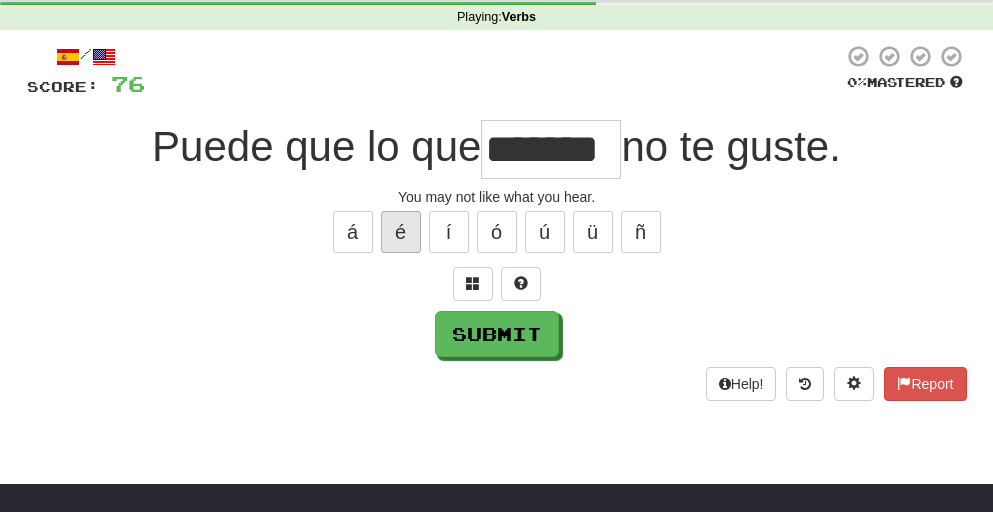 scroll, scrollTop: 0, scrollLeft: 8, axis: horizontal 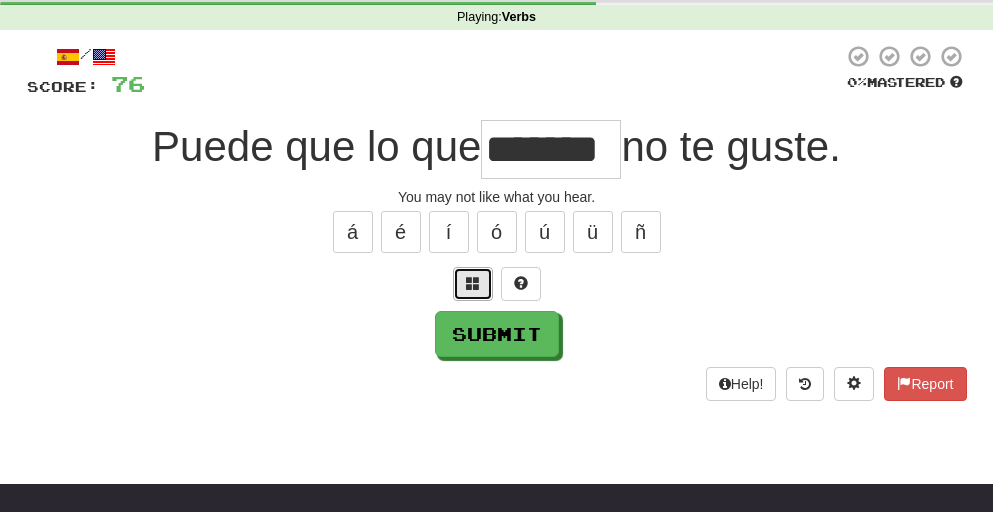 click at bounding box center [473, 283] 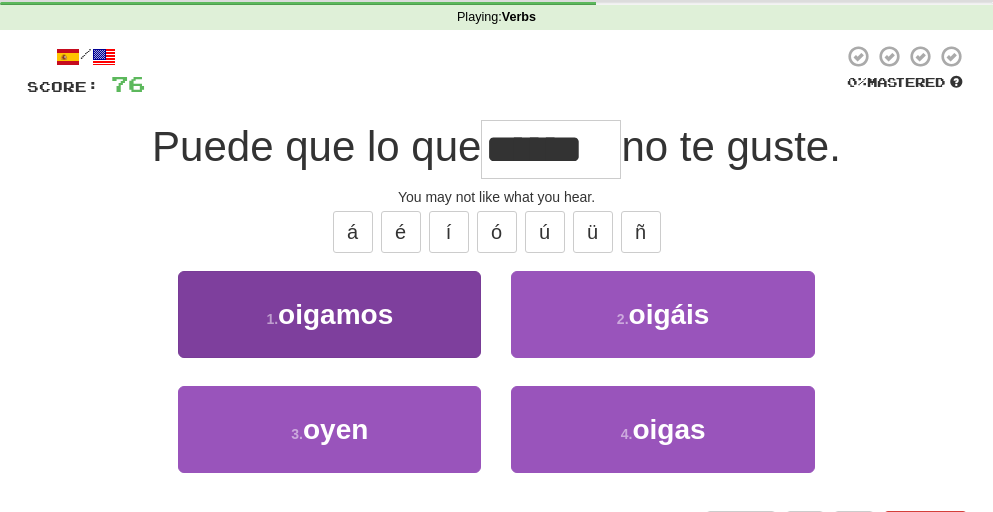 scroll, scrollTop: 0, scrollLeft: 0, axis: both 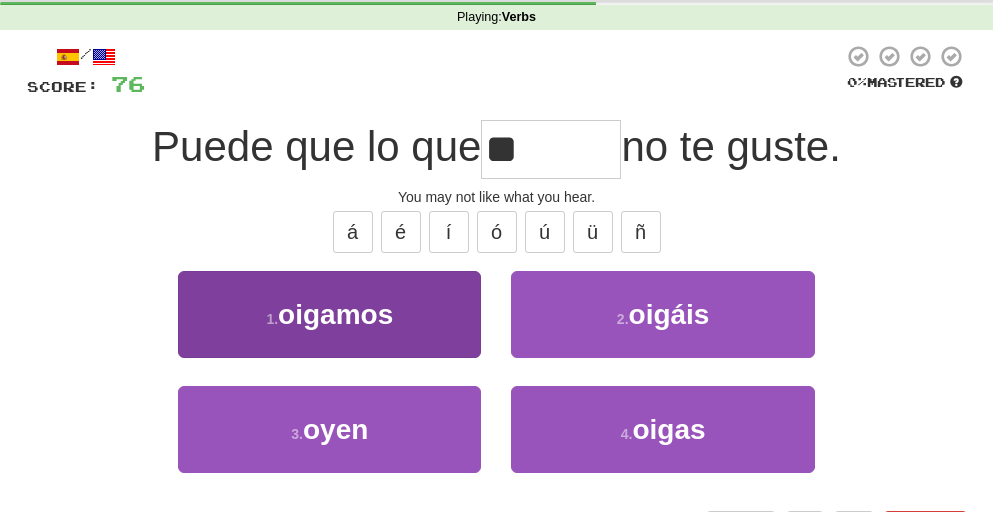 type on "*" 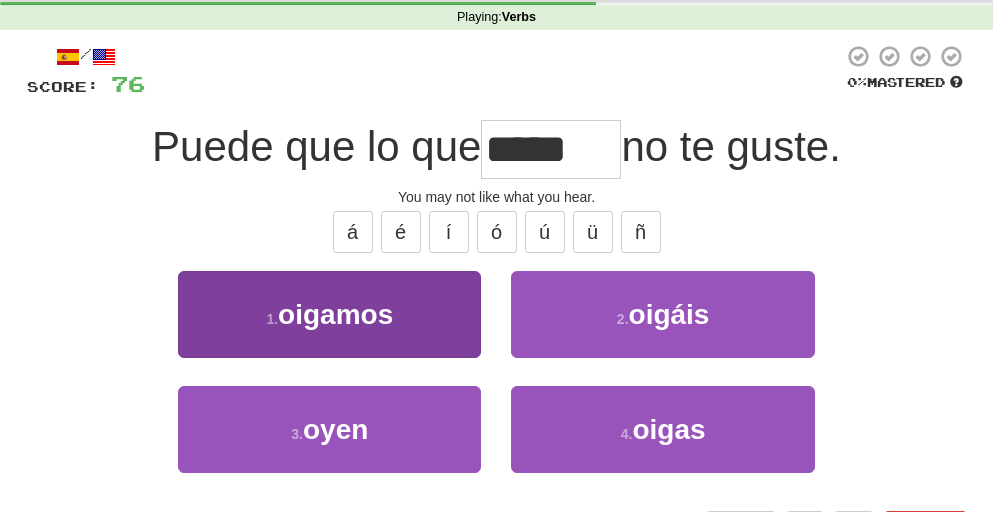 type on "*****" 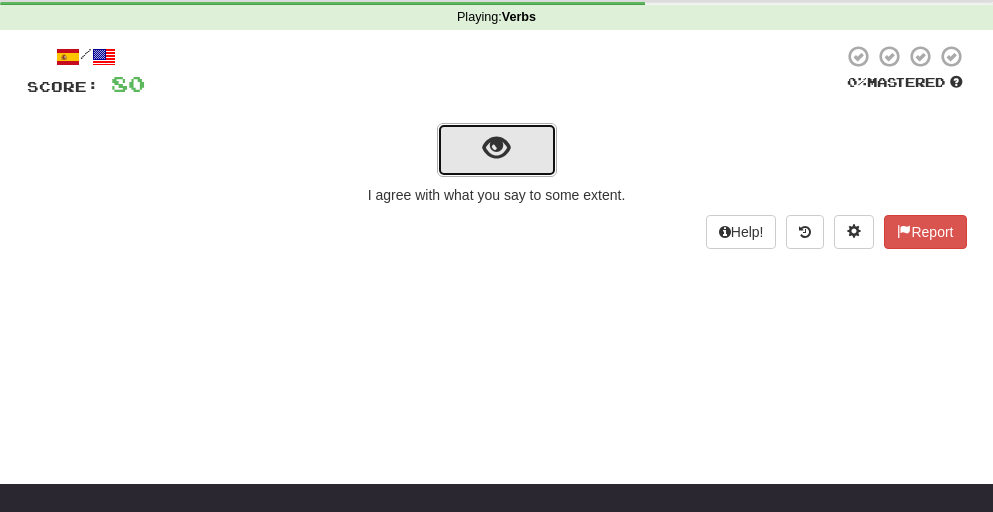 click at bounding box center [496, 148] 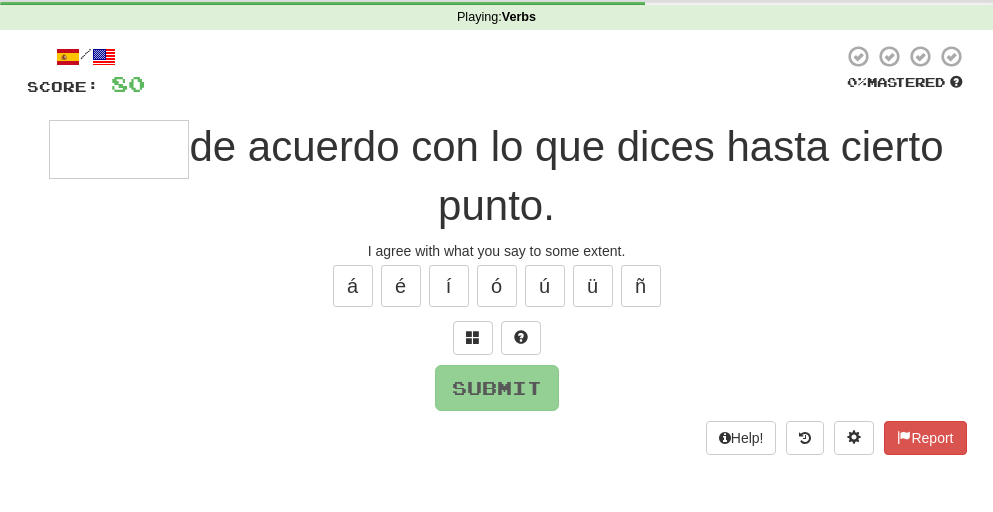 click at bounding box center [119, 149] 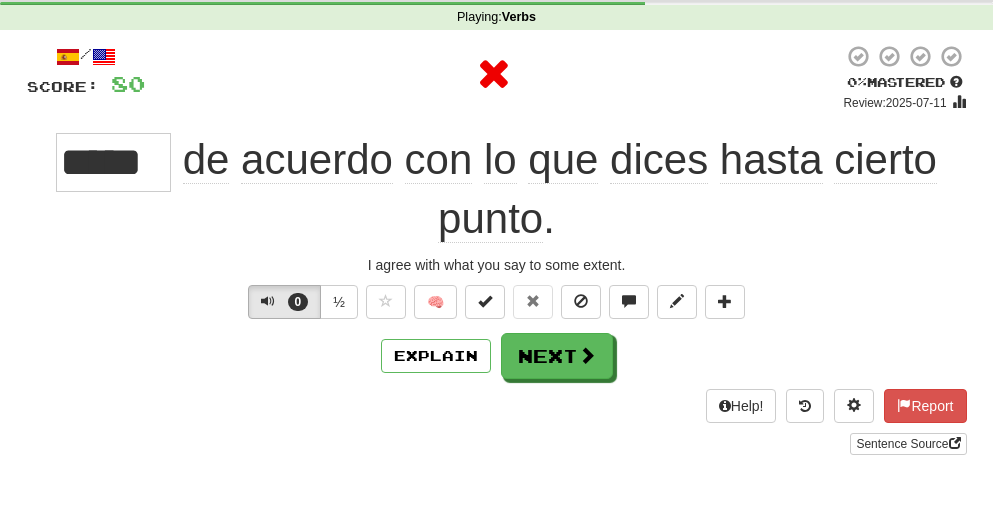 type on "*" 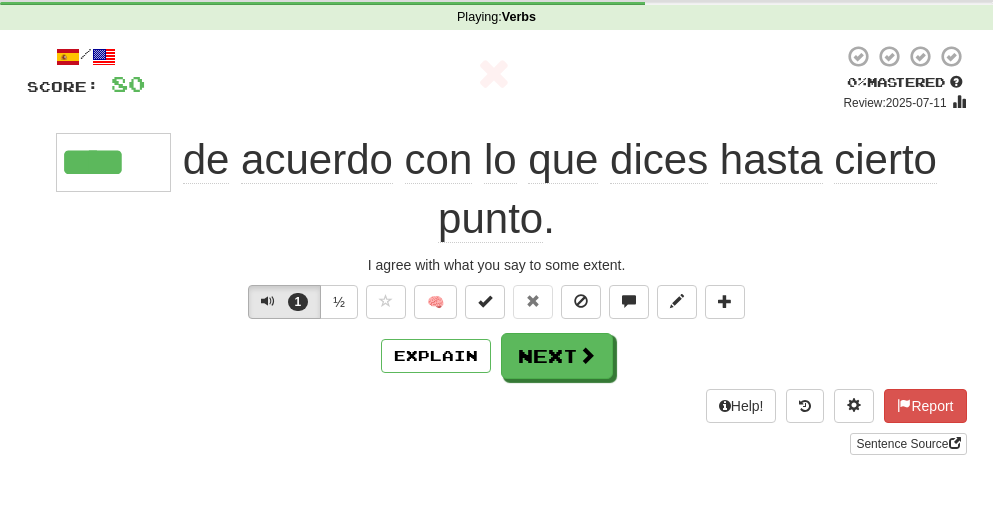 type on "*****" 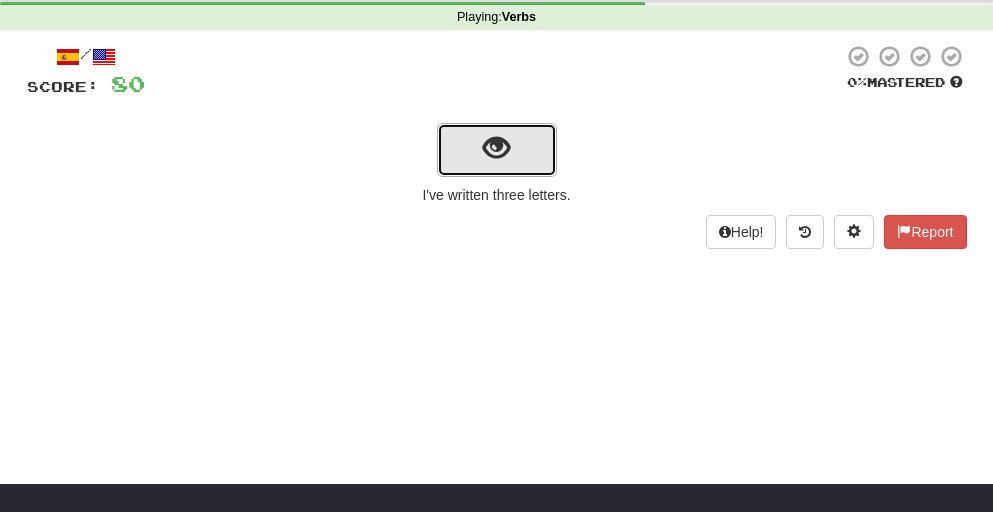 click at bounding box center [497, 150] 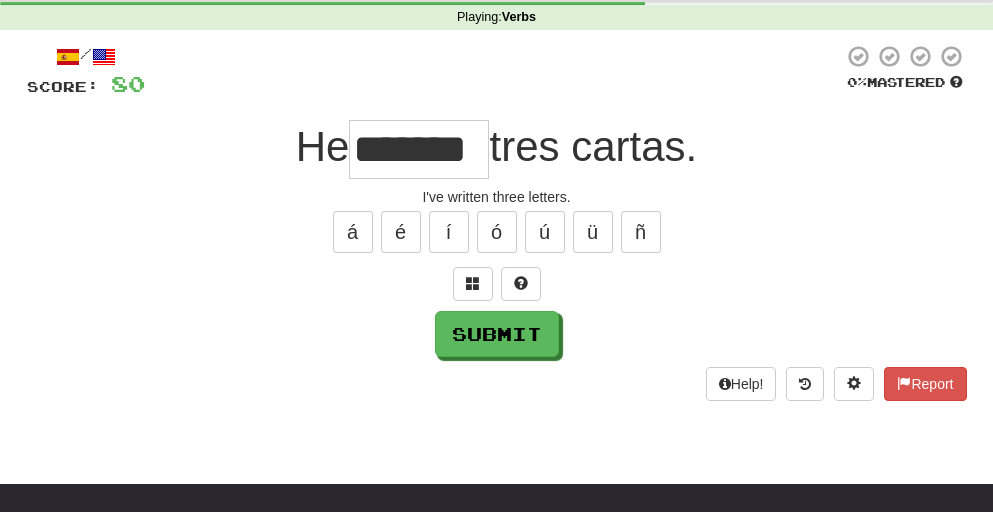 type on "*******" 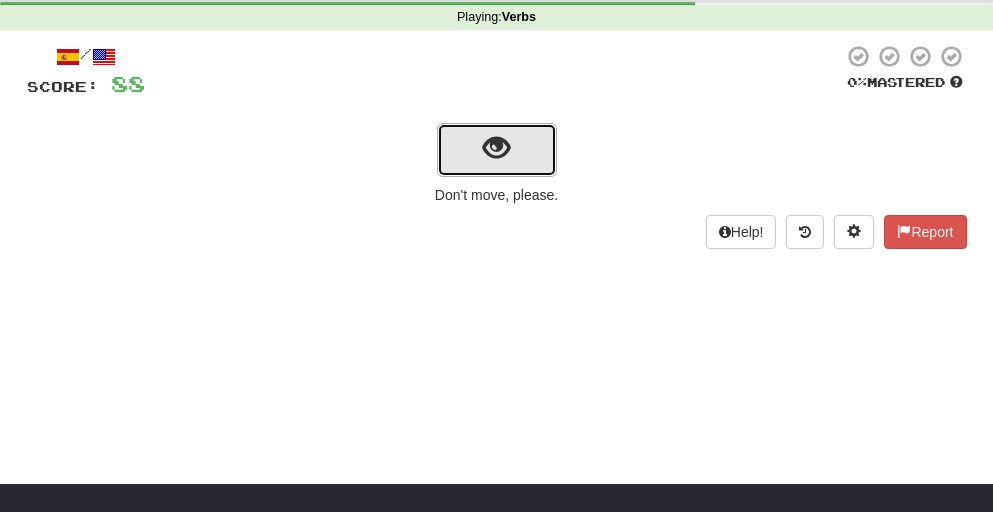 click at bounding box center (496, 148) 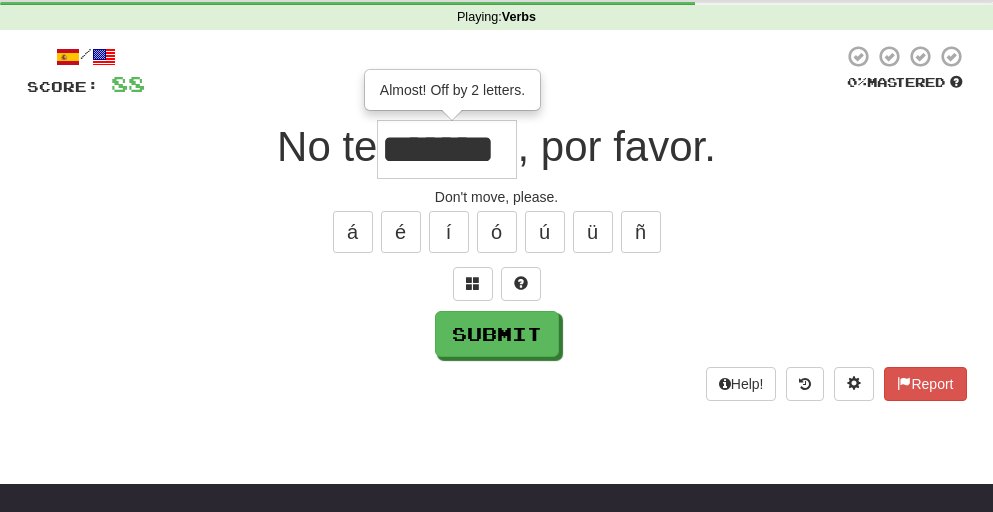 scroll, scrollTop: 0, scrollLeft: 28, axis: horizontal 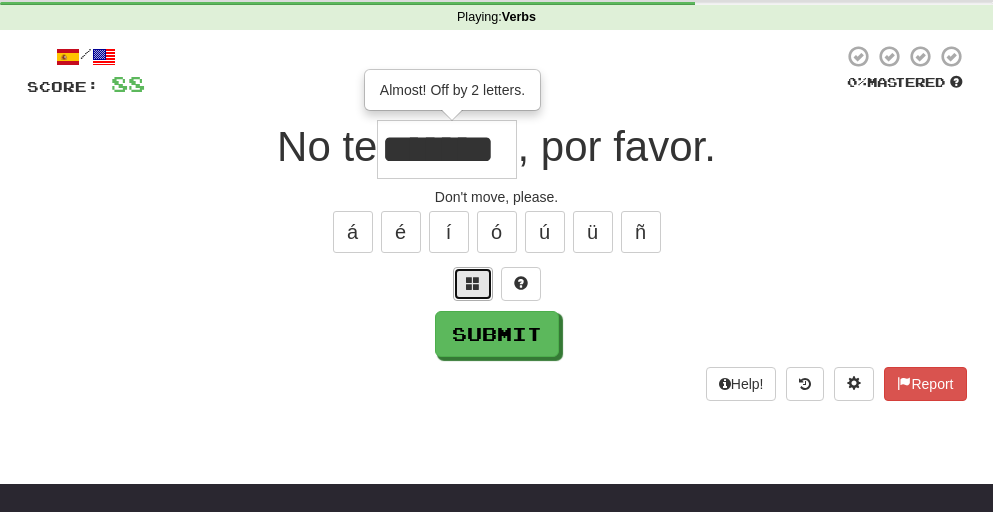 click at bounding box center (473, 284) 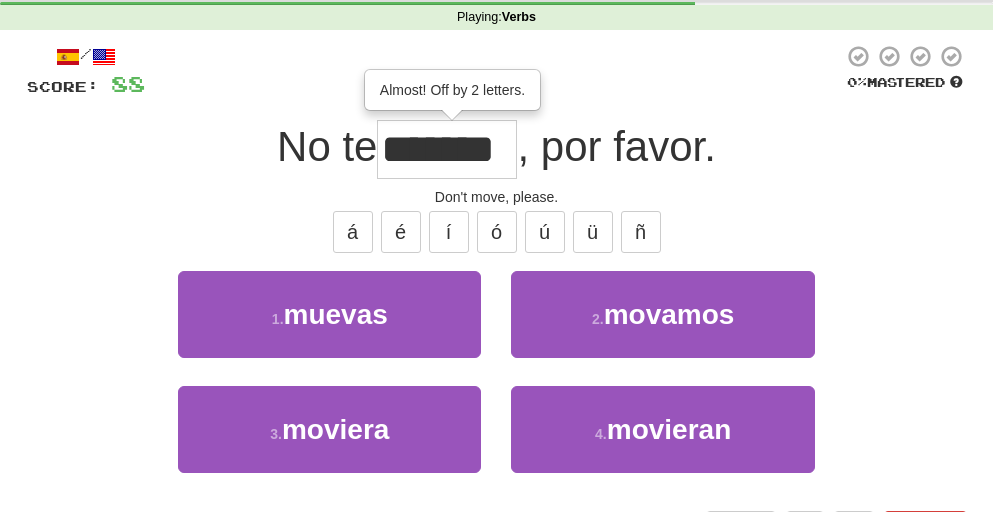 drag, startPoint x: 512, startPoint y: 156, endPoint x: 482, endPoint y: 155, distance: 30.016663 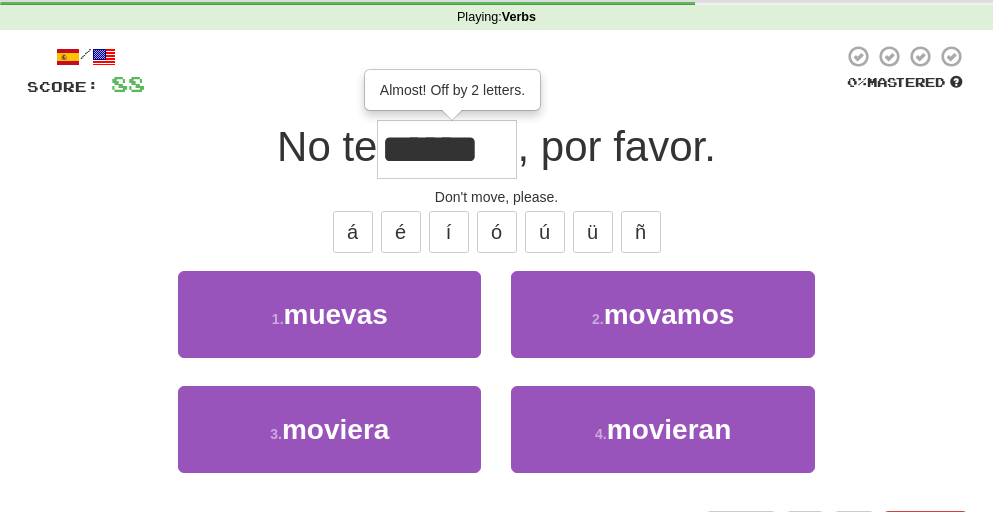 scroll, scrollTop: 0, scrollLeft: 14, axis: horizontal 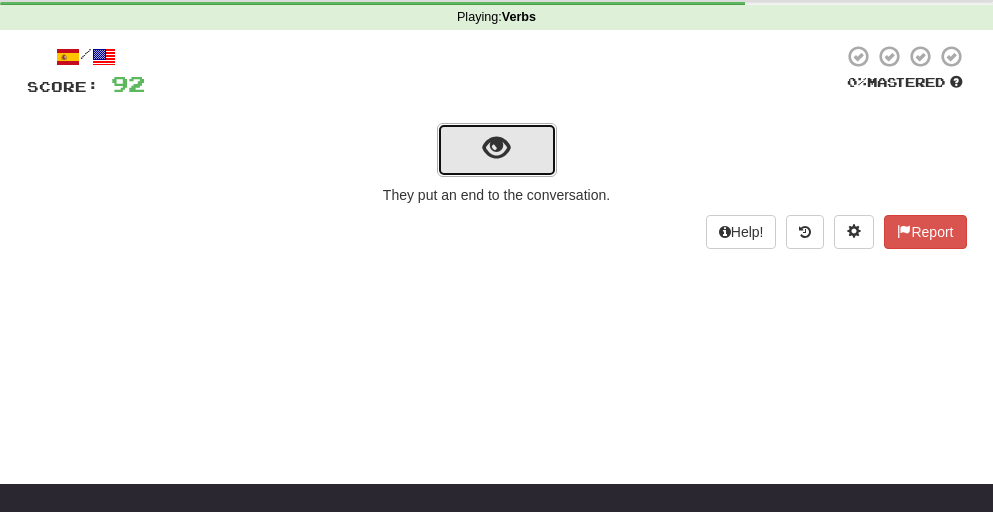 click at bounding box center (496, 148) 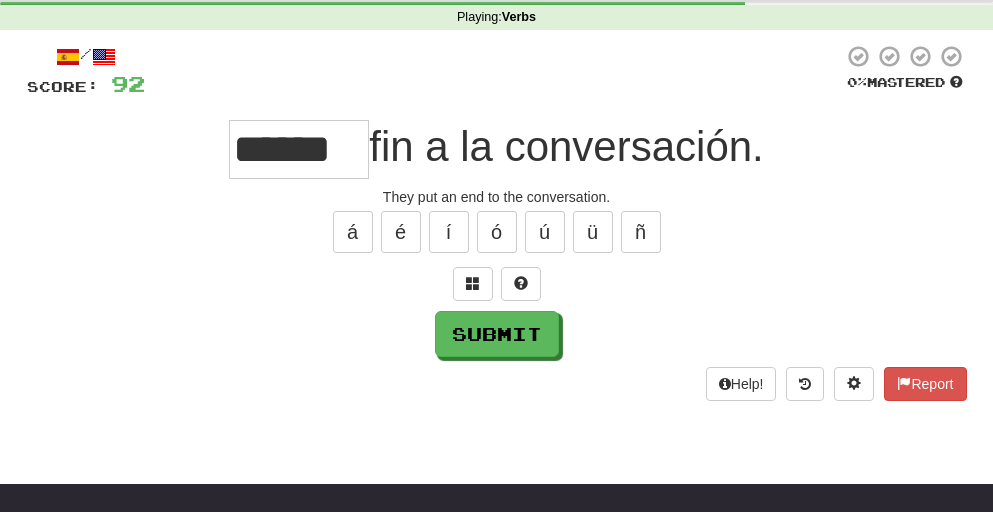 scroll, scrollTop: 0, scrollLeft: 10, axis: horizontal 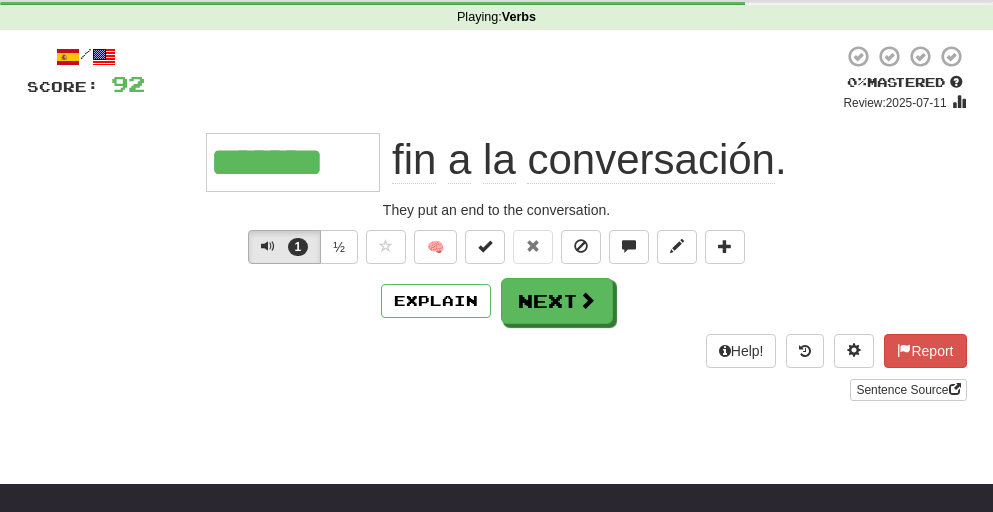 type on "********" 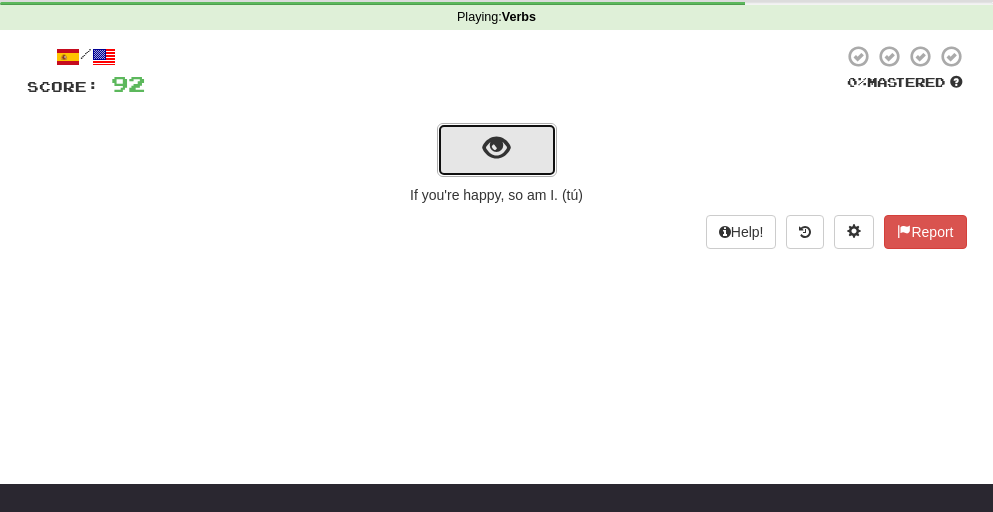 click at bounding box center [497, 150] 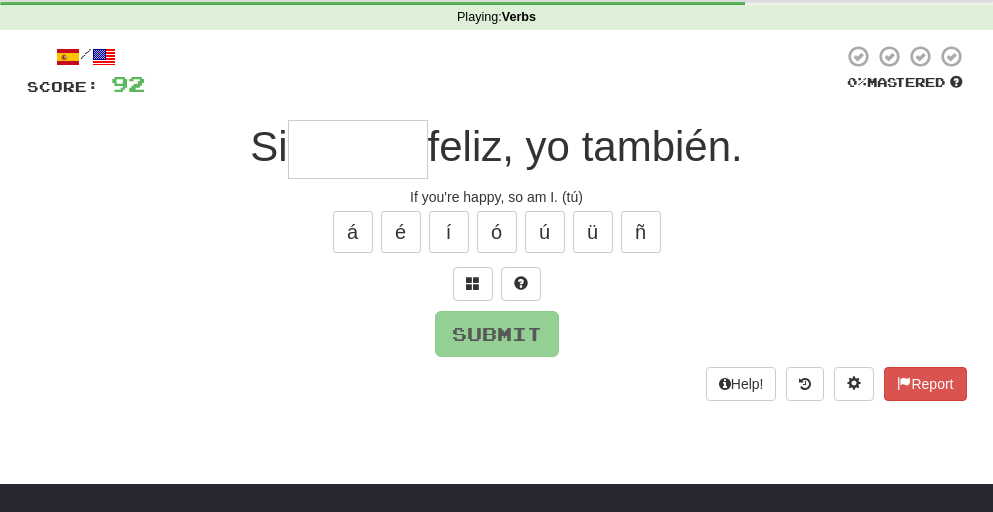 click at bounding box center (358, 149) 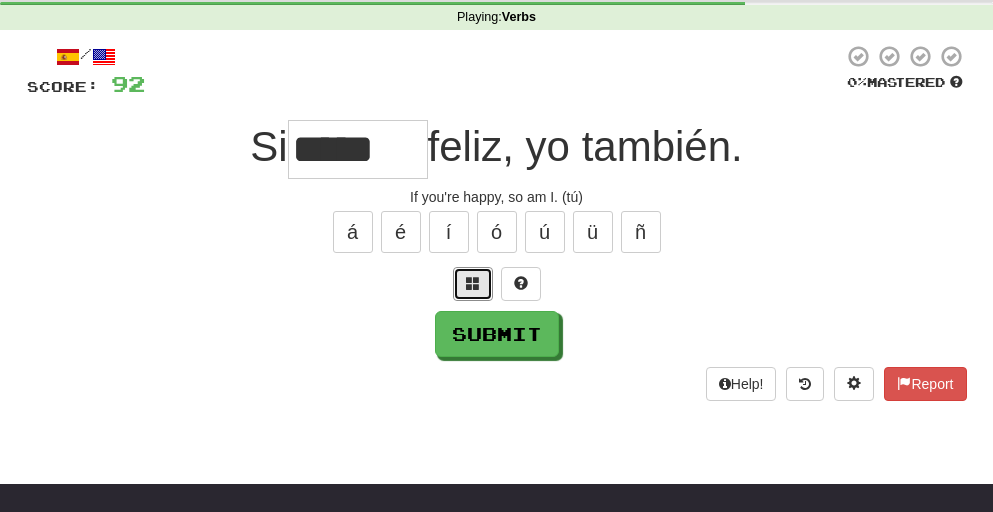 drag, startPoint x: 469, startPoint y: 277, endPoint x: 473, endPoint y: 263, distance: 14.56022 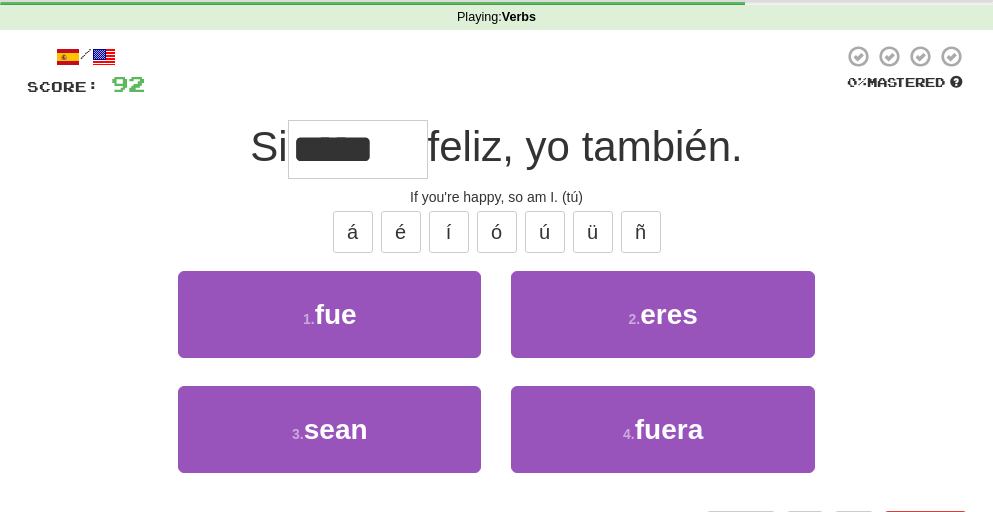 drag, startPoint x: 390, startPoint y: 151, endPoint x: 281, endPoint y: 146, distance: 109.11462 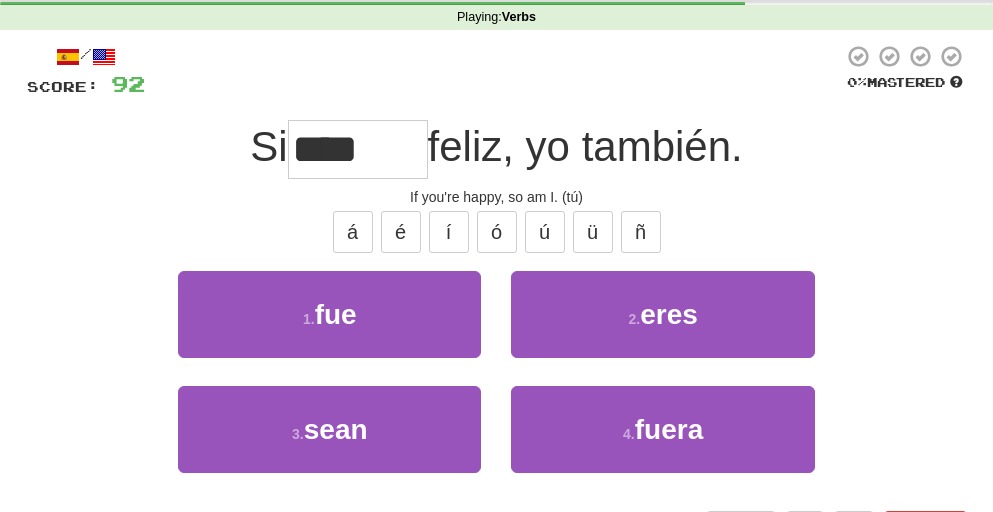 type on "****" 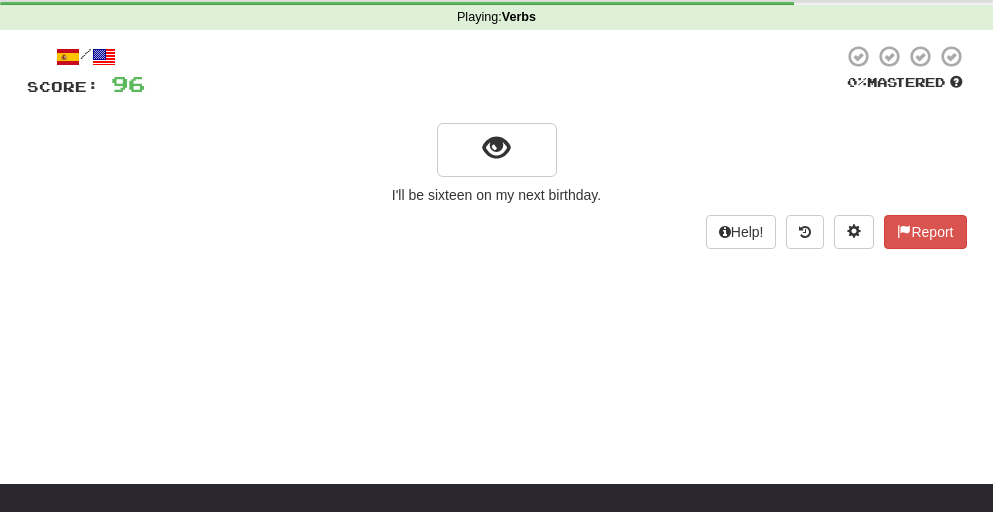 click at bounding box center (497, 148) 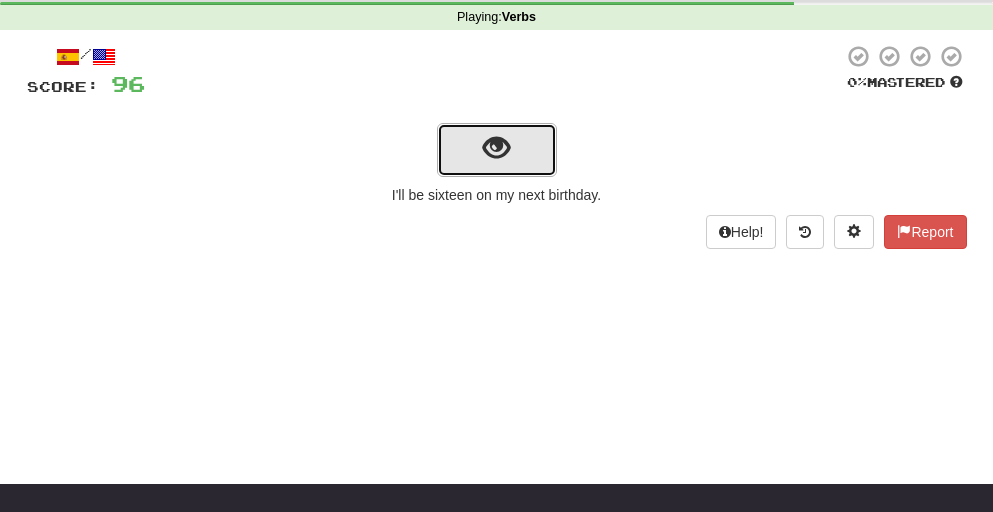 click at bounding box center (497, 150) 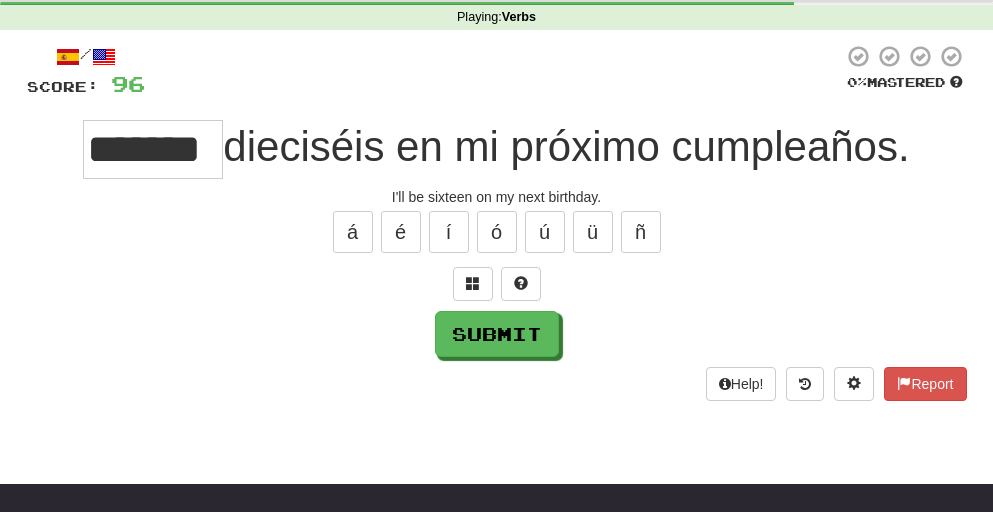 scroll, scrollTop: 0, scrollLeft: 15, axis: horizontal 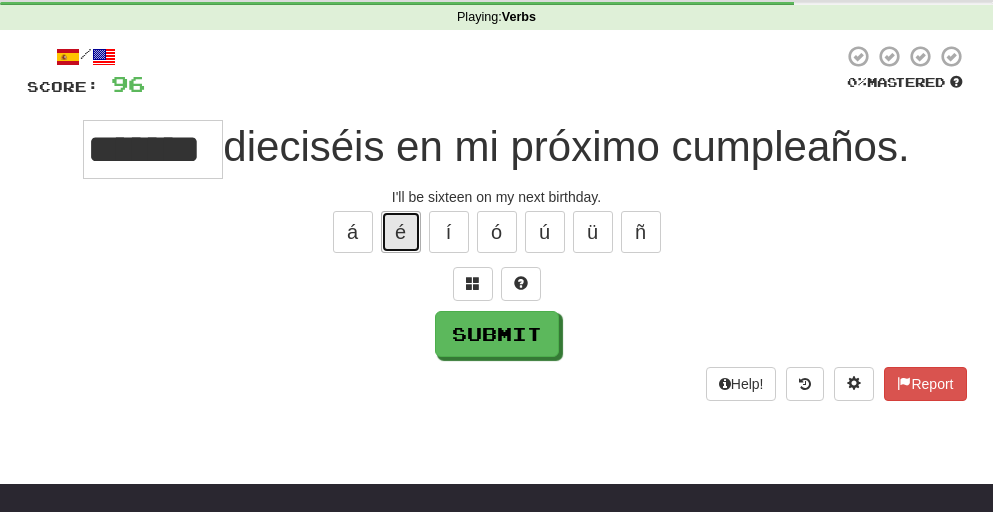 click on "é" at bounding box center [401, 232] 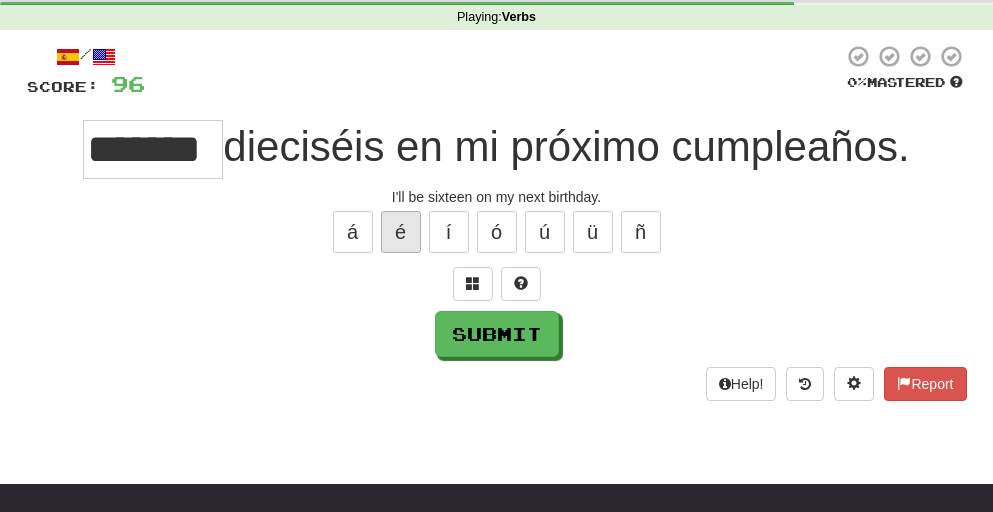 type on "********" 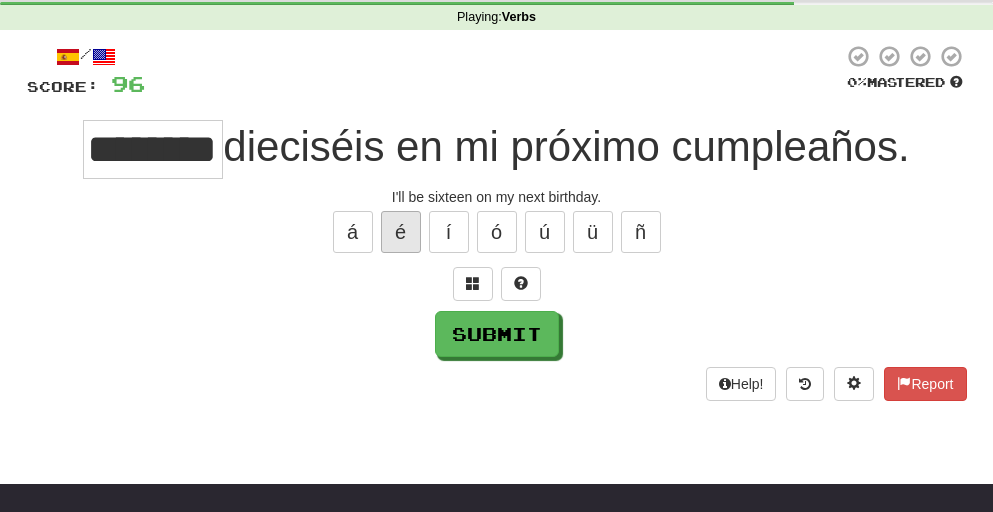scroll, scrollTop: 0, scrollLeft: 38, axis: horizontal 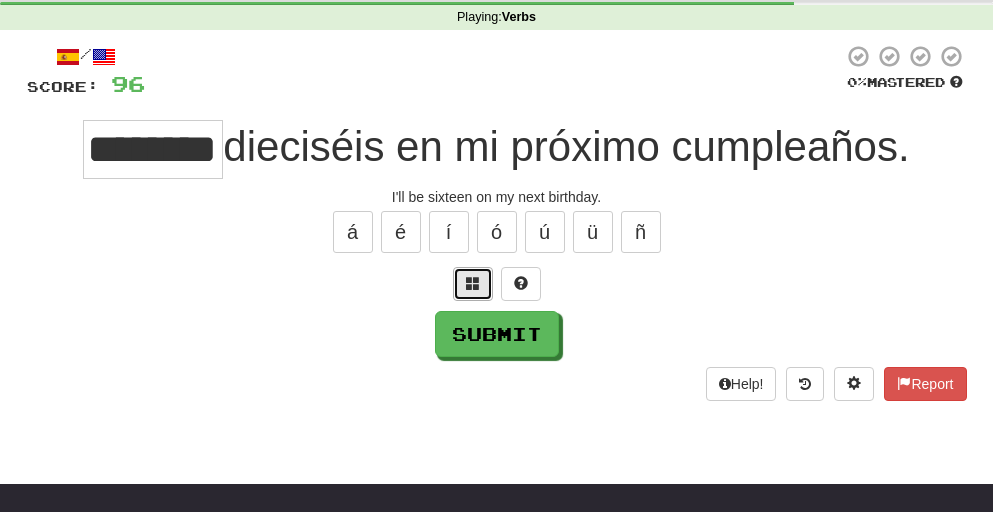 click at bounding box center (473, 284) 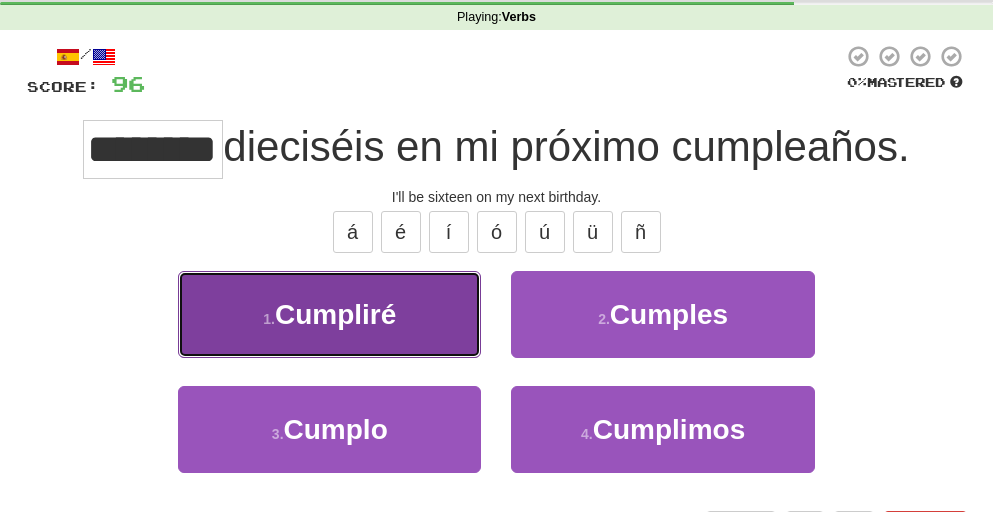 click on "1 .  Cumpliré" at bounding box center [329, 314] 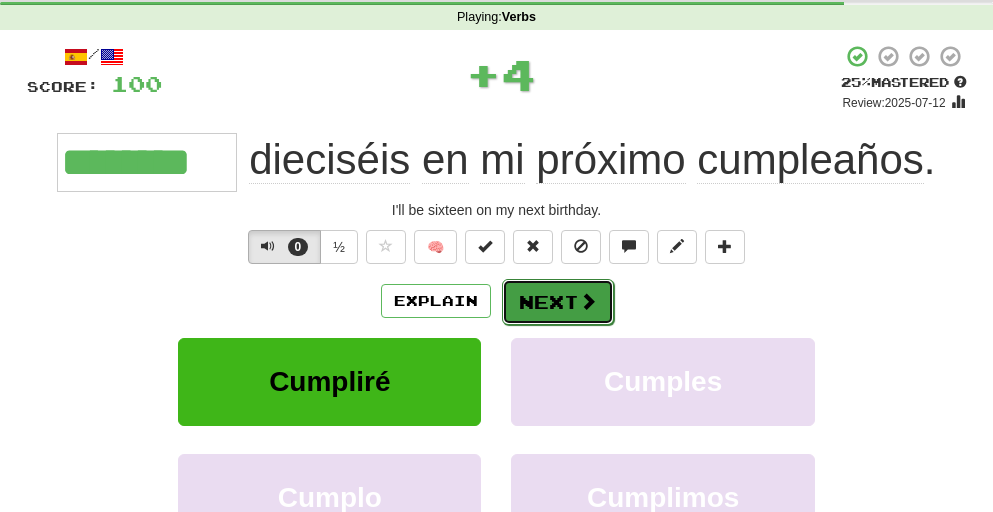 click on "Next" at bounding box center [558, 302] 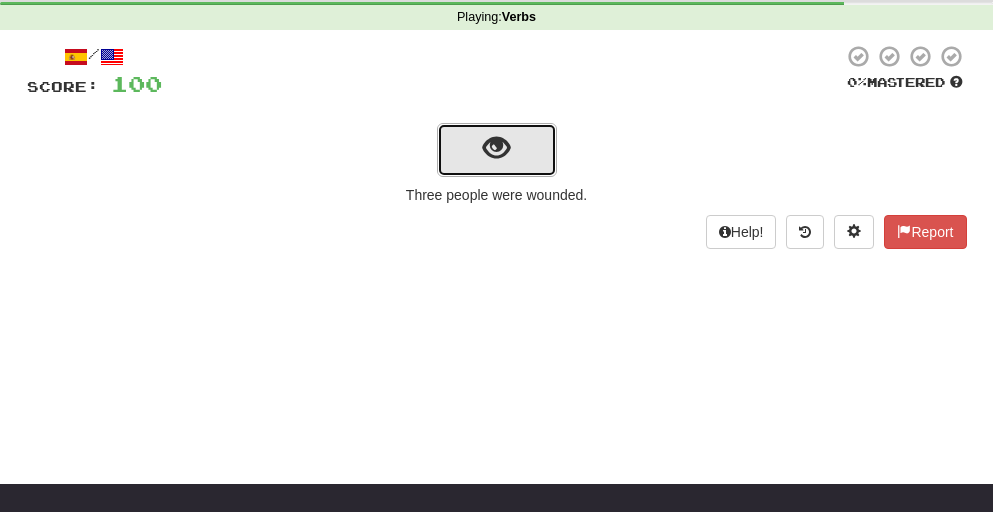 click at bounding box center [496, 148] 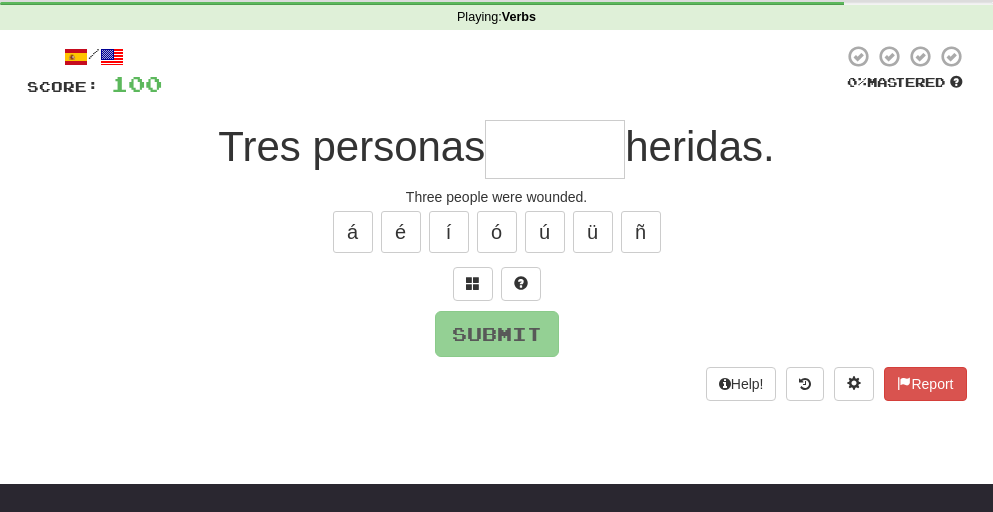 click at bounding box center [555, 149] 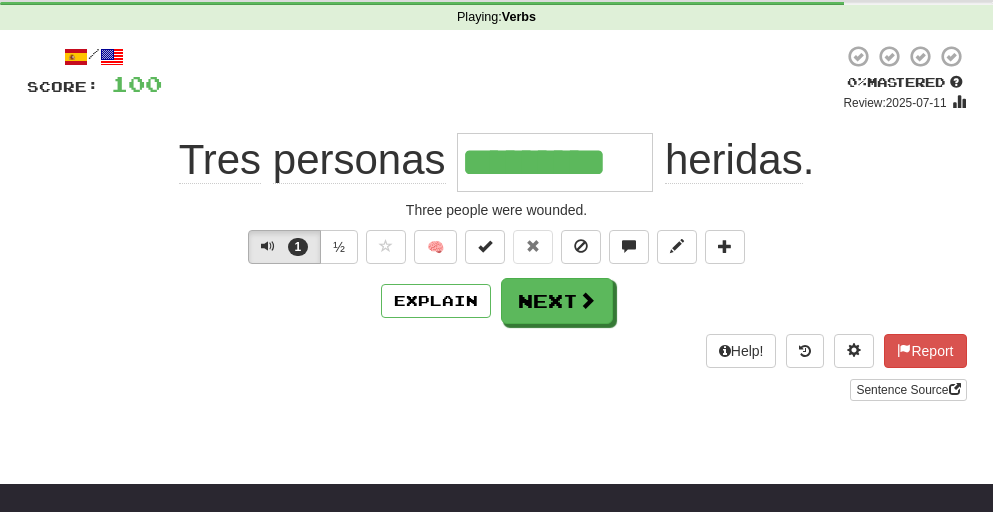 type on "**********" 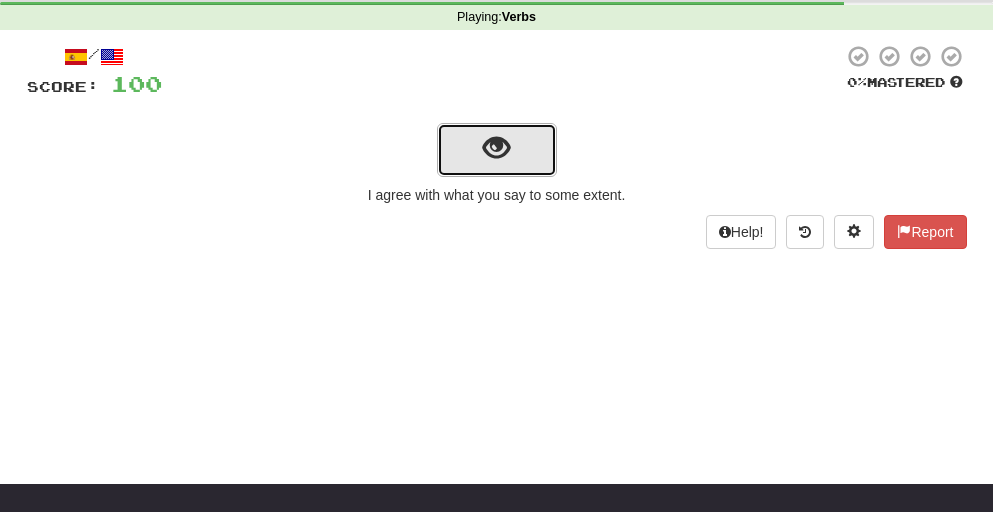 click at bounding box center (496, 148) 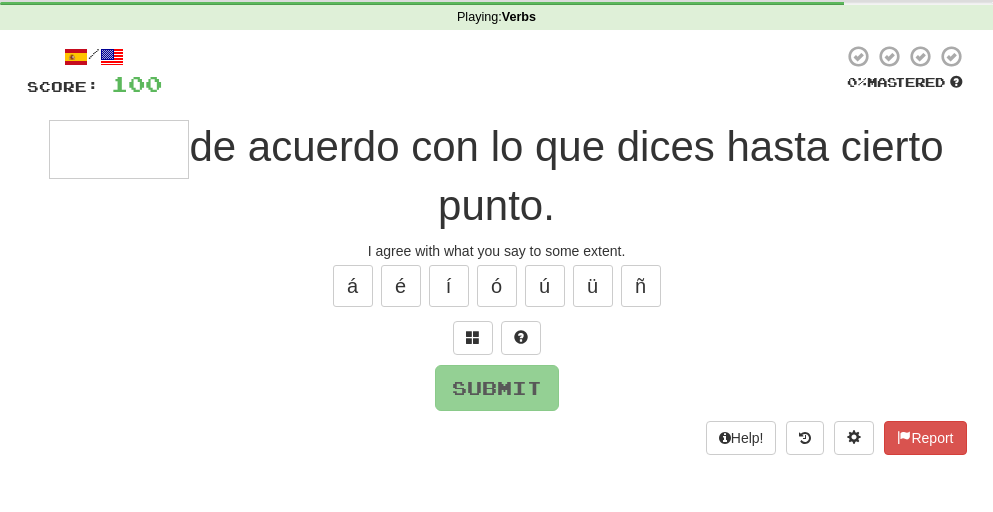 click at bounding box center [119, 149] 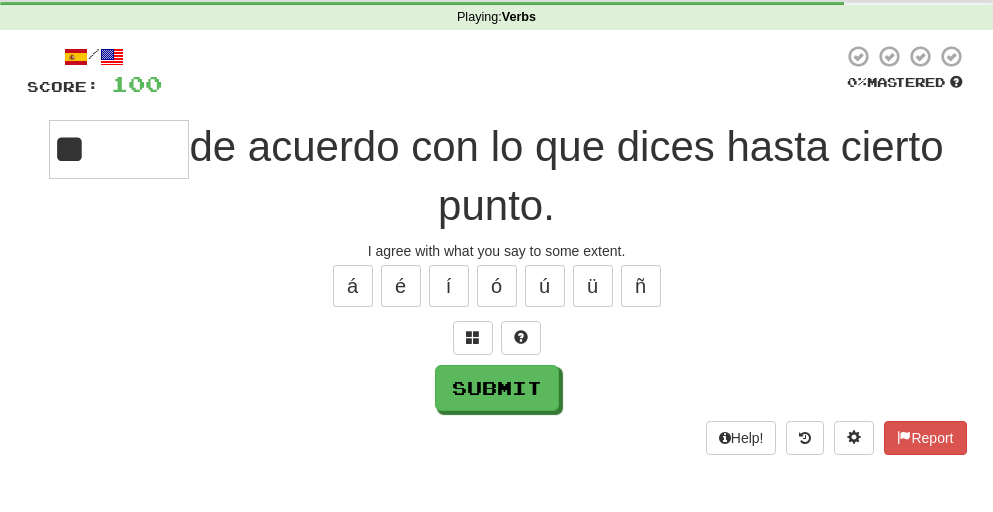 type on "*" 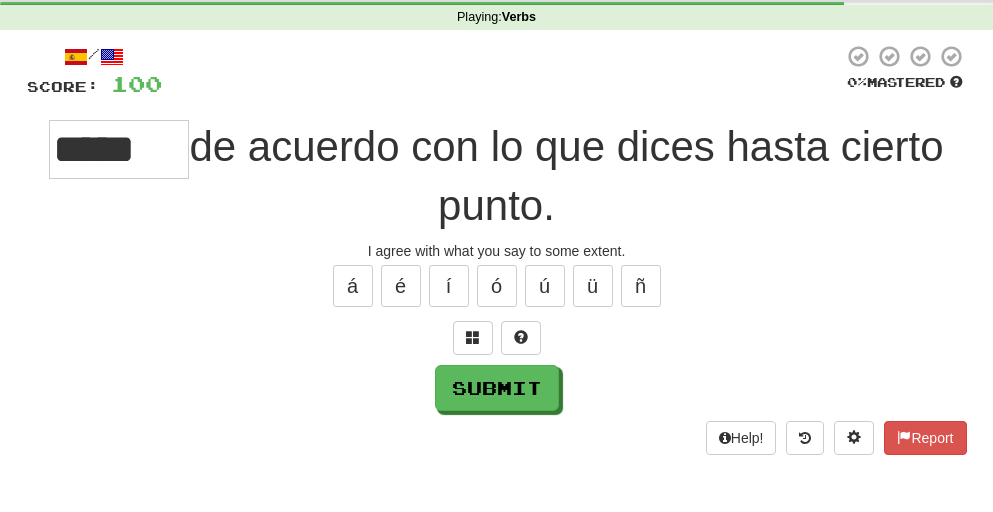 type on "*****" 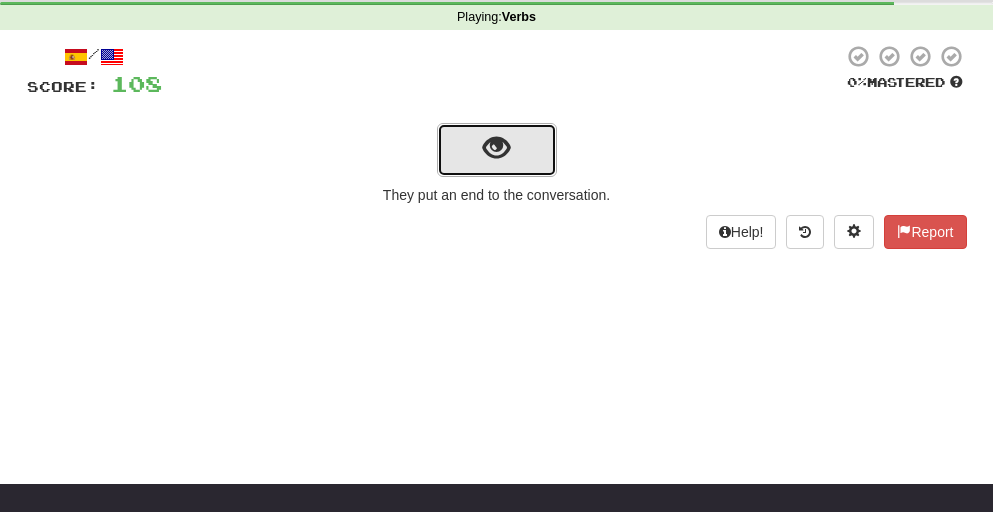 click at bounding box center (496, 148) 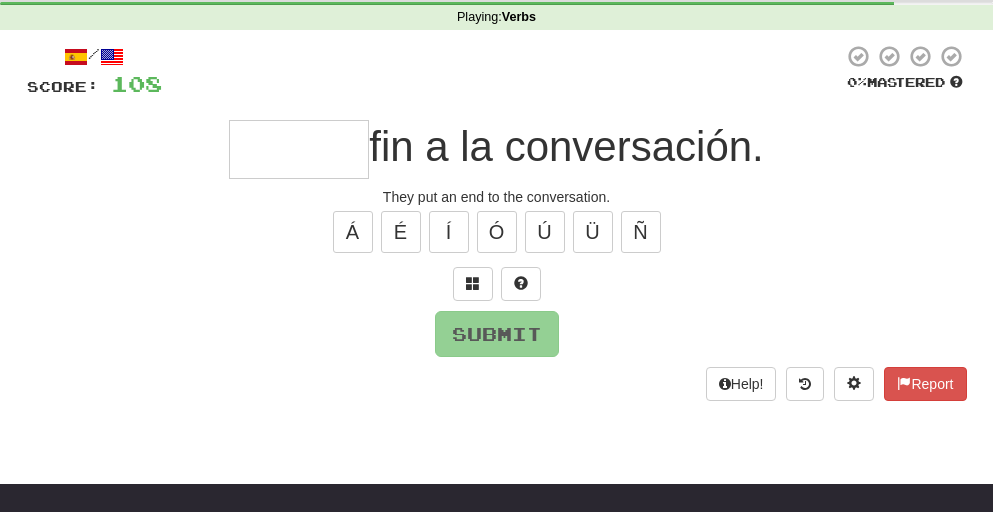 type on "*" 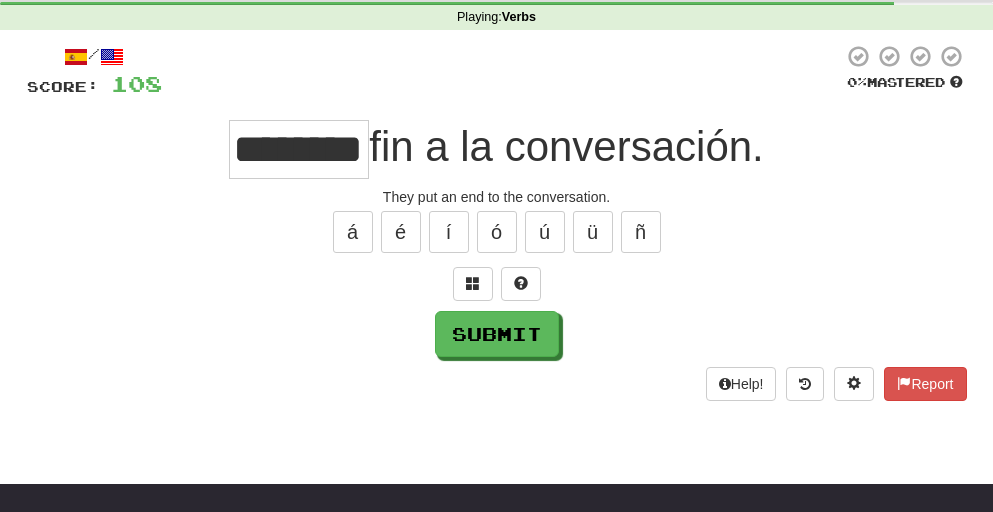 scroll, scrollTop: 0, scrollLeft: 32, axis: horizontal 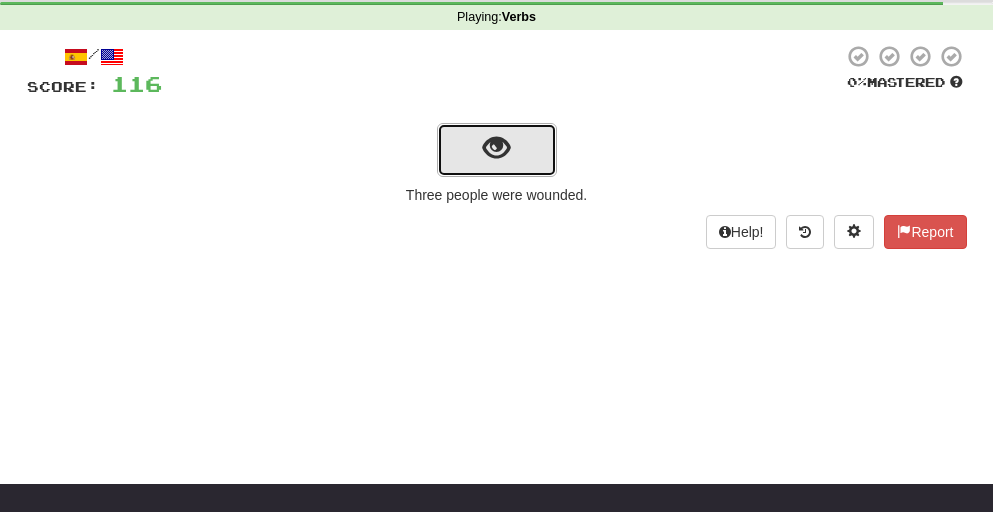 click at bounding box center (496, 148) 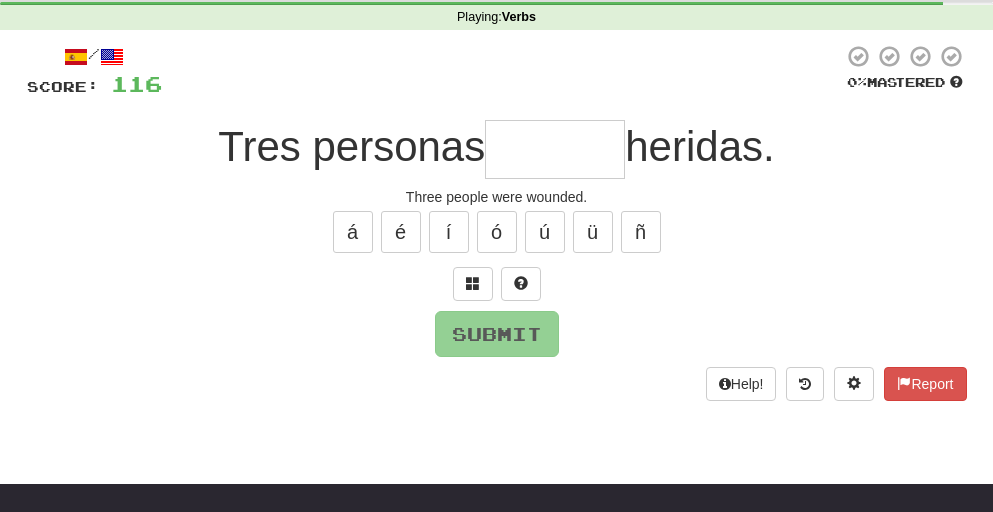 type on "*" 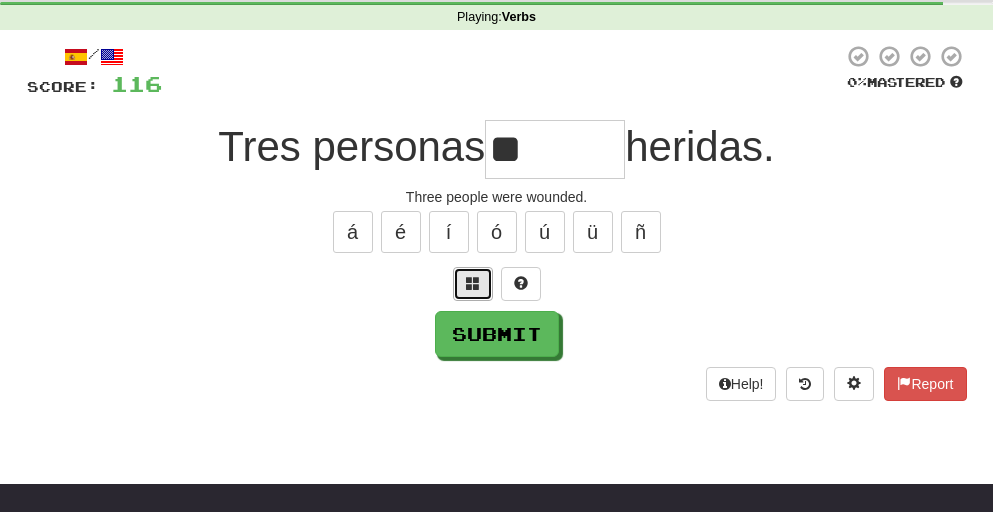 click at bounding box center (473, 284) 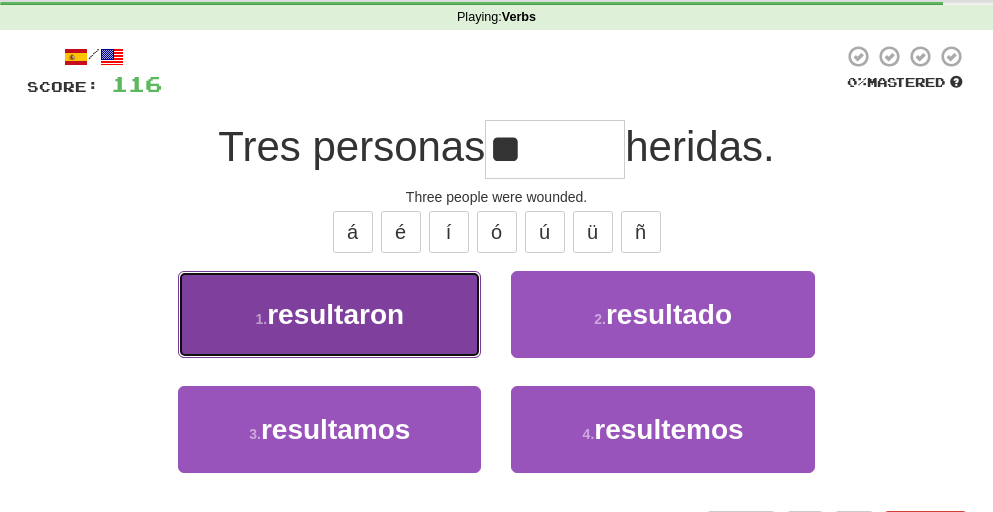 click on "resultaron" at bounding box center [335, 314] 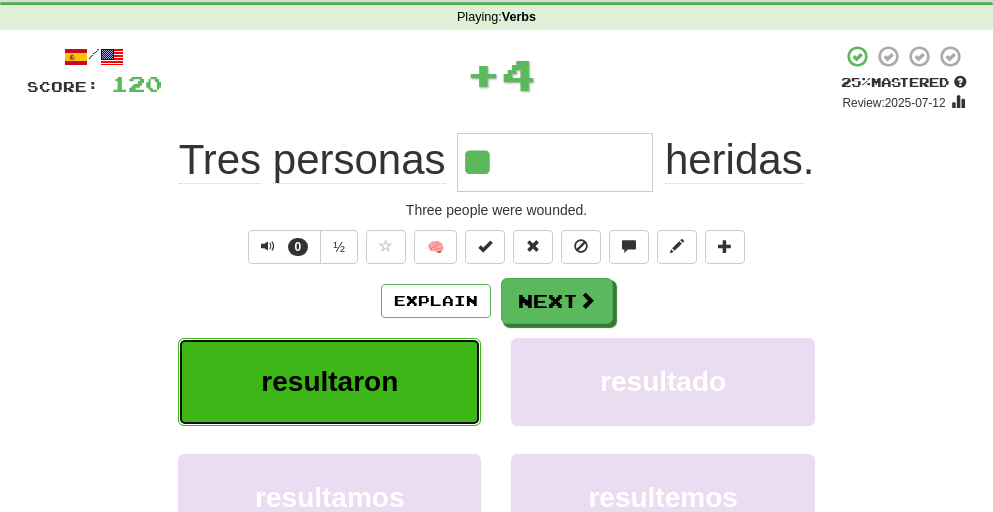 type on "**********" 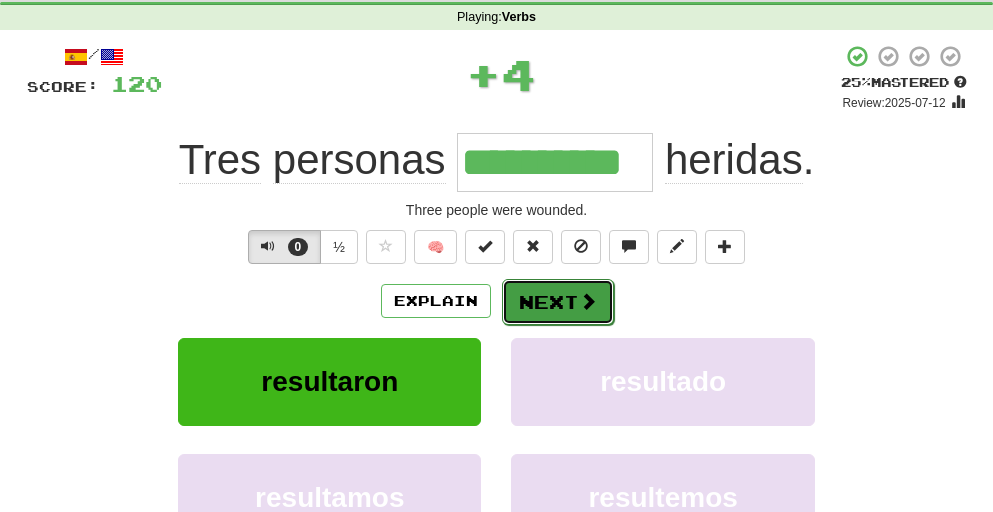 click on "Next" at bounding box center (558, 302) 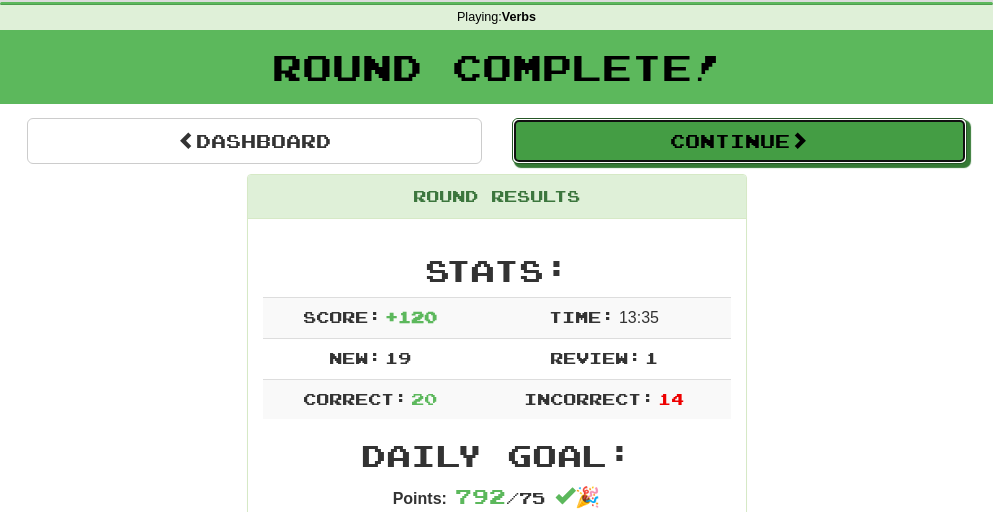 click on "Continue" at bounding box center [739, 141] 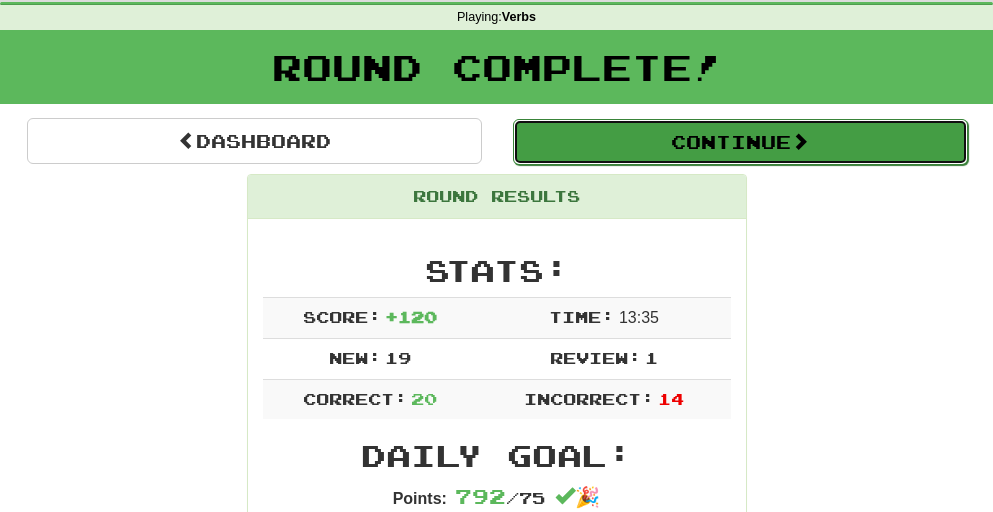 click on "Continue" at bounding box center (740, 142) 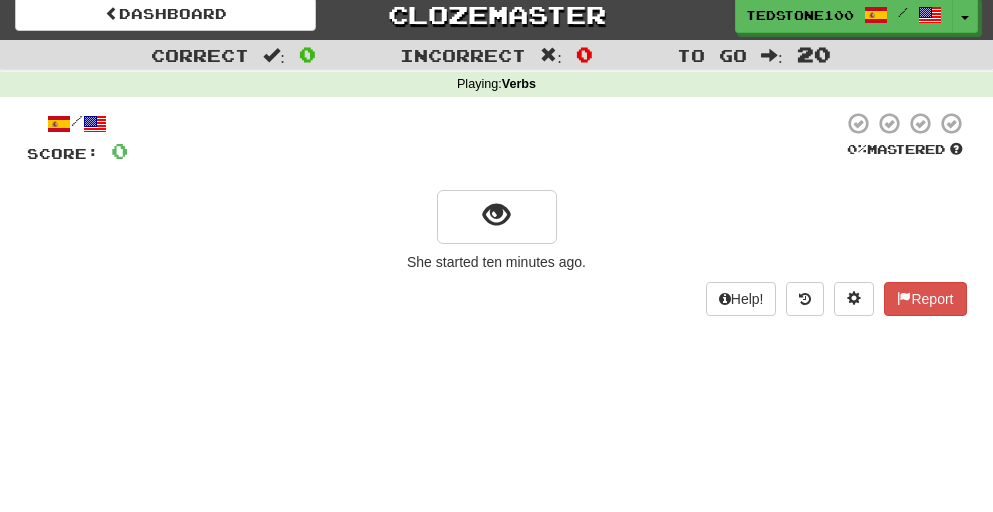scroll, scrollTop: 0, scrollLeft: 0, axis: both 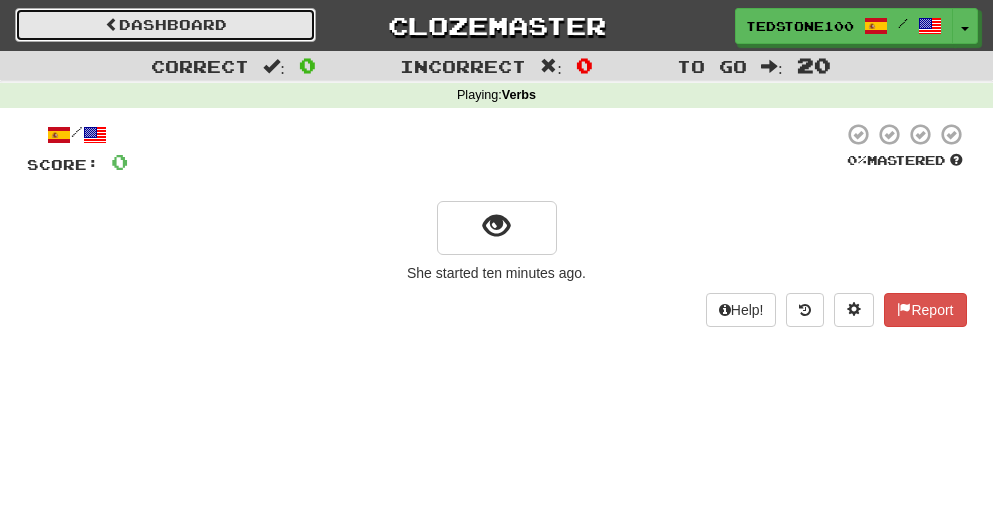 click on "Dashboard" at bounding box center [165, 25] 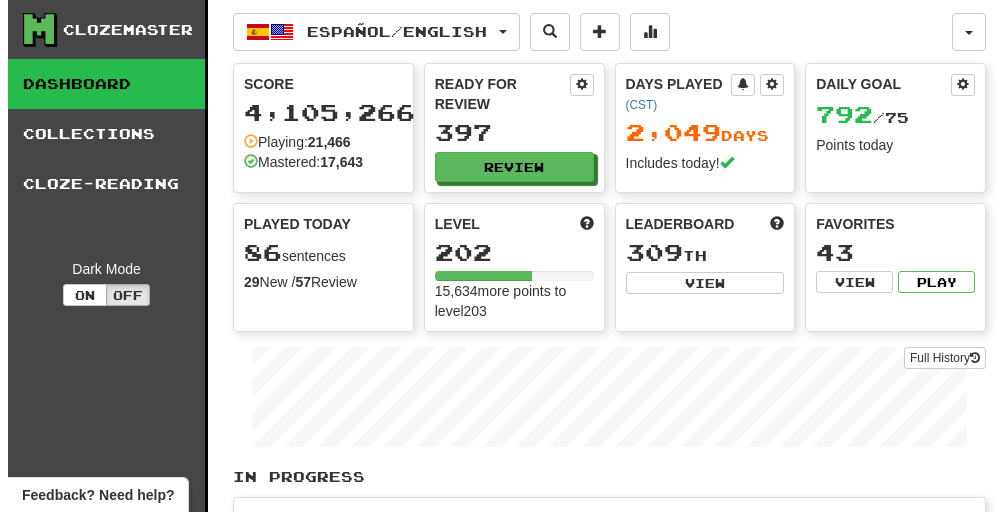 scroll, scrollTop: 0, scrollLeft: 0, axis: both 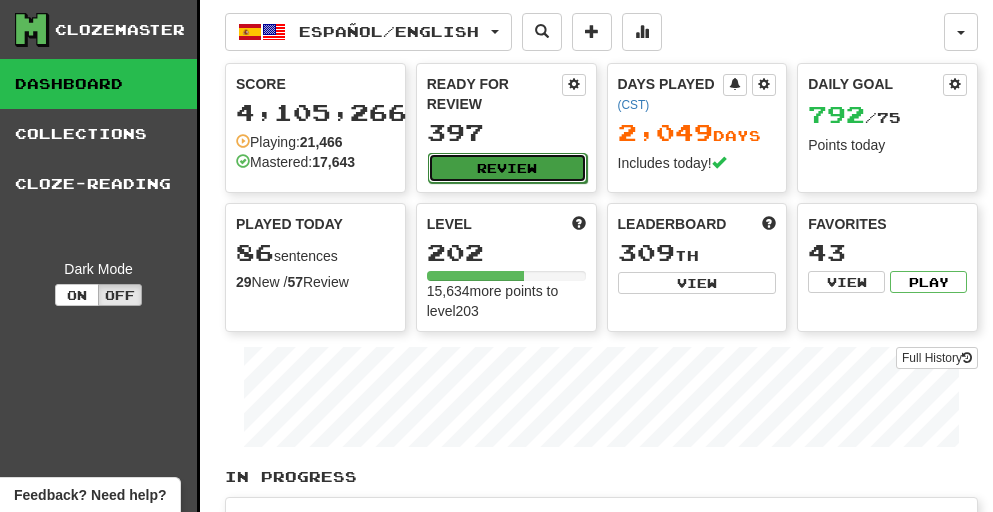 click on "Review" at bounding box center [507, 168] 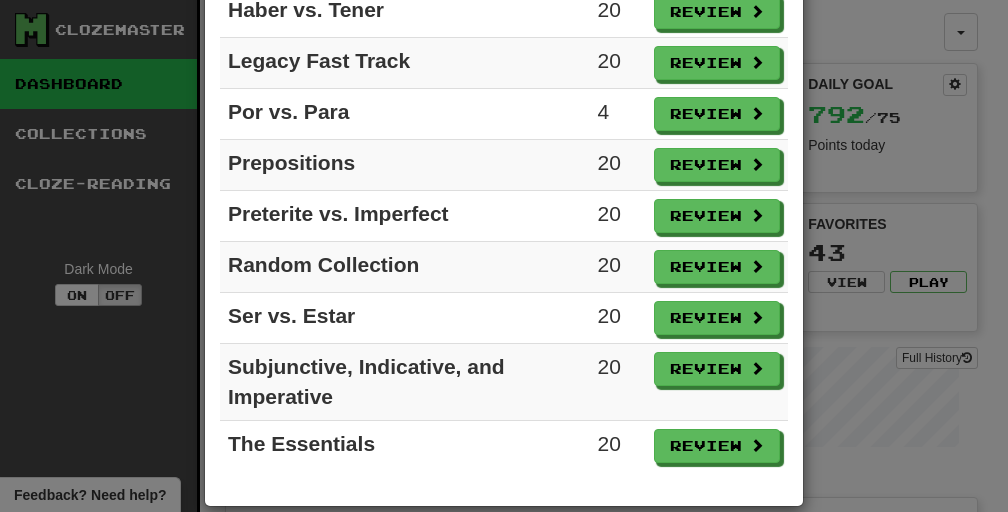 scroll, scrollTop: 1087, scrollLeft: 0, axis: vertical 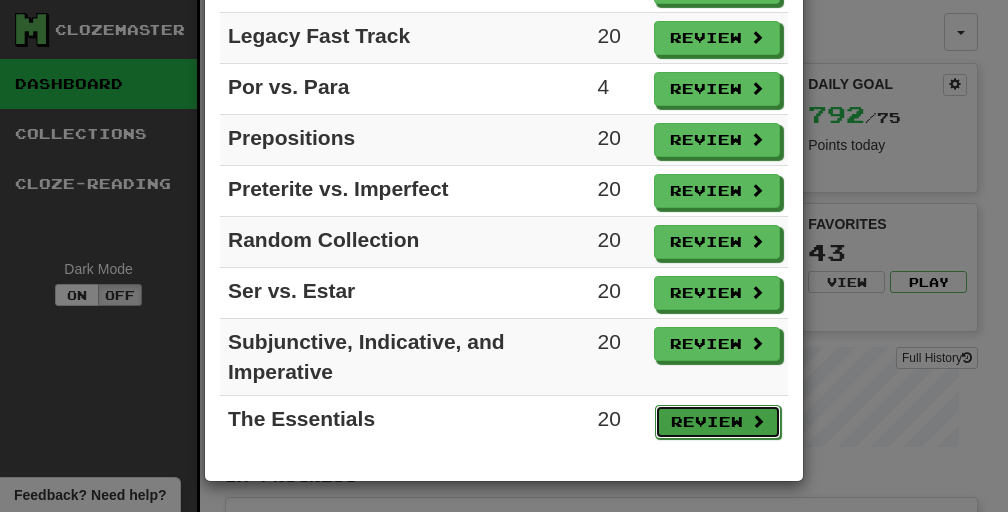 click on "Review" at bounding box center [718, 422] 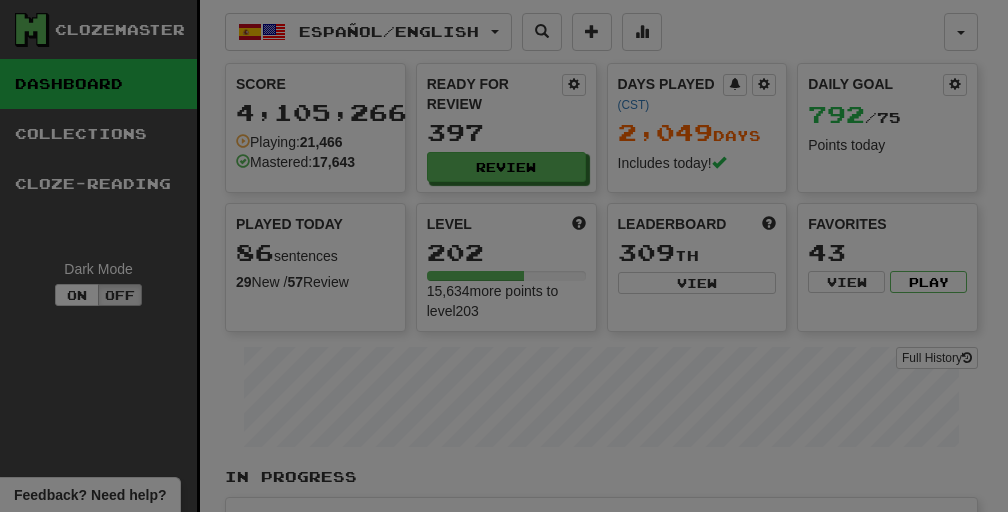 select on "**" 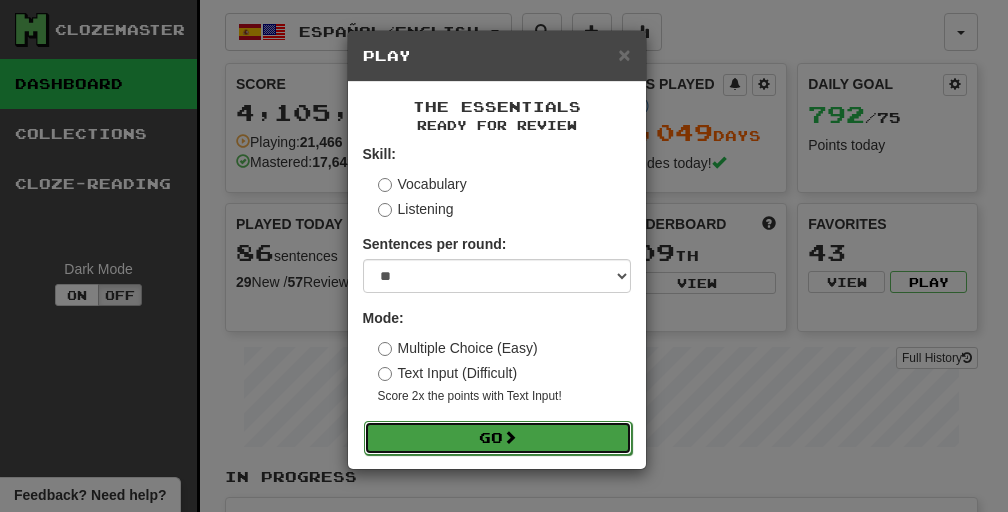 click on "Go" at bounding box center [498, 438] 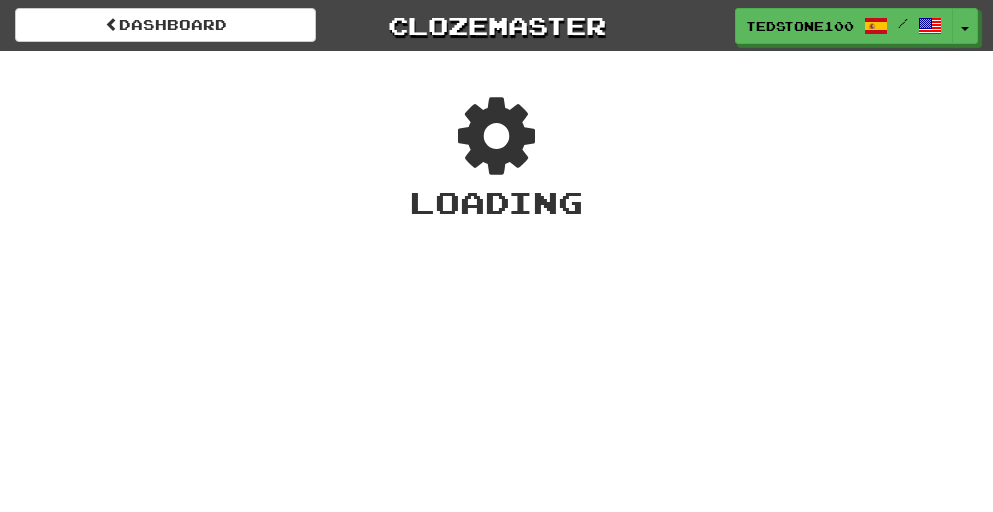 scroll, scrollTop: 0, scrollLeft: 0, axis: both 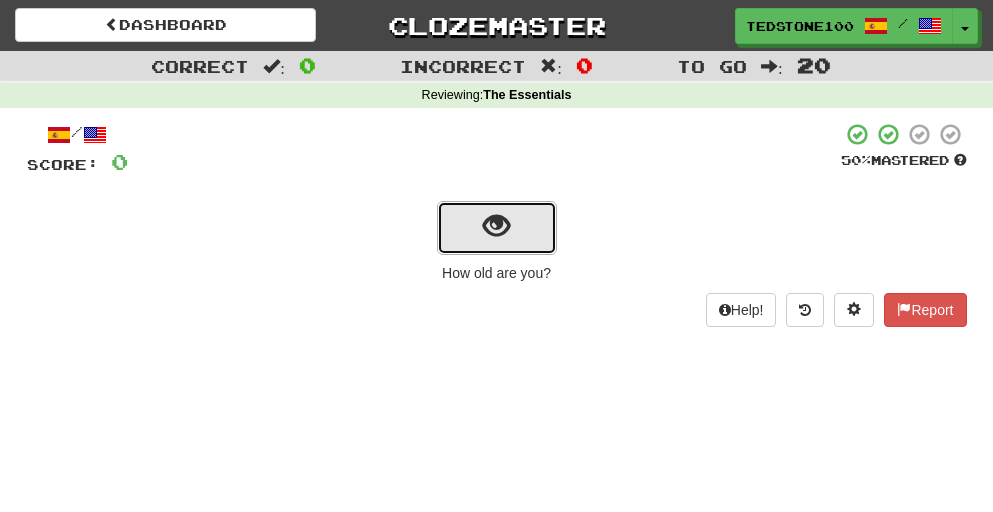 click at bounding box center [496, 226] 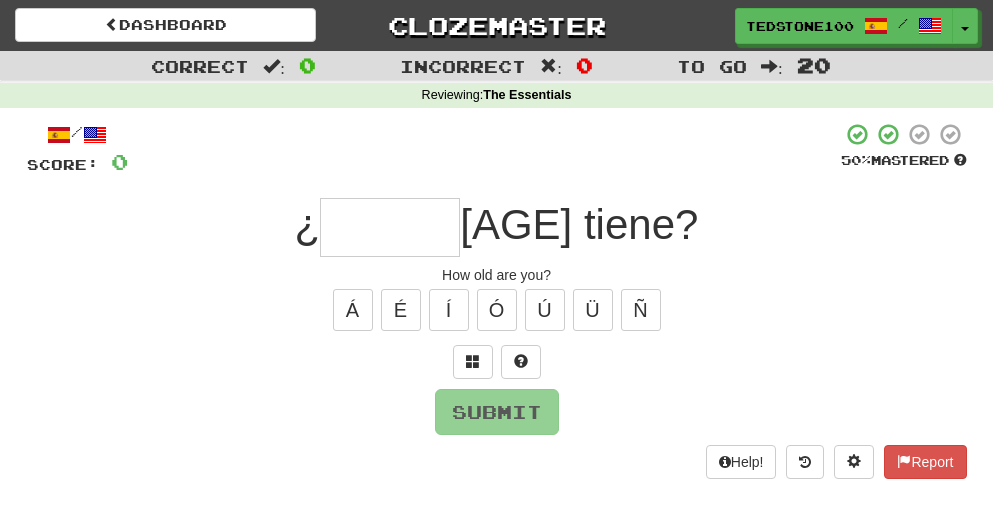 type on "*" 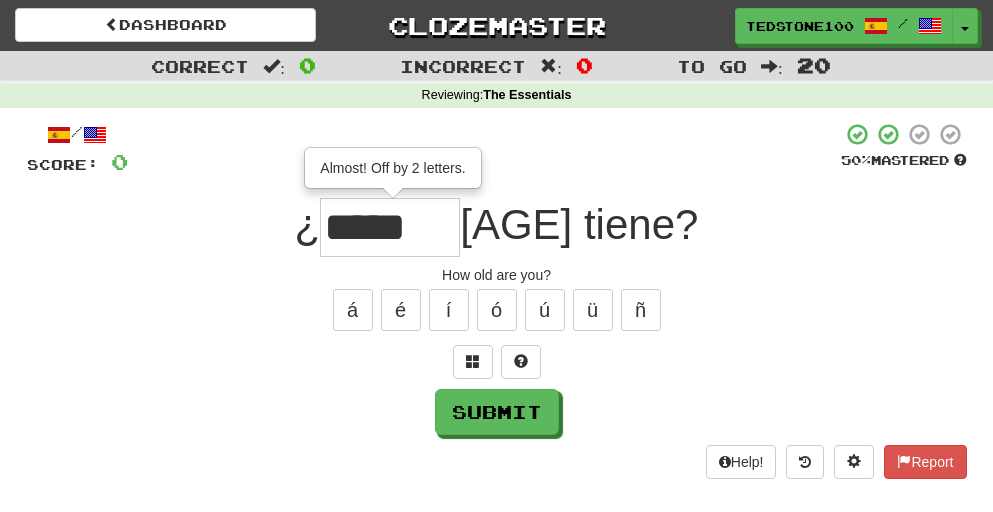 scroll, scrollTop: 0, scrollLeft: 0, axis: both 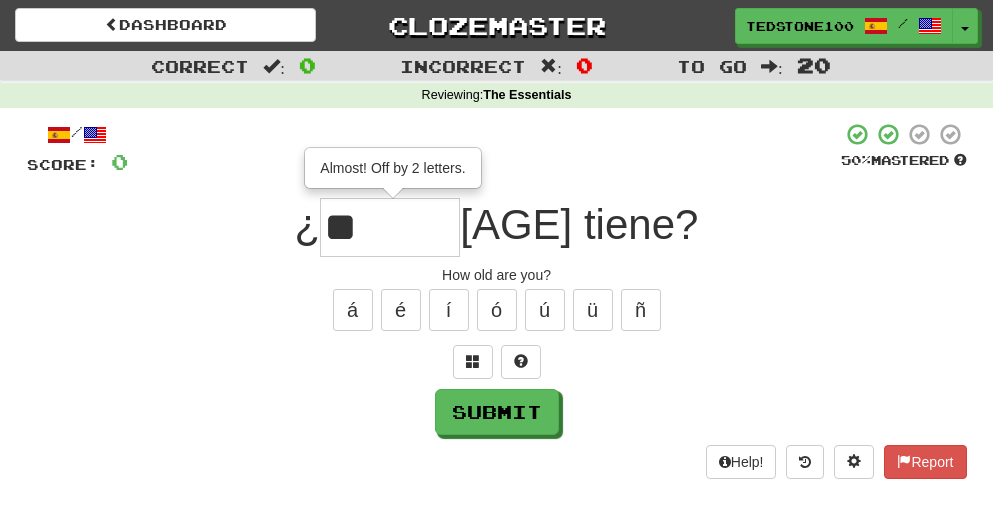 click on "/  Score:   0 50 %  Mastered ¿ ** Almost! Off by 2 letters.  [AGE] tiene? How old are you? á é í ó ú ü ñ Submit  Help!  Report" at bounding box center [497, 307] 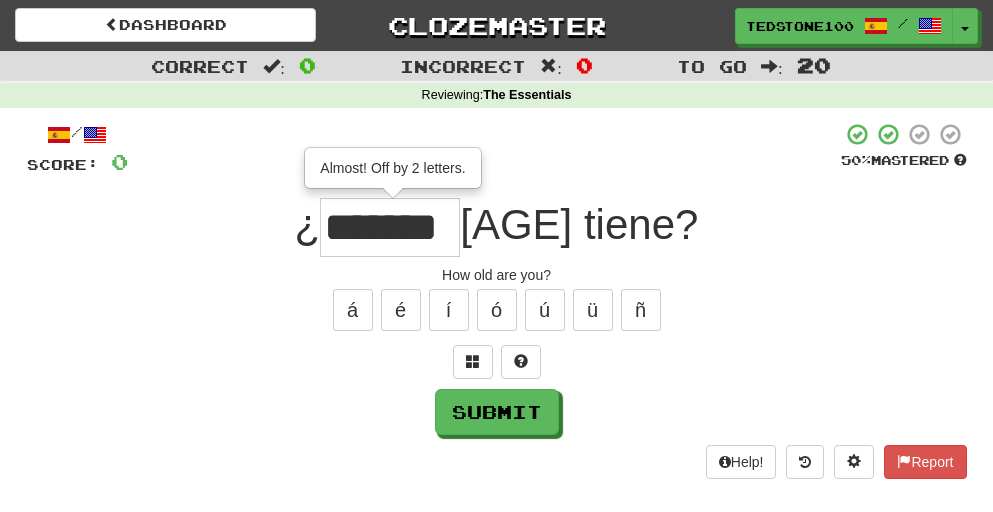 scroll, scrollTop: 0, scrollLeft: 26, axis: horizontal 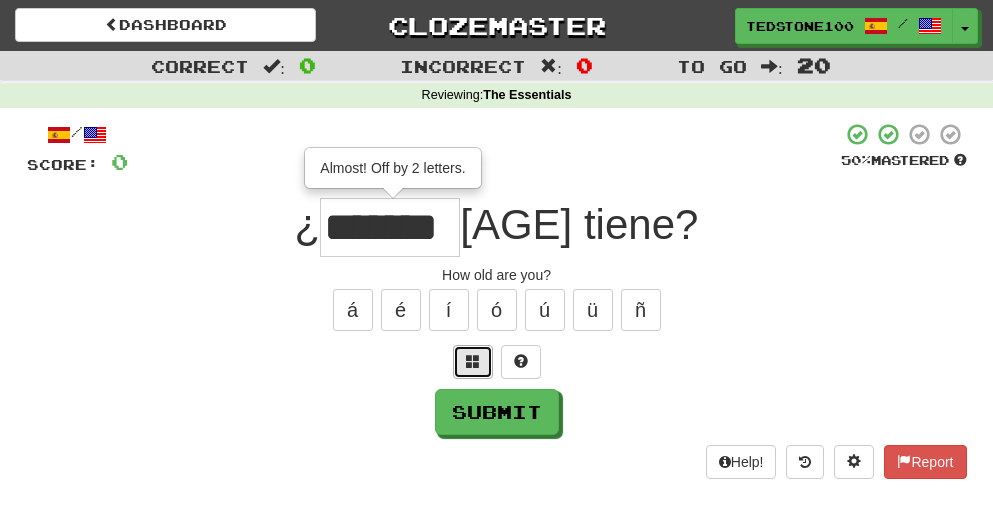 click at bounding box center [473, 362] 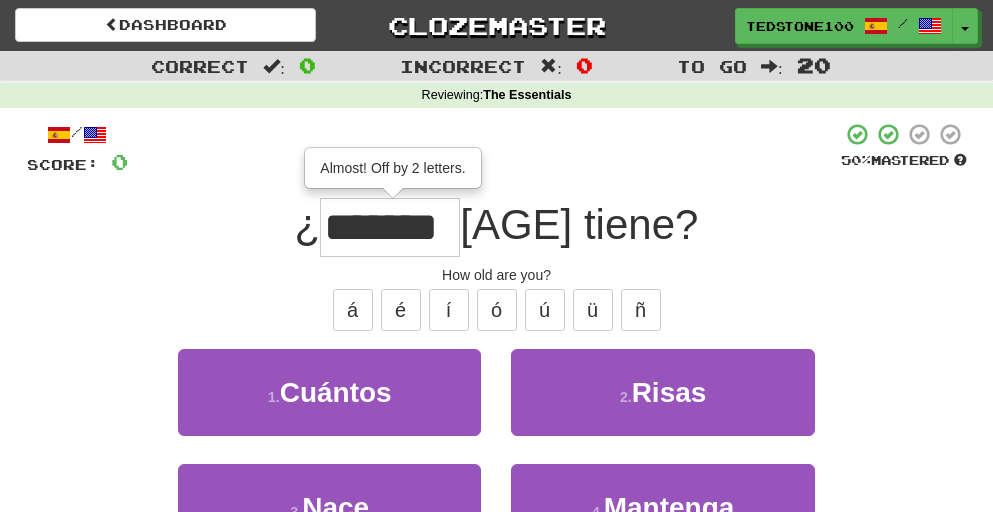 click on "¿ ******* Almost! Off by 2 letters.  años tiene?" at bounding box center (497, 227) 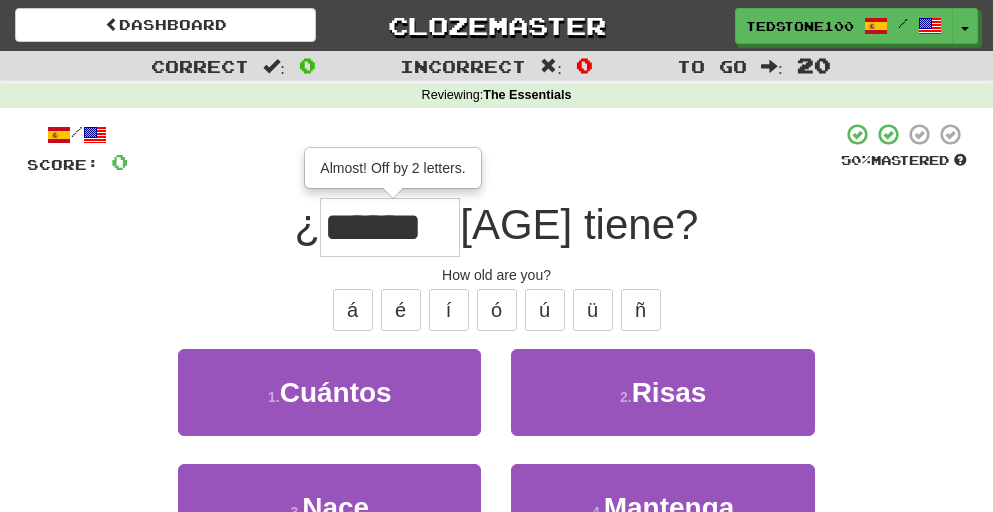 scroll, scrollTop: 0, scrollLeft: 0, axis: both 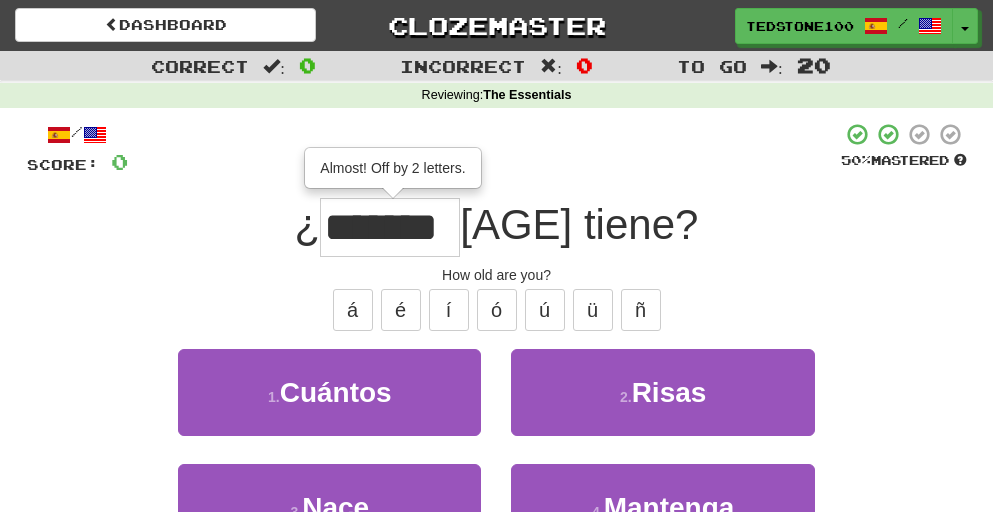 click on "How old are you?" at bounding box center [497, 275] 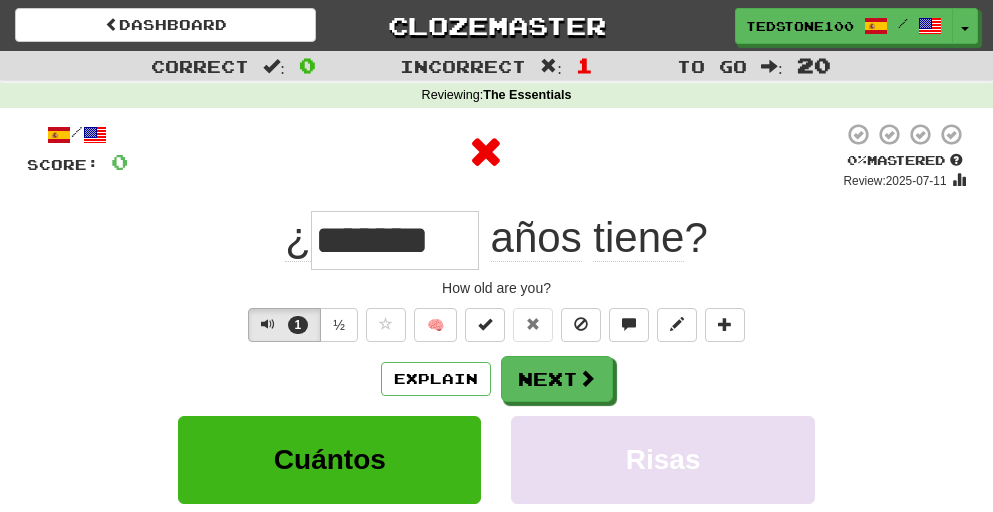click on "*******" at bounding box center [395, 240] 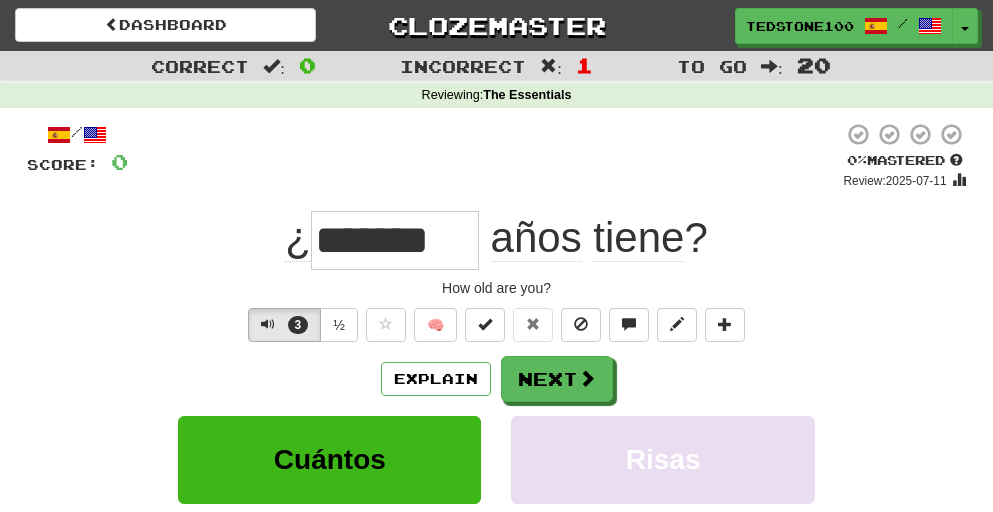 drag, startPoint x: 471, startPoint y: 237, endPoint x: 321, endPoint y: 225, distance: 150.47923 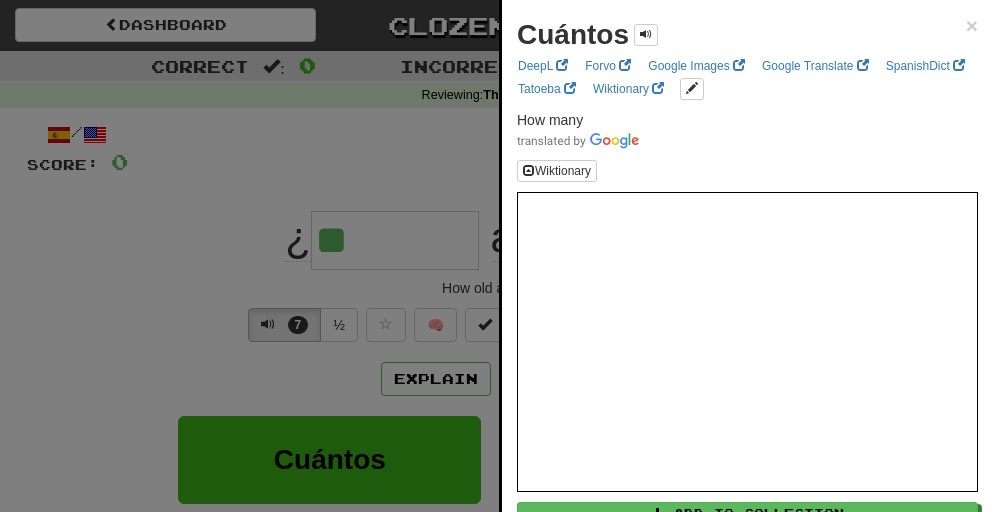 type on "**" 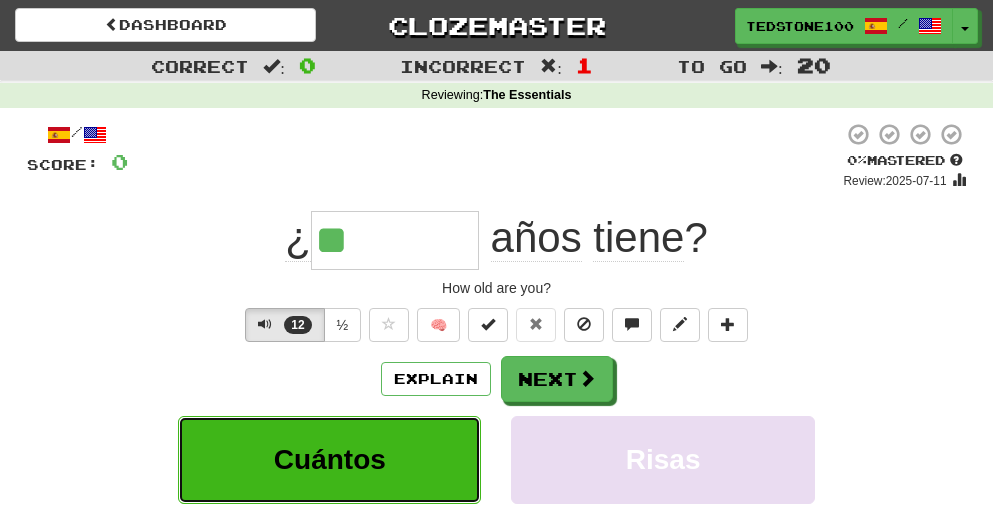 click on "Cuántos" at bounding box center [329, 459] 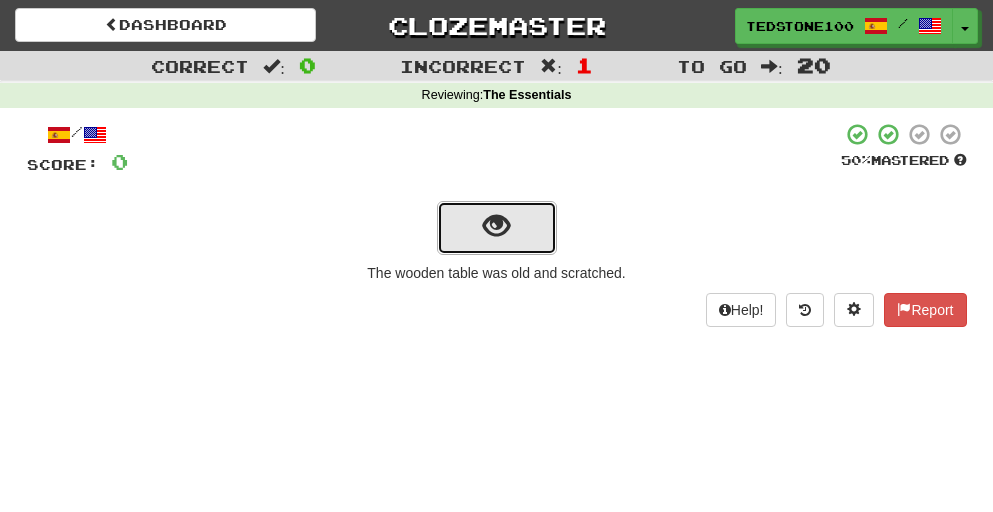 click at bounding box center [496, 226] 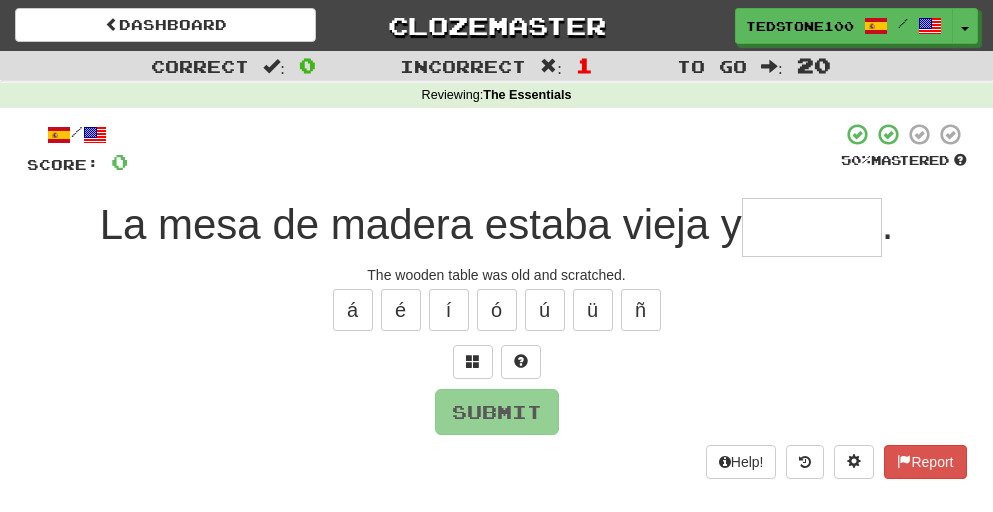 click at bounding box center [812, 227] 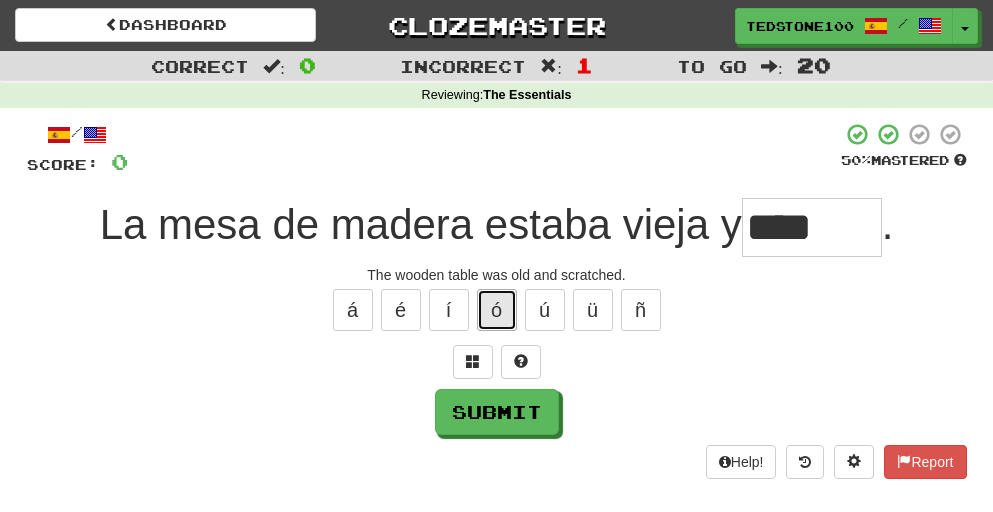 click on "ó" at bounding box center (497, 310) 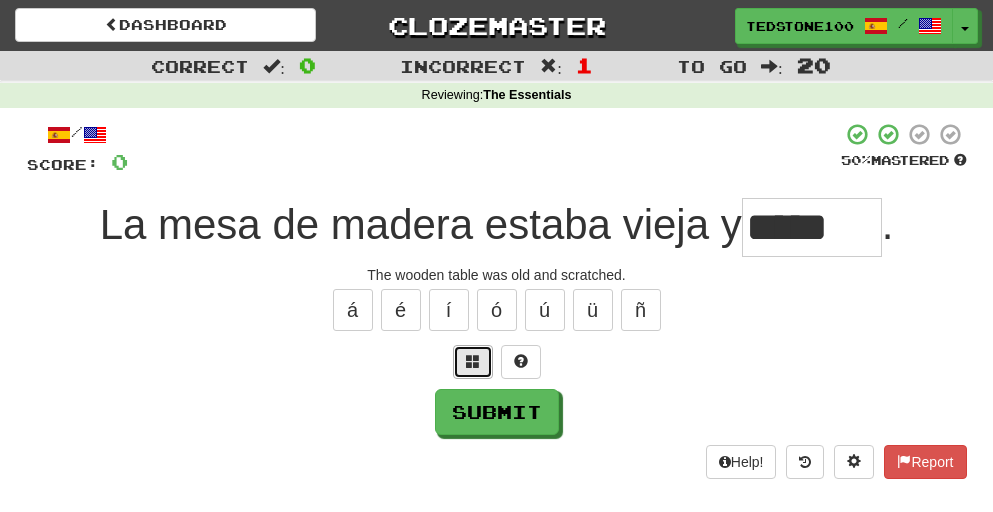 click at bounding box center [473, 362] 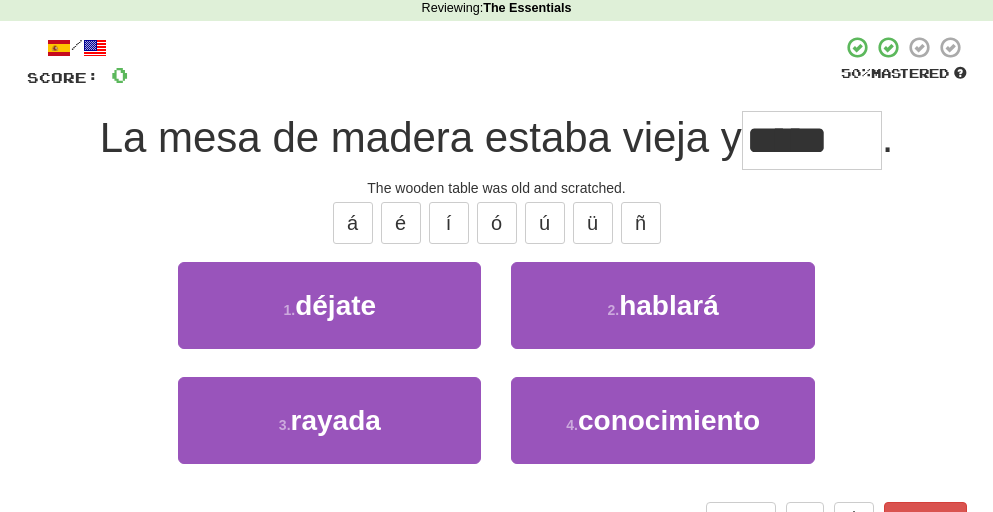 scroll, scrollTop: 90, scrollLeft: 0, axis: vertical 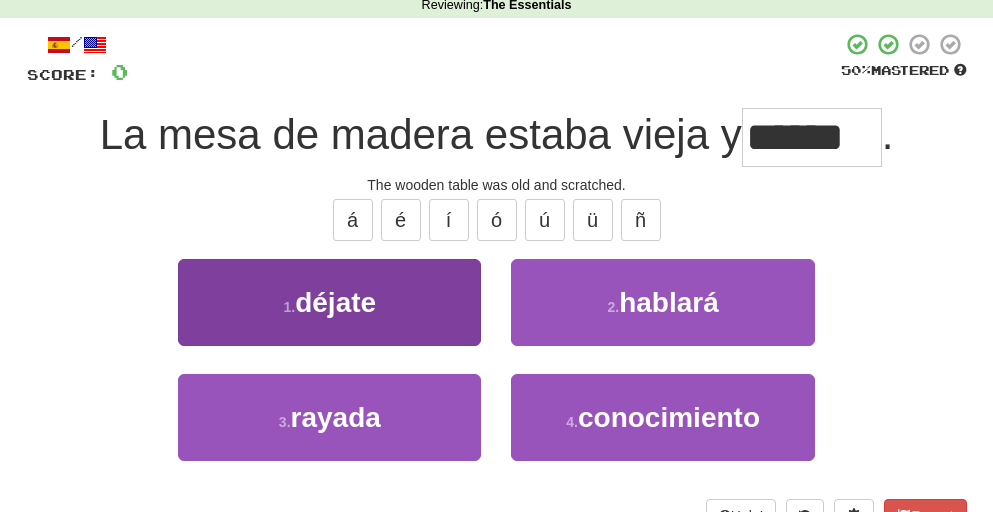 type on "******" 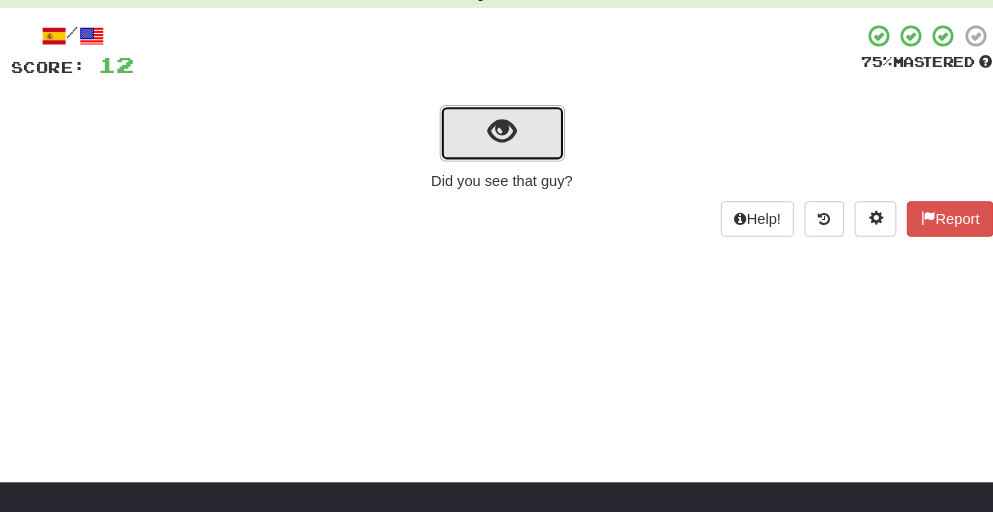 click at bounding box center (496, 136) 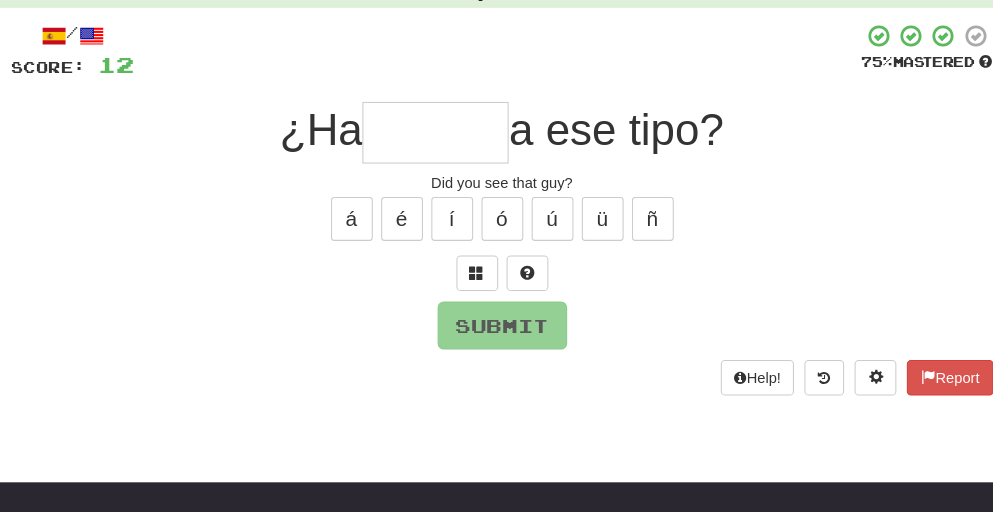click at bounding box center [433, 137] 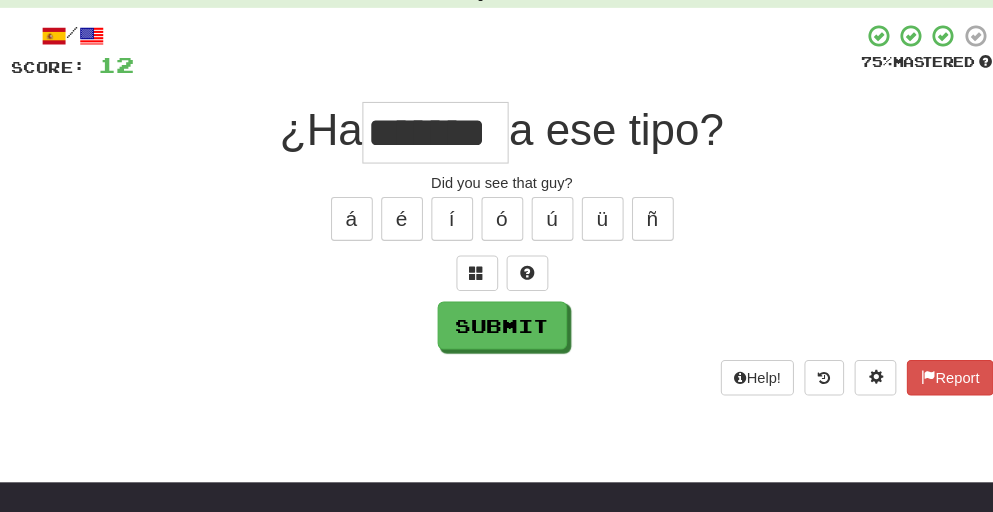 scroll, scrollTop: 0, scrollLeft: 4, axis: horizontal 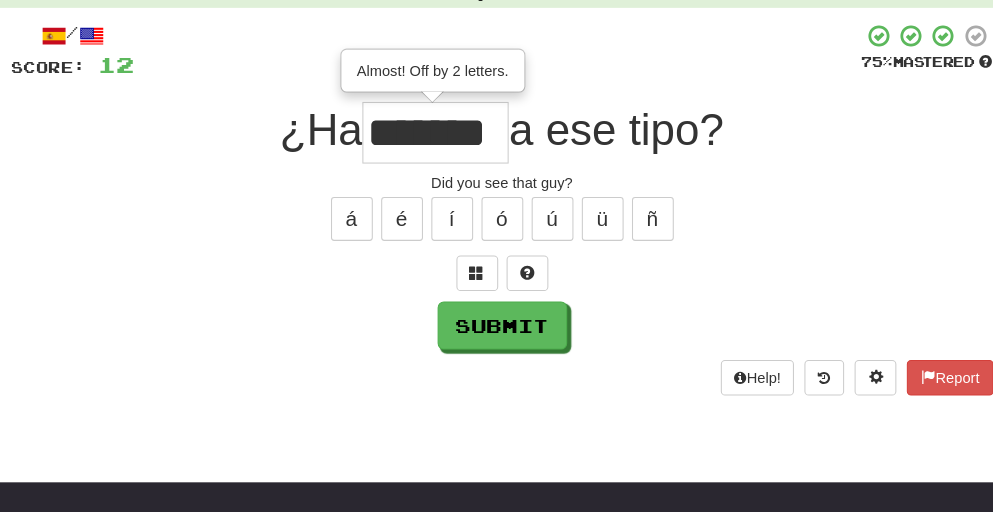 click at bounding box center (493, 59) 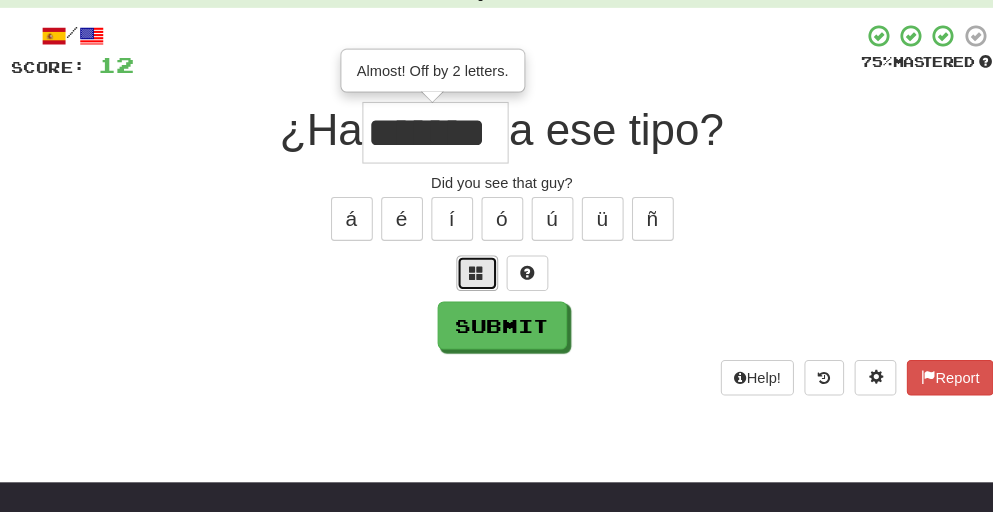 click at bounding box center (473, 271) 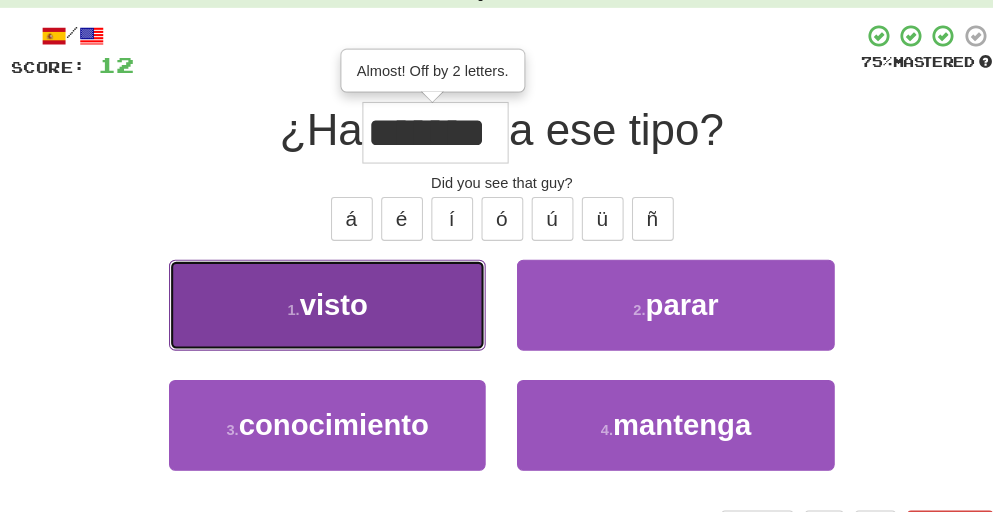 click on "visto" at bounding box center (335, 302) 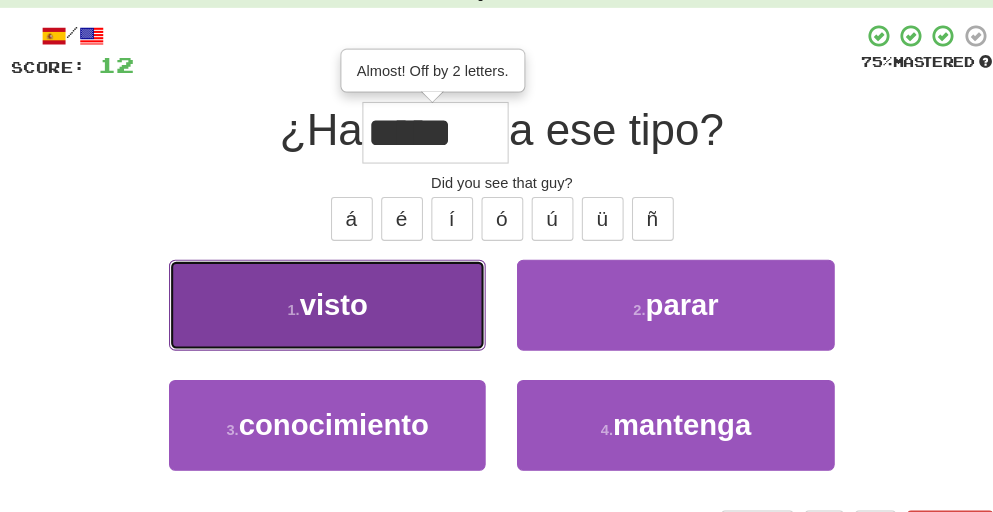 scroll, scrollTop: 0, scrollLeft: 0, axis: both 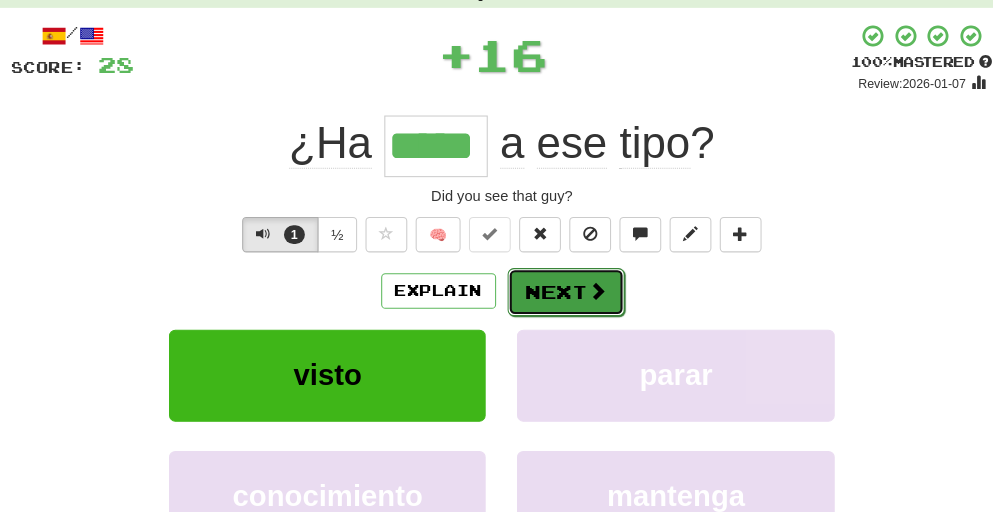 click on "Next" at bounding box center [558, 290] 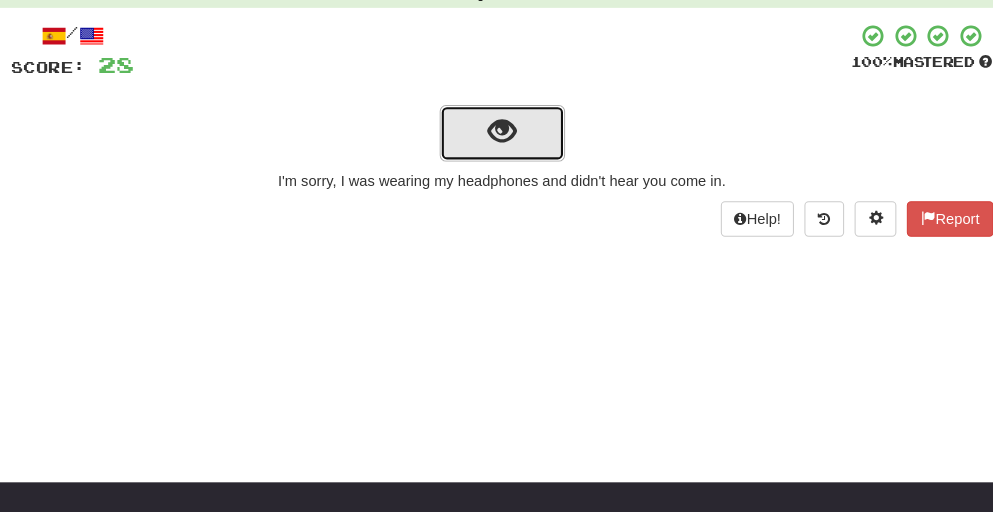 click at bounding box center (497, 138) 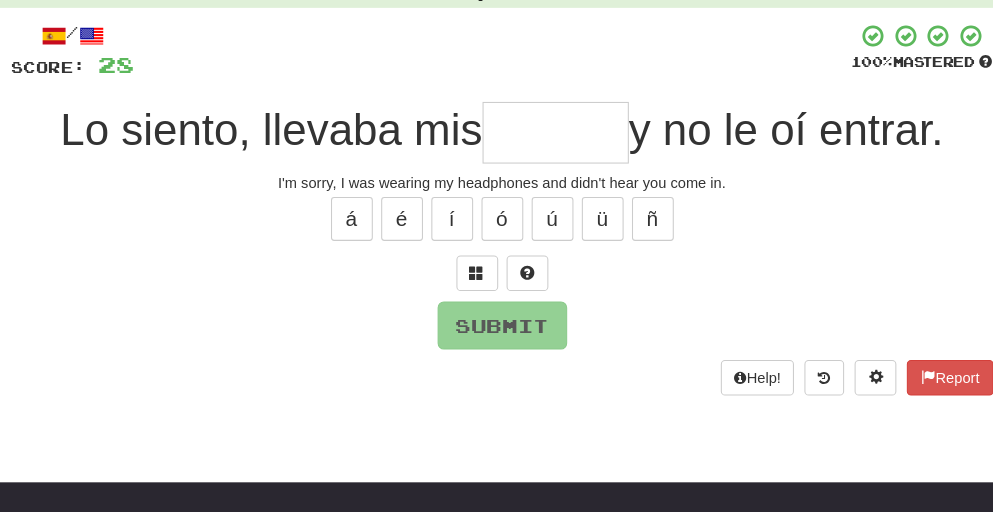 click at bounding box center (548, 137) 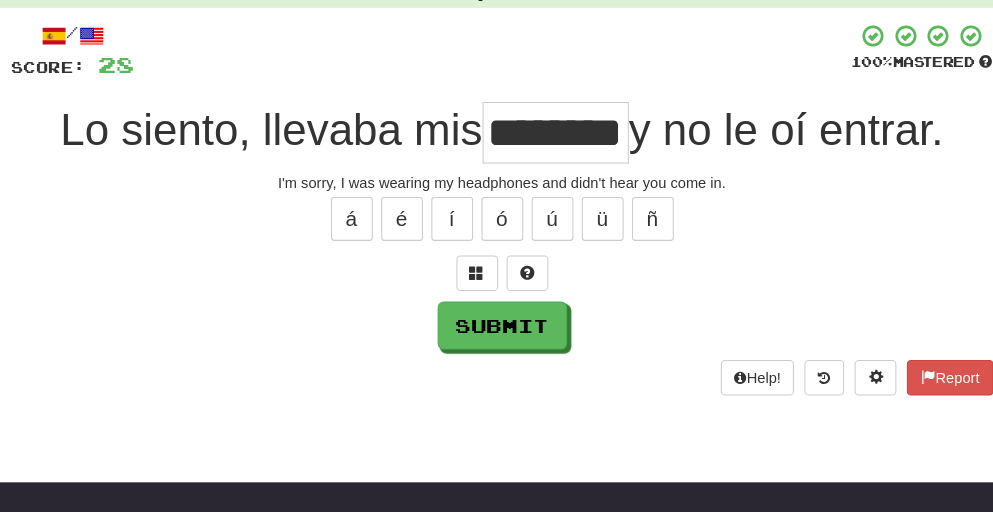 scroll, scrollTop: 0, scrollLeft: 1, axis: horizontal 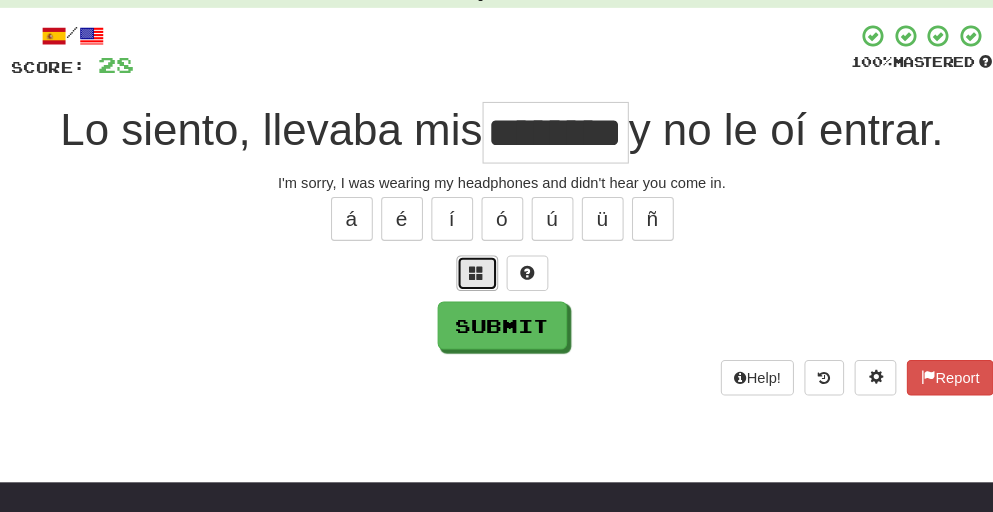 click at bounding box center [473, 272] 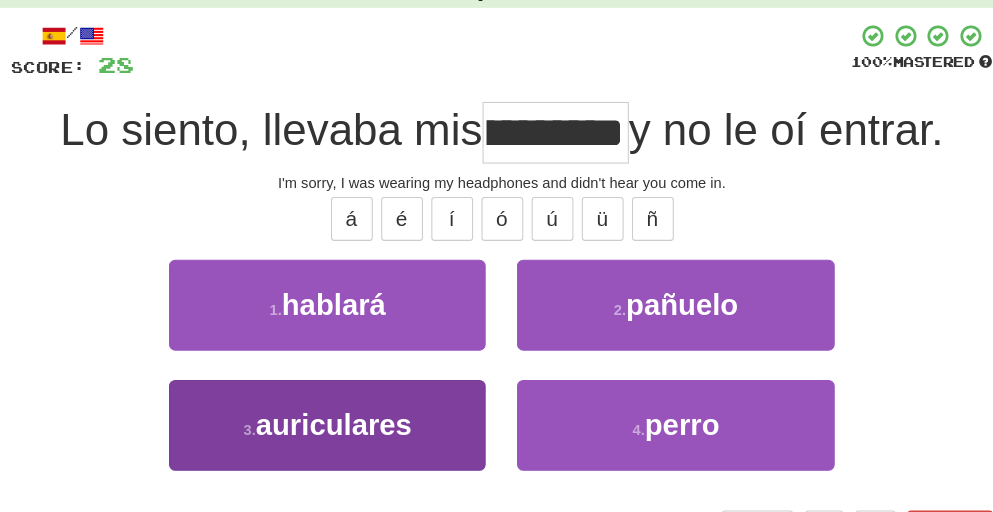 scroll, scrollTop: 0, scrollLeft: 72, axis: horizontal 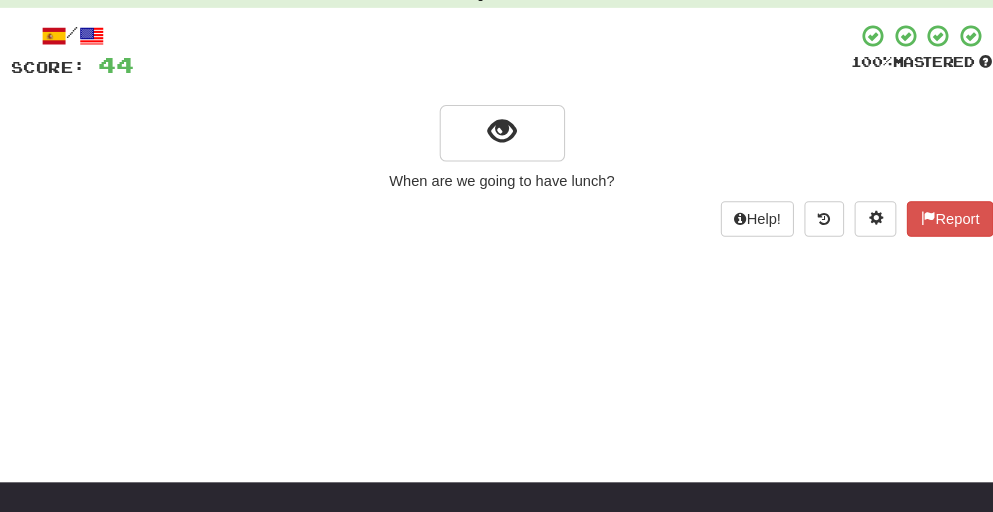 click on "When are we going to have lunch?" at bounding box center [497, 183] 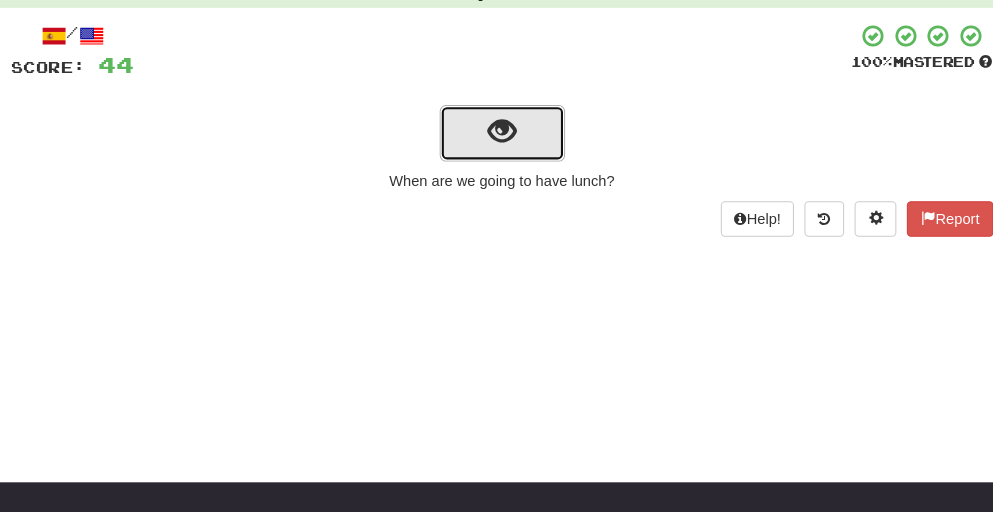 click at bounding box center [497, 138] 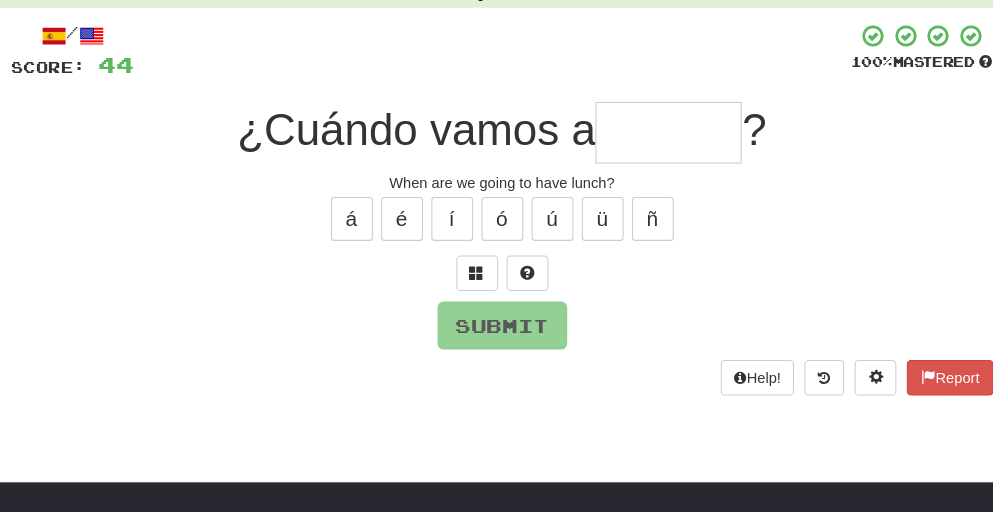 click at bounding box center [656, 137] 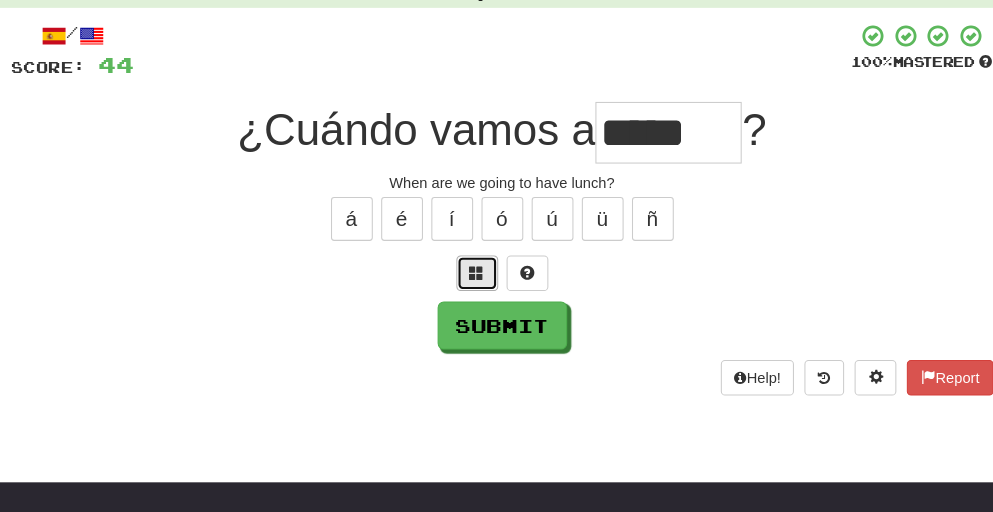 click at bounding box center (473, 272) 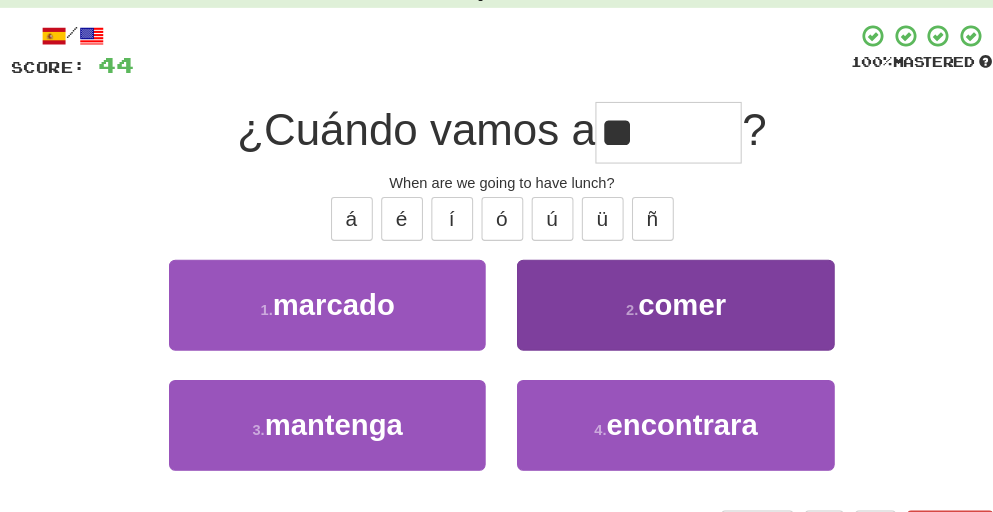 type on "*" 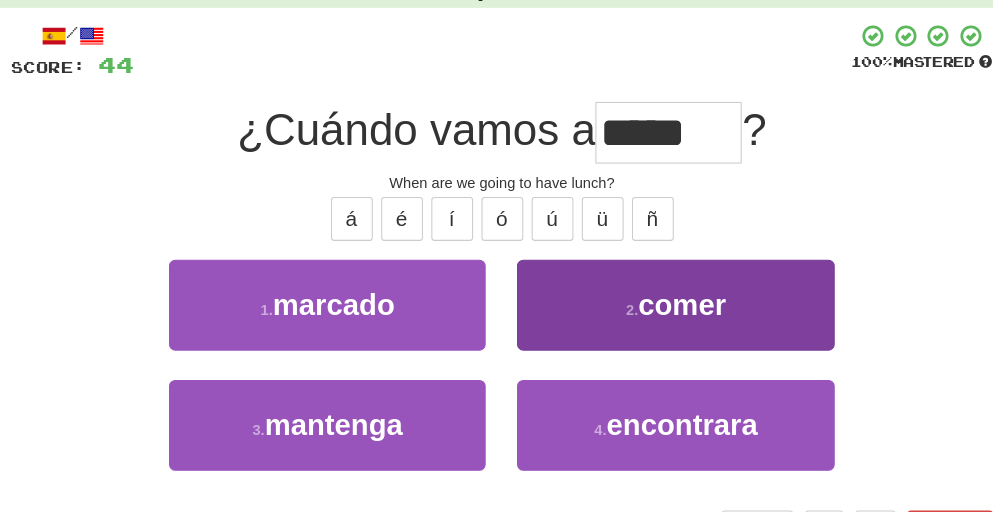 type on "*****" 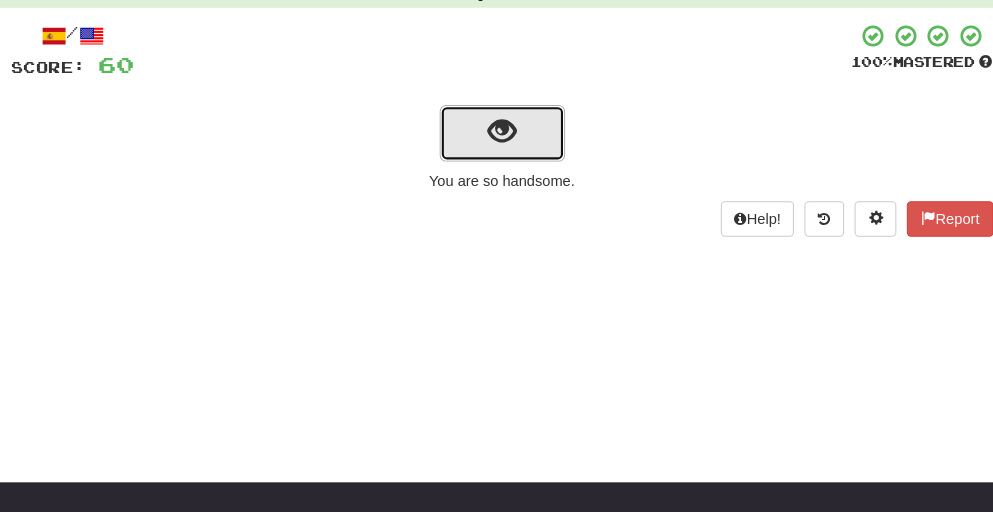 click at bounding box center (496, 136) 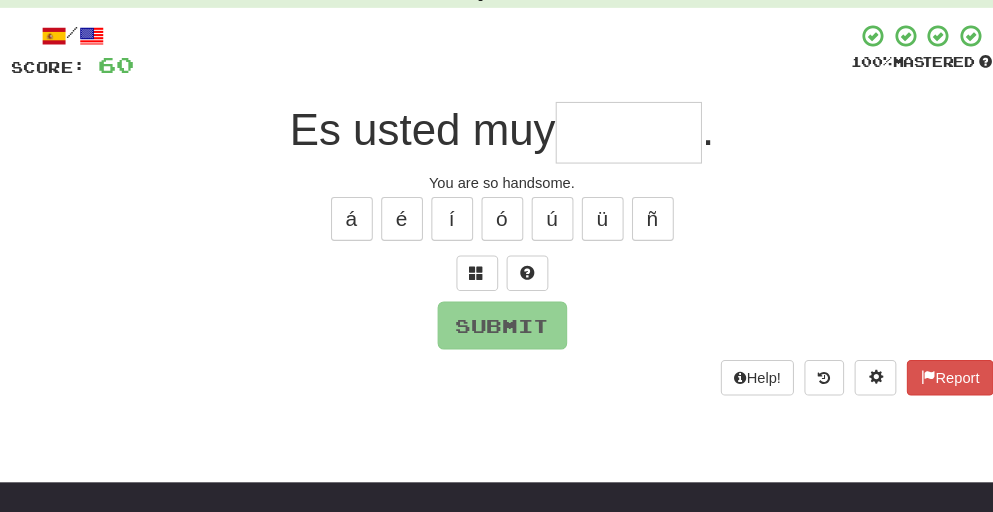 click at bounding box center (618, 137) 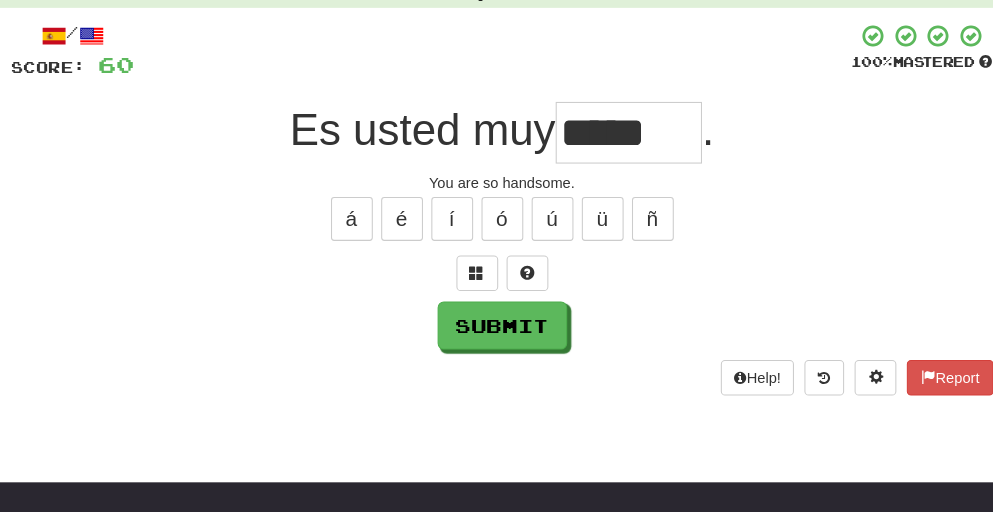 type on "*****" 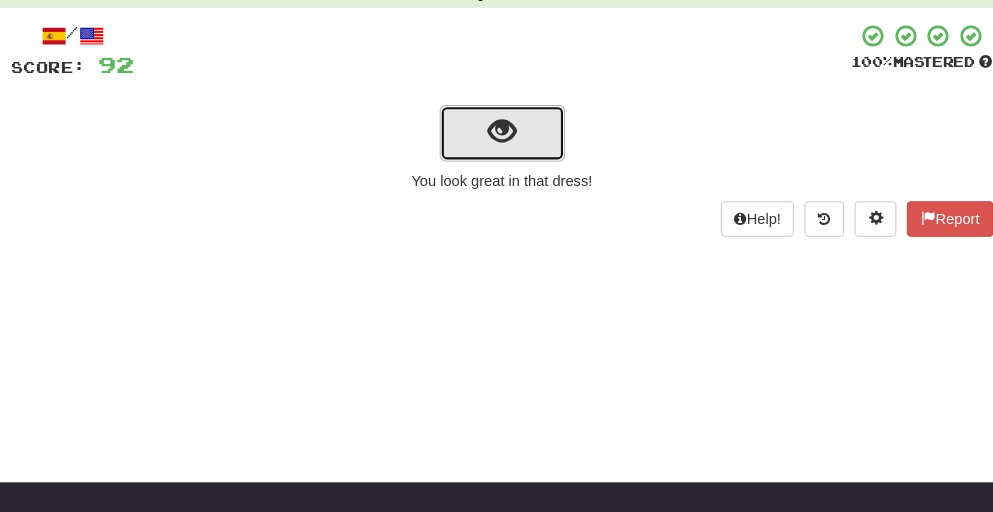 click at bounding box center (496, 136) 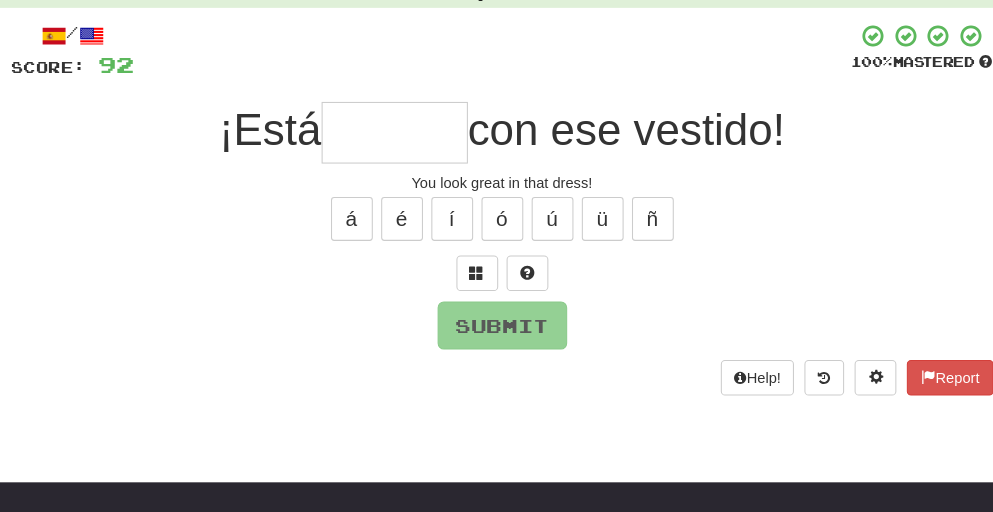click at bounding box center (394, 137) 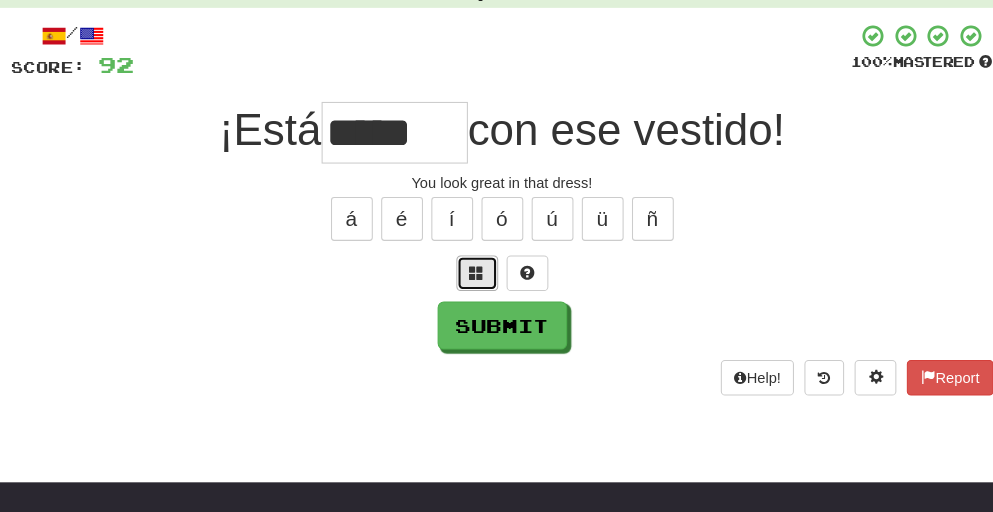 click at bounding box center [473, 271] 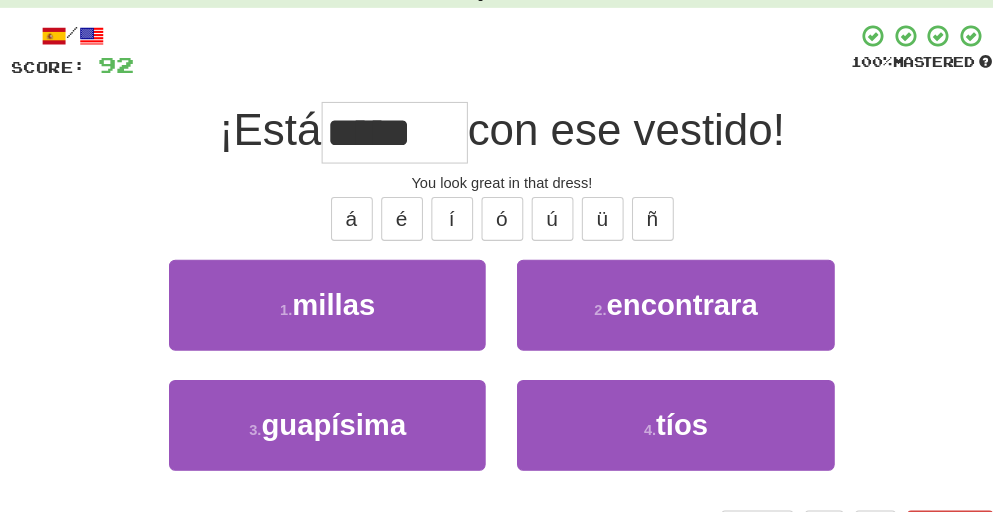 drag, startPoint x: 445, startPoint y: 145, endPoint x: 421, endPoint y: 145, distance: 24 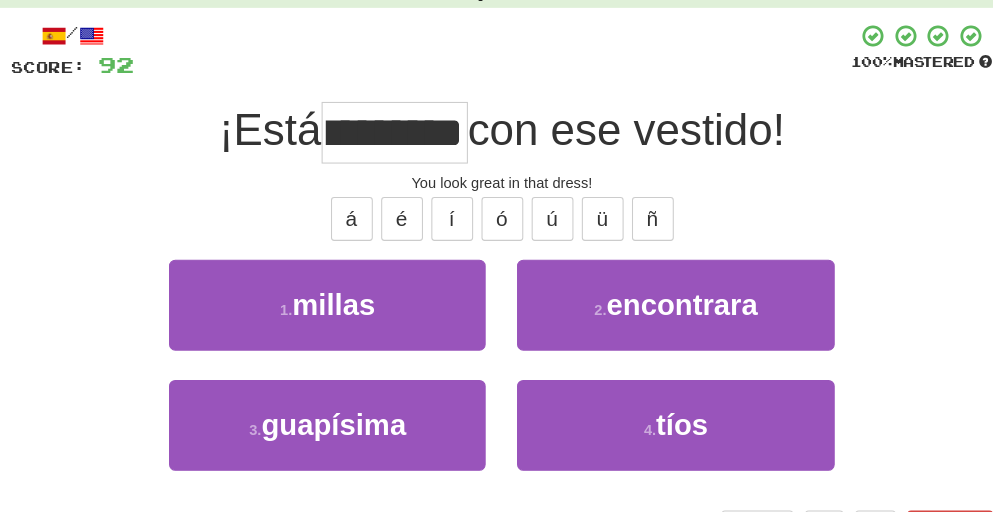 scroll, scrollTop: 0, scrollLeft: 61, axis: horizontal 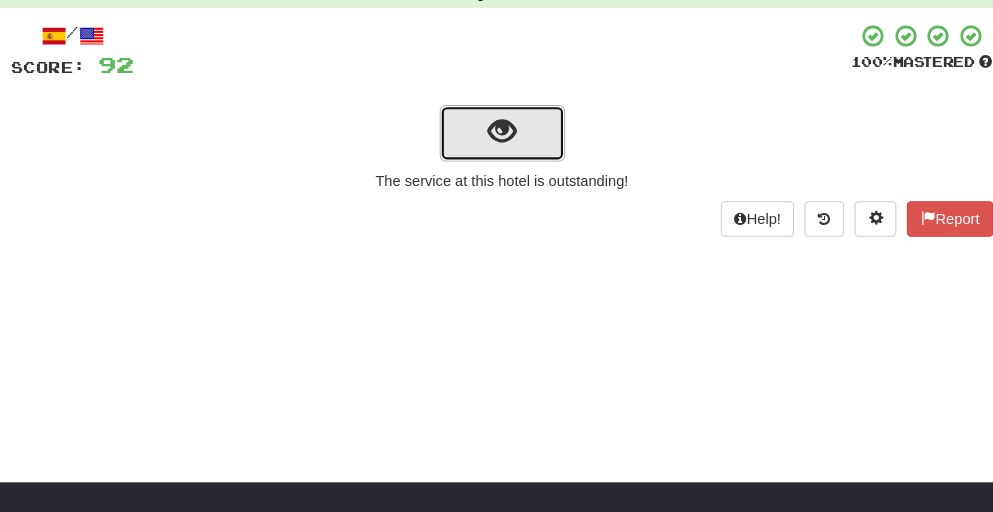 click at bounding box center [497, 138] 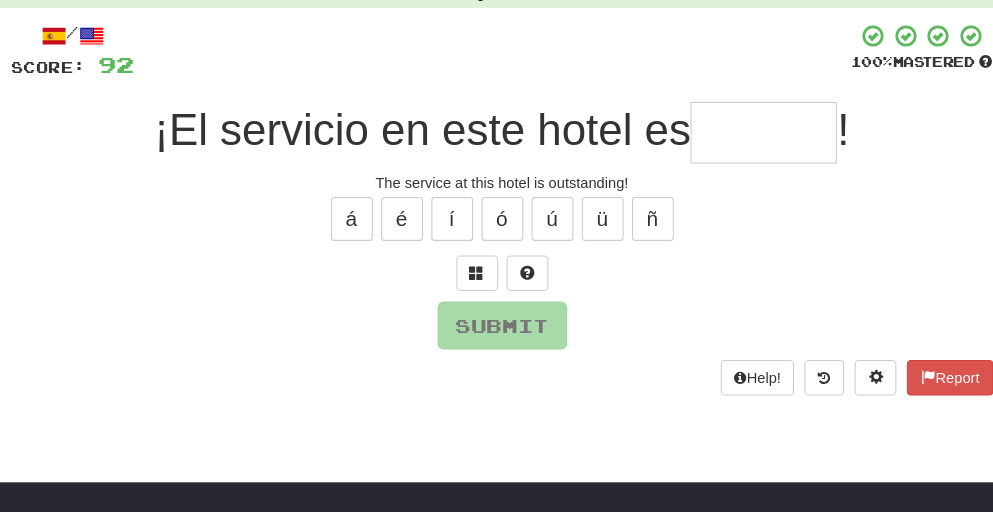 click on "¡El servicio en este hotel es" at bounding box center (421, 134) 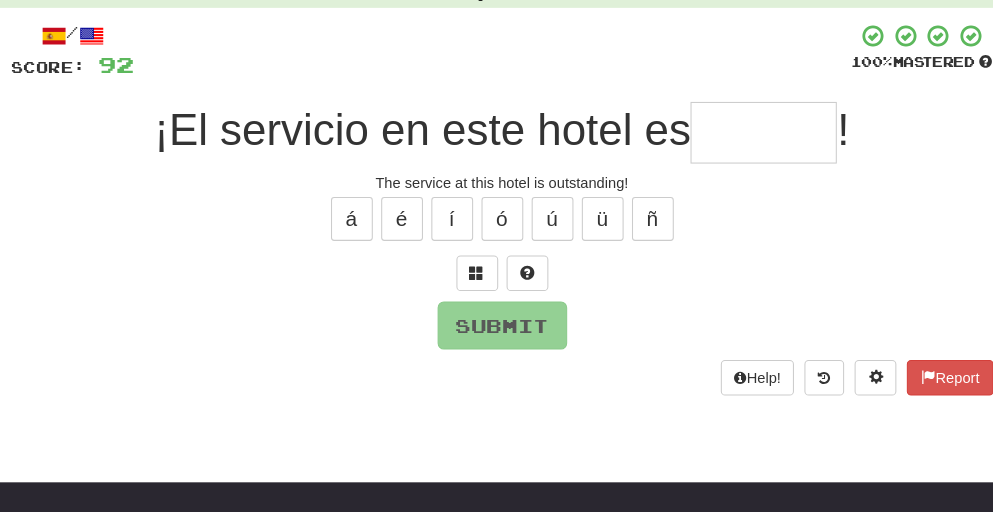 click at bounding box center (747, 137) 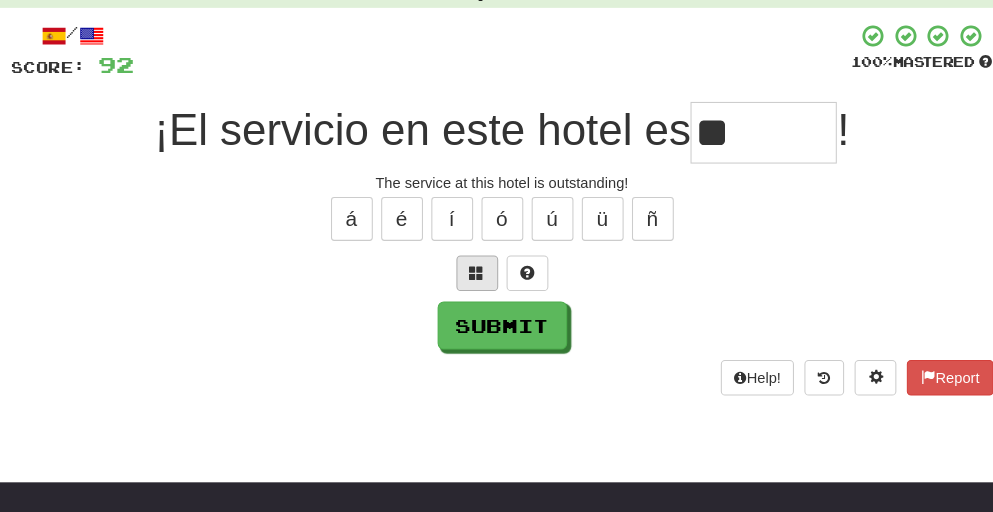 click on "/  Score:   92 100 %  Mastered ¡El servicio en este hotel es  ** ! The service at this hotel is outstanding! á é í ó ú ü ñ Submit  Help!  Report" at bounding box center (497, 210) 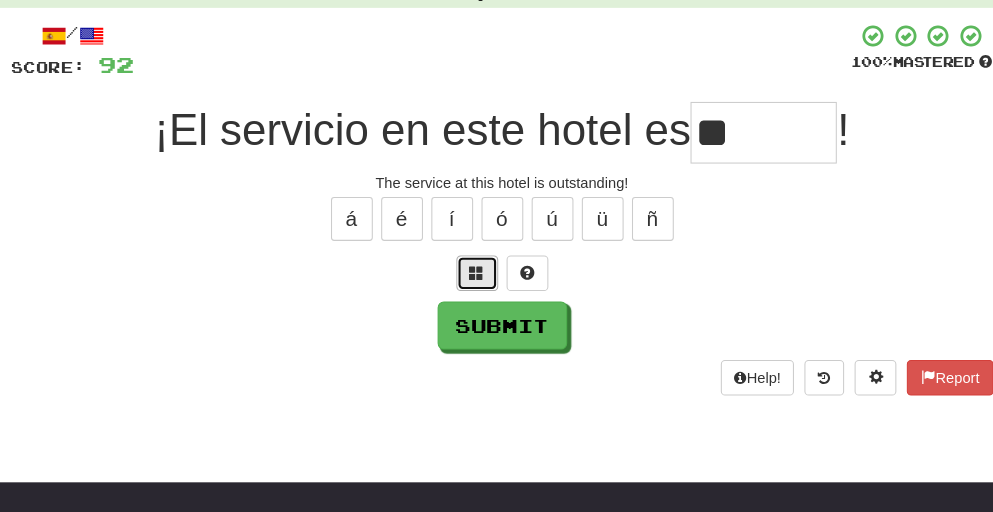 click at bounding box center (473, 271) 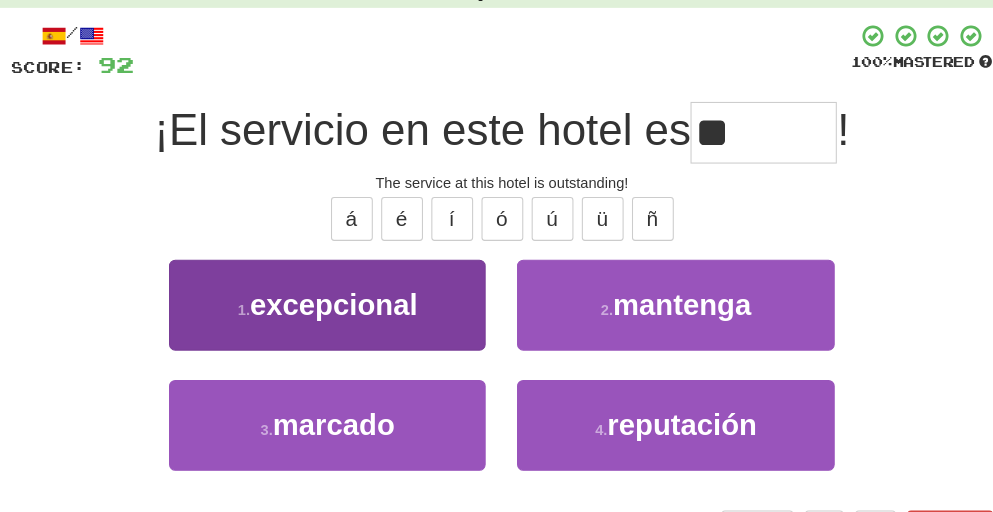 type on "*" 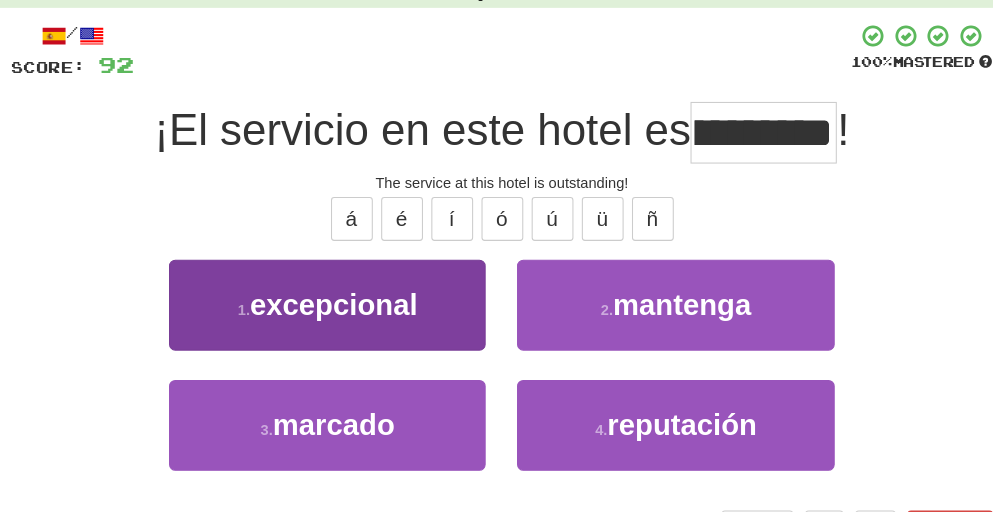 scroll, scrollTop: 0, scrollLeft: 94, axis: horizontal 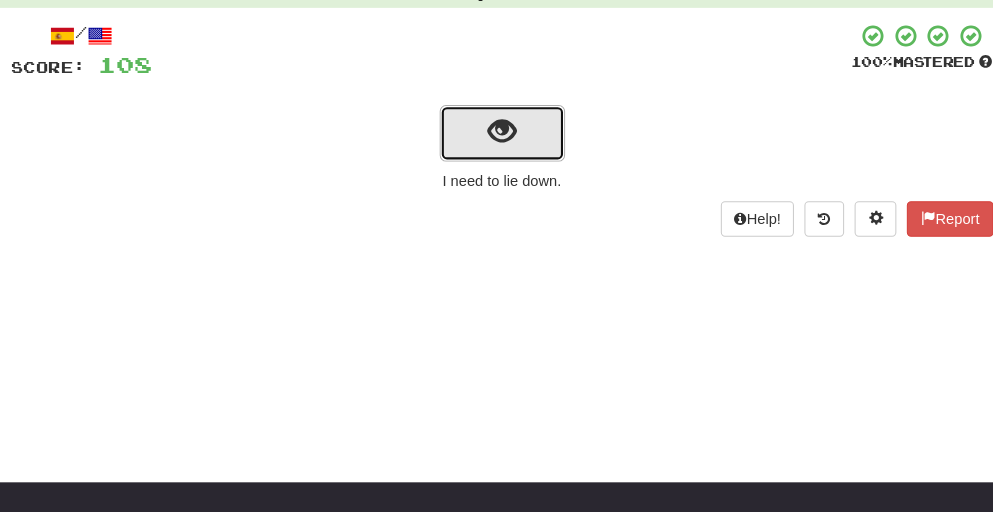 click at bounding box center (496, 136) 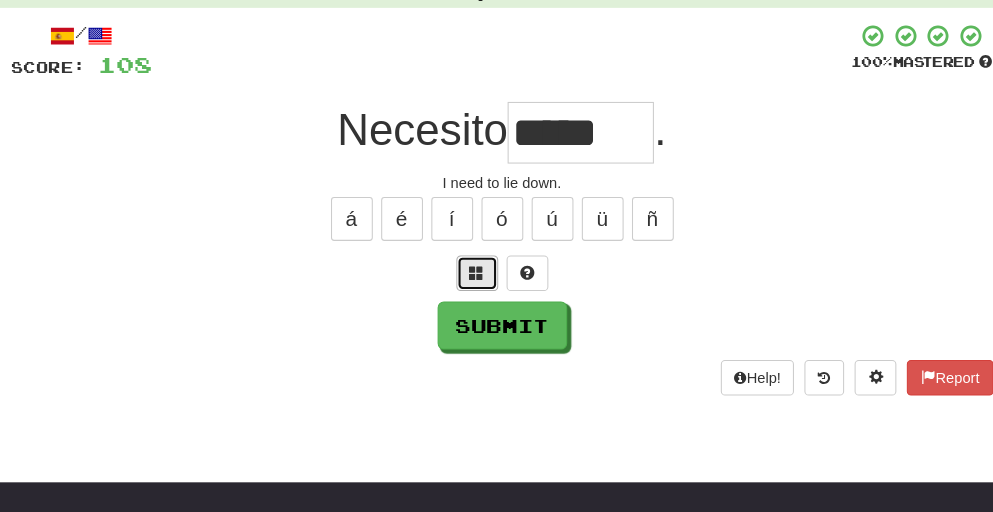 click at bounding box center (473, 271) 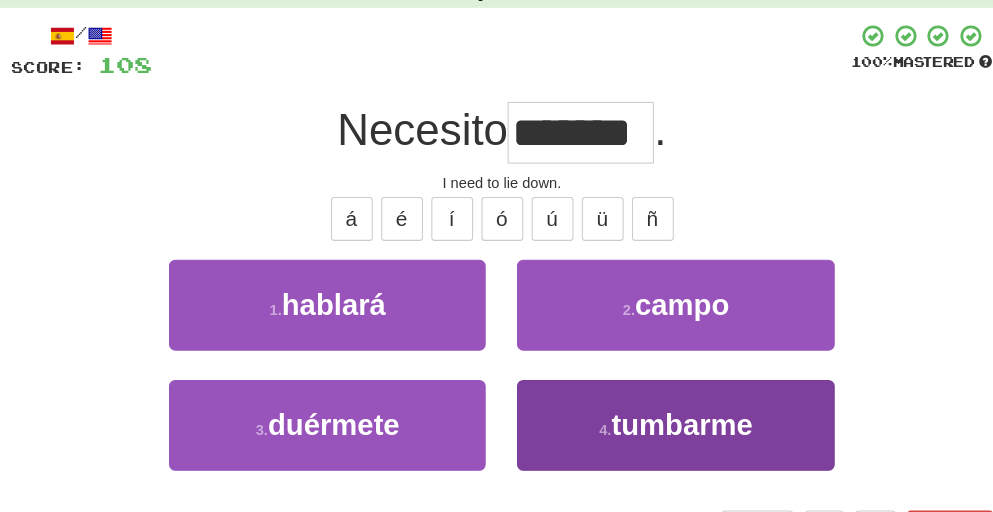 scroll, scrollTop: 0, scrollLeft: 46, axis: horizontal 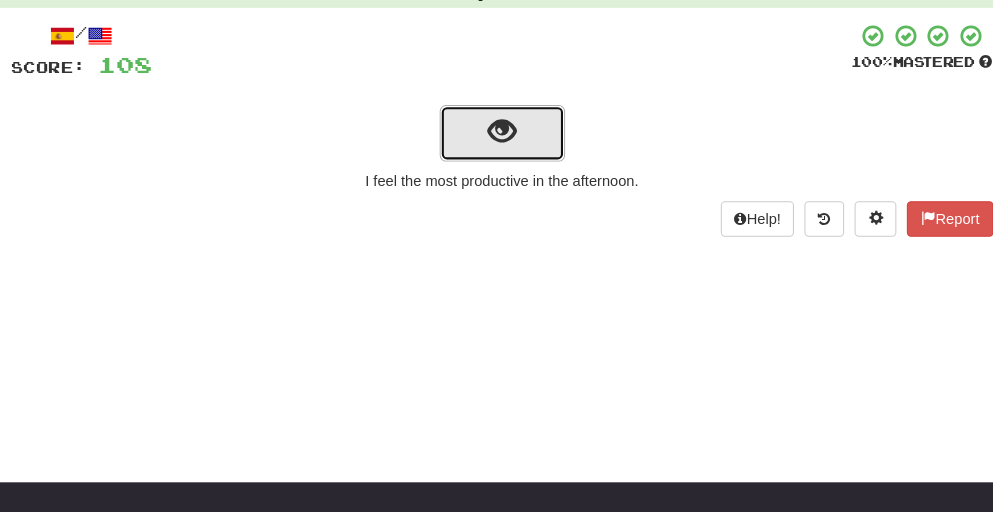 click at bounding box center (496, 136) 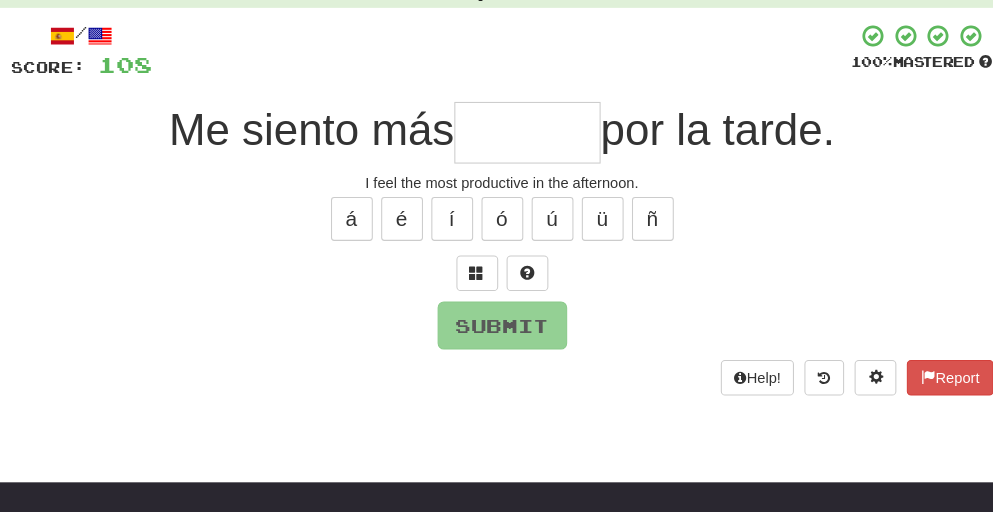 click at bounding box center (521, 137) 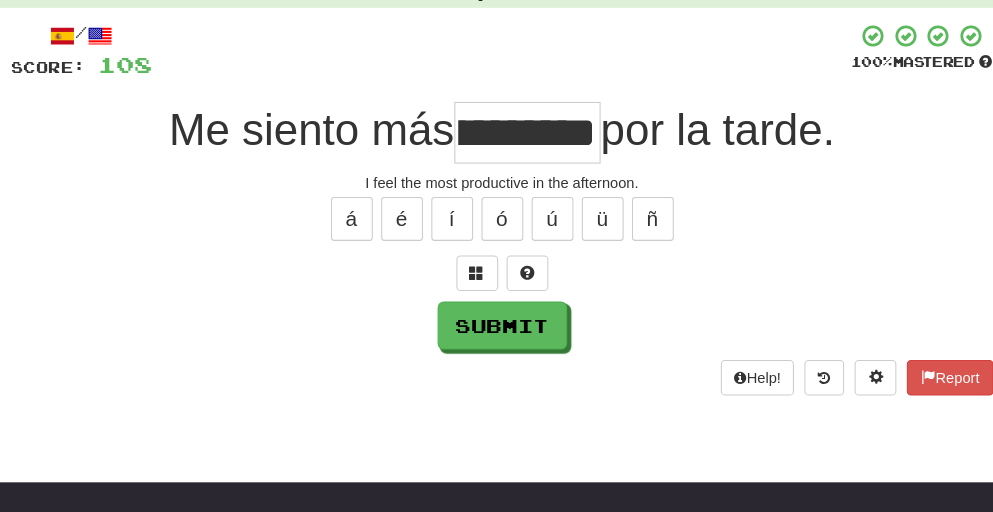 scroll, scrollTop: 0, scrollLeft: 69, axis: horizontal 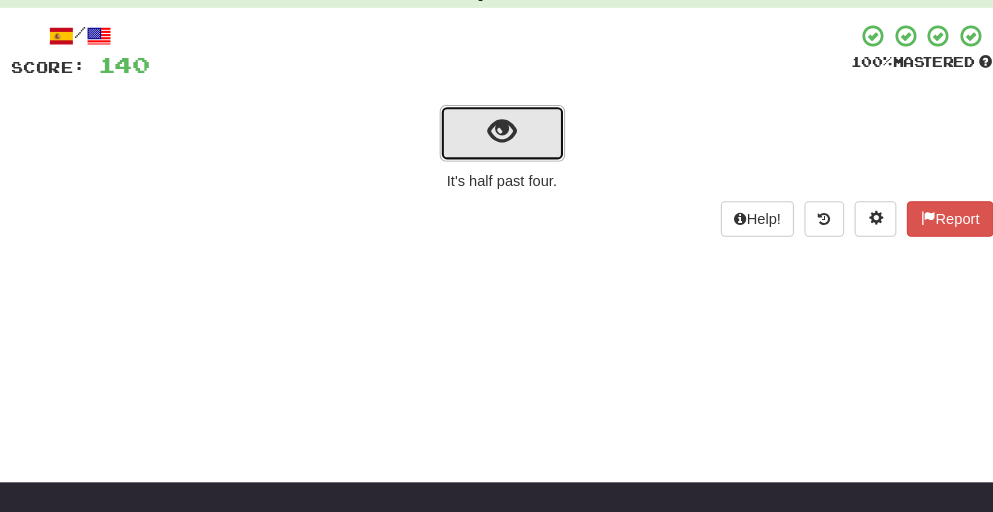 click at bounding box center [496, 136] 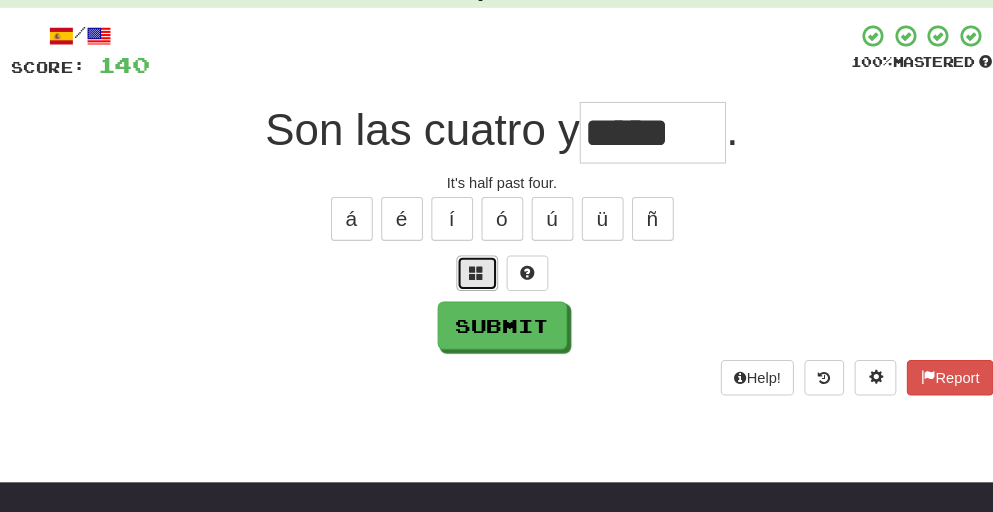 click at bounding box center [473, 272] 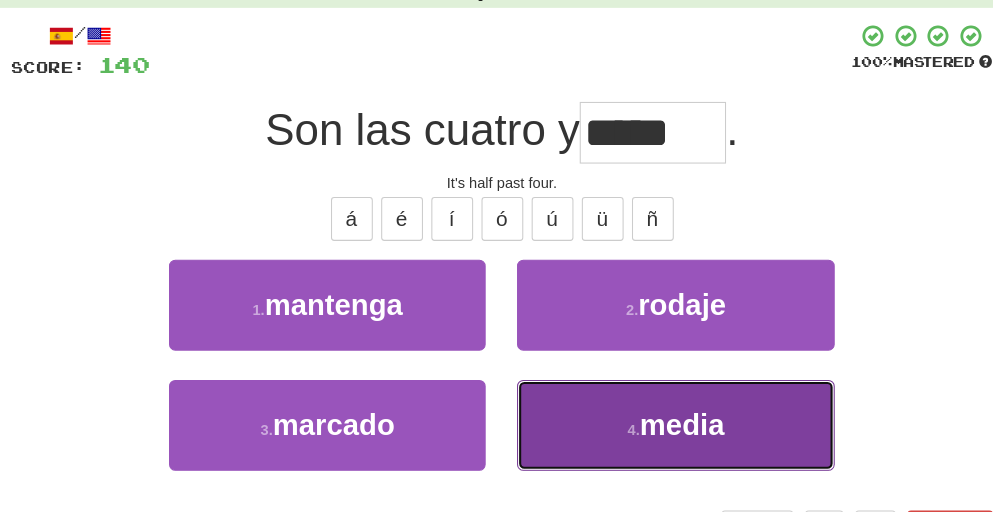 click on "media" at bounding box center (669, 417) 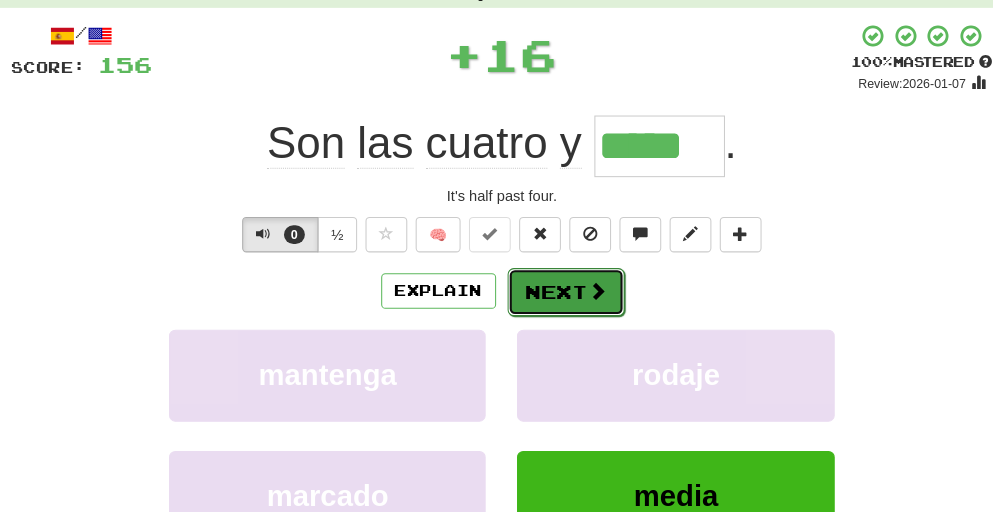 click on "Next" at bounding box center (558, 290) 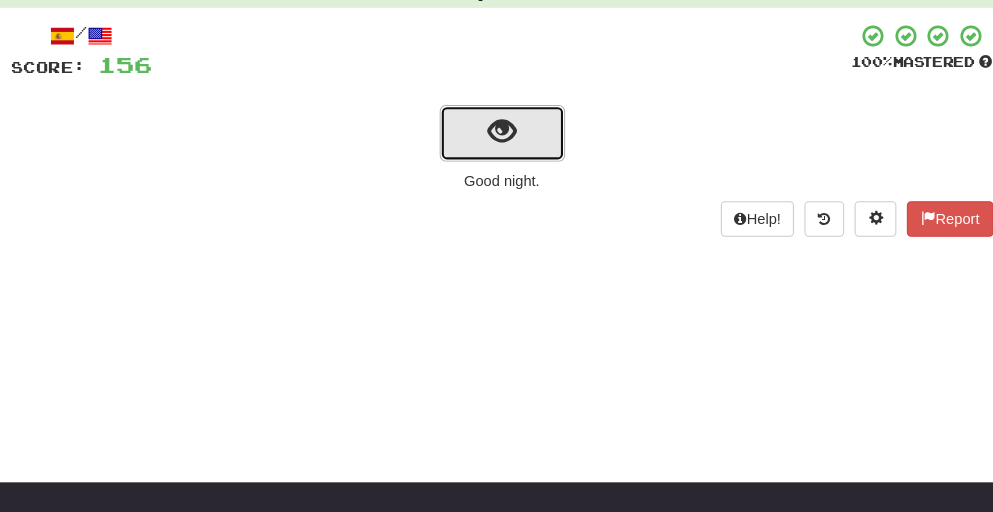 click at bounding box center [496, 136] 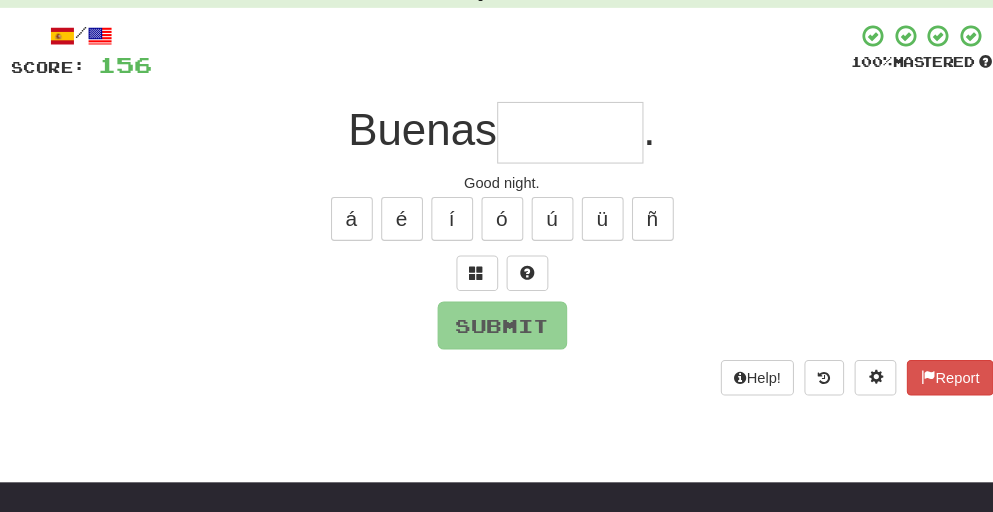 click at bounding box center [562, 137] 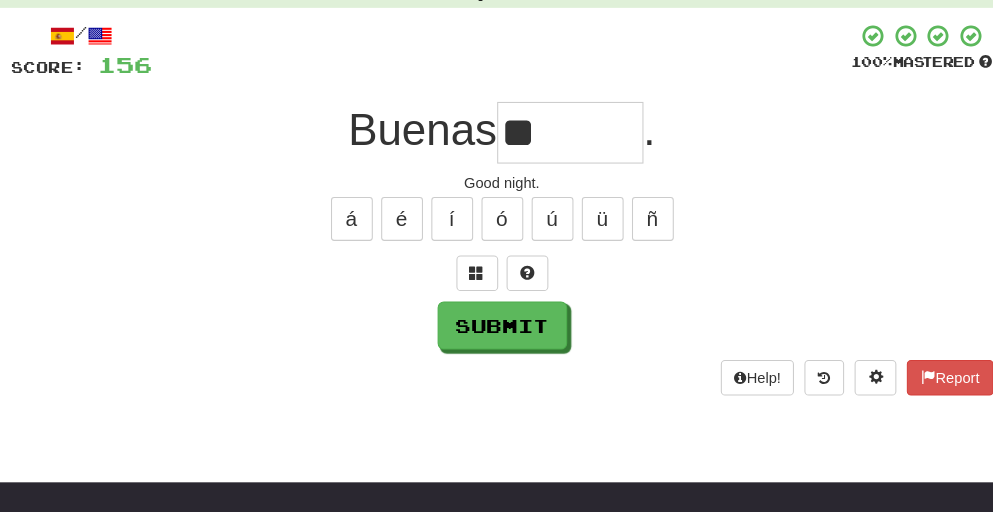 type on "*" 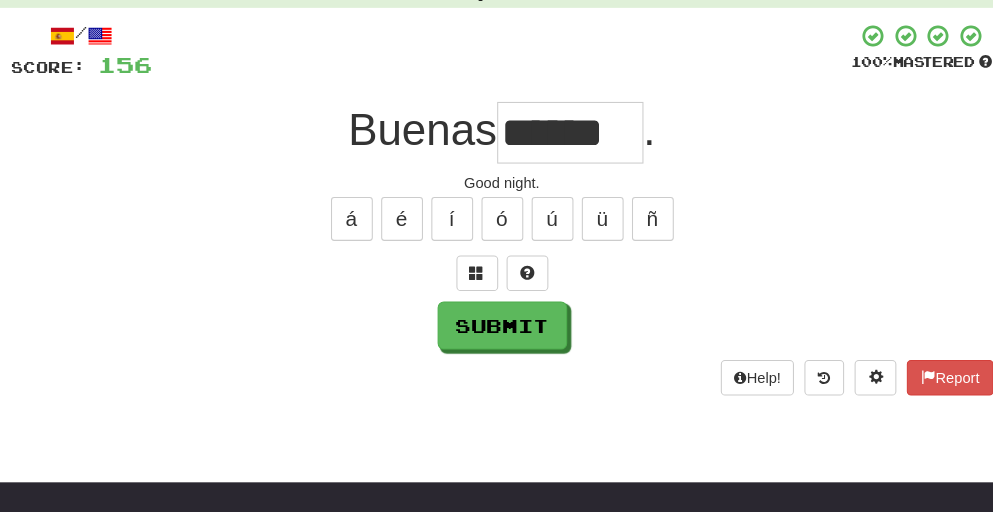 scroll, scrollTop: 0, scrollLeft: 5, axis: horizontal 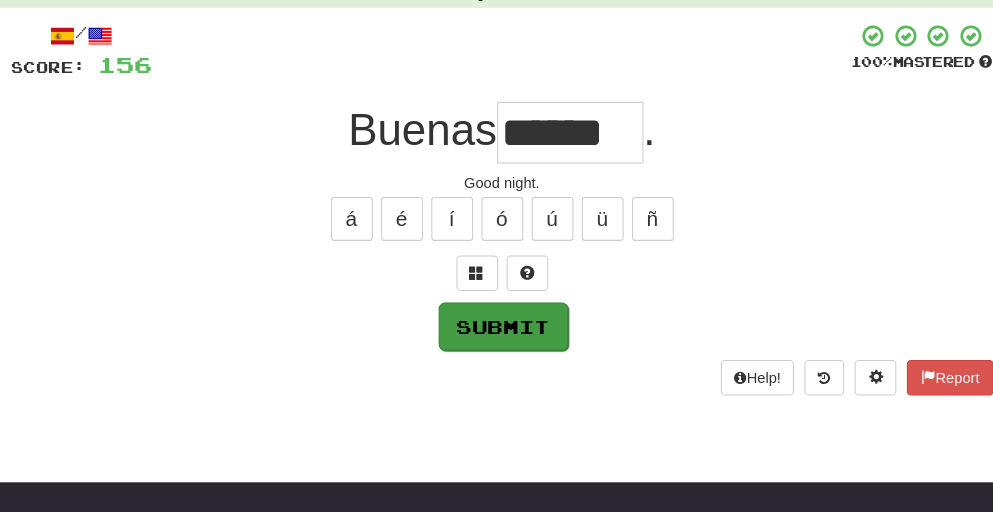 click on "/  Score:   156 100 %  Mastered Buenas  ****** . Good night. á é í ó ú ü ñ Submit  Help!  Report" at bounding box center (497, 210) 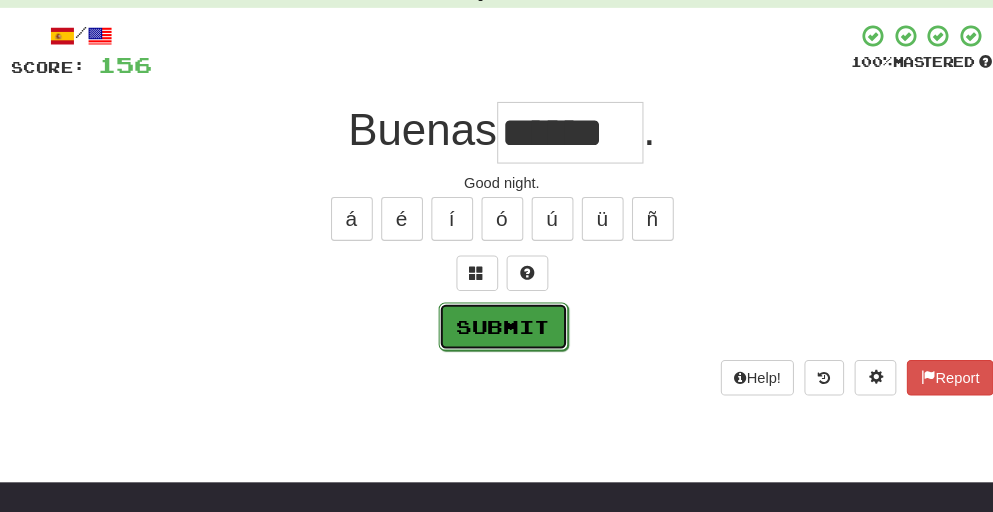 click on "Submit" at bounding box center (498, 323) 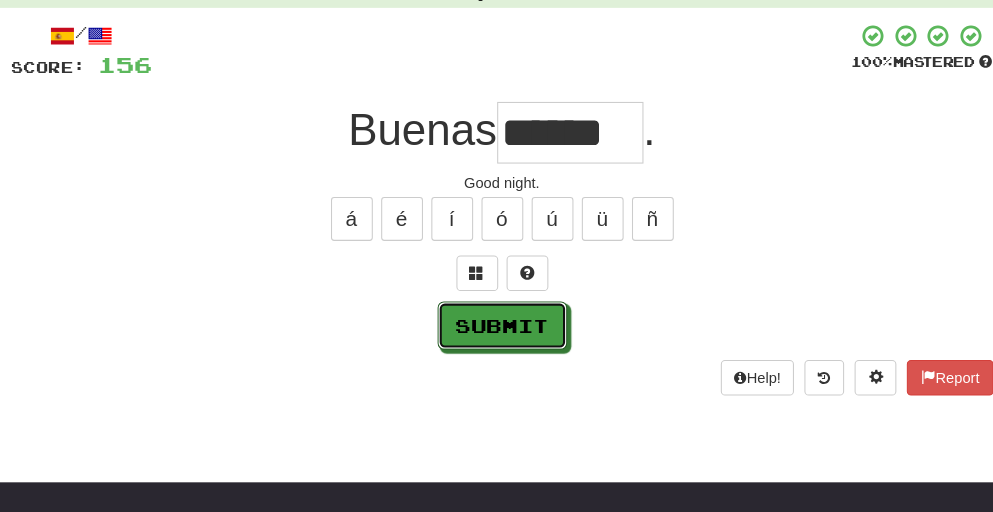 scroll, scrollTop: 0, scrollLeft: 0, axis: both 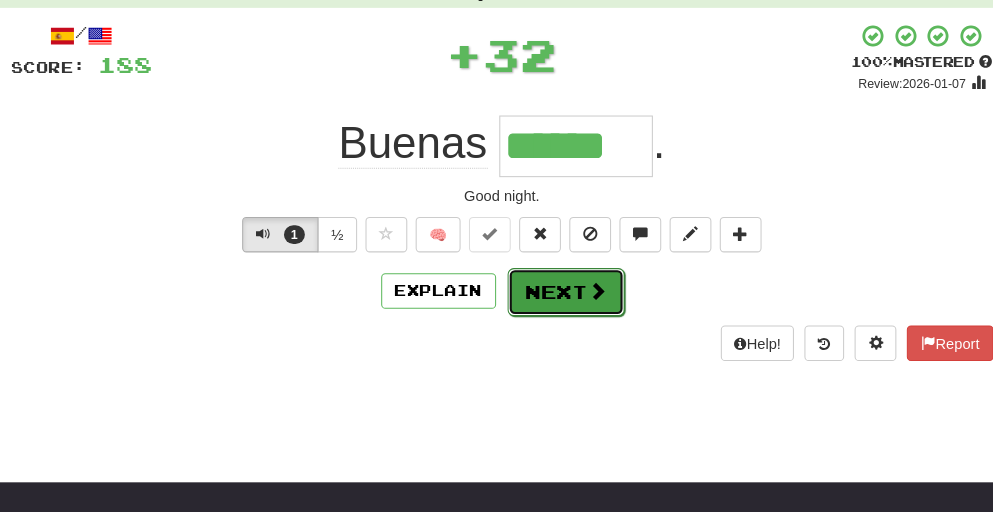 click on "Next" at bounding box center [558, 290] 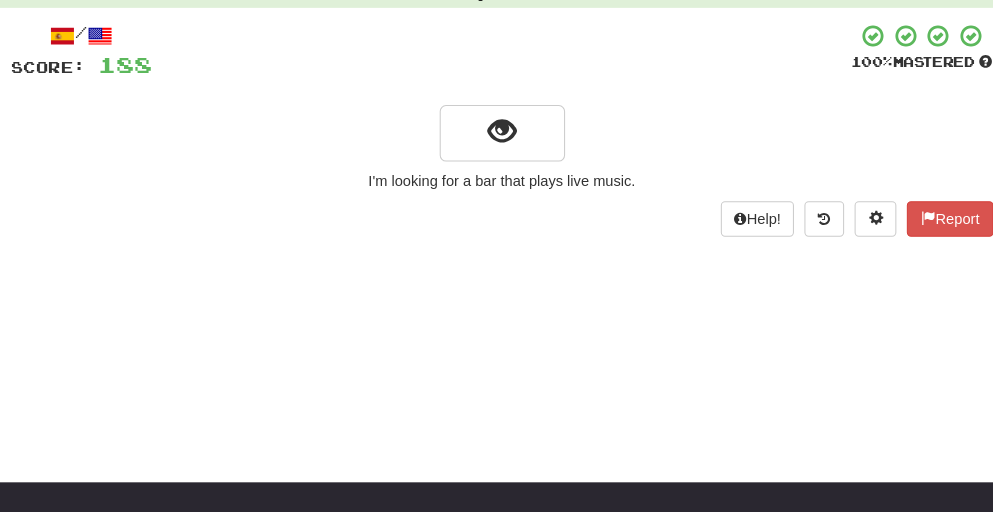click on "/  Score:   188 100 %  Mastered I'm looking for a bar that plays live music.  Help!  Report" at bounding box center (497, 134) 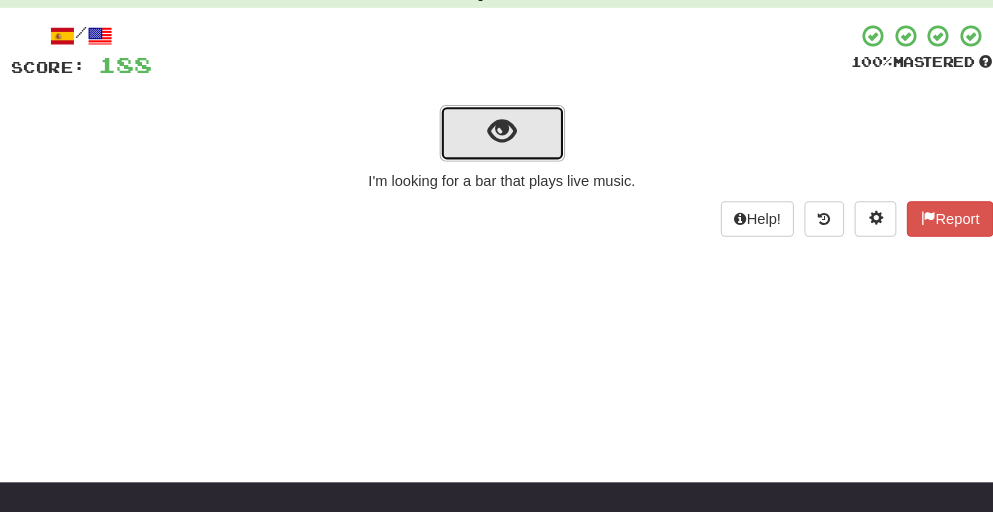 click at bounding box center [497, 138] 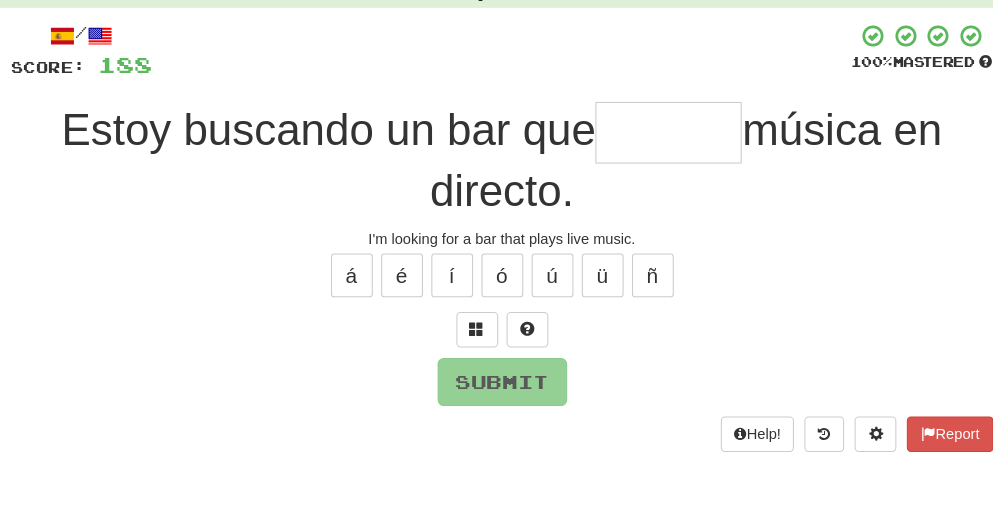 click at bounding box center [656, 137] 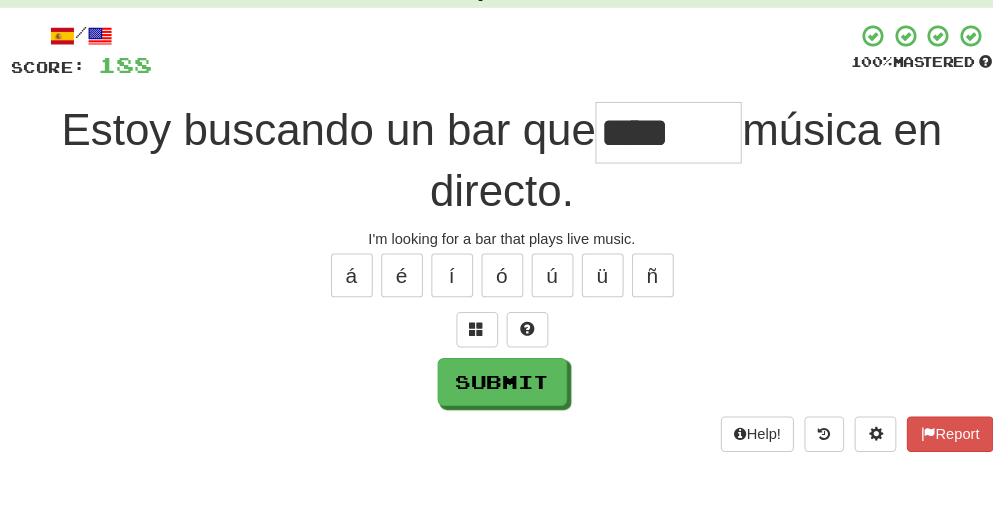 type on "*****" 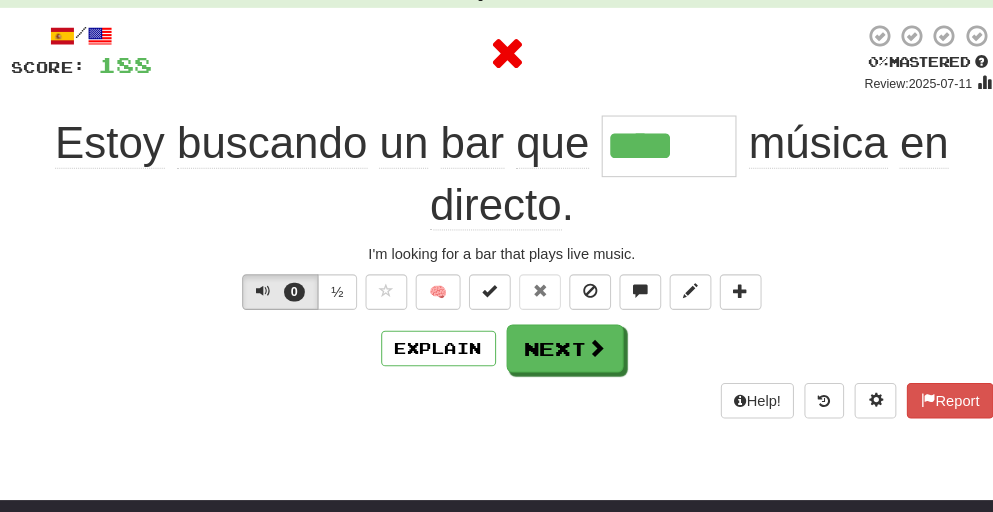 type on "*****" 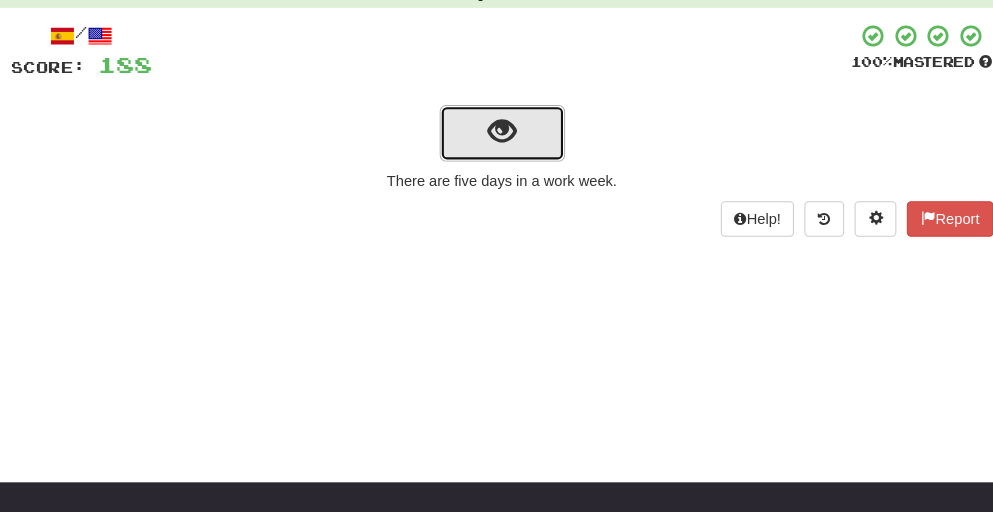 click at bounding box center [497, 138] 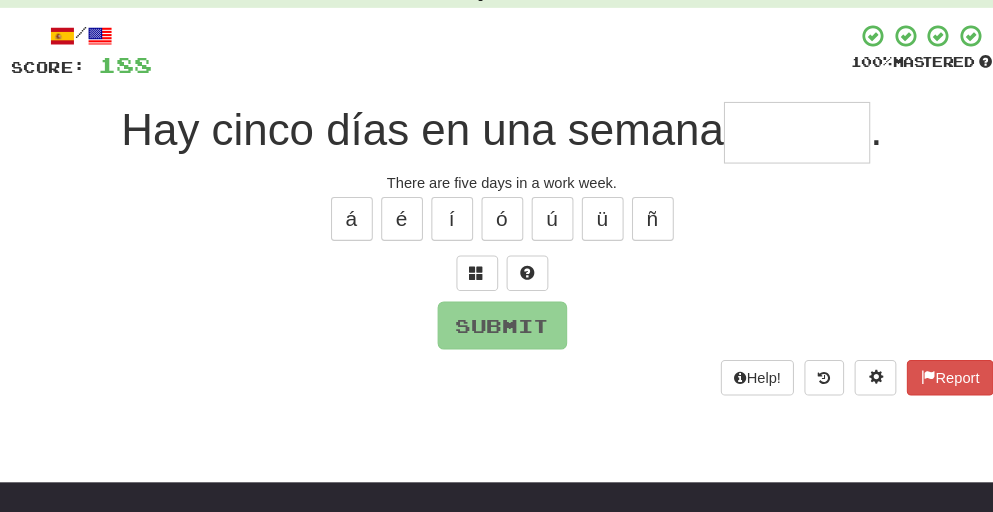 click at bounding box center (779, 137) 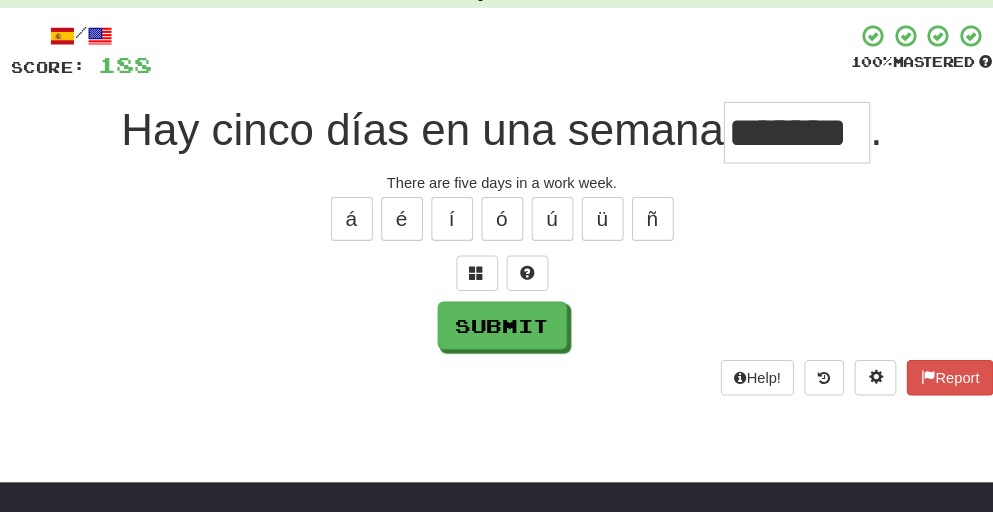 type on "*******" 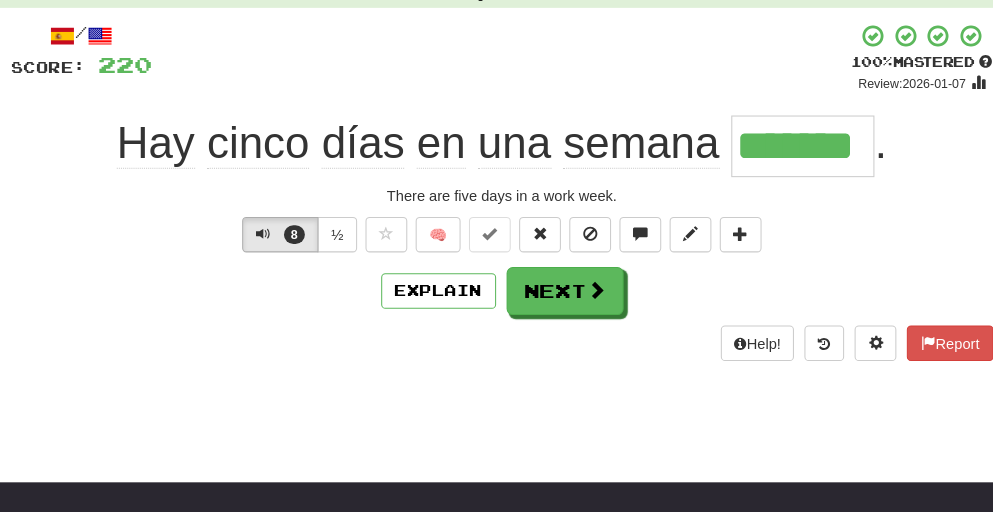 click on "días" 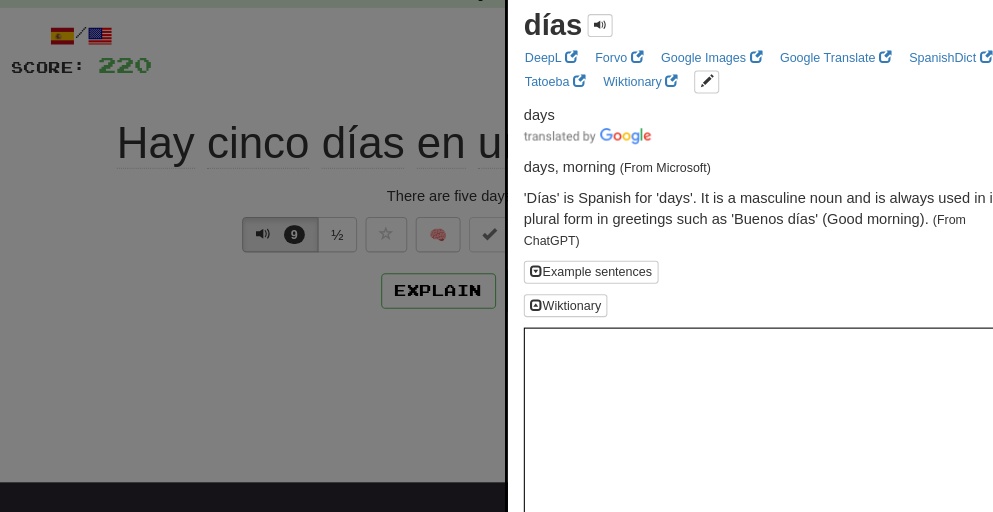 click on "días ×" at bounding box center (747, 35) 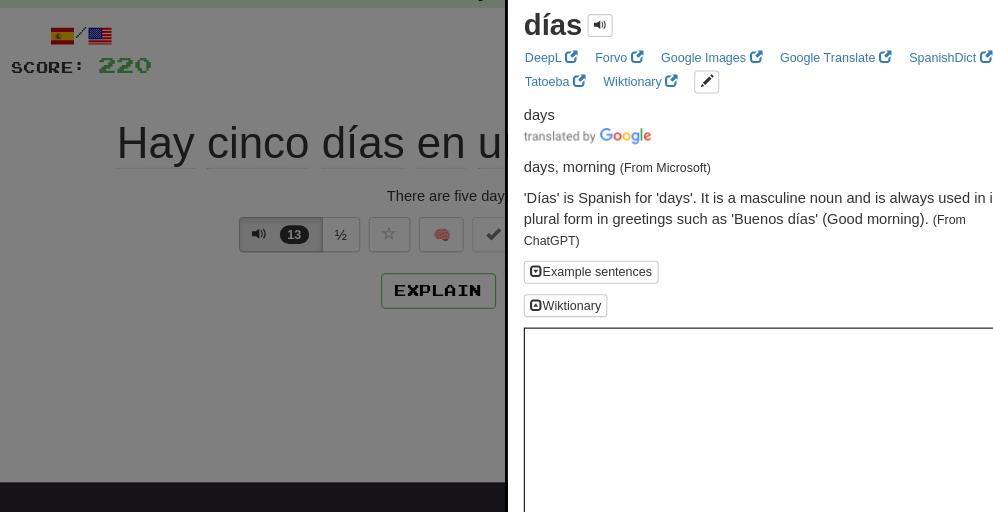 click at bounding box center (496, 256) 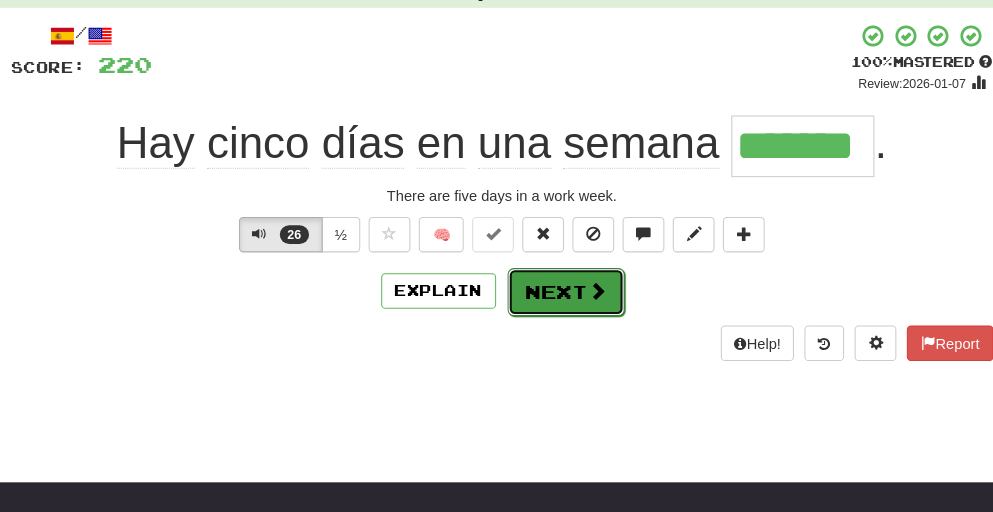 click on "Next" at bounding box center [558, 290] 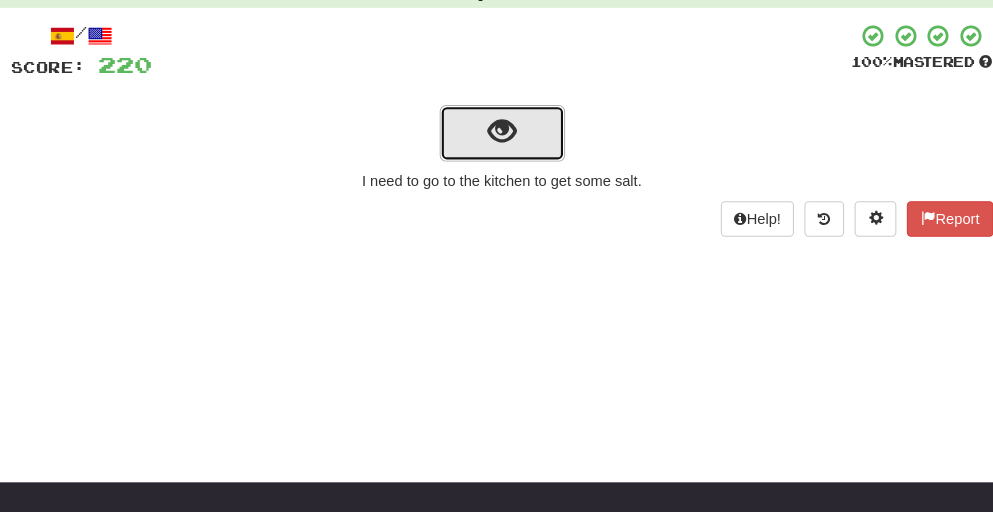 click at bounding box center [496, 136] 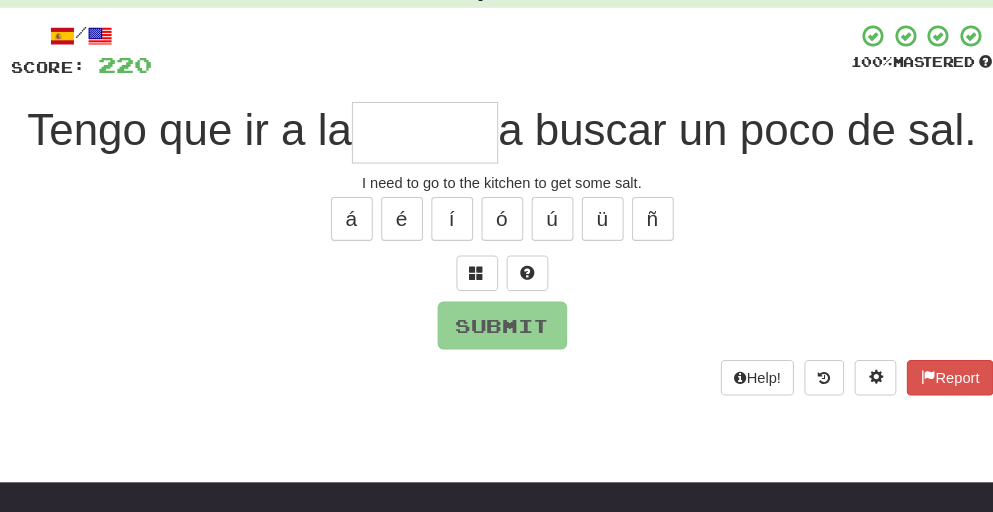 click at bounding box center (423, 137) 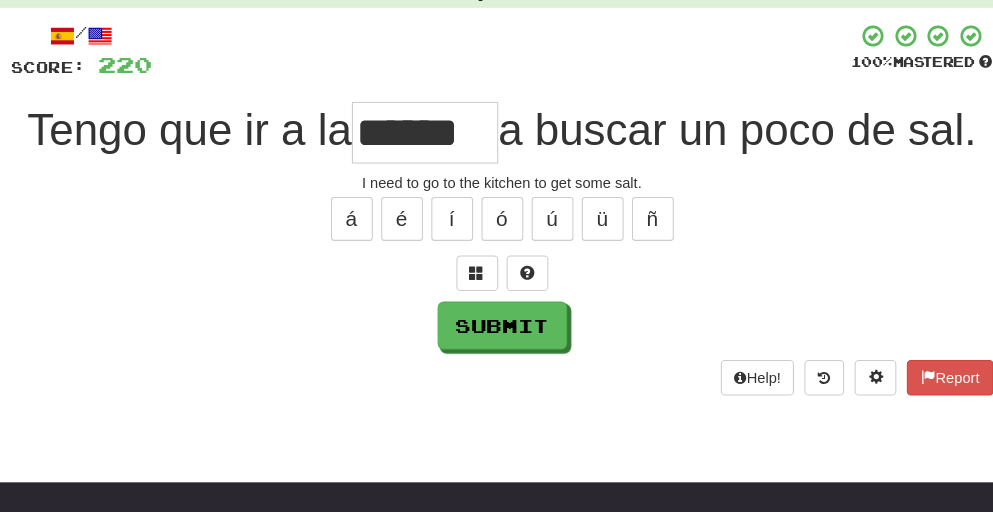 type on "******" 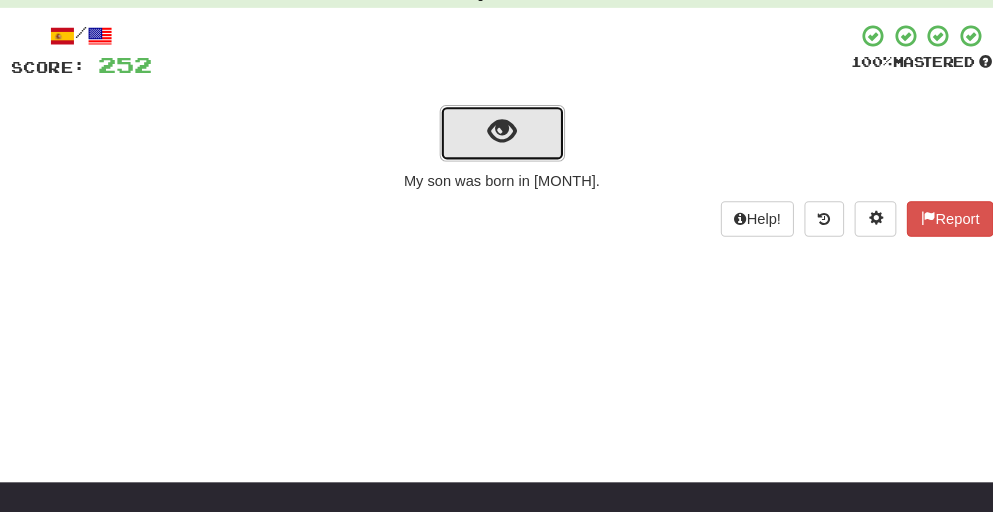 click at bounding box center [497, 138] 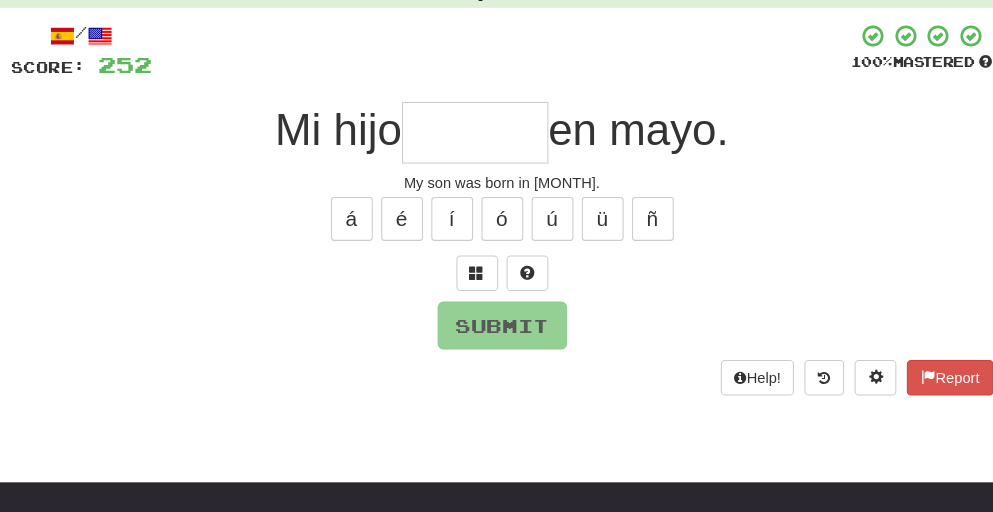 click at bounding box center [471, 137] 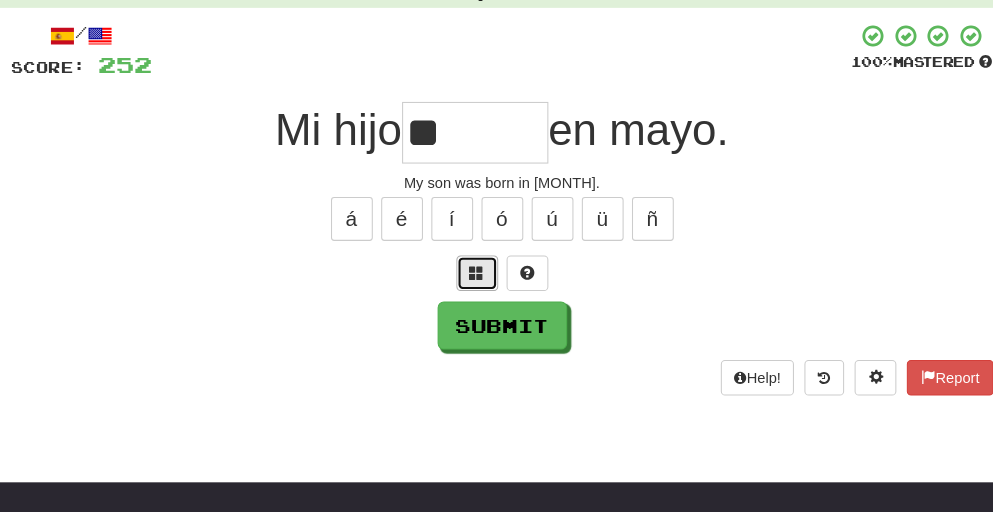 click at bounding box center [473, 272] 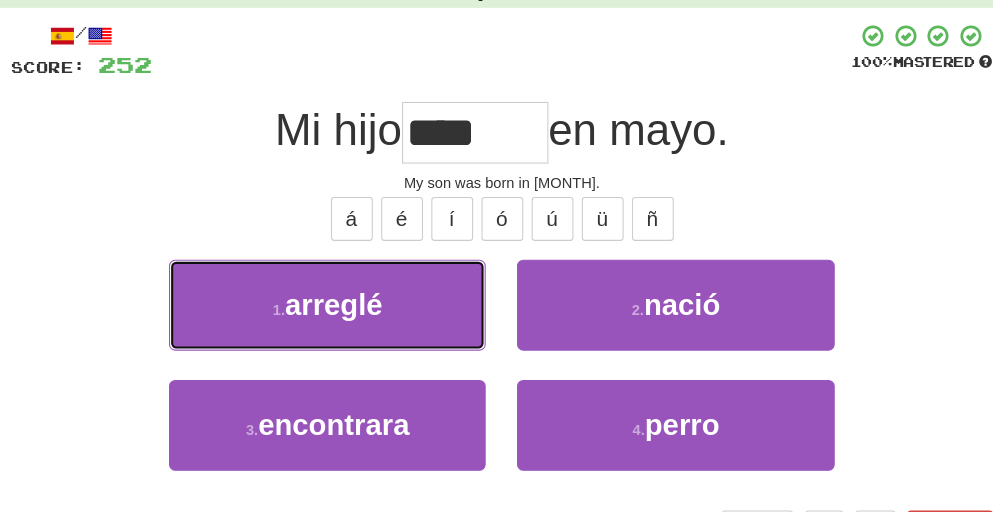 click on "1 .  arreglé" at bounding box center (329, 302) 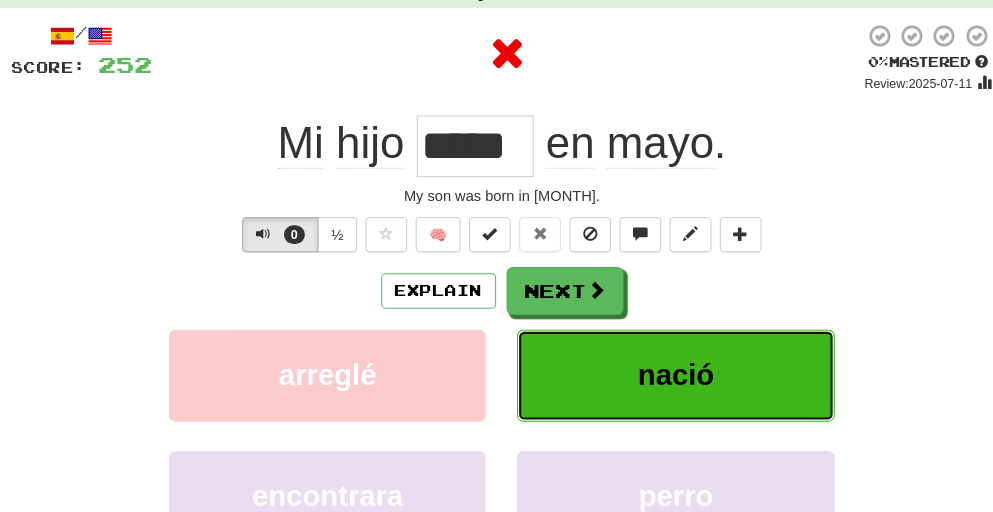 click on "nació" at bounding box center (662, 369) 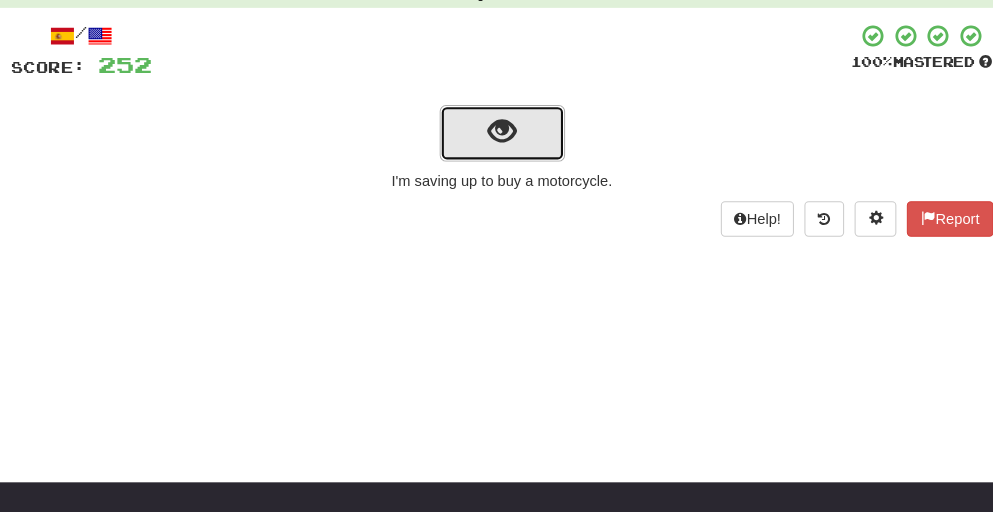 click at bounding box center [496, 136] 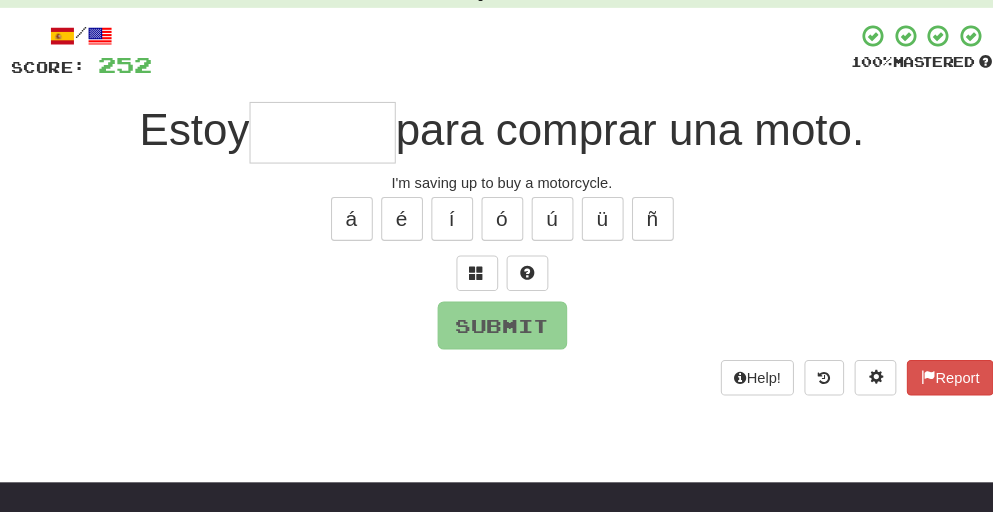 click at bounding box center (325, 137) 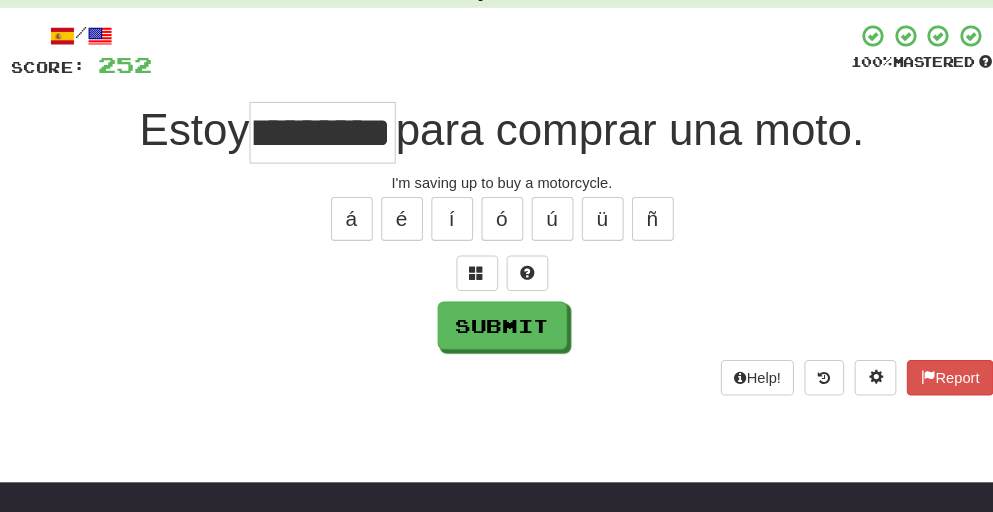 scroll, scrollTop: 0, scrollLeft: 61, axis: horizontal 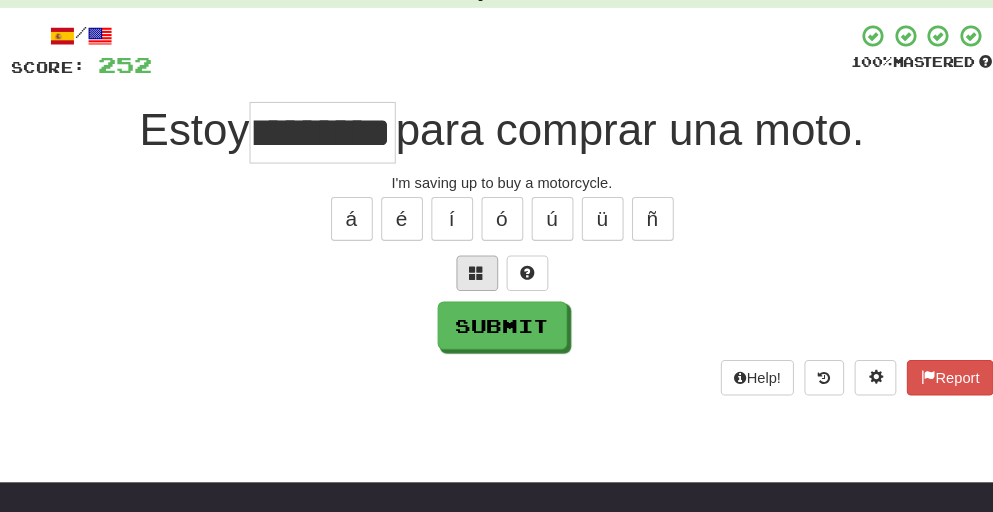 type on "*********" 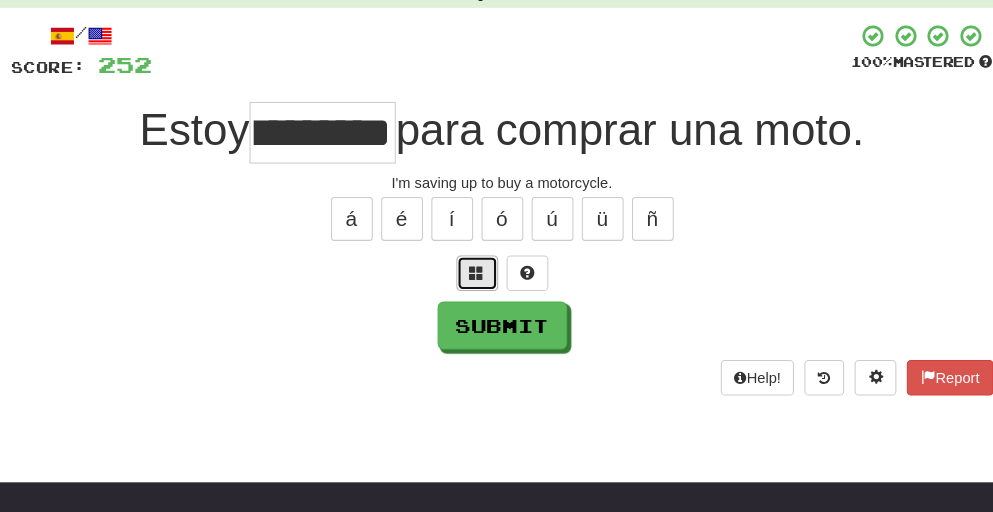 click at bounding box center [473, 271] 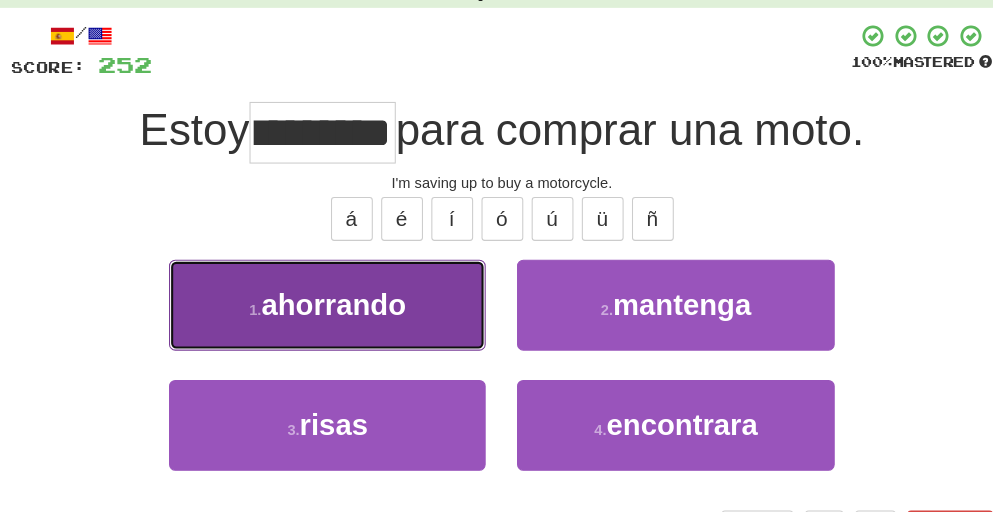 click on "1 .  ahorrando" at bounding box center (329, 302) 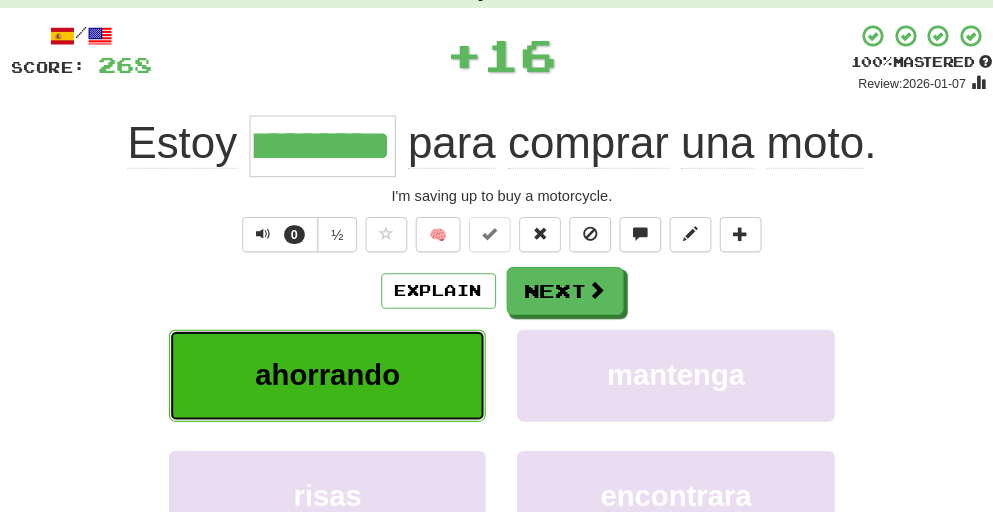 scroll, scrollTop: 0, scrollLeft: 0, axis: both 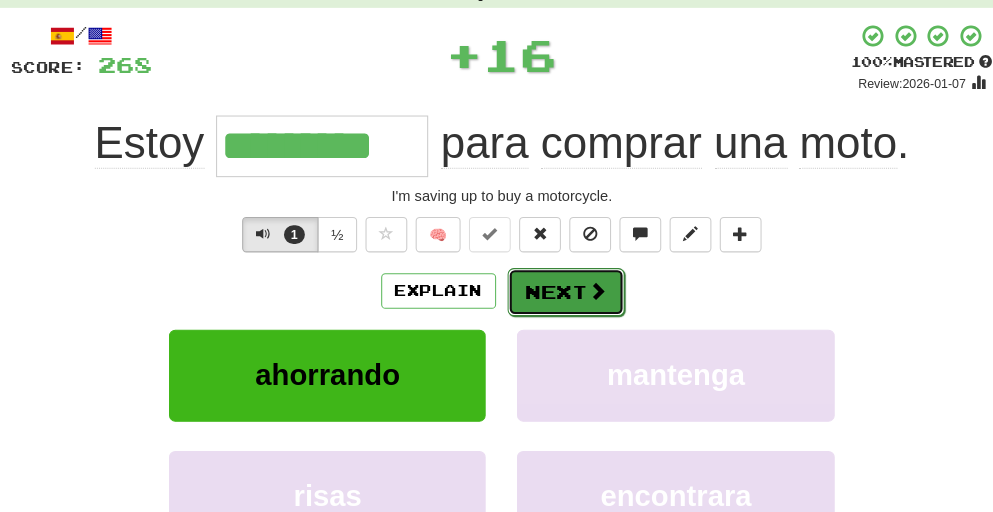 click on "Next" at bounding box center (558, 290) 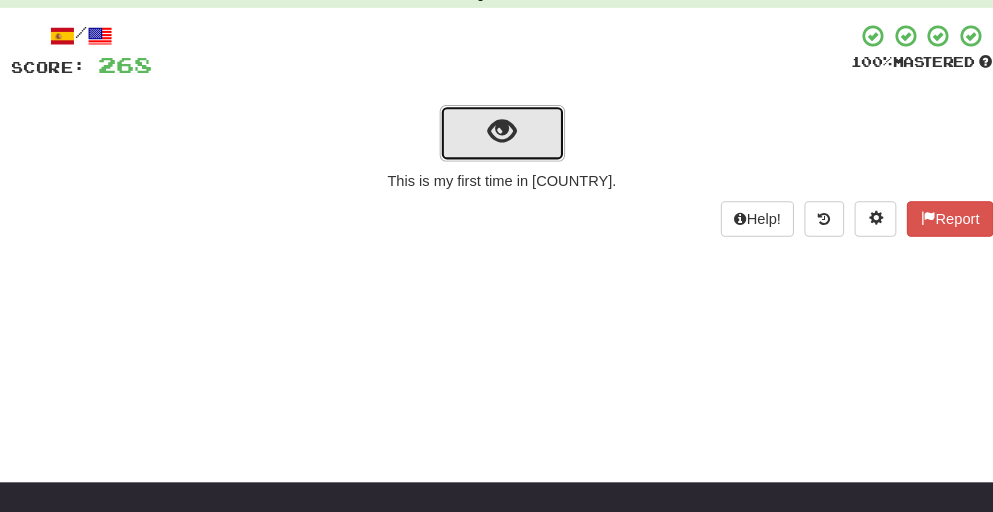 click at bounding box center [497, 138] 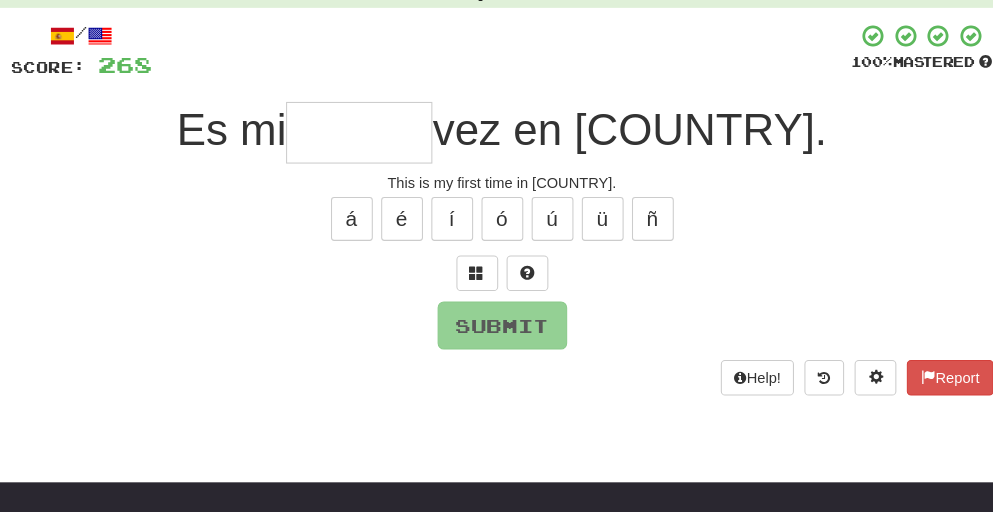 click at bounding box center [360, 137] 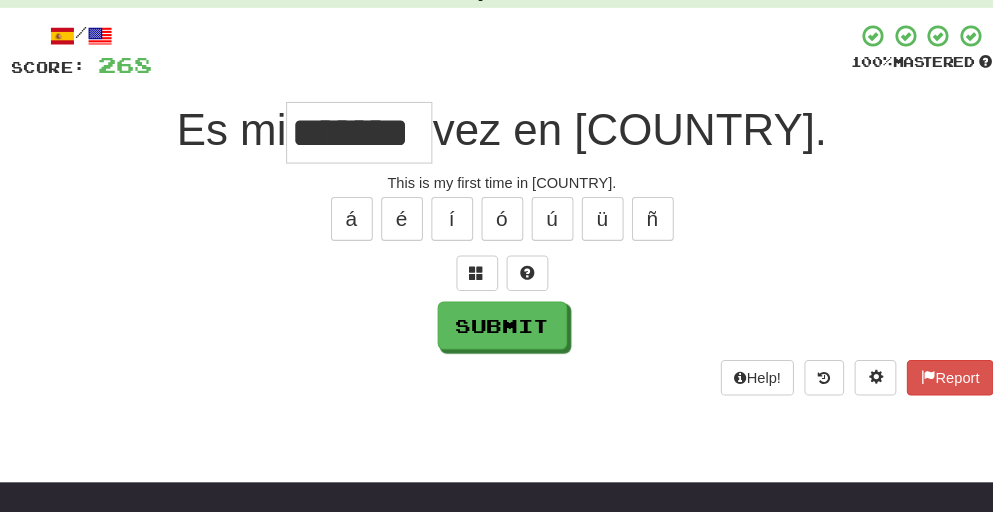 scroll, scrollTop: 0, scrollLeft: 11, axis: horizontal 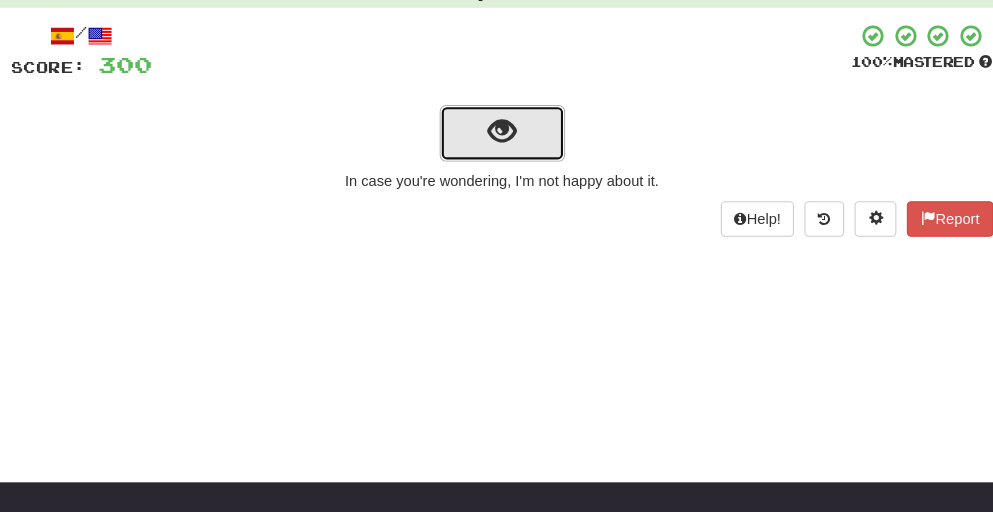 click at bounding box center [496, 136] 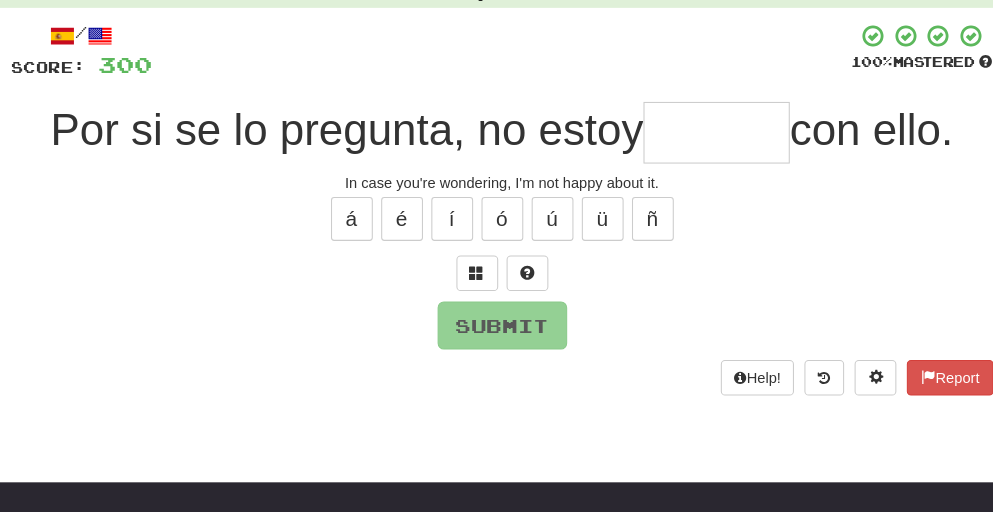 click at bounding box center (702, 137) 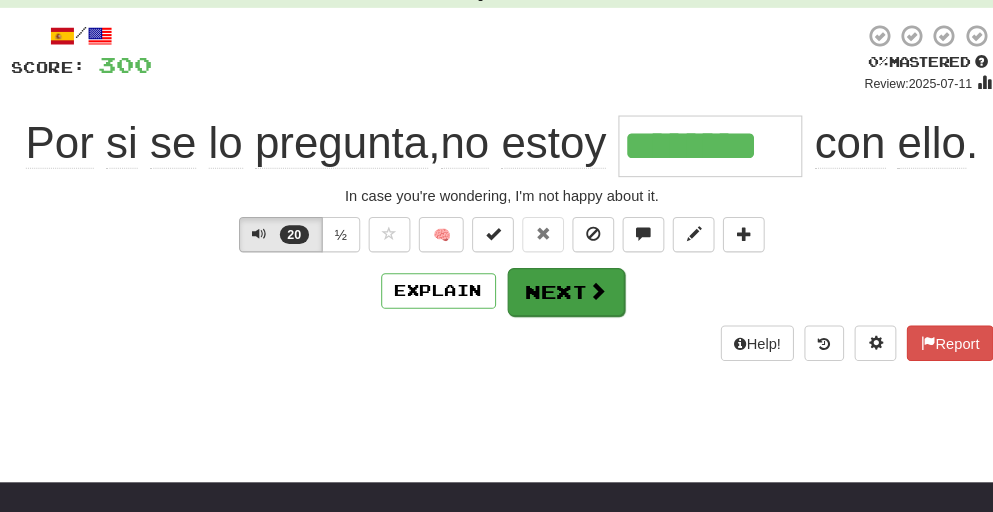 type on "********" 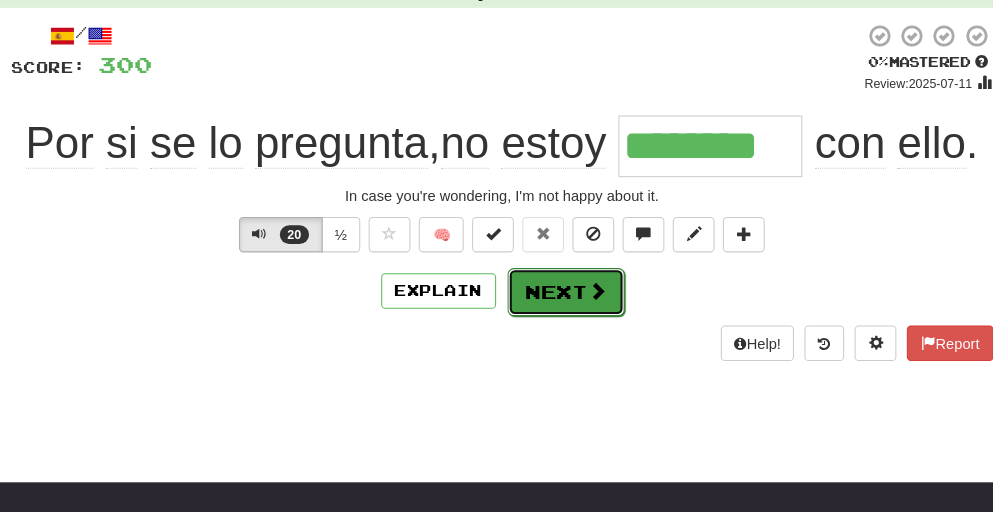 click on "Next" at bounding box center [558, 290] 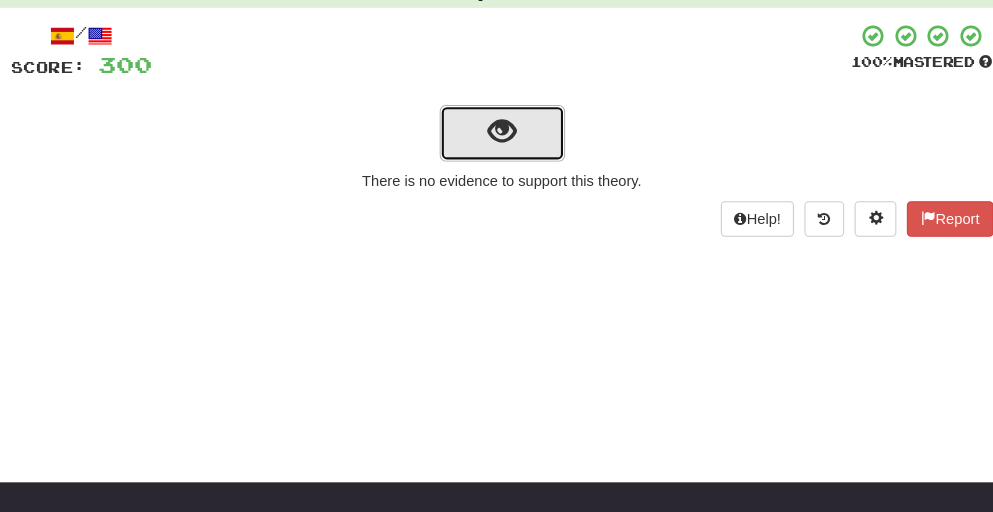click at bounding box center (497, 138) 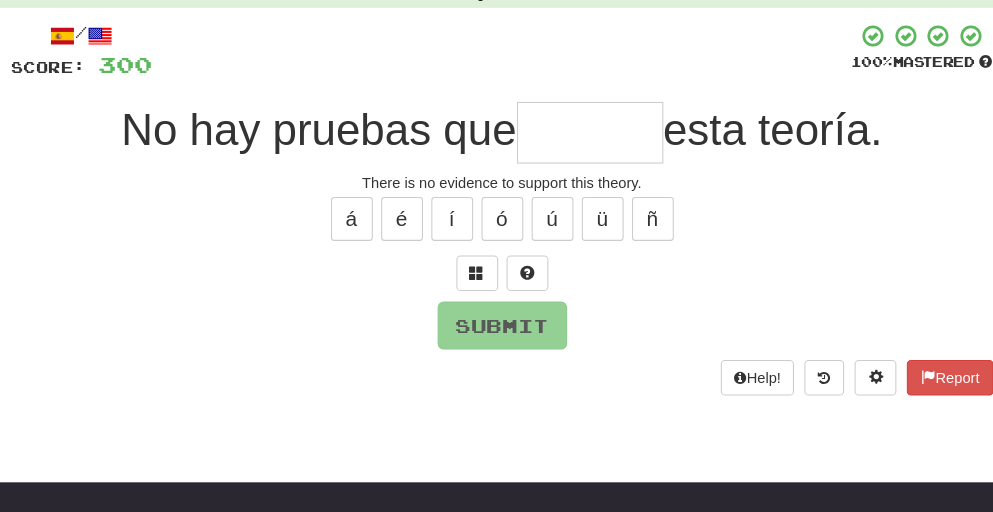 click at bounding box center (581, 137) 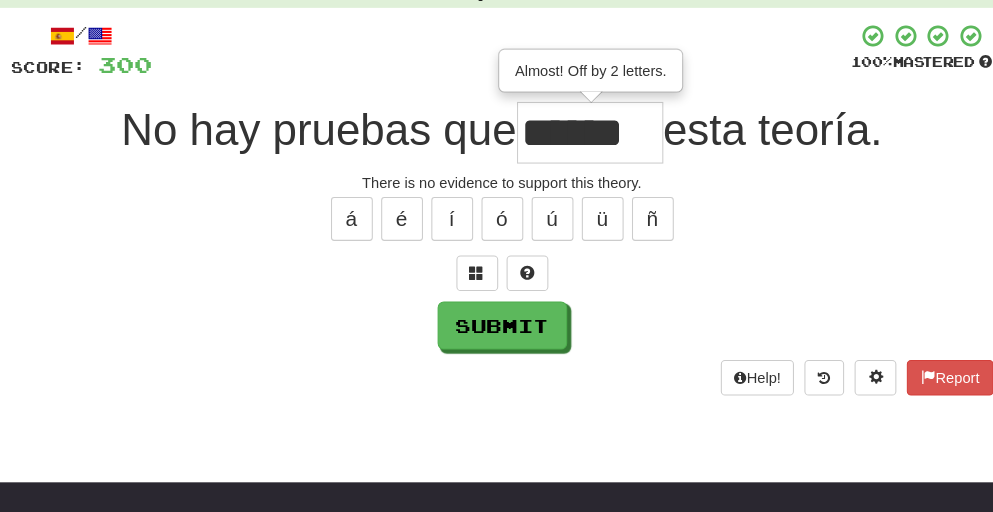 click on "esta teoría." at bounding box center (756, 134) 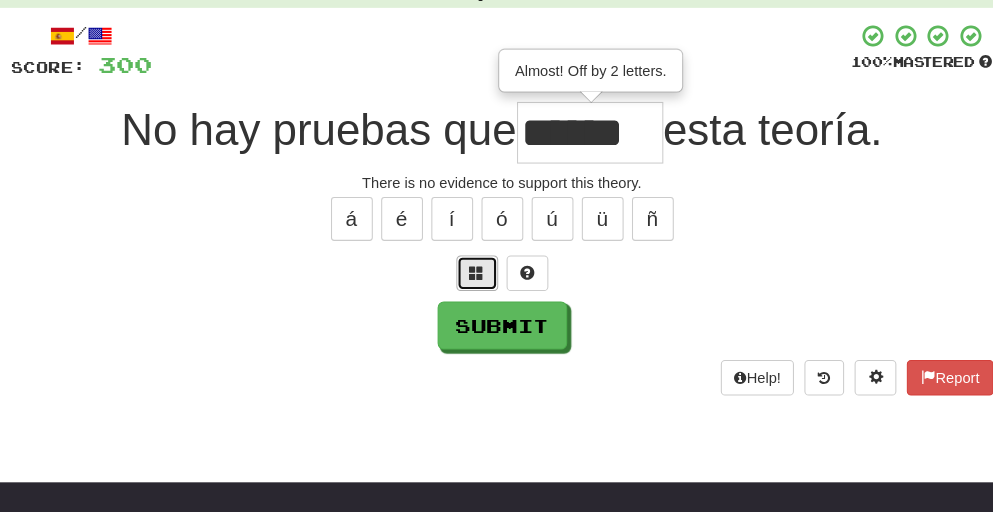 click at bounding box center (473, 272) 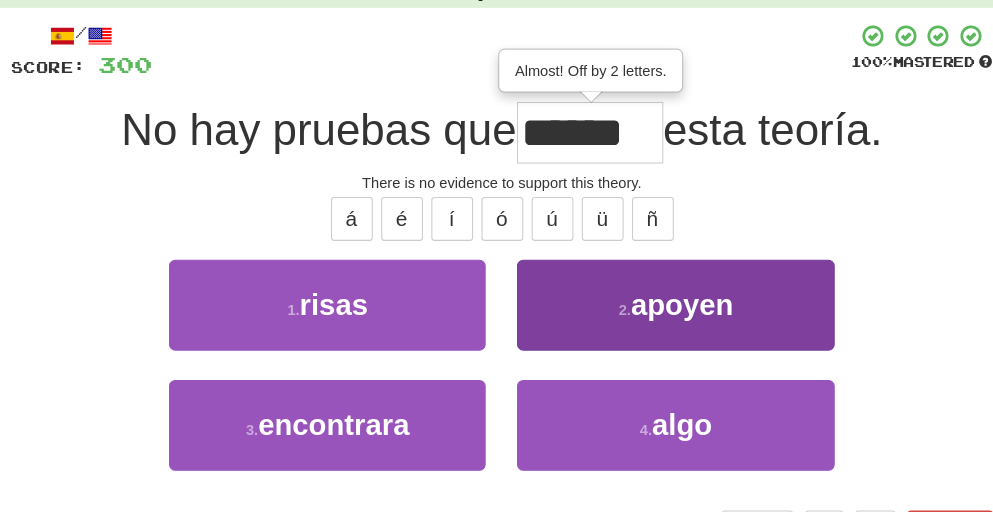 scroll, scrollTop: 0, scrollLeft: 6, axis: horizontal 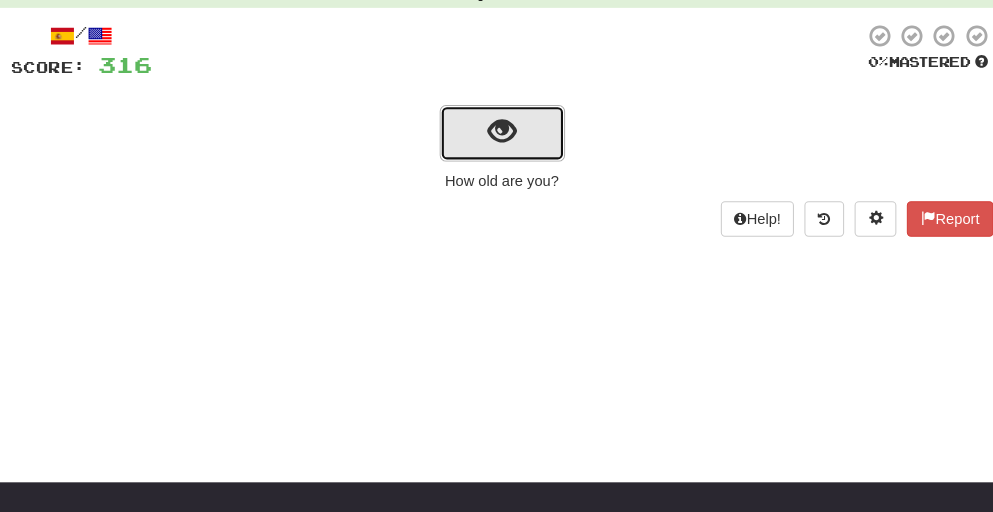 click at bounding box center [497, 138] 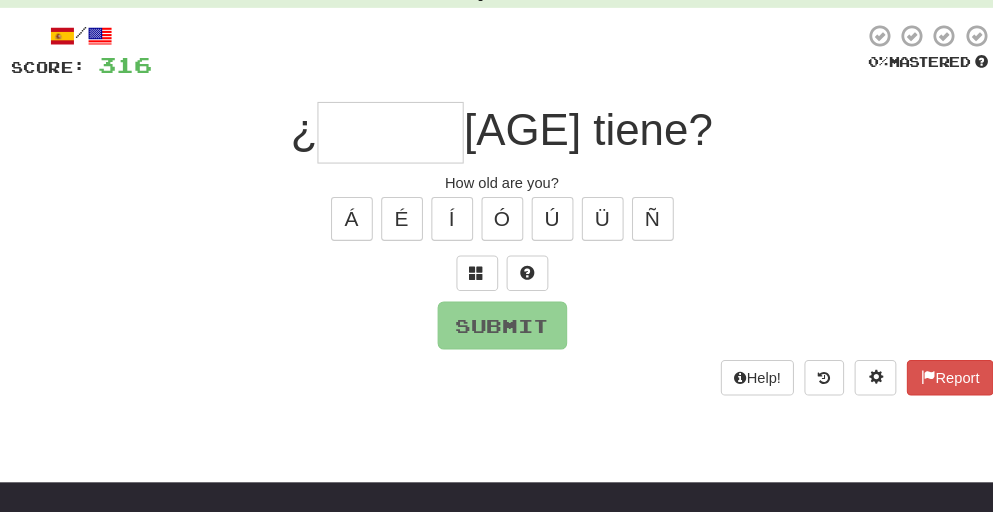 type on "*" 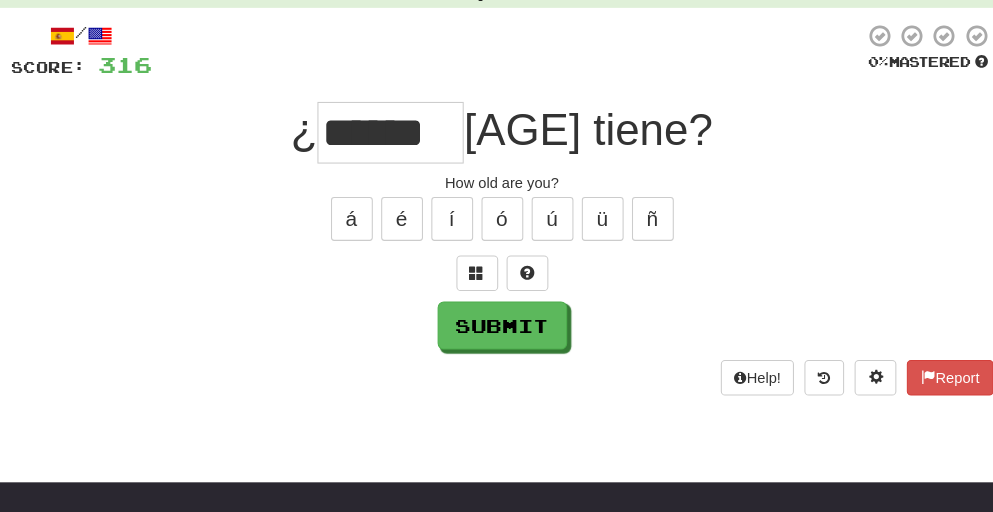 scroll, scrollTop: 0, scrollLeft: 5, axis: horizontal 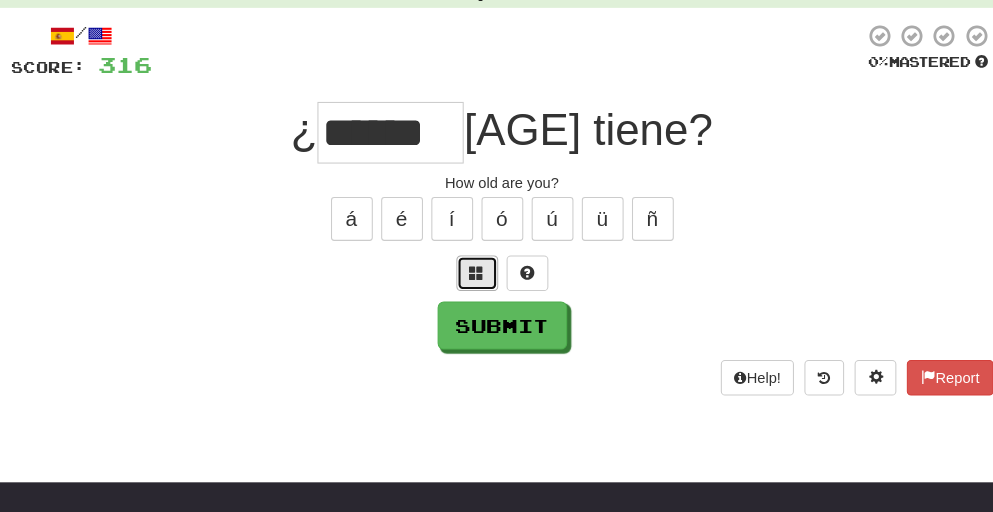 click at bounding box center (473, 271) 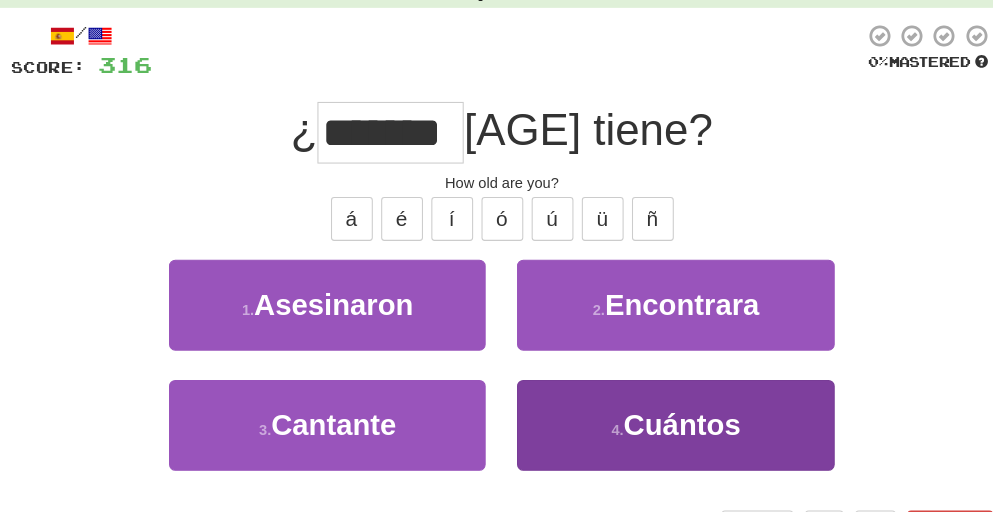 scroll, scrollTop: 0, scrollLeft: 26, axis: horizontal 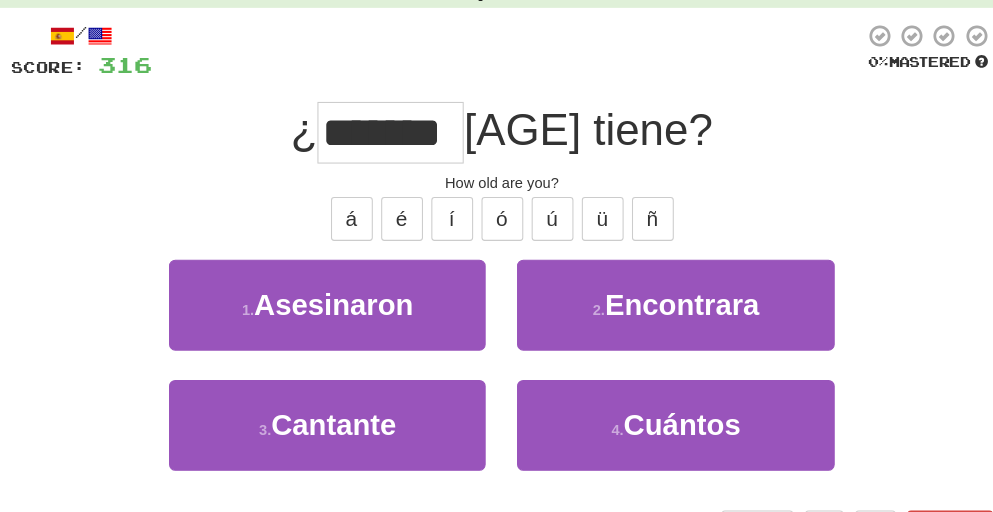 click on "*******" at bounding box center (390, 137) 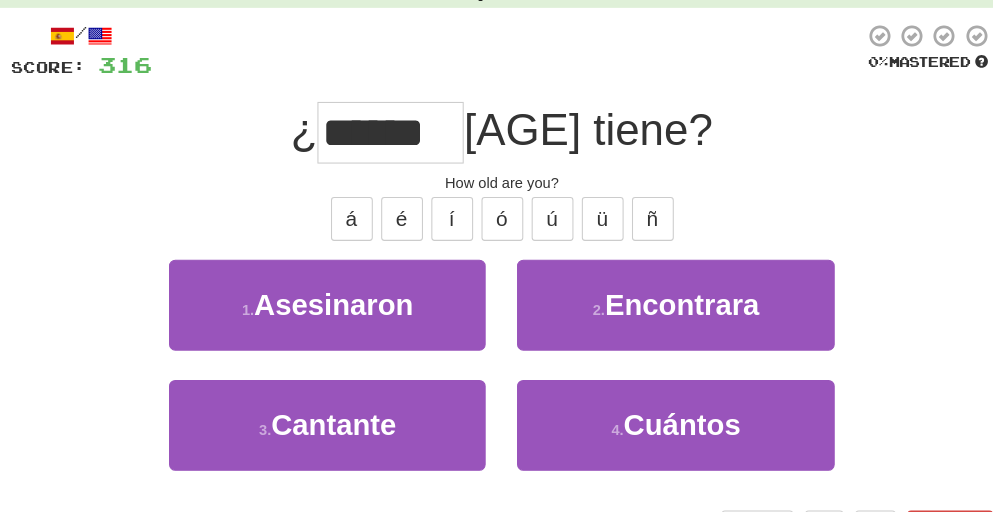 scroll, scrollTop: 0, scrollLeft: 3, axis: horizontal 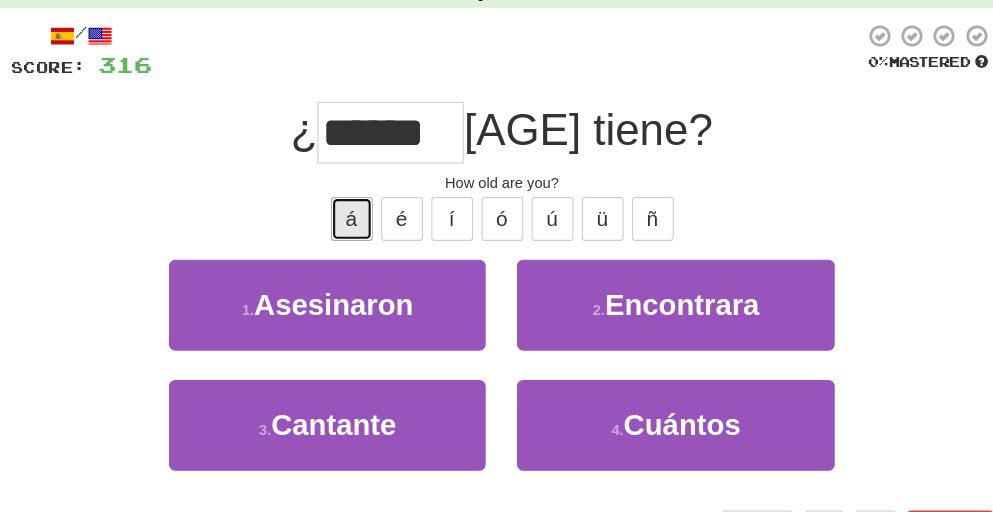 click on "á" at bounding box center (353, 220) 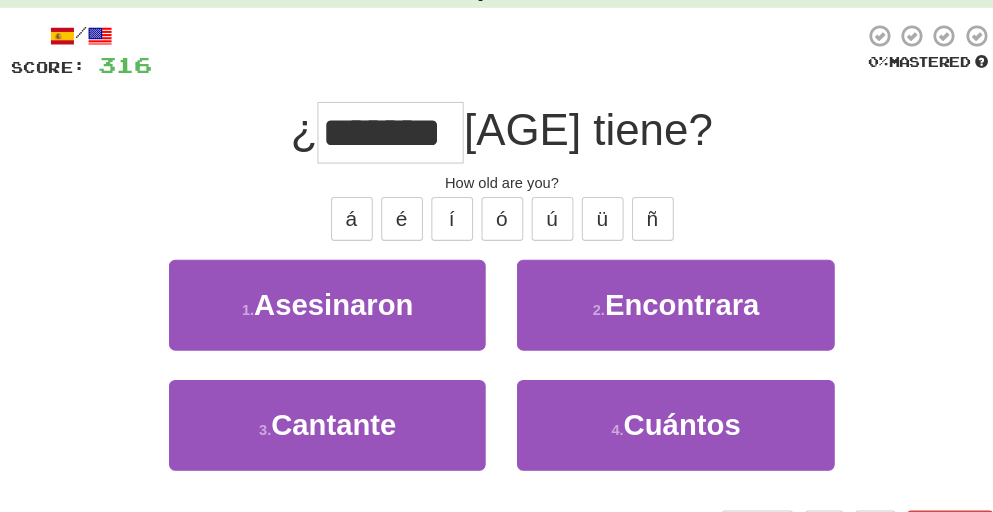 click on "*******" at bounding box center (390, 137) 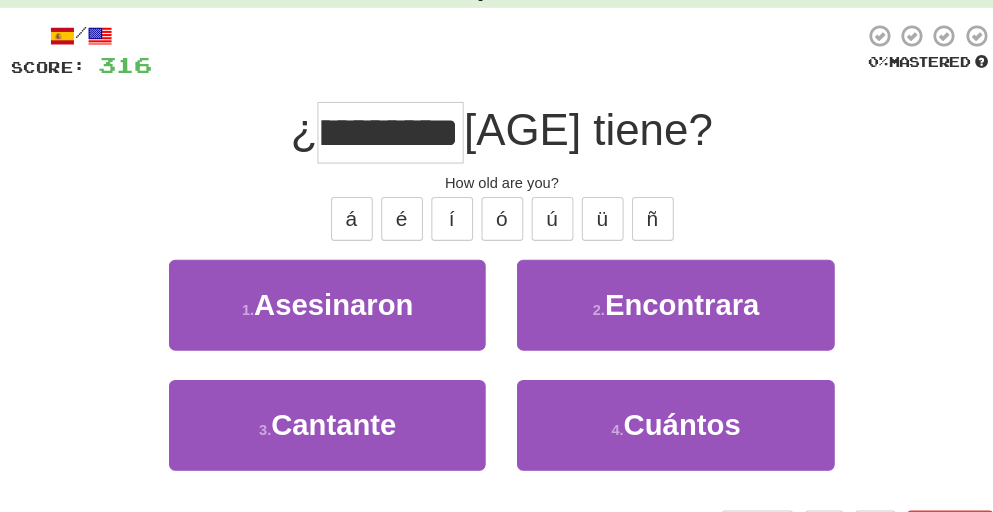 scroll, scrollTop: 0, scrollLeft: 77, axis: horizontal 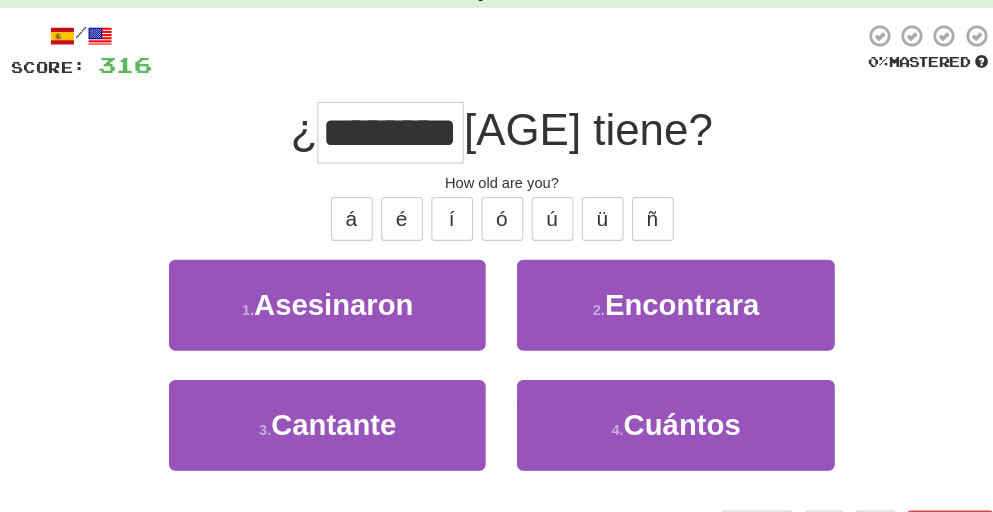 type on "*******" 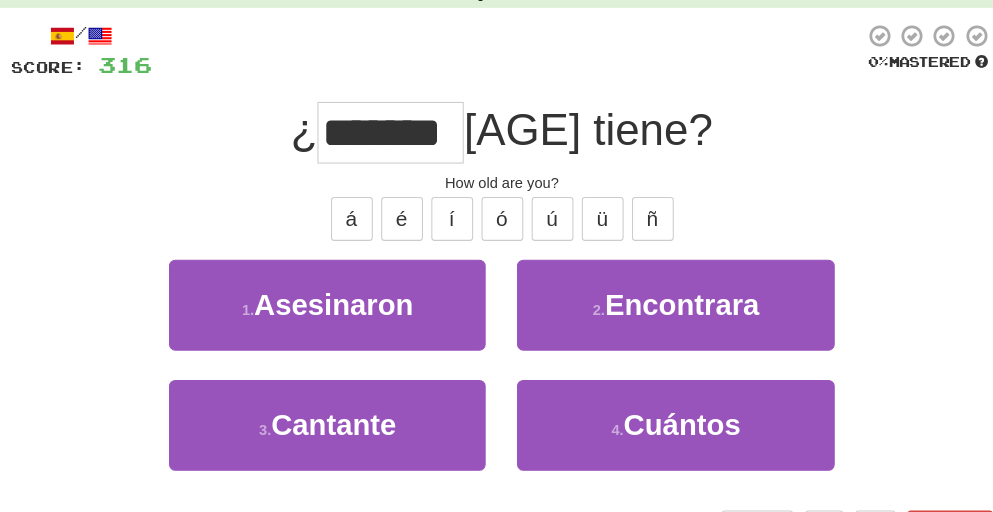 scroll, scrollTop: 0, scrollLeft: 26, axis: horizontal 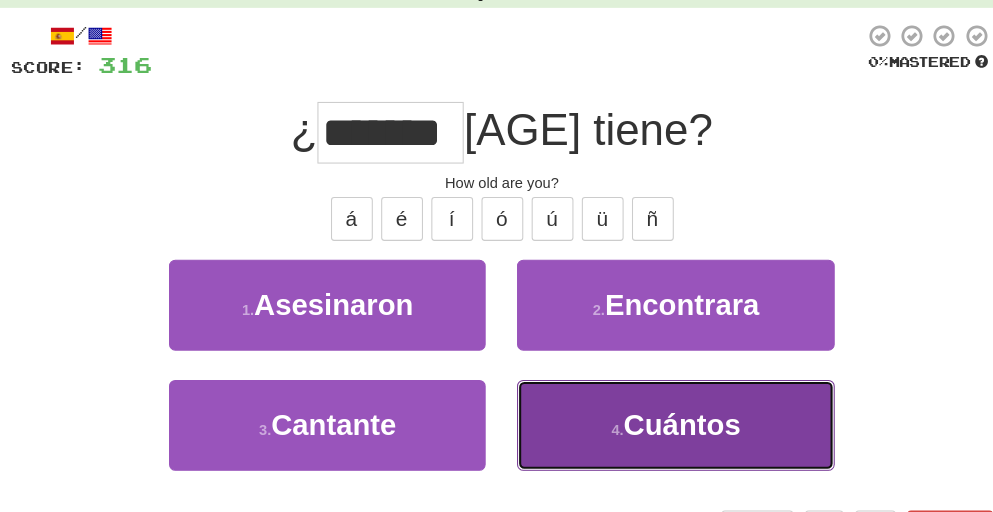 click on "4 .  Cuántos" at bounding box center [662, 417] 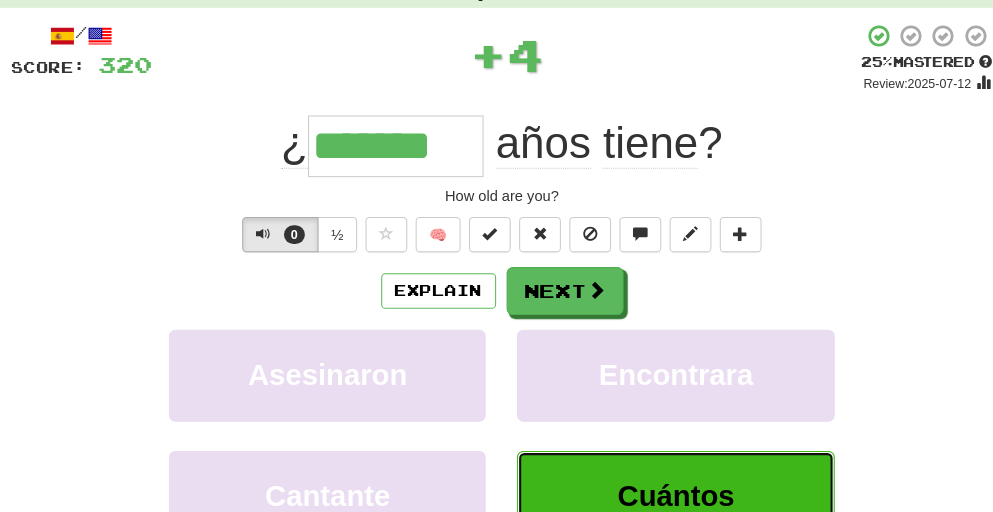 scroll, scrollTop: 0, scrollLeft: 0, axis: both 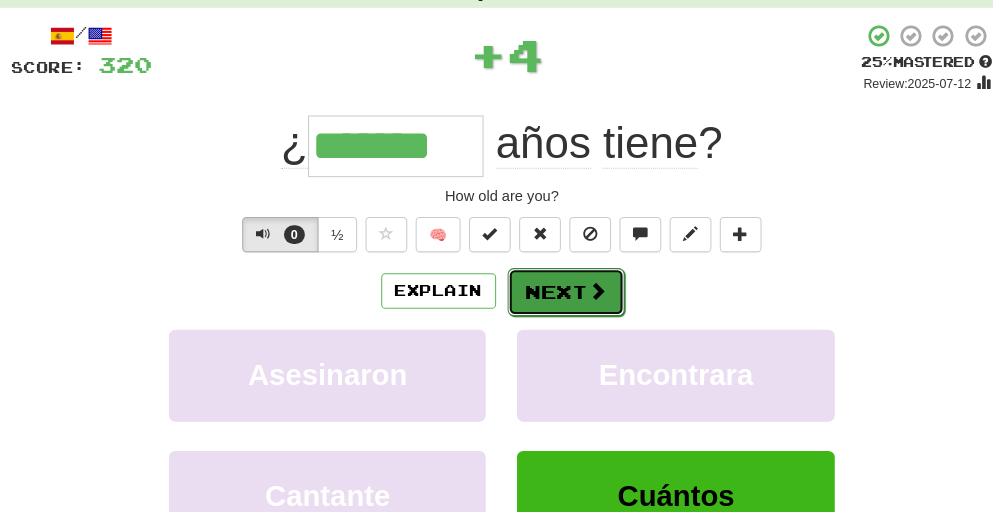 click on "Next" at bounding box center [558, 290] 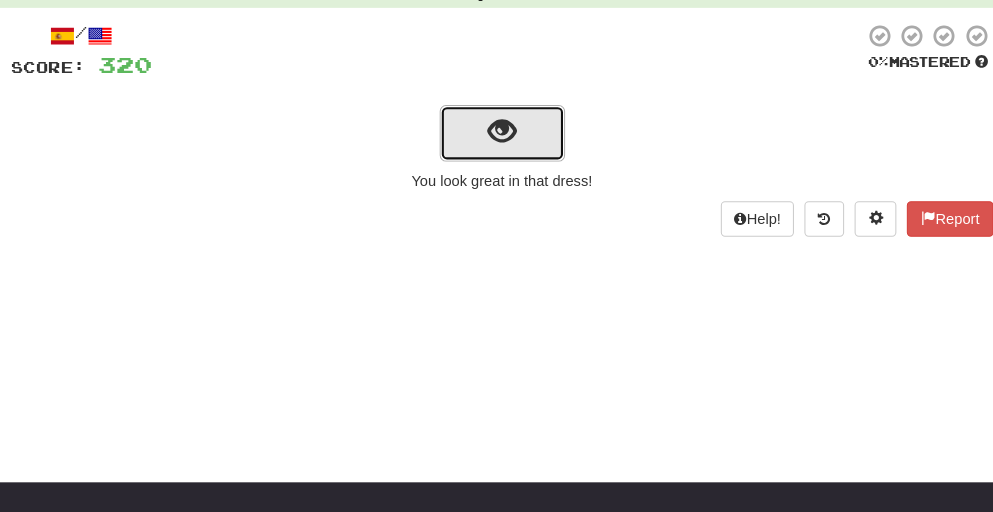 click at bounding box center [496, 136] 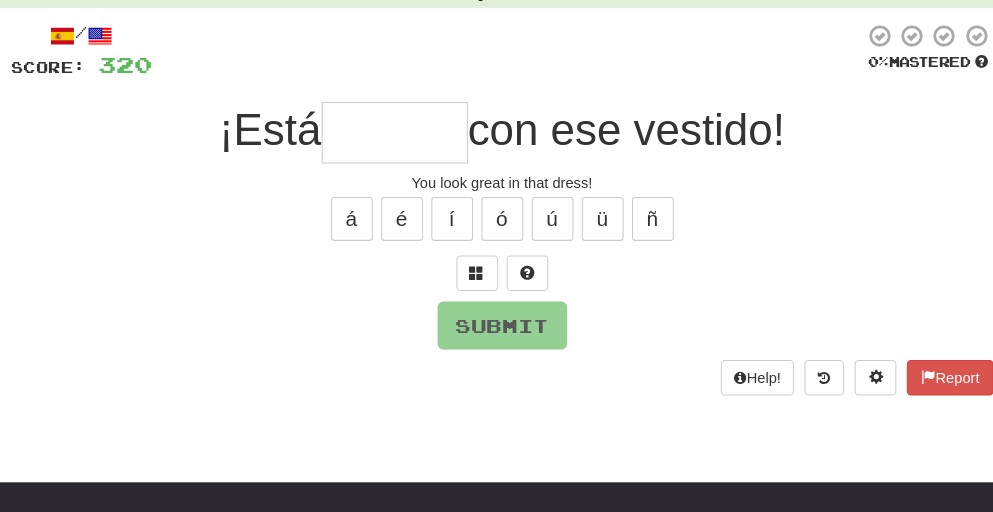 click at bounding box center (394, 137) 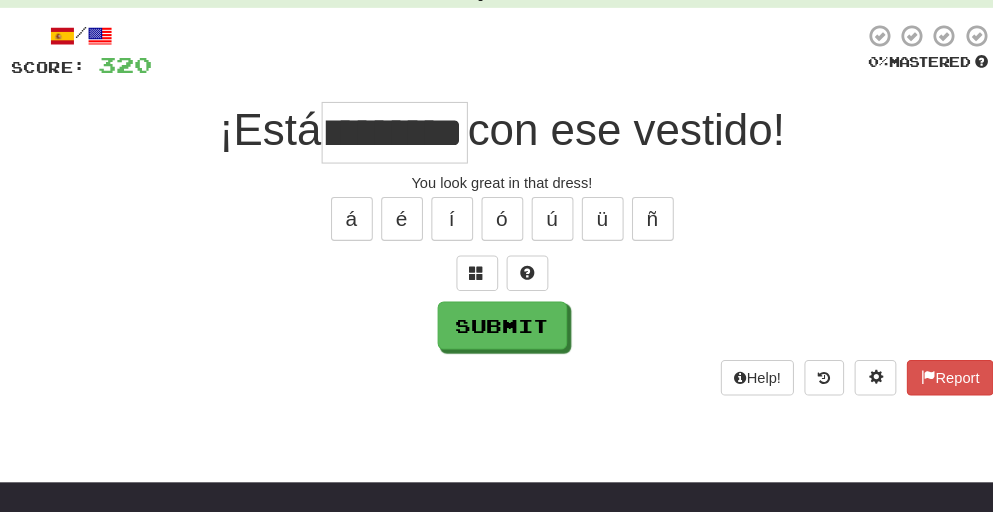scroll, scrollTop: 0, scrollLeft: 61, axis: horizontal 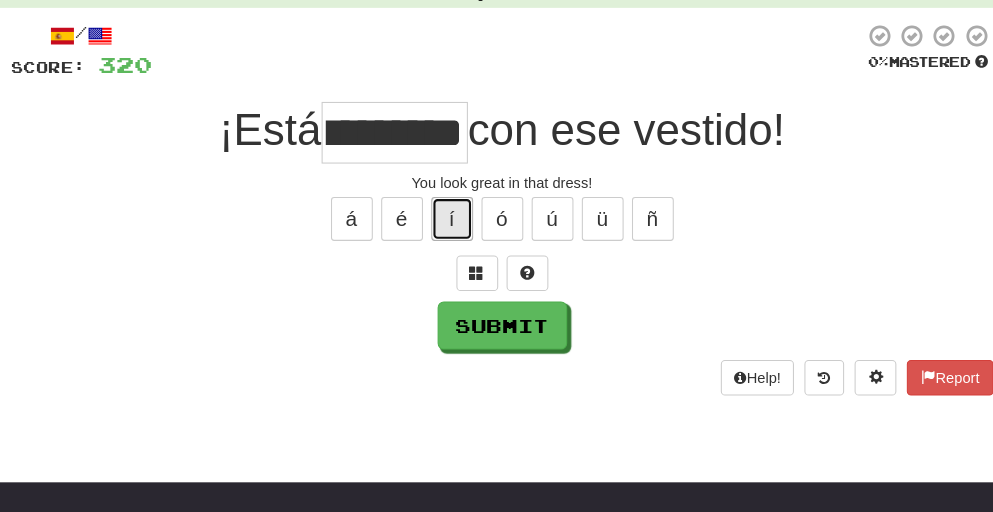 click on "í" at bounding box center (449, 220) 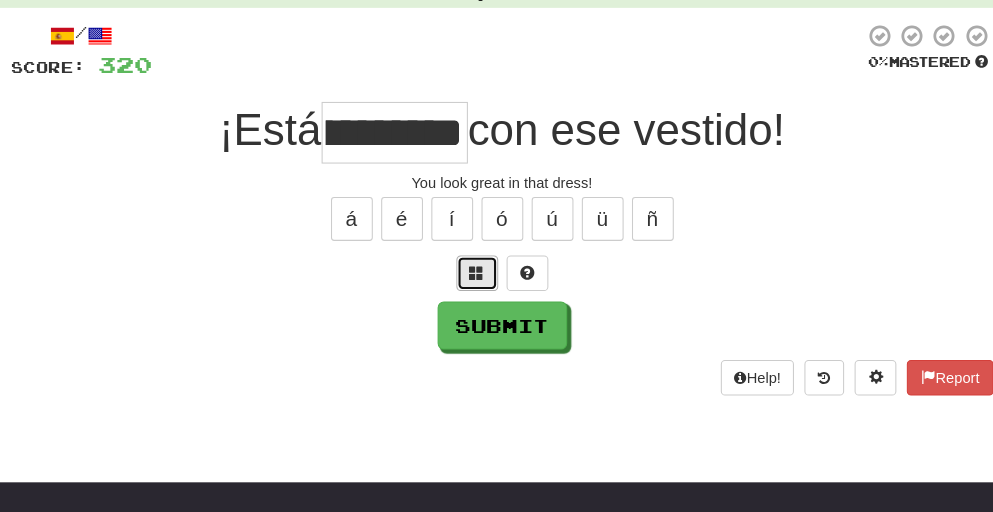 click at bounding box center (473, 272) 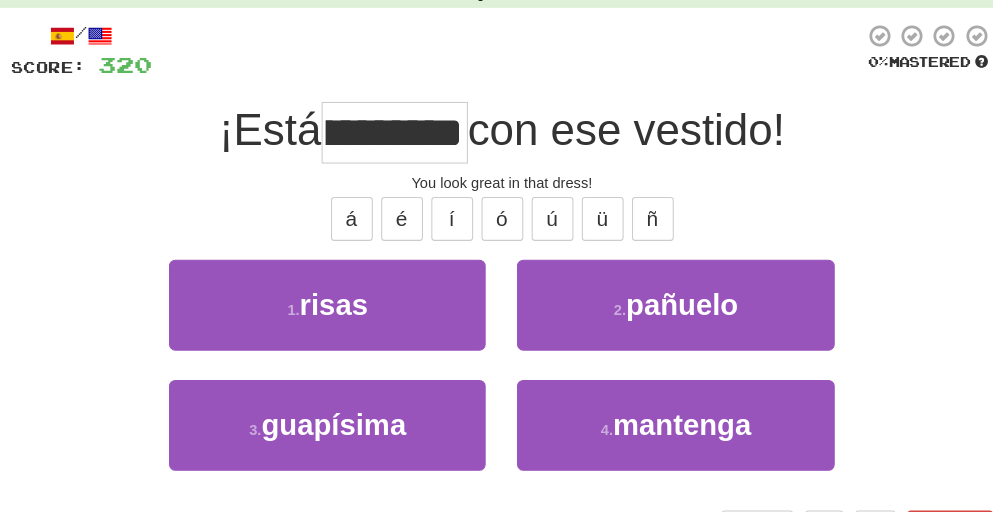 click on "**********" at bounding box center (394, 137) 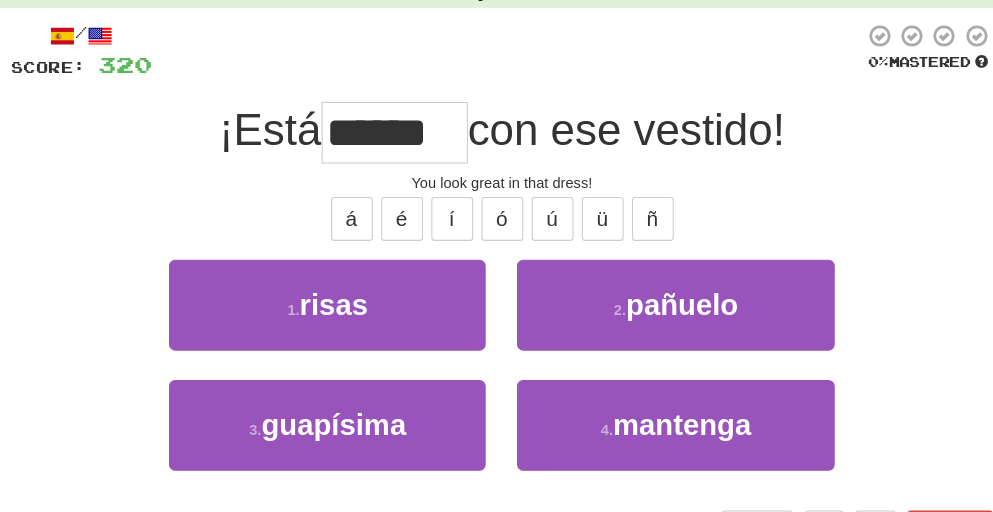 scroll, scrollTop: 0, scrollLeft: 22, axis: horizontal 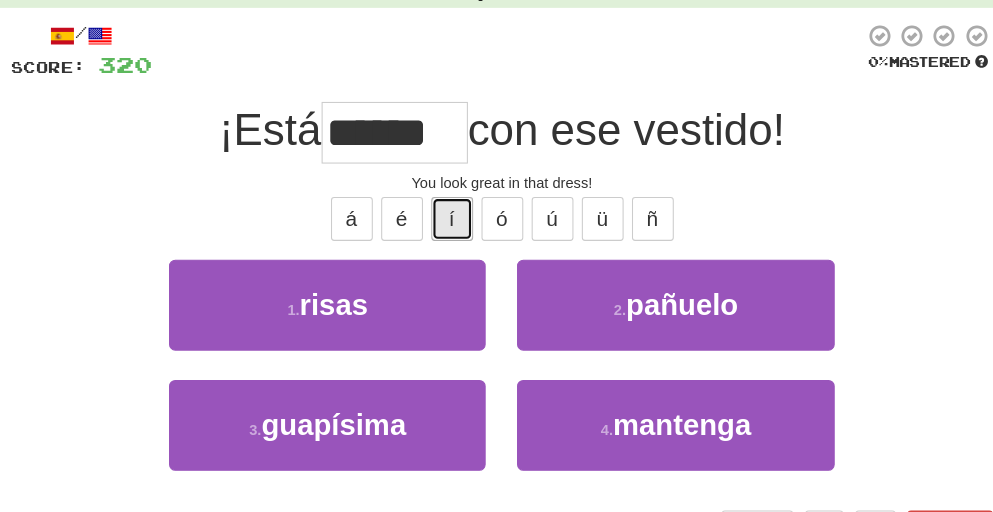 click on "í" at bounding box center [449, 220] 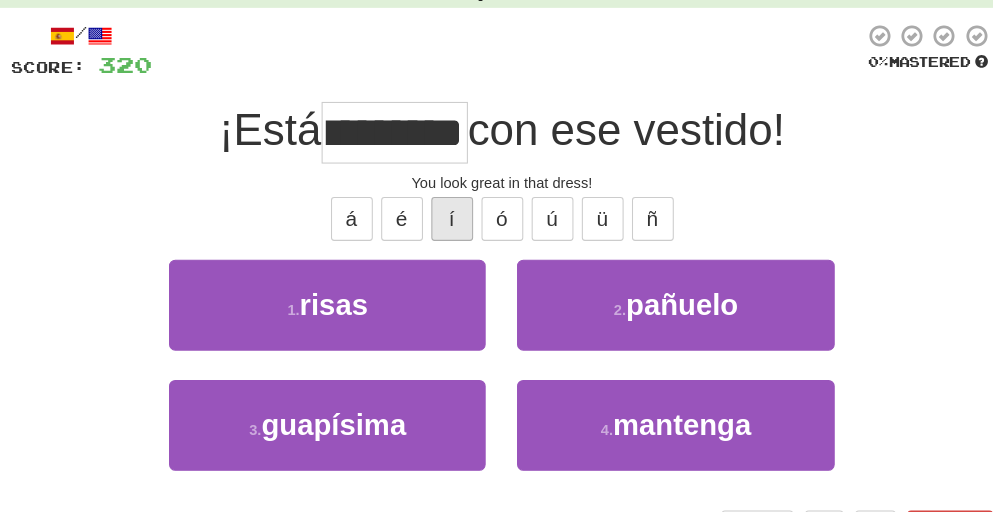 type on "*********" 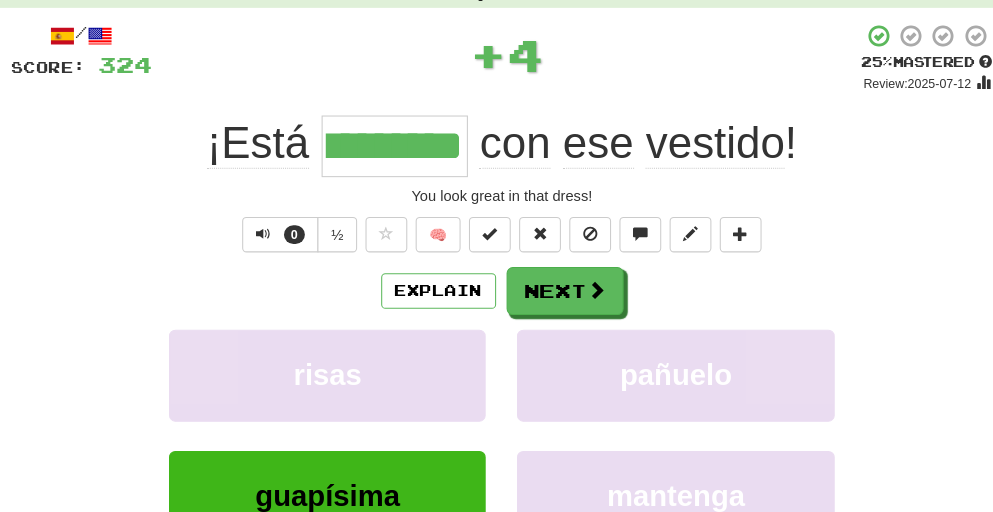 scroll, scrollTop: 0, scrollLeft: 0, axis: both 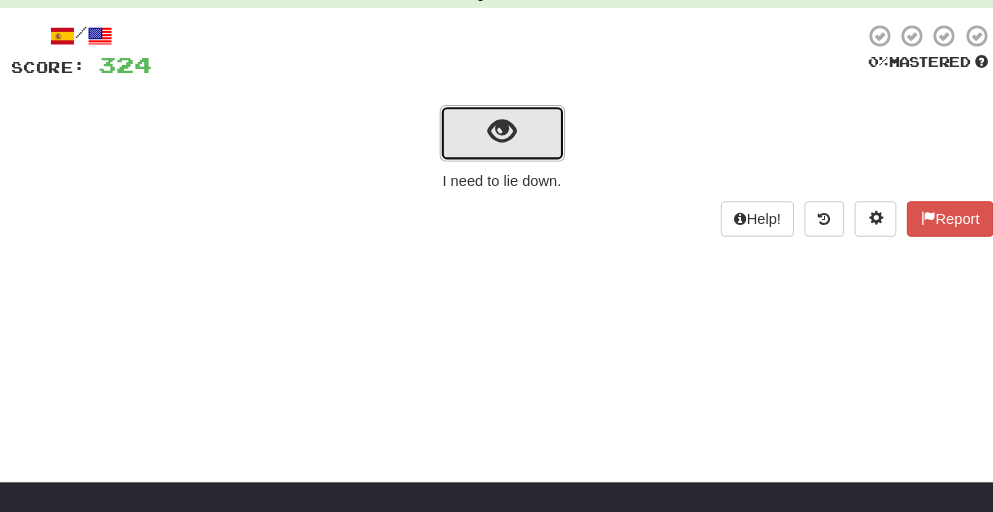 click at bounding box center (496, 136) 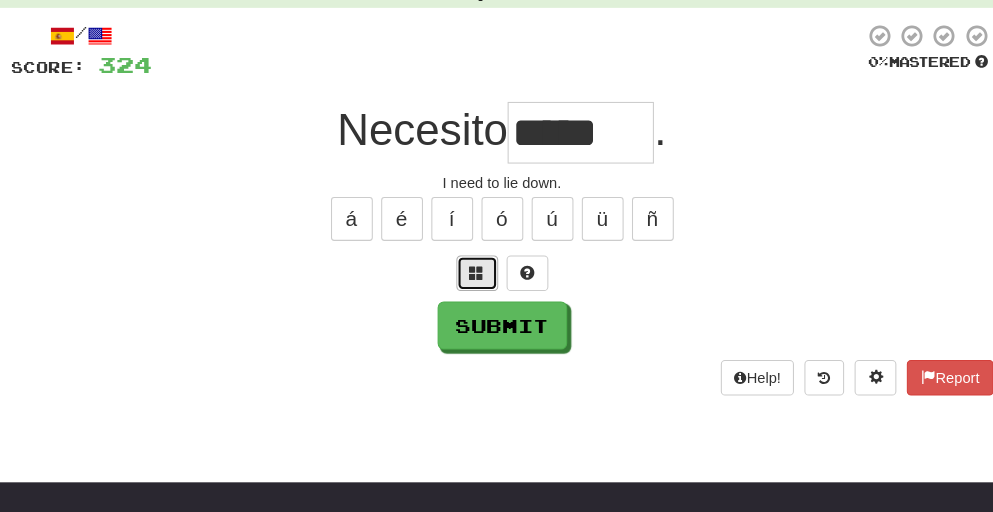 click at bounding box center (473, 272) 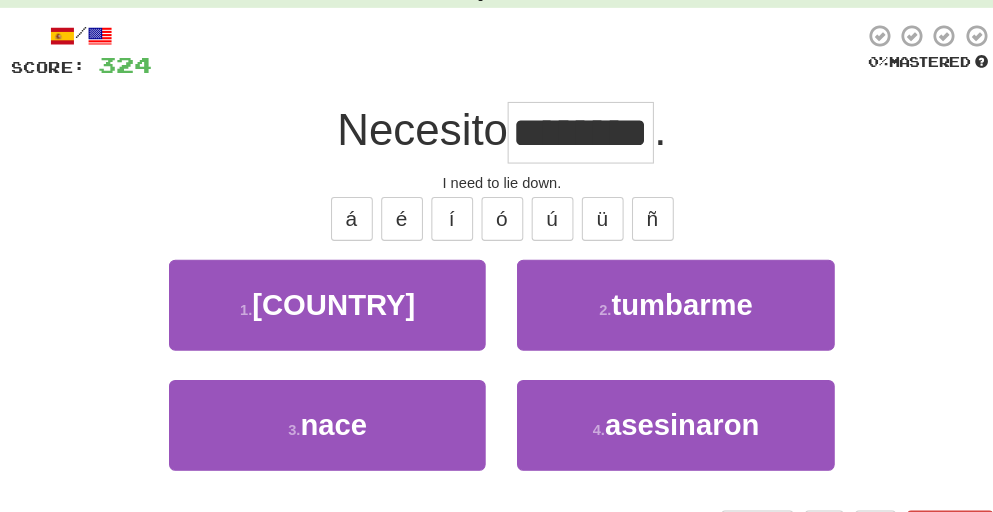 scroll, scrollTop: 0, scrollLeft: 60, axis: horizontal 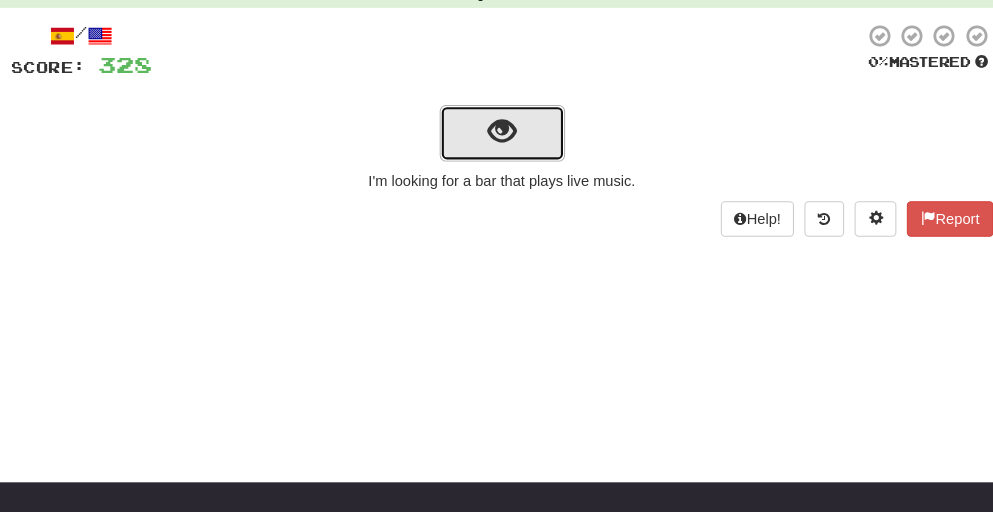 click at bounding box center [496, 136] 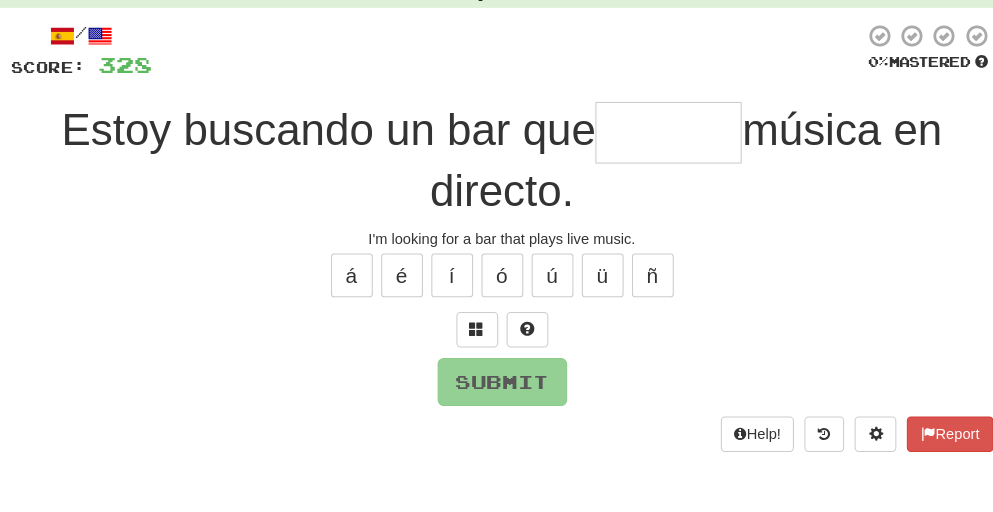 click at bounding box center [656, 137] 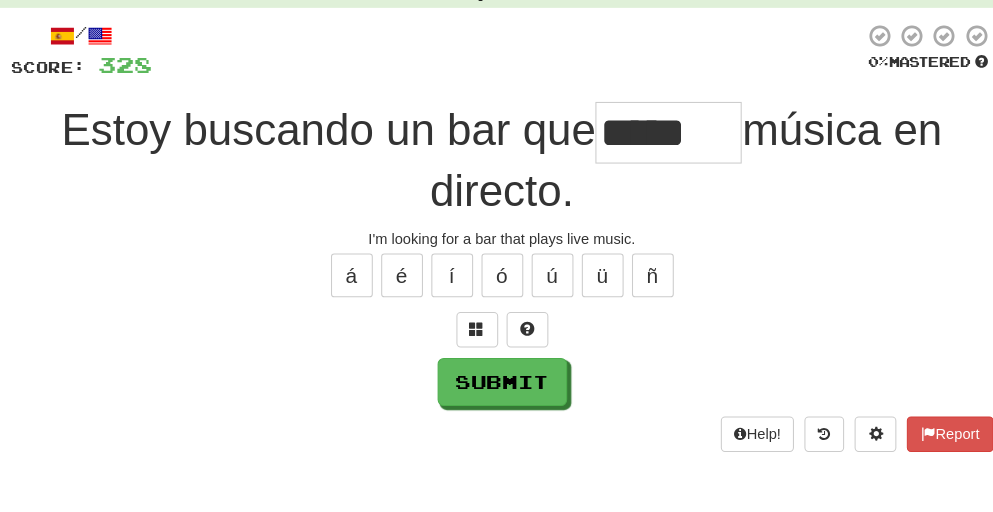 scroll, scrollTop: 0, scrollLeft: 0, axis: both 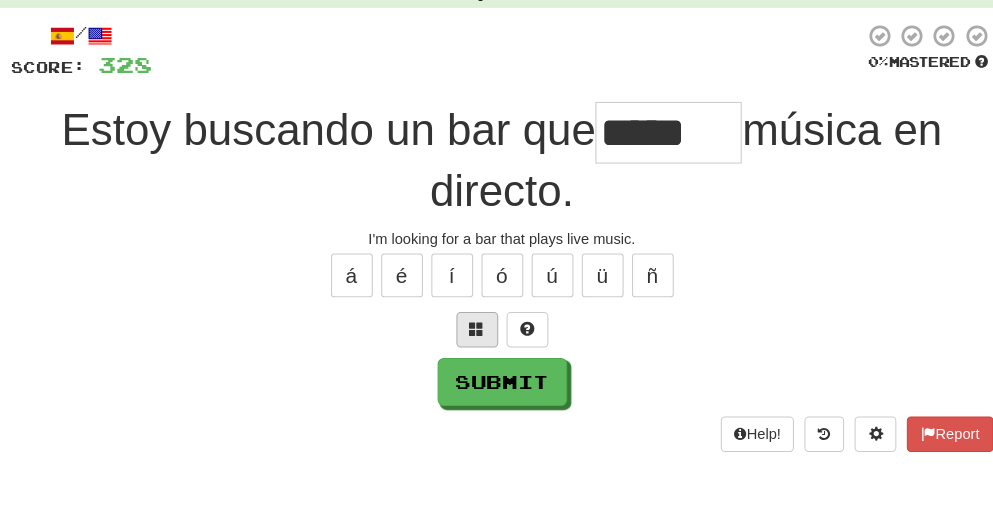 type on "*****" 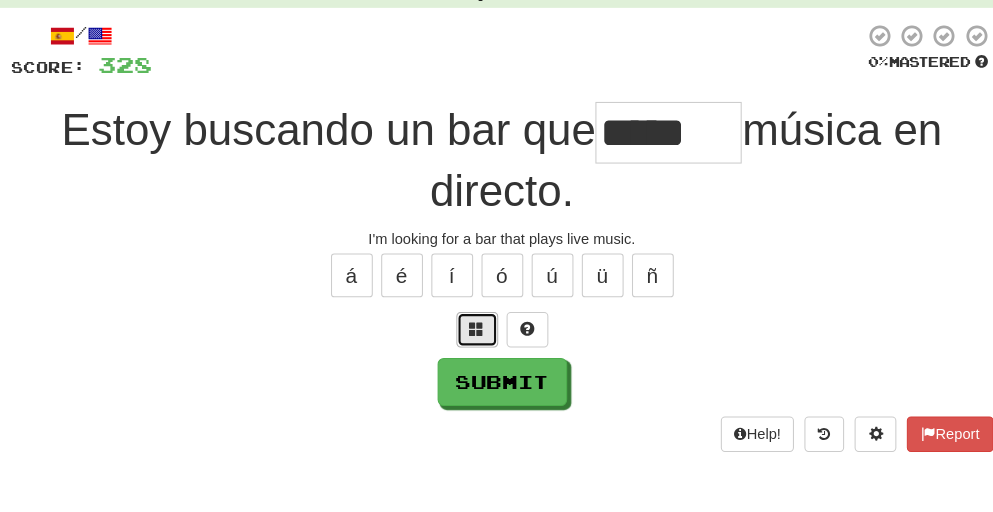 click at bounding box center (473, 325) 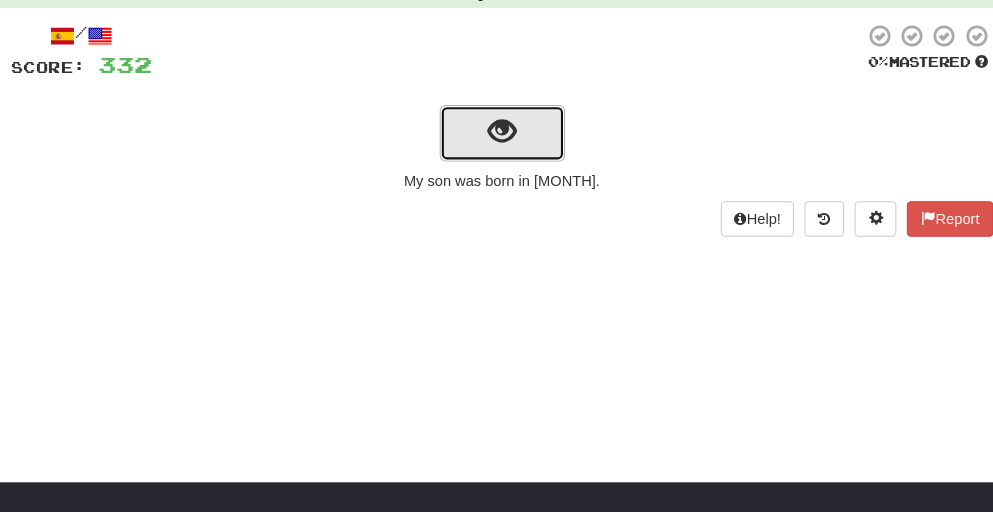 click at bounding box center (496, 136) 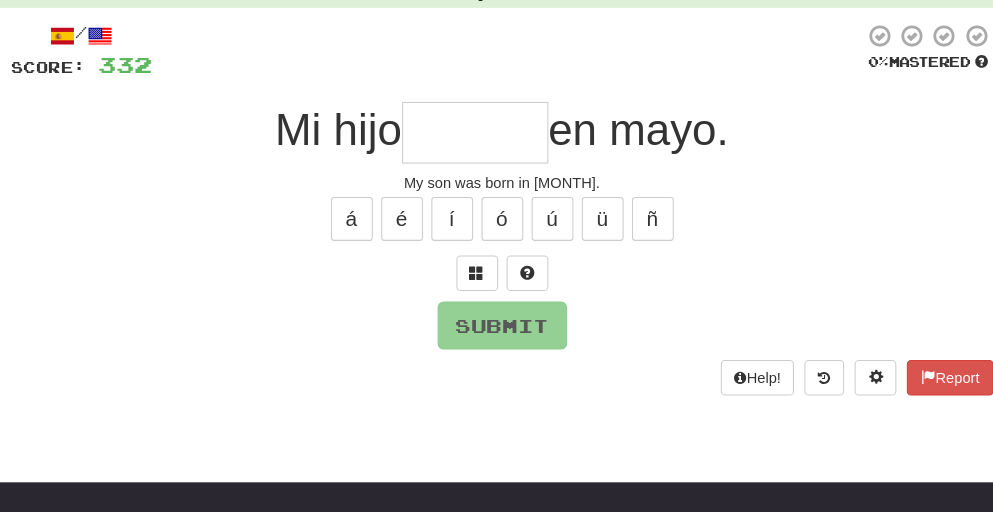 click at bounding box center [471, 137] 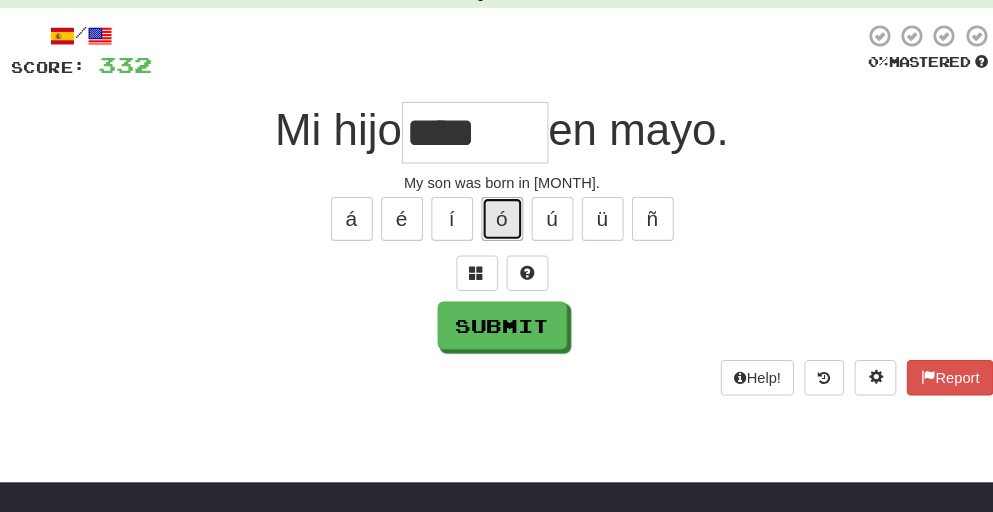 click on "ó" at bounding box center [497, 220] 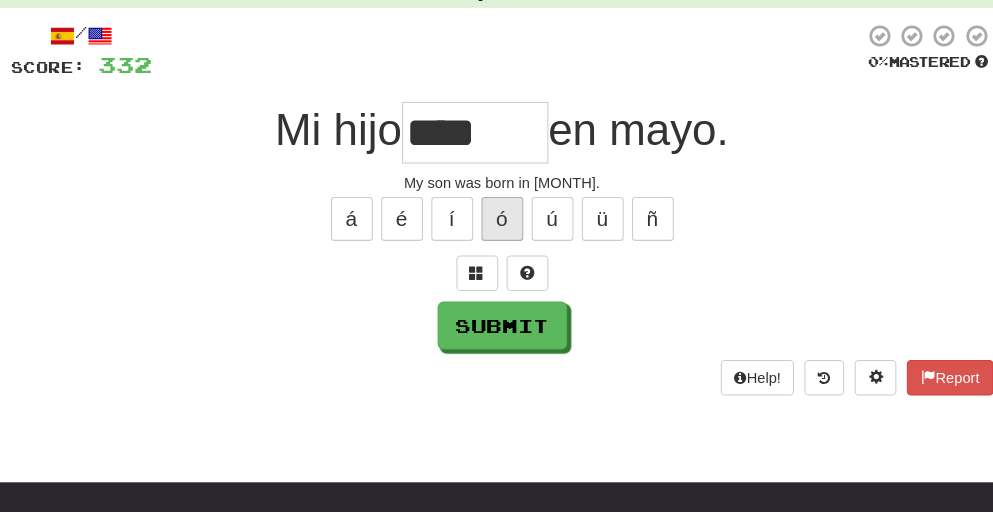 type on "*****" 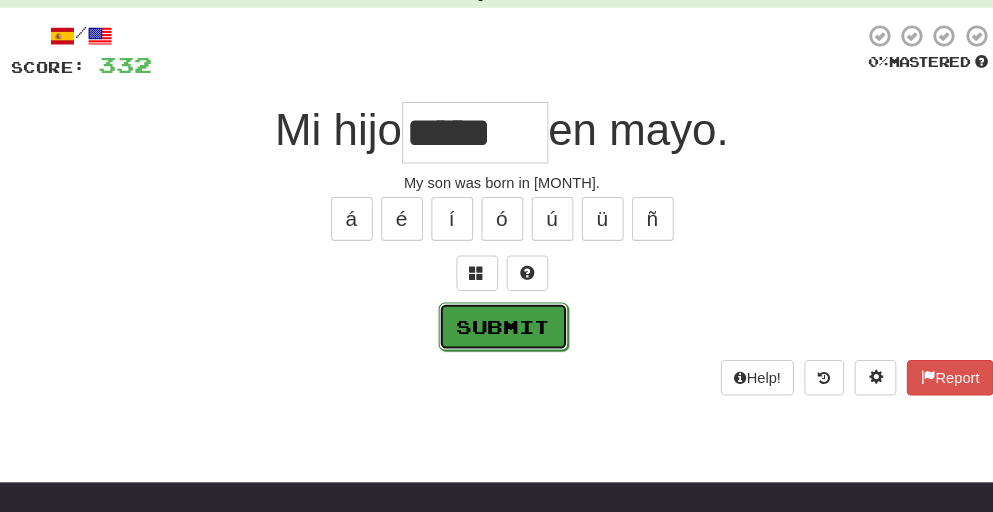 click on "Submit" at bounding box center (498, 323) 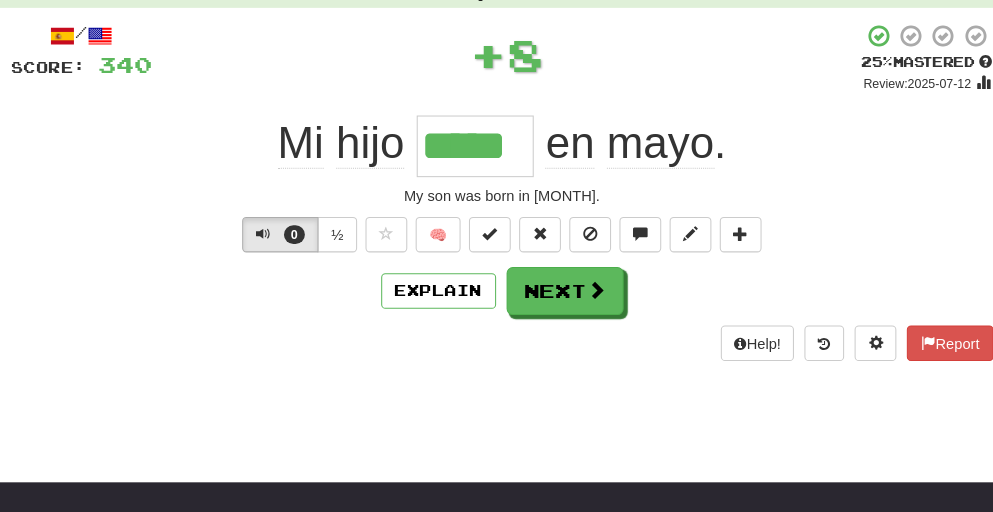 click on "/  Score:   340 + 8 25 %  Mastered Review:  2025-07-12 Mi   hijo   *****   en   mayo . My son was born in May. 0 ½ 🧠 Explain Next  Help!  Report" at bounding box center [497, 194] 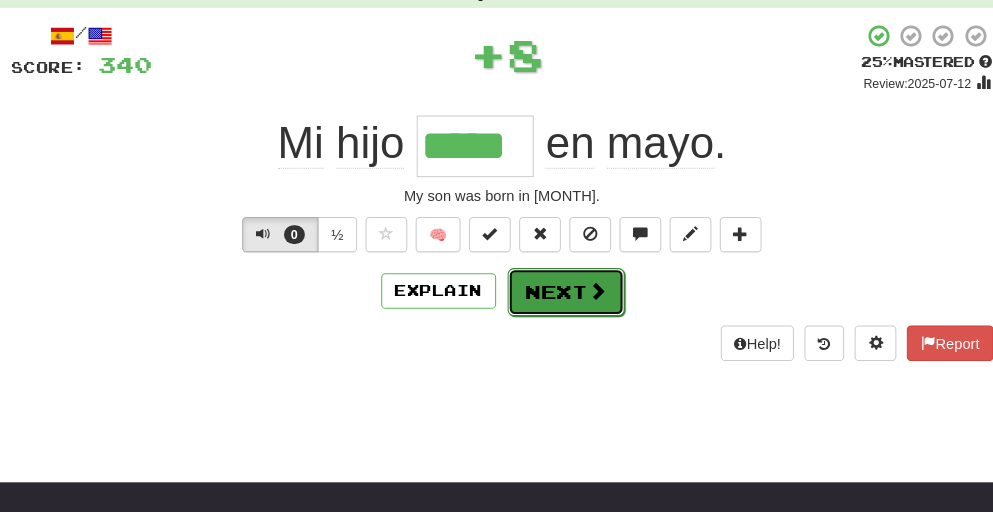 click on "Next" at bounding box center [558, 290] 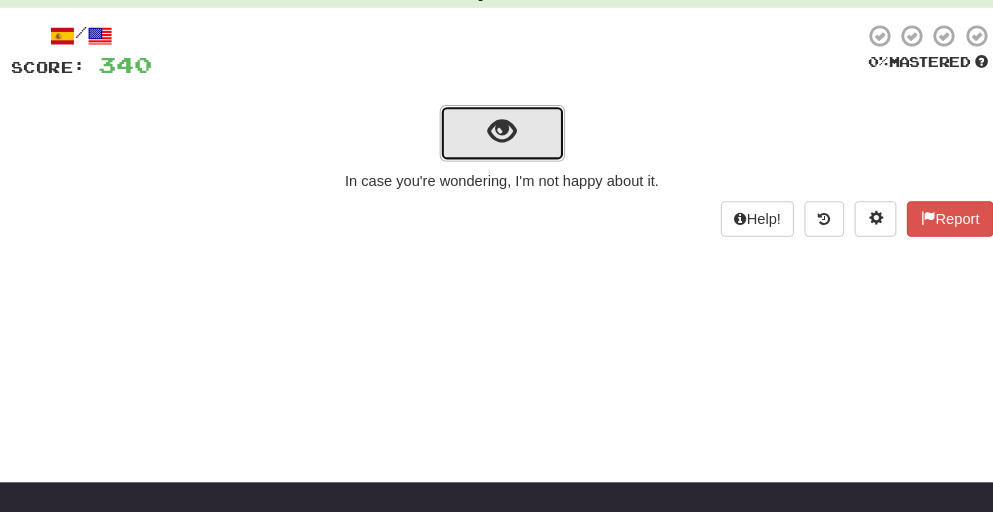 click at bounding box center (496, 136) 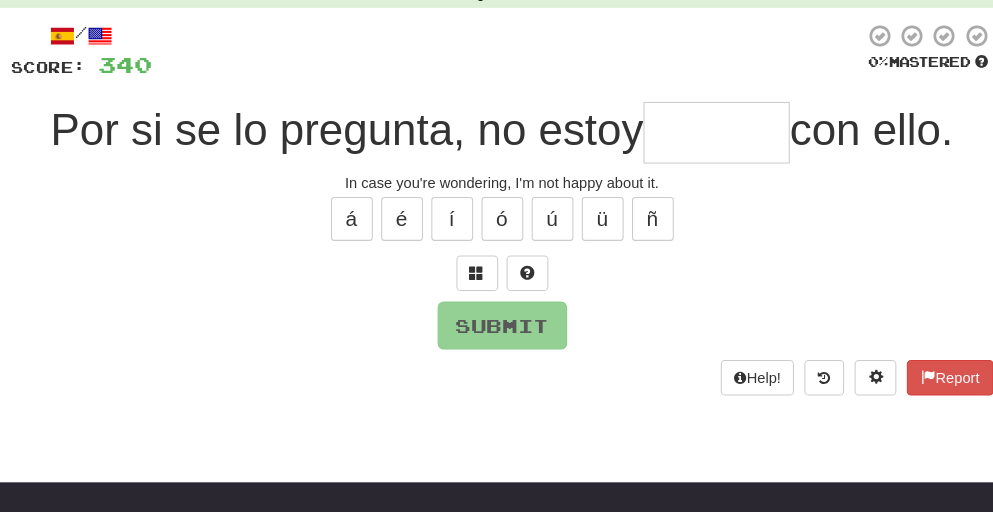 click at bounding box center (702, 137) 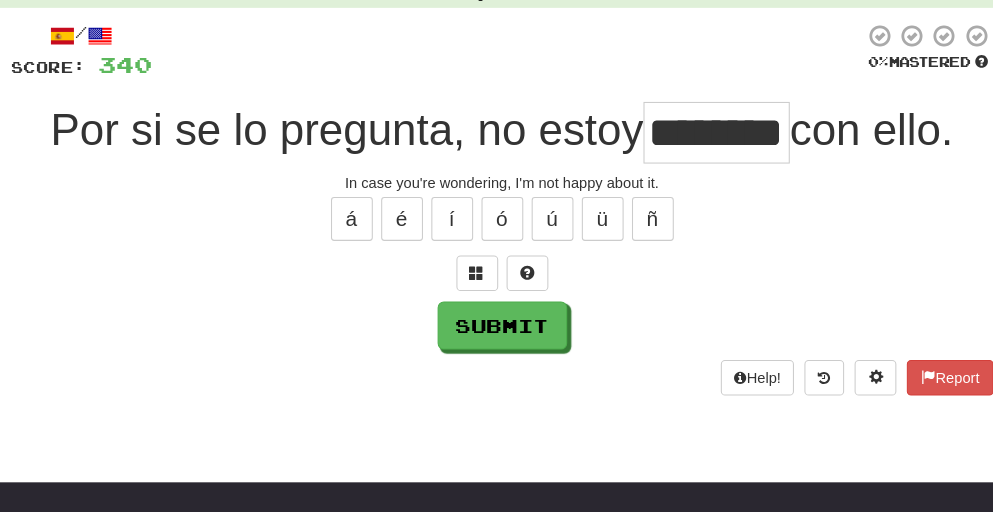 scroll, scrollTop: 0, scrollLeft: 33, axis: horizontal 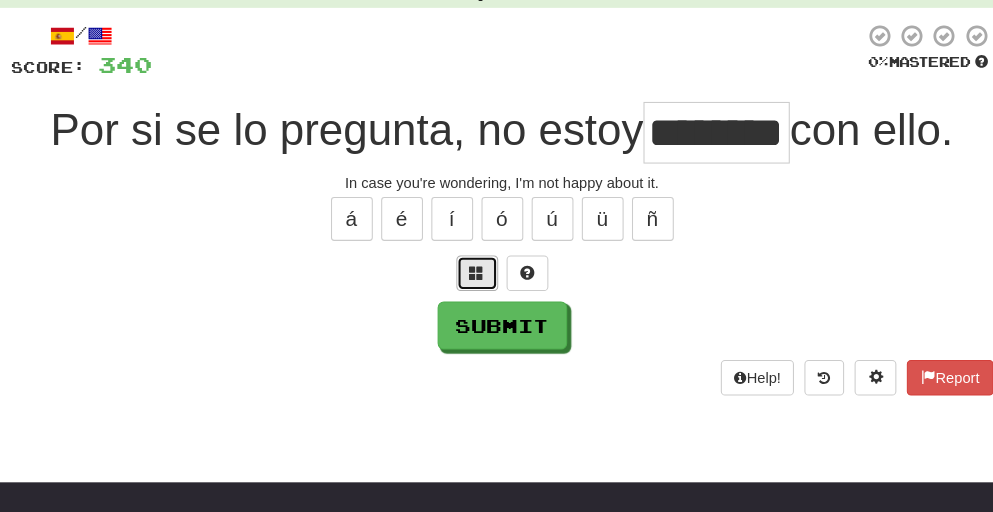 click at bounding box center (473, 272) 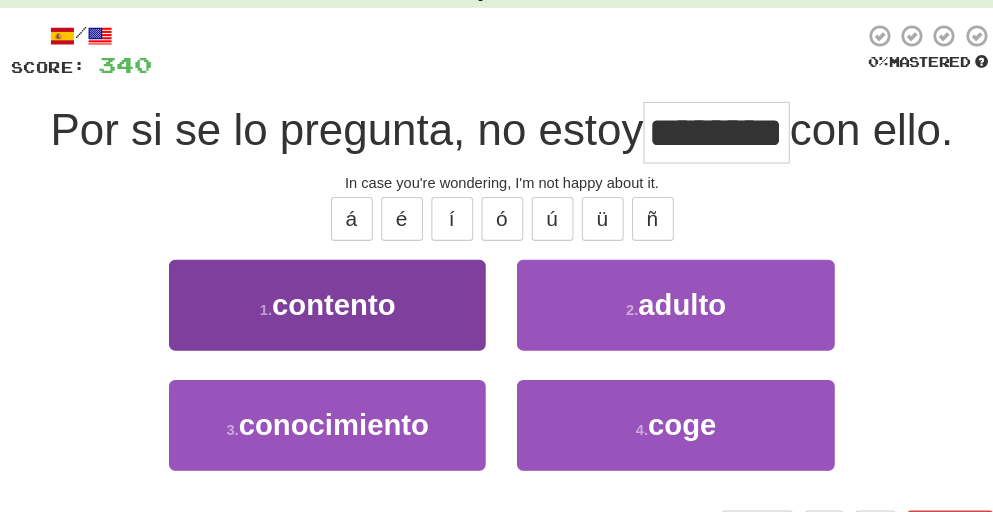 scroll, scrollTop: 0, scrollLeft: 34, axis: horizontal 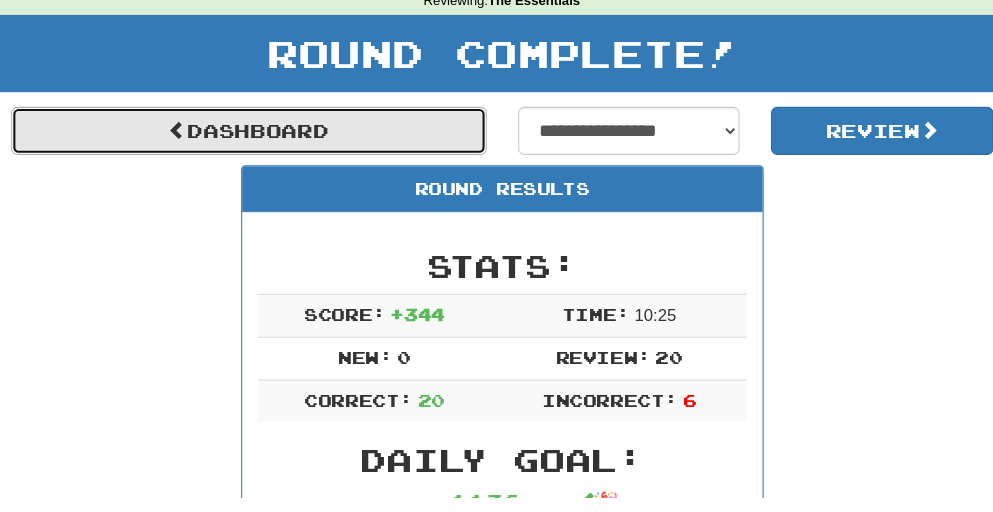 click on "Dashboard" at bounding box center (254, 162) 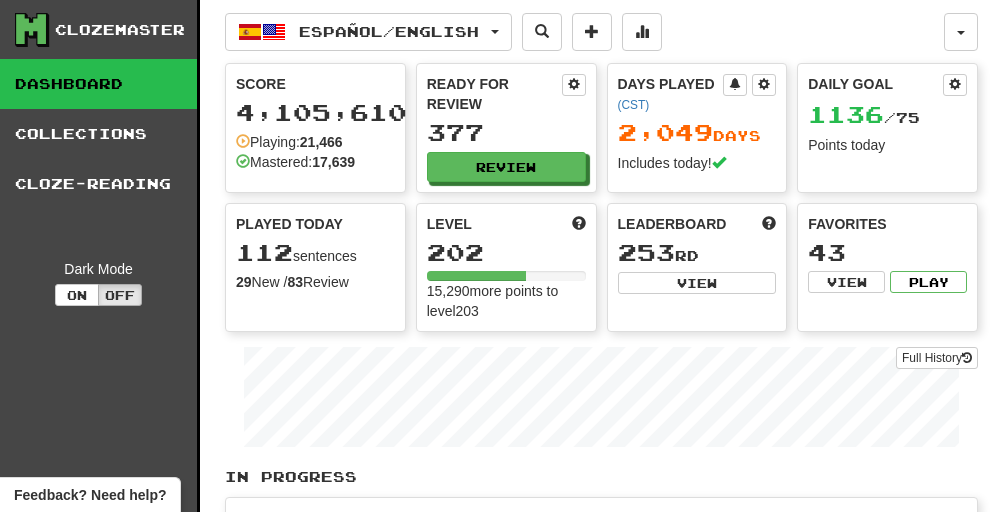 scroll, scrollTop: 0, scrollLeft: 0, axis: both 